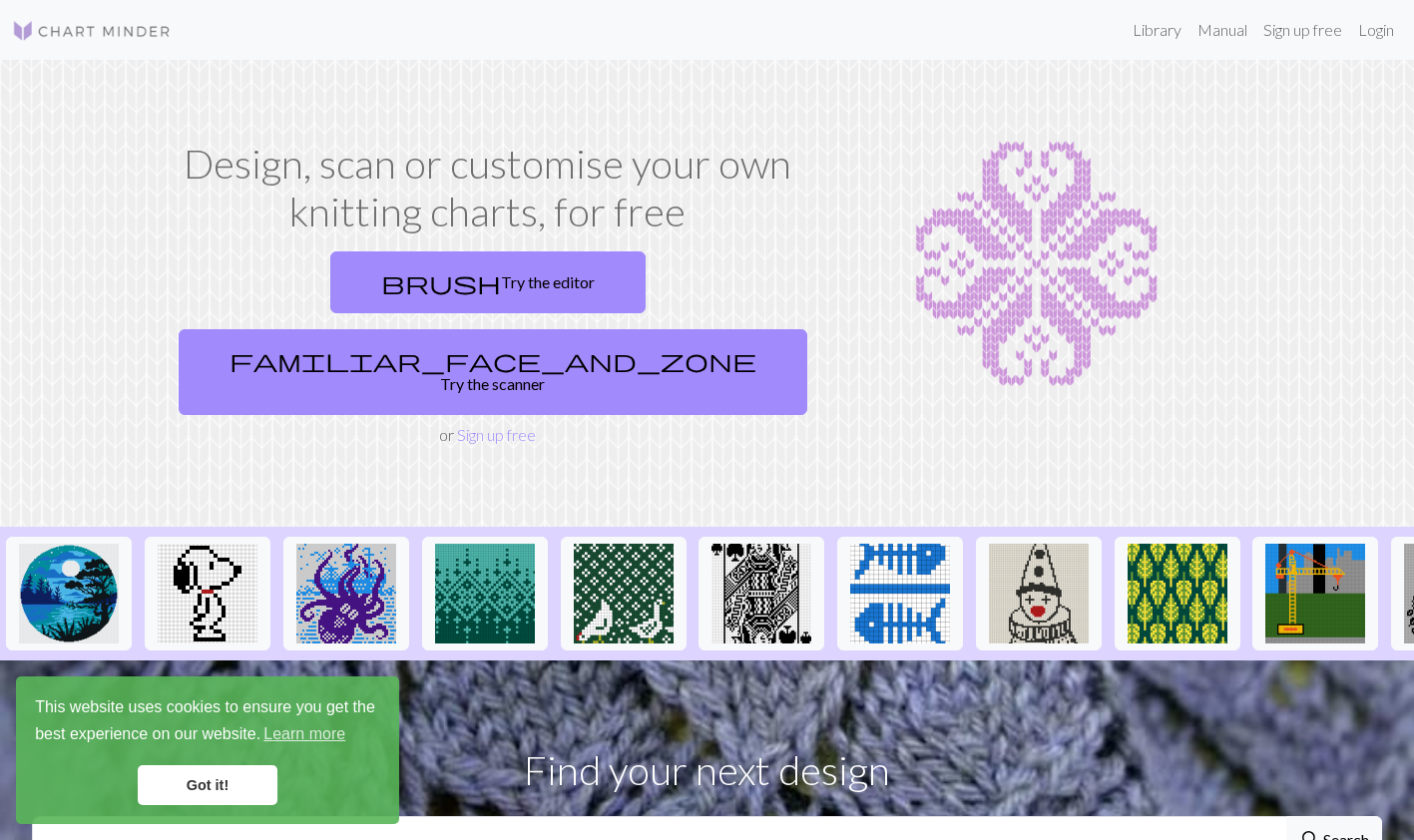 scroll, scrollTop: 0, scrollLeft: 0, axis: both 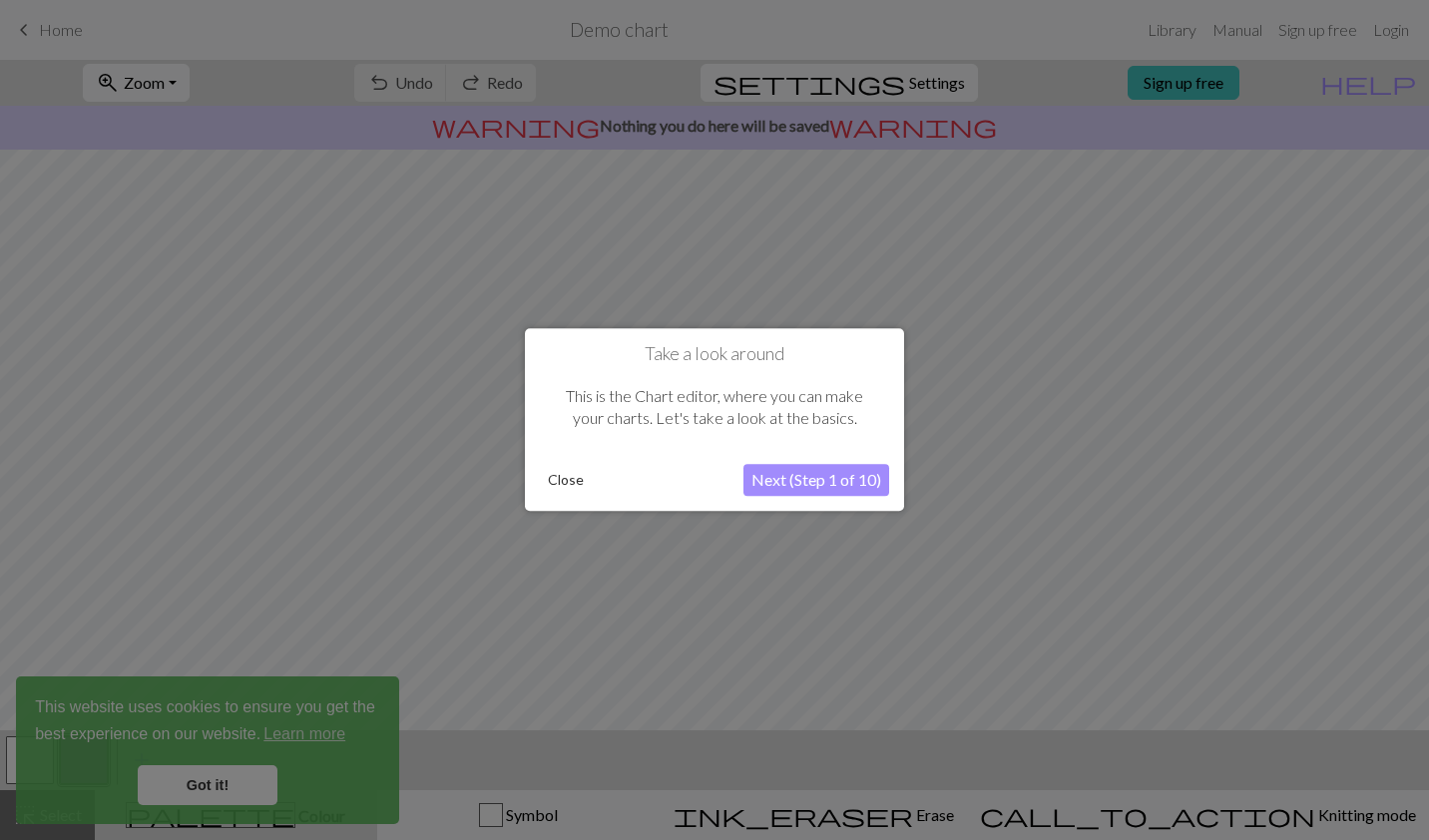click on "Close" at bounding box center (566, 481) 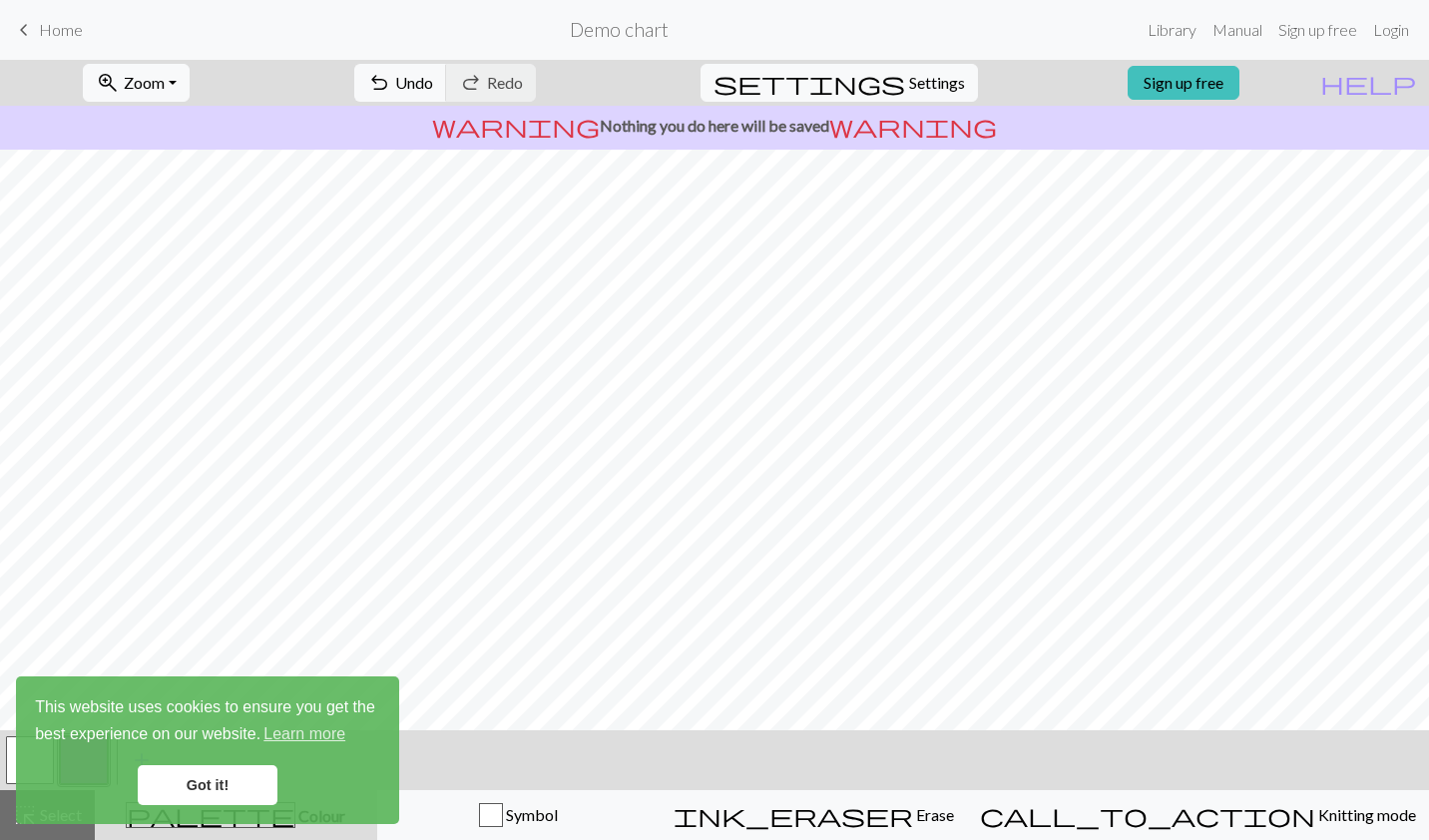 click on "Got it!" at bounding box center (208, 785) 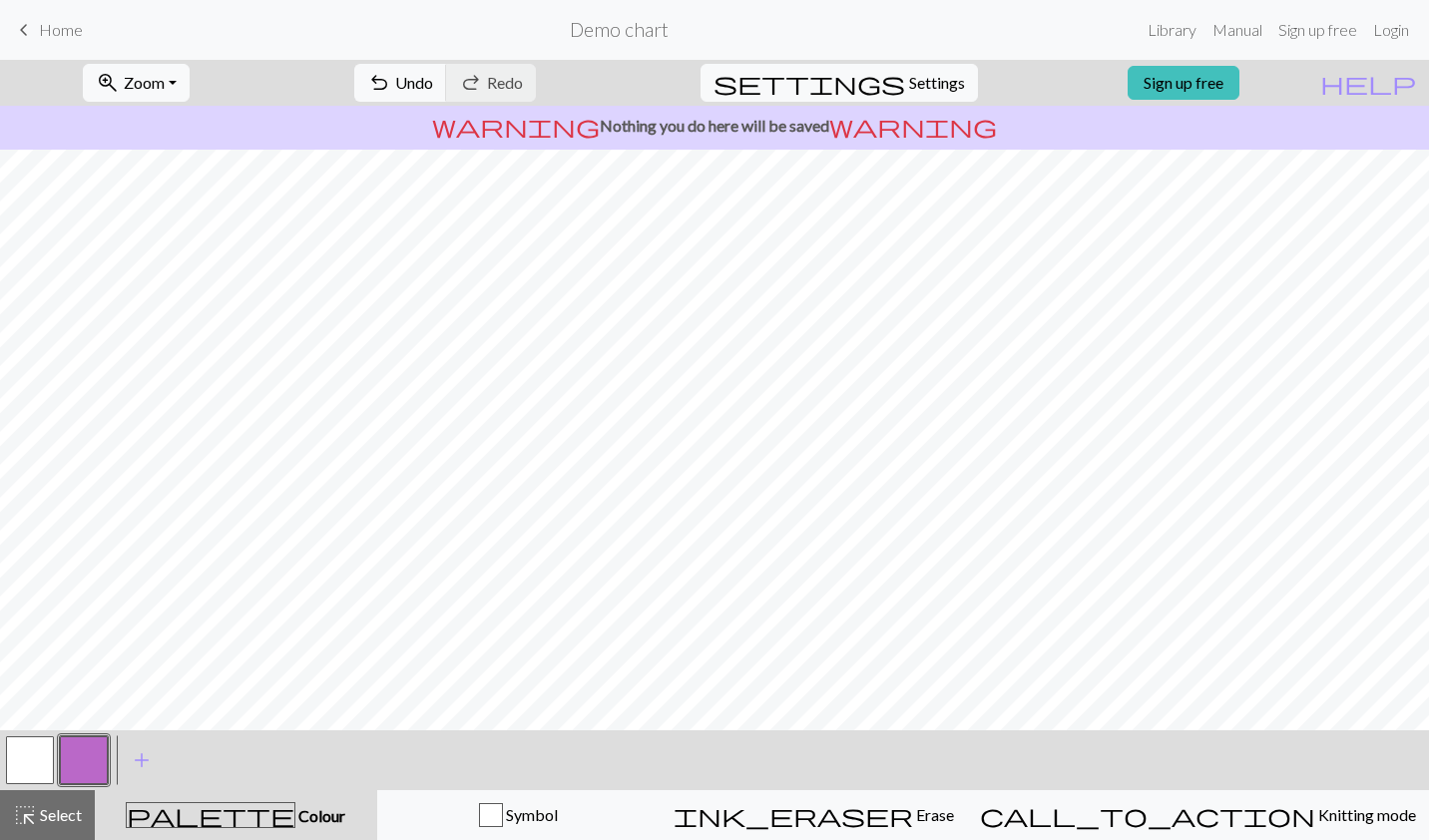 click on "Got it!" at bounding box center [208, 785] 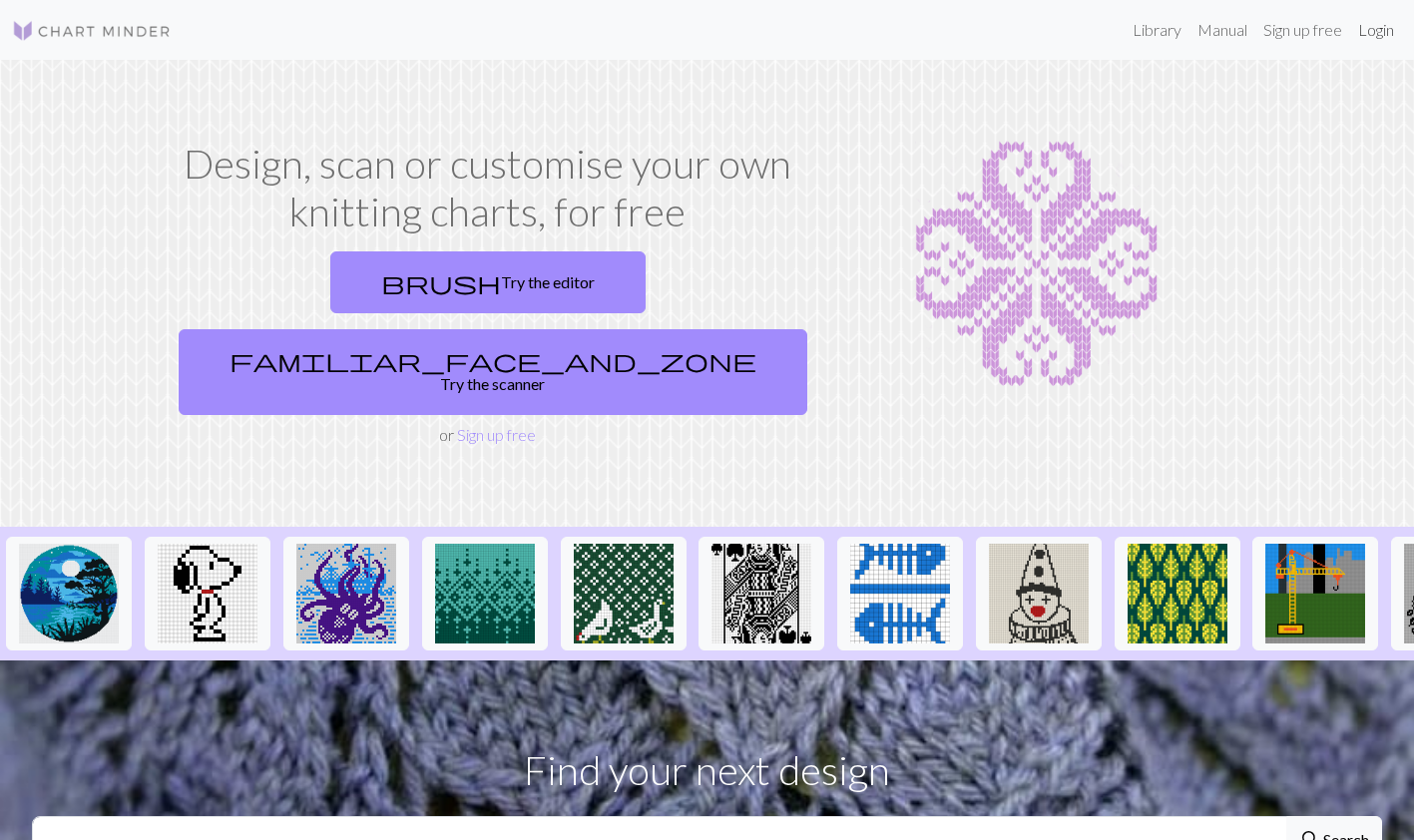 click on "Login" at bounding box center [1376, 30] 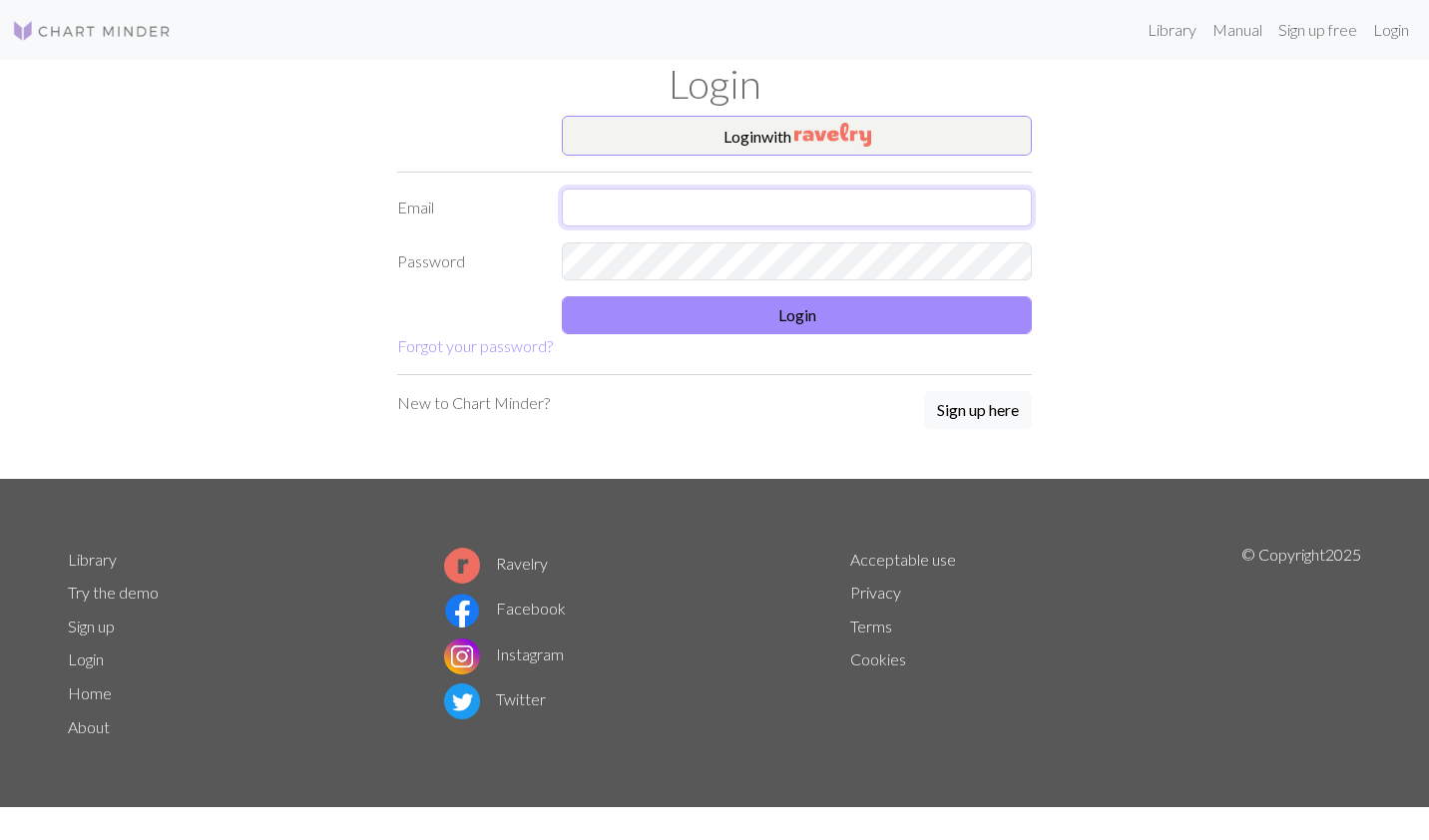 click at bounding box center [796, 208] 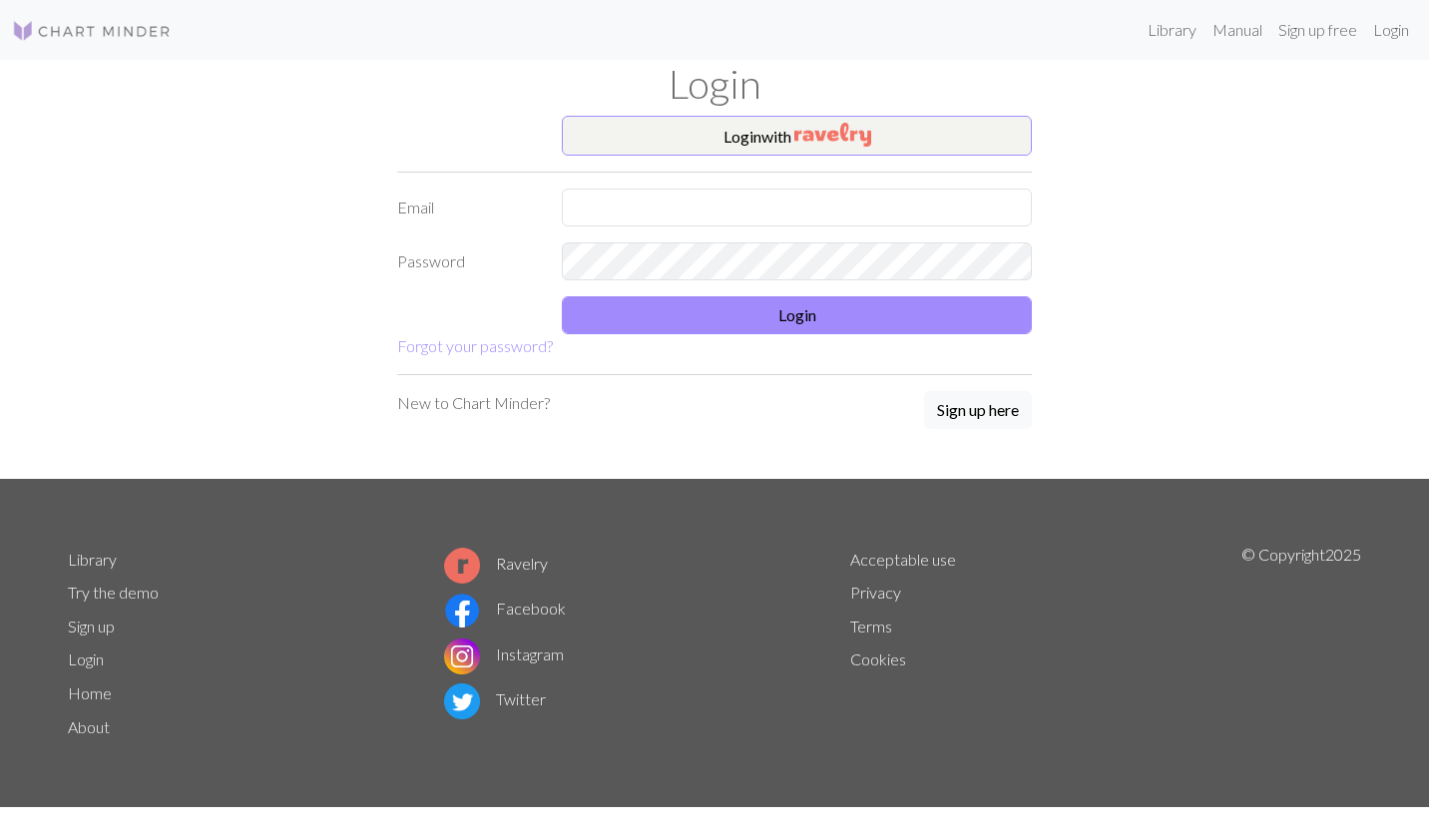 click on "Login  with   Email Password Login Forgot your password?" at bounding box center (714, 236) 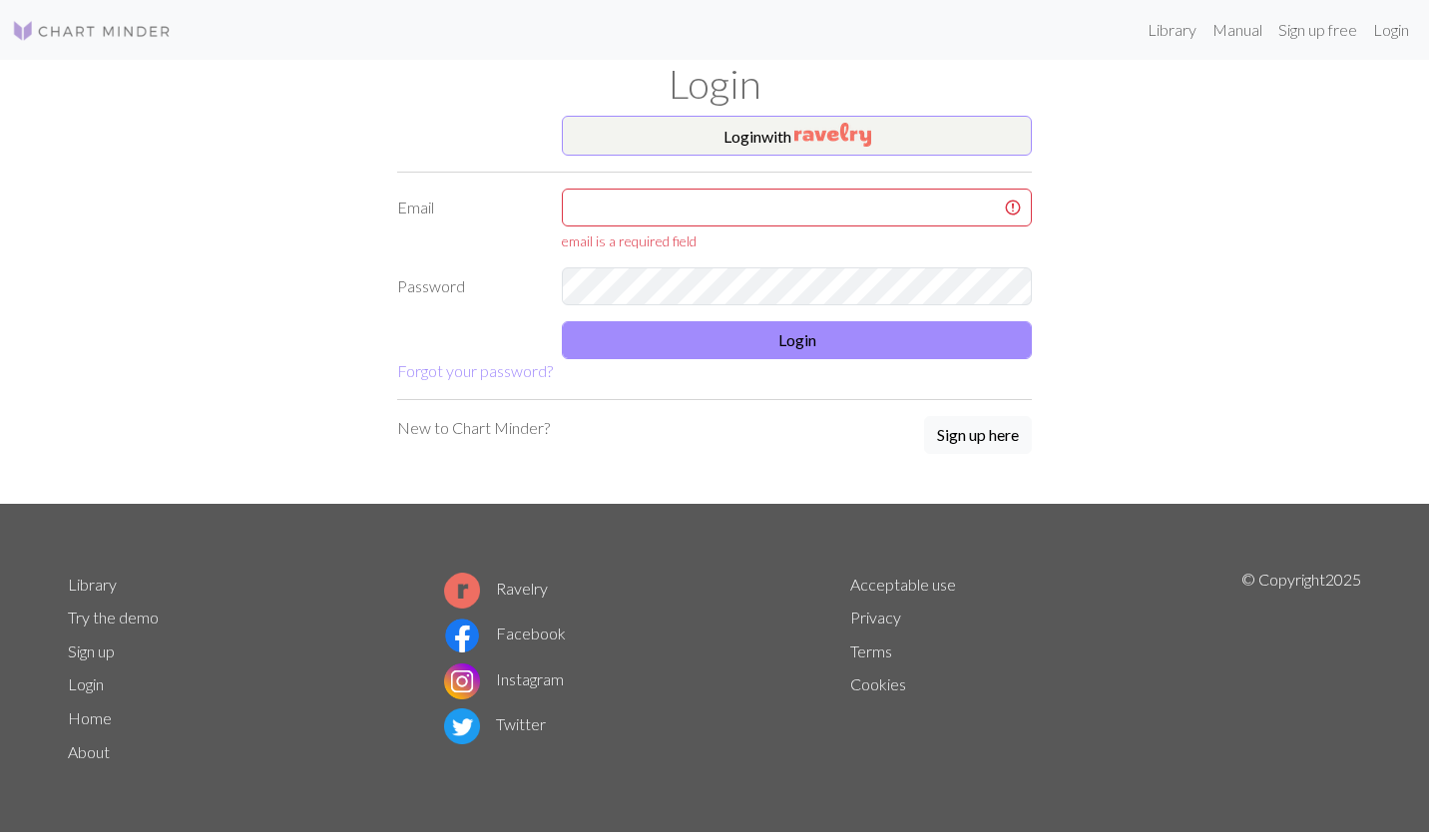 click on "Forgot your password?" at bounding box center (475, 370) 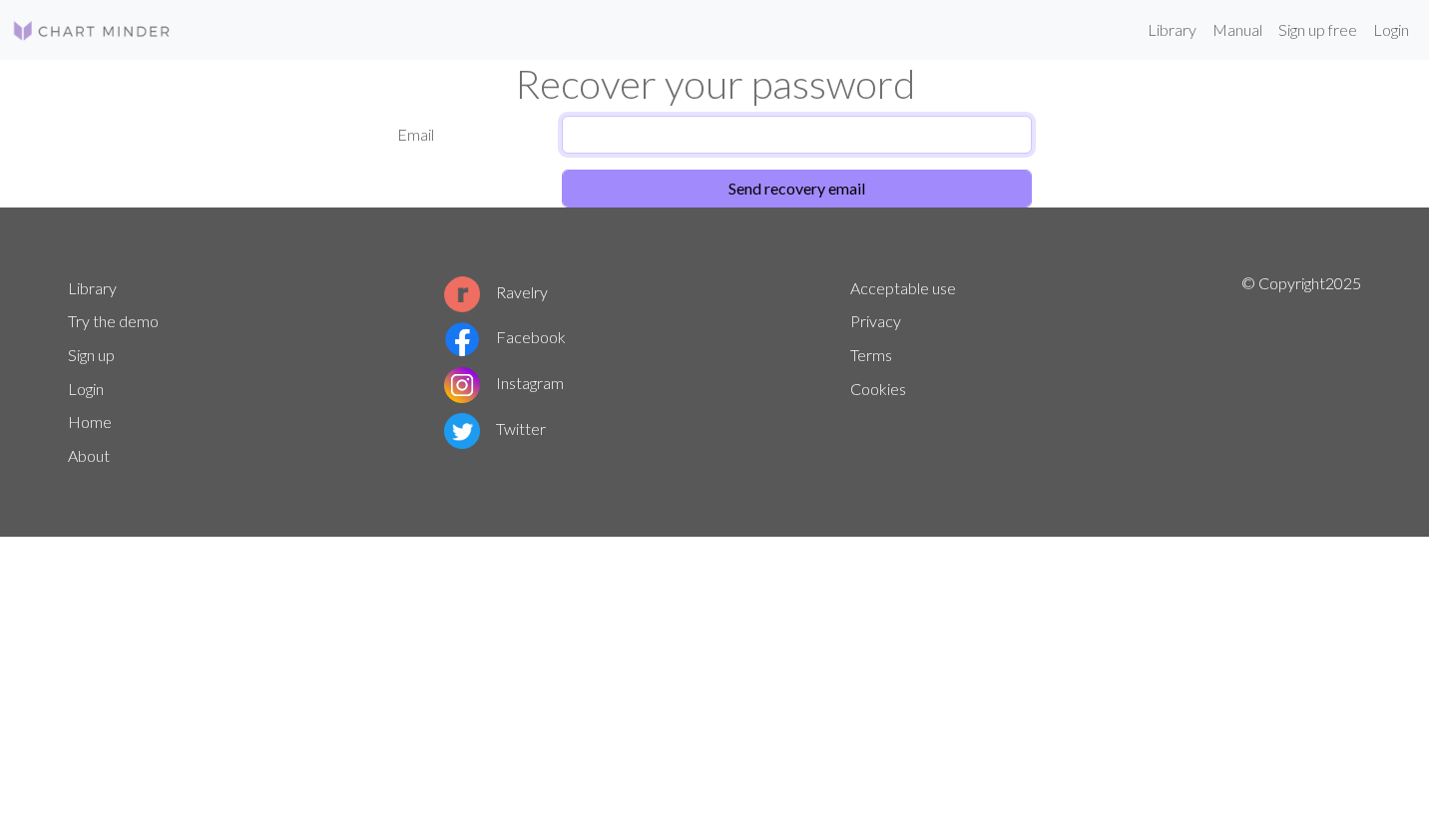 click at bounding box center (796, 135) 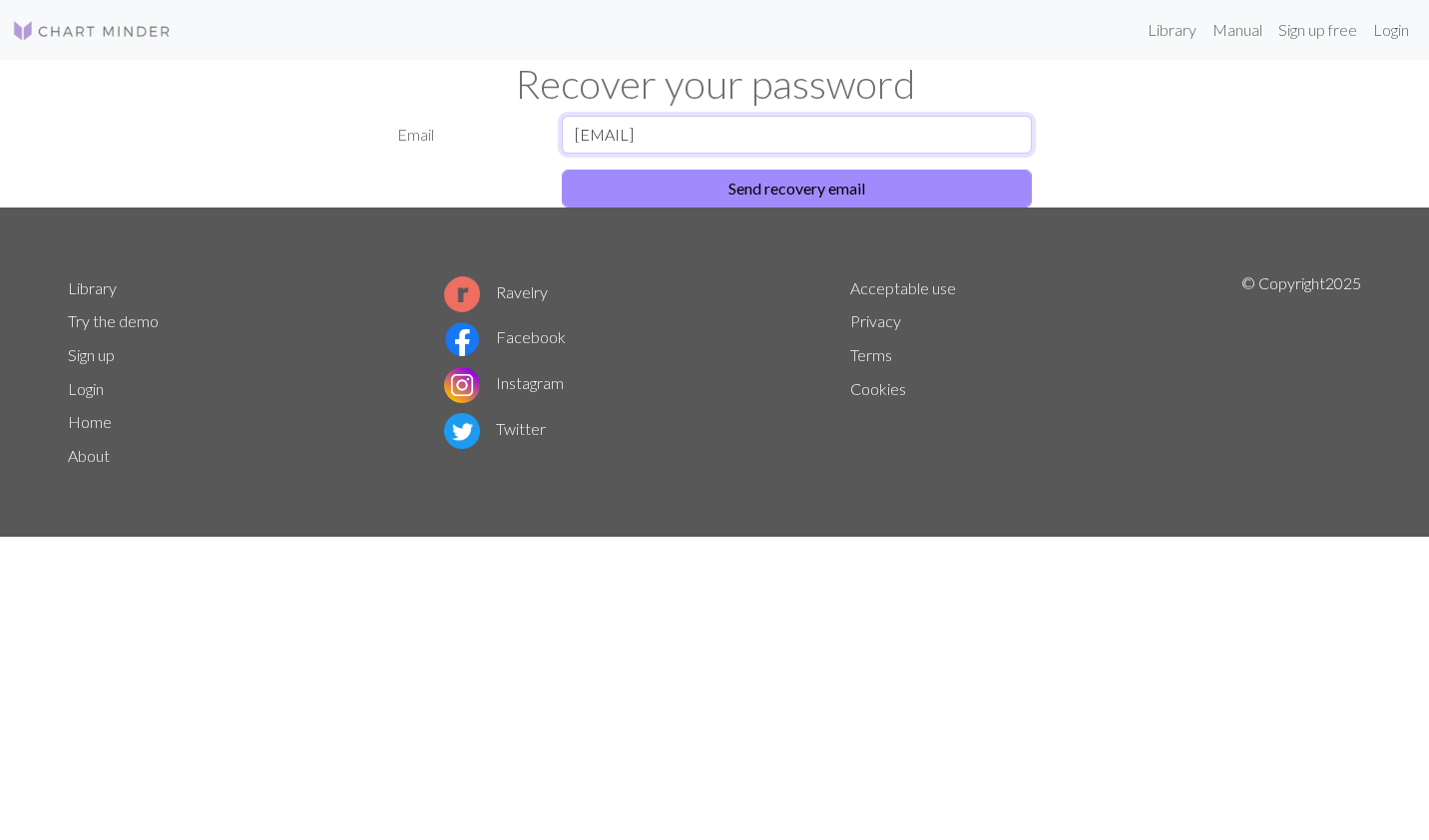 type on "chamelin401@gmail.com" 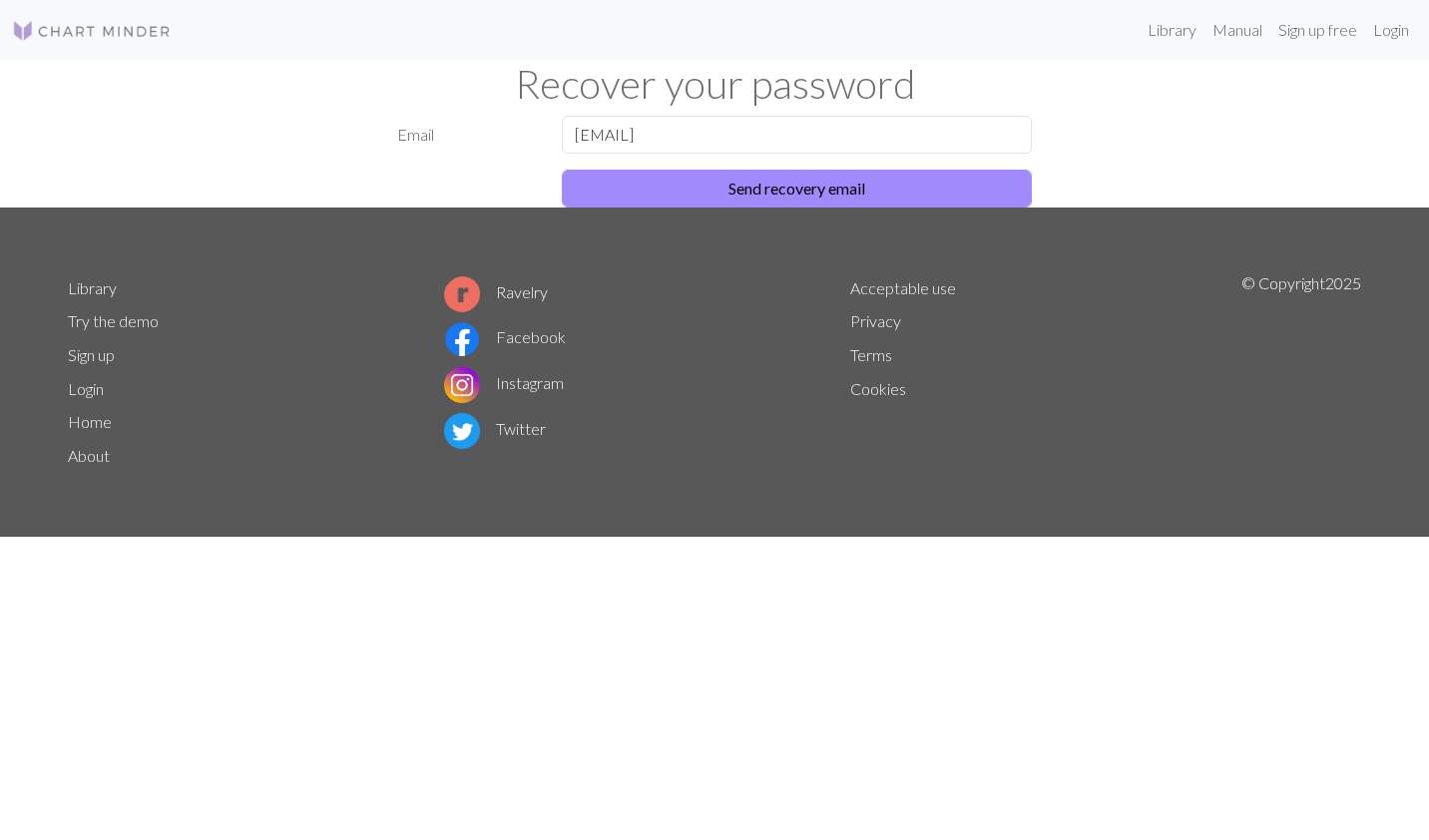 click on "Send recovery email" at bounding box center (796, 189) 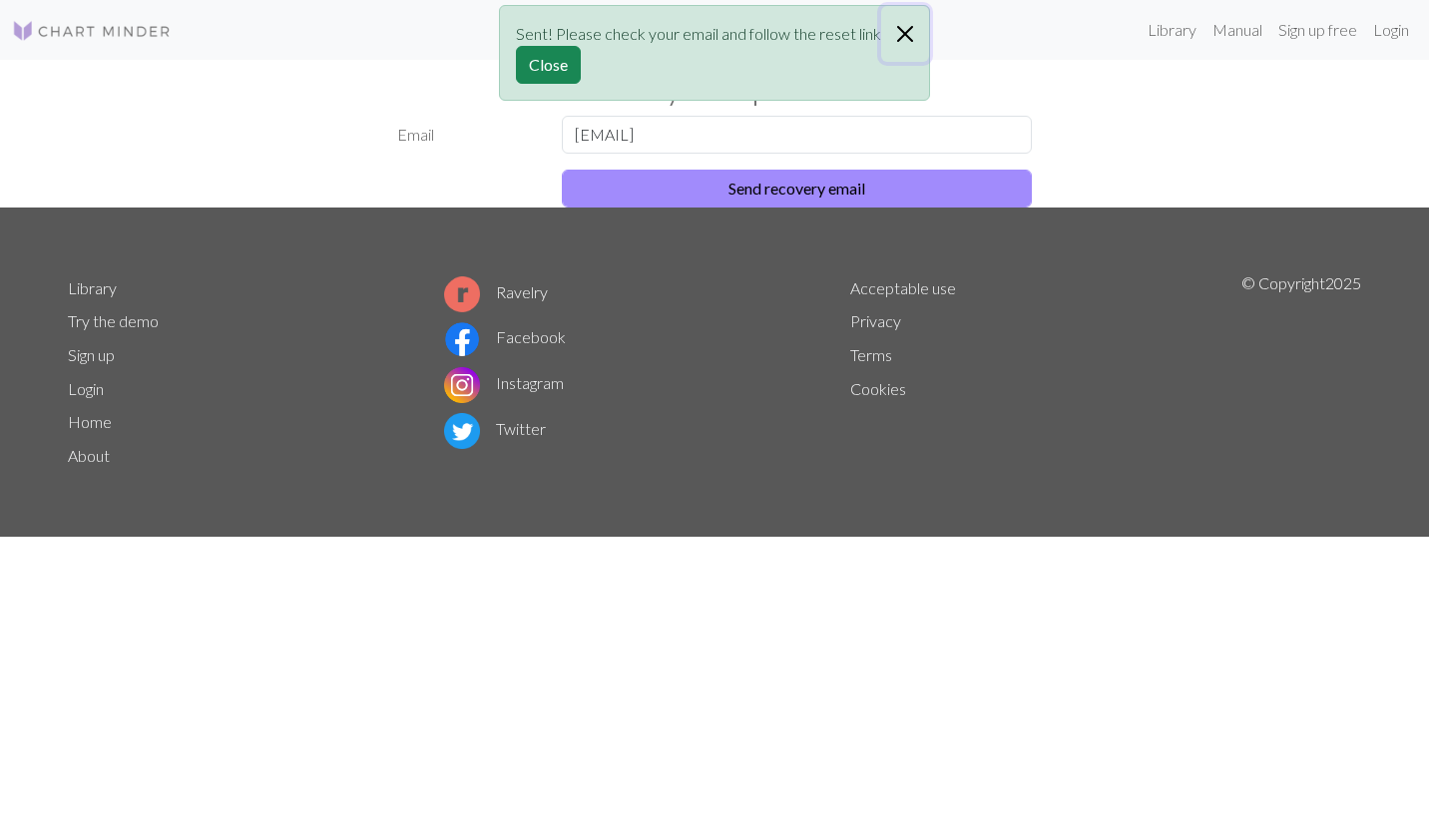 click at bounding box center [905, 34] 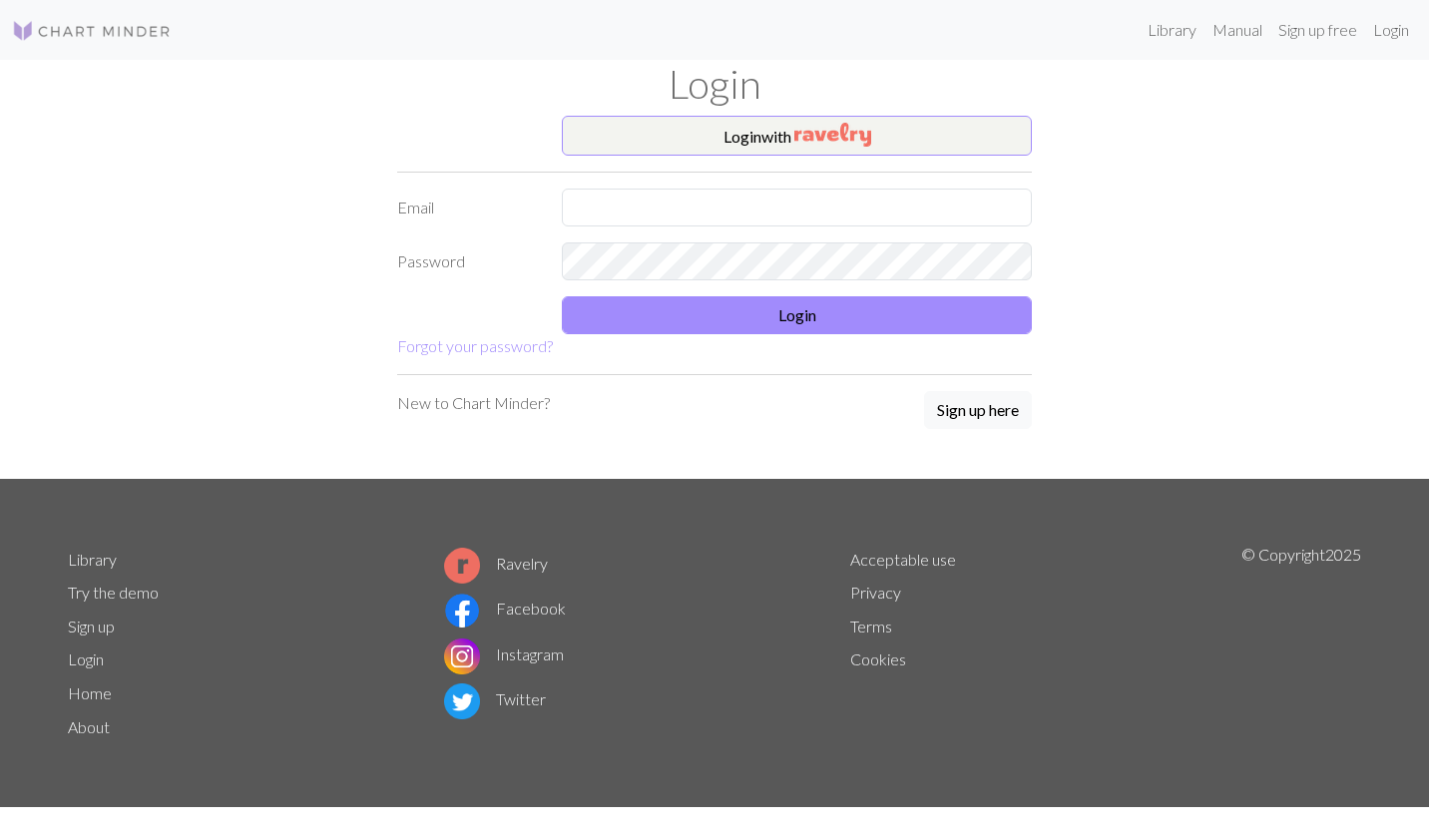 click on "Sign up here" at bounding box center (978, 410) 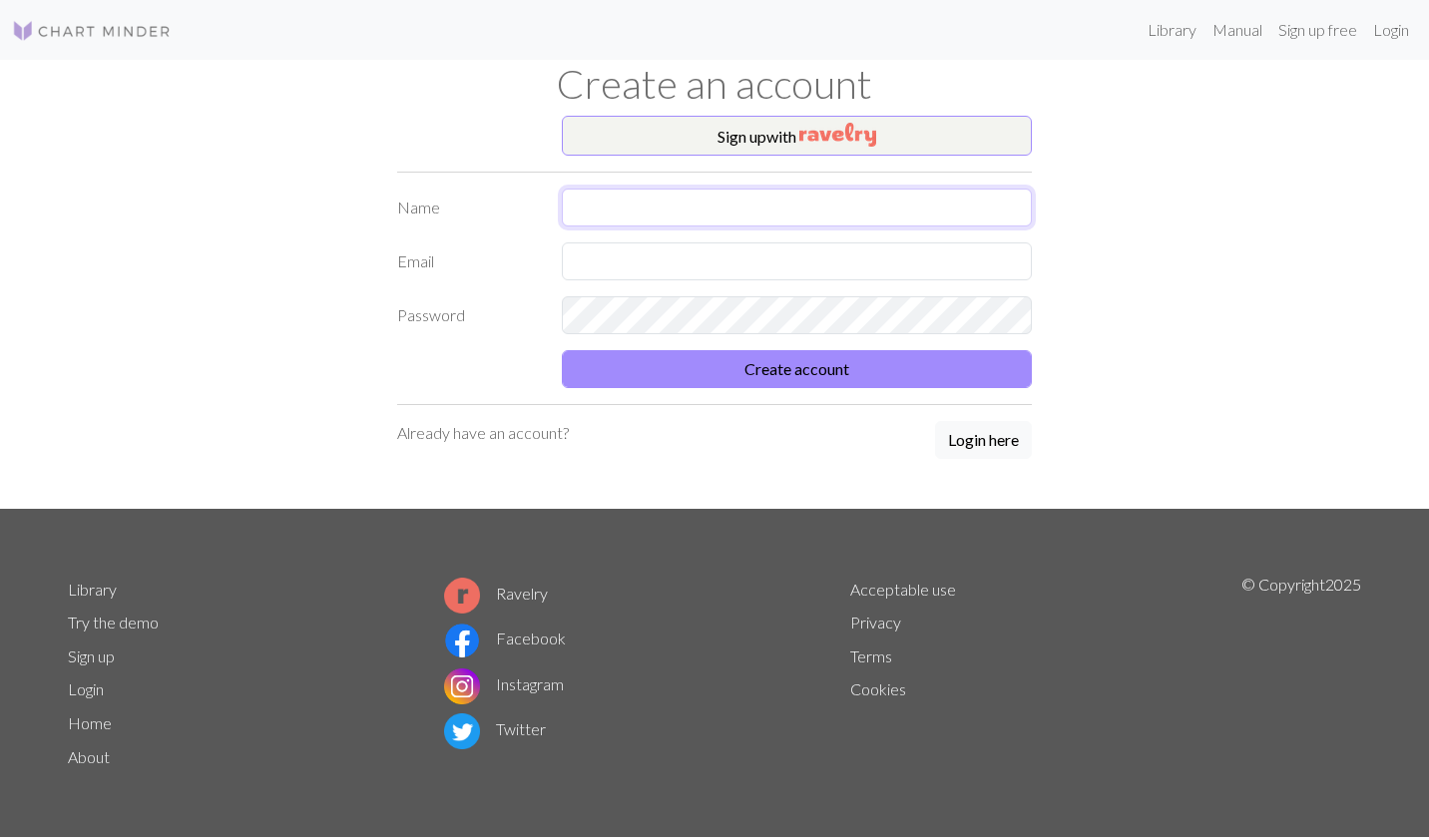 click at bounding box center [796, 208] 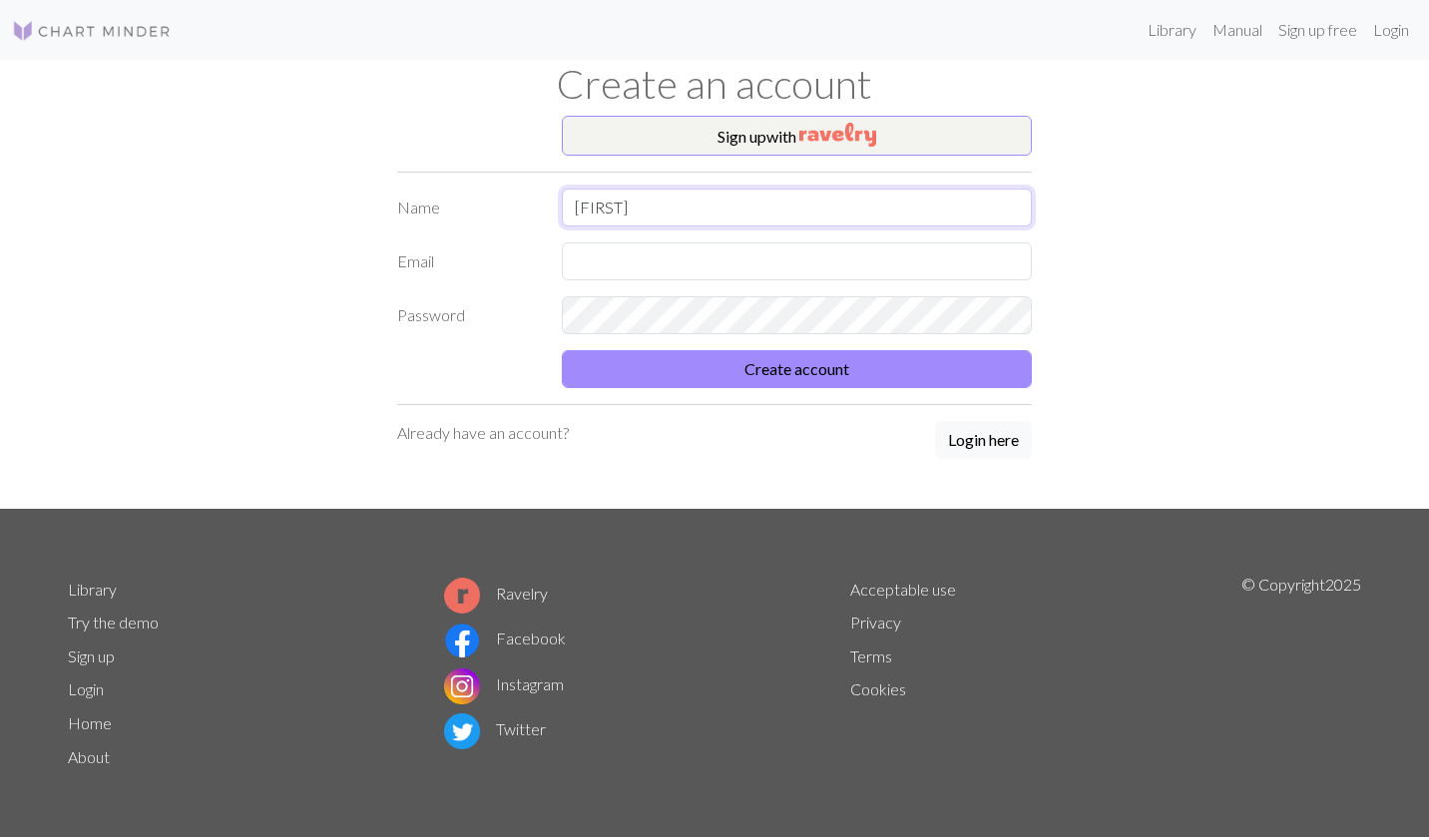 type on "[FIRST]" 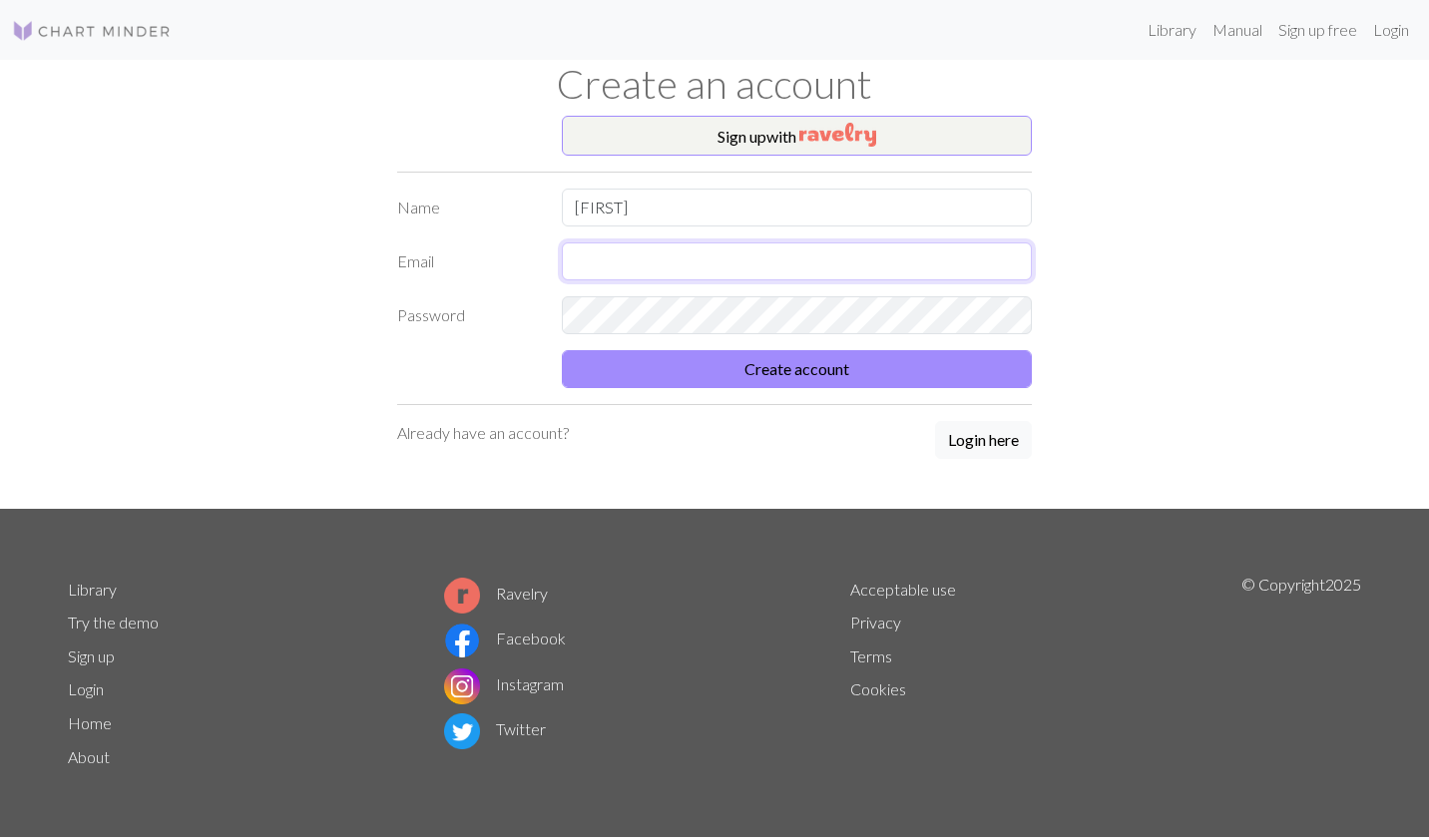 click at bounding box center [796, 261] 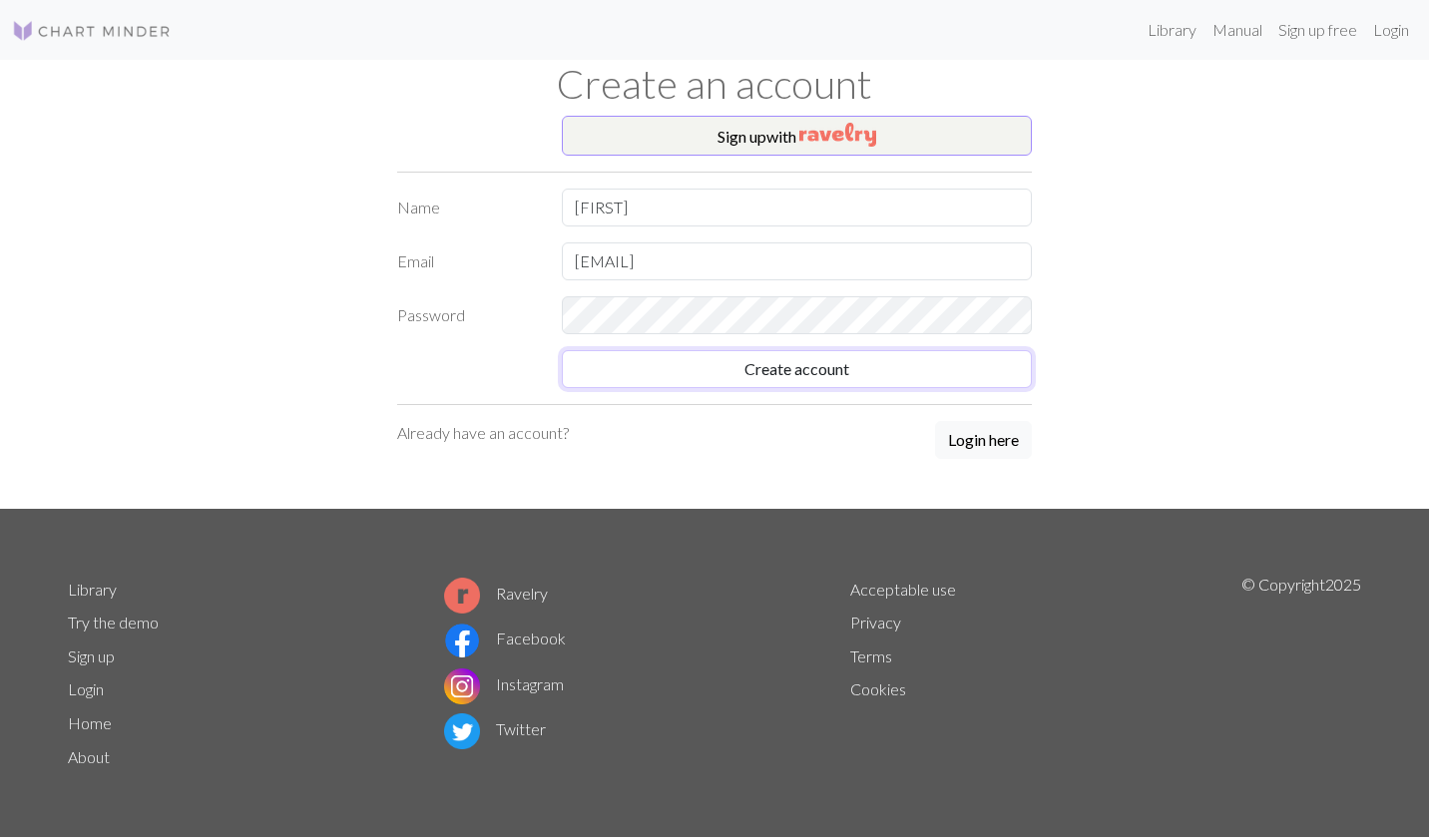 click on "Create account" at bounding box center (796, 369) 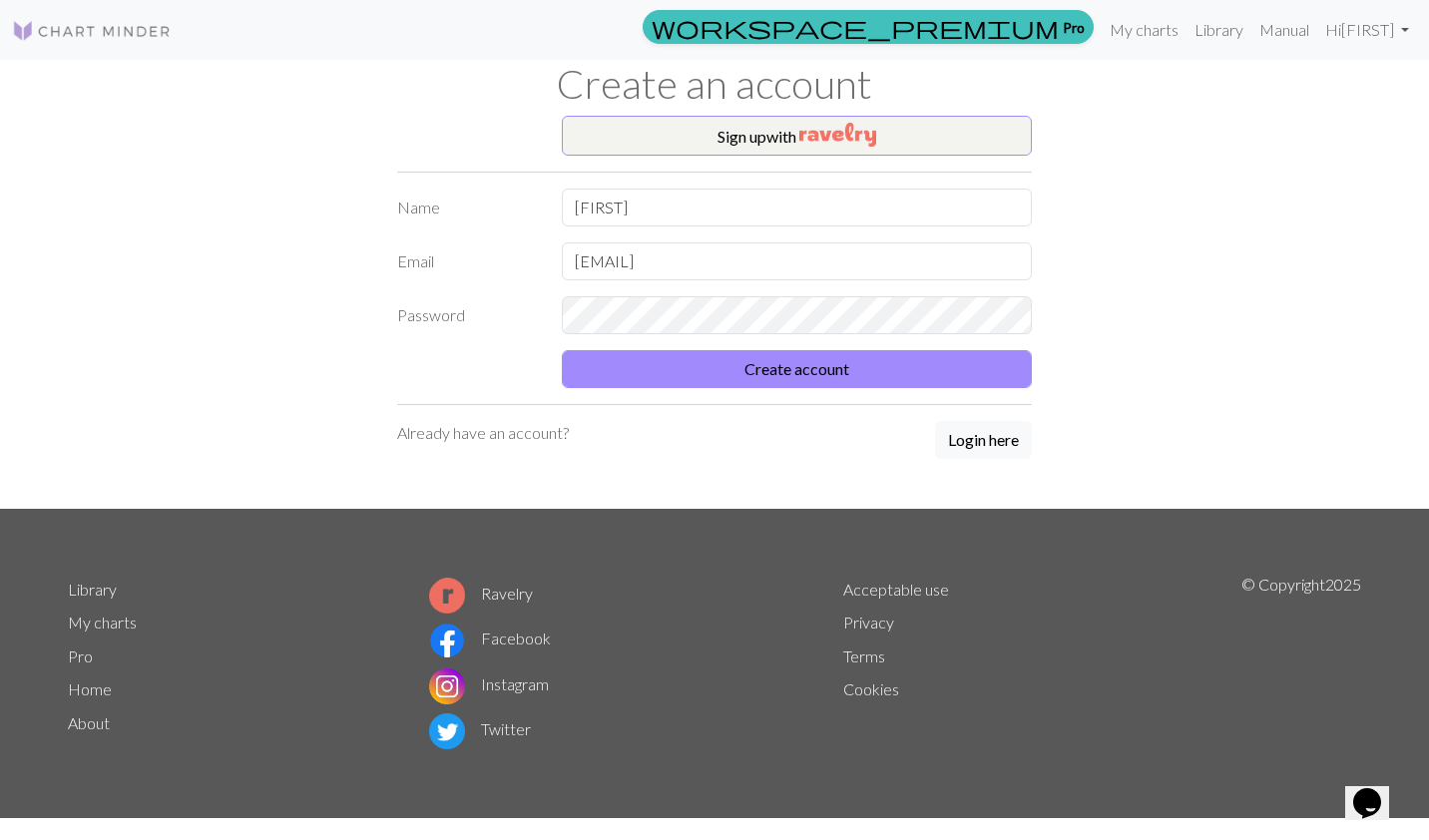 click on "Sign up  with   Name Grace Email chamelin401@gmail.com Password Create account Already have an account? Login here" at bounding box center [714, 312] 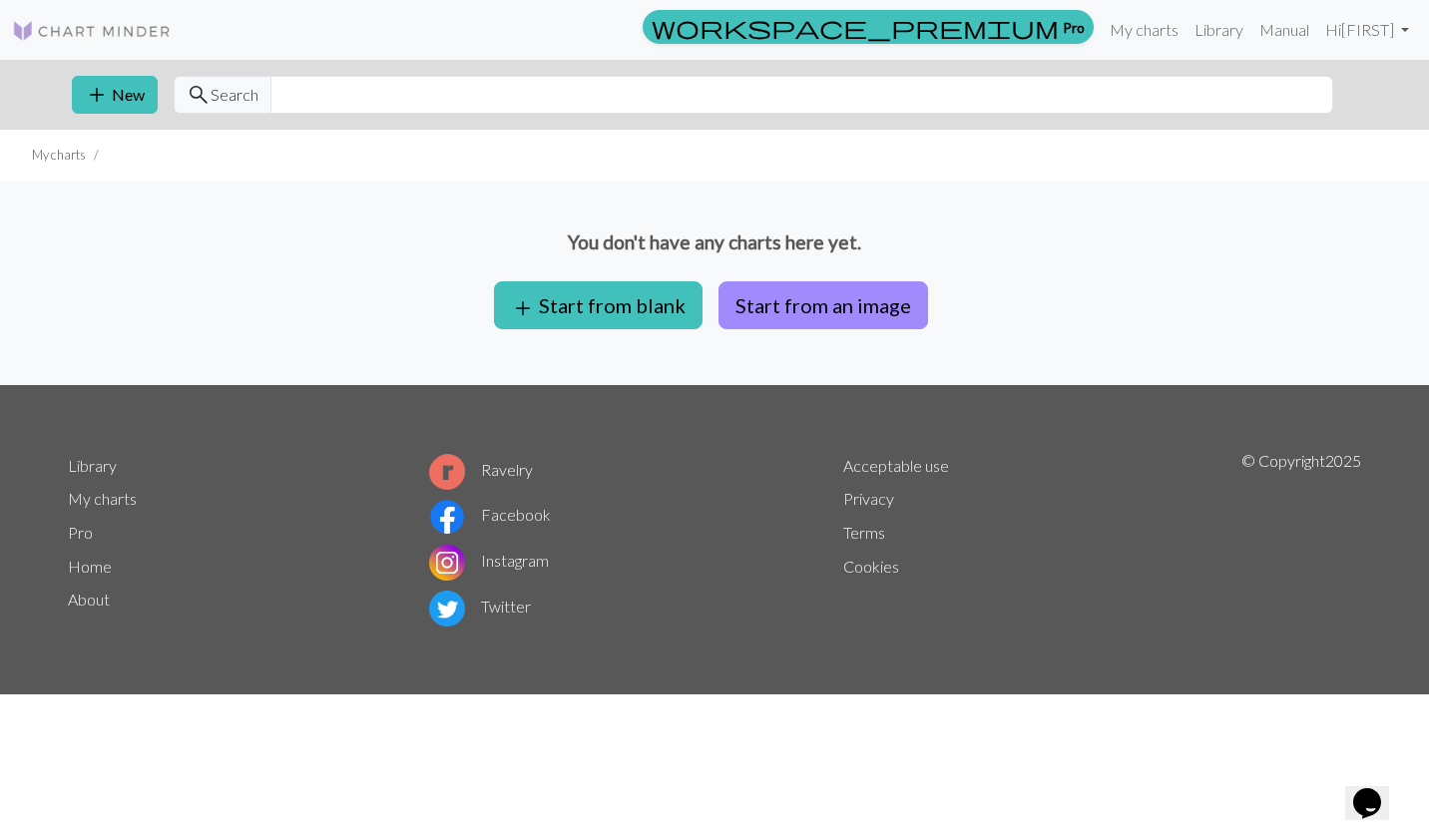 click on "add" at bounding box center (523, 308) 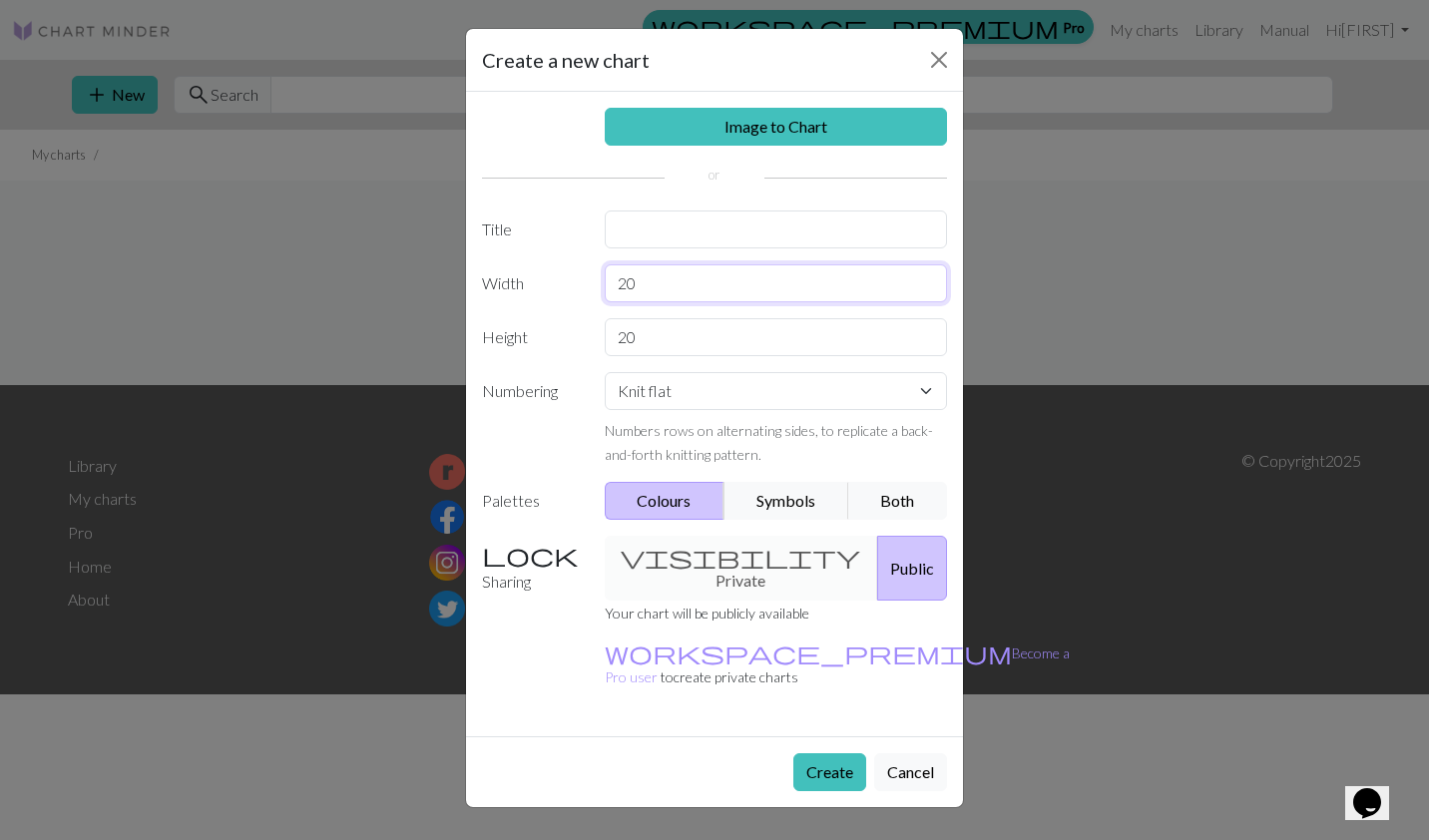 click on "20" at bounding box center [776, 283] 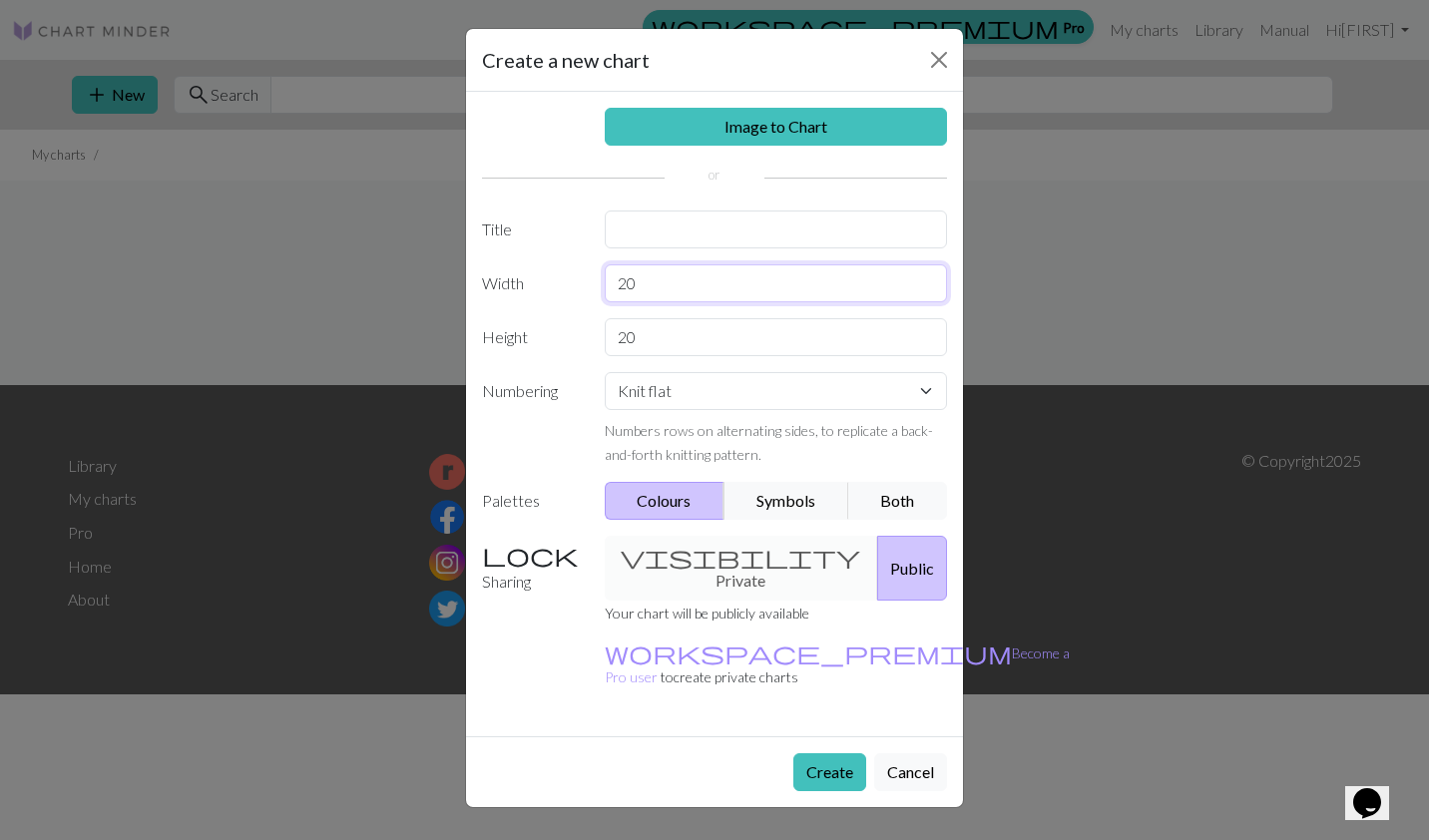 type on "2" 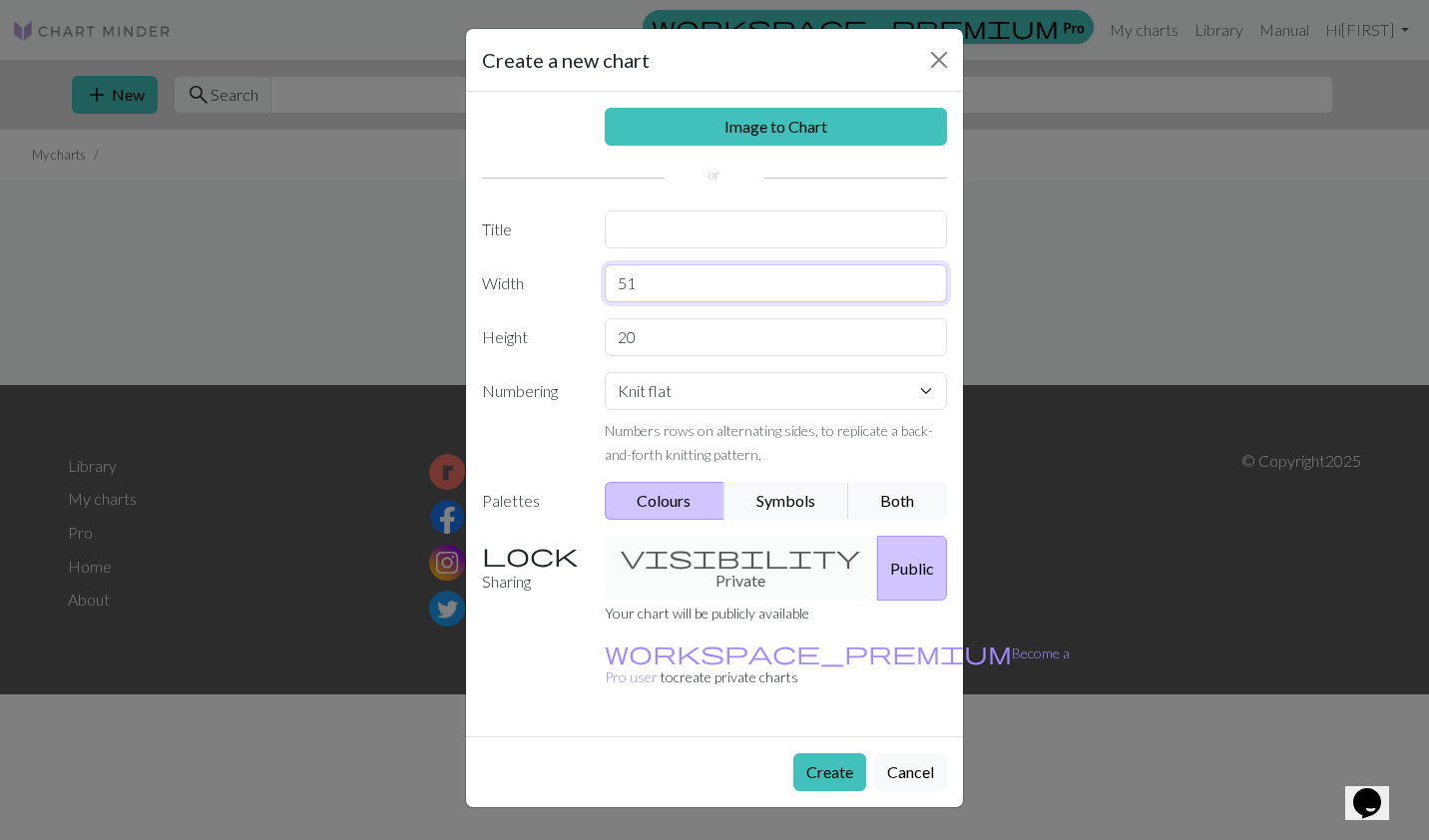 type on "51" 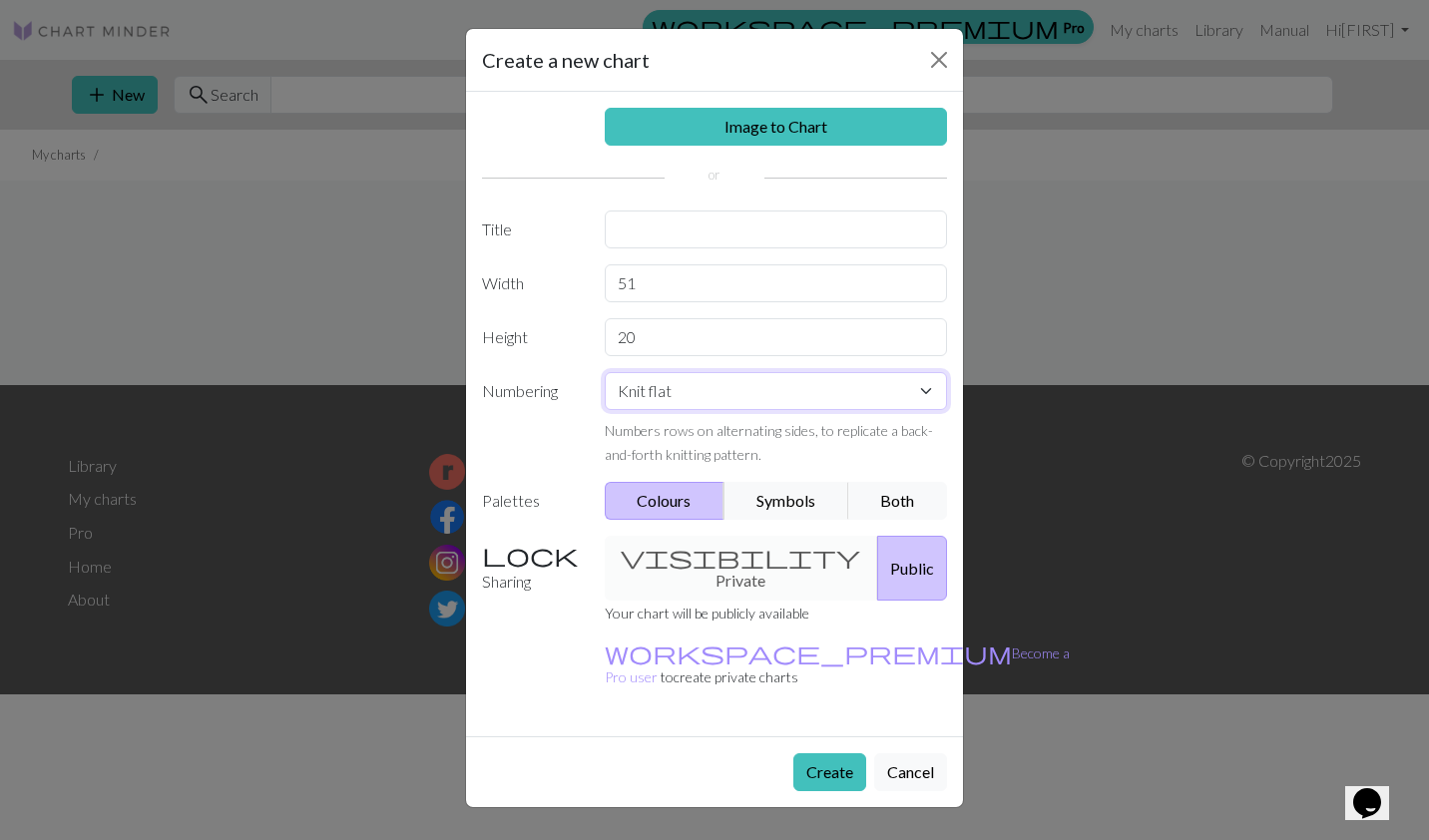 click on "Knit flat Knit in the round Lace knitting Cross stitch" at bounding box center [776, 391] 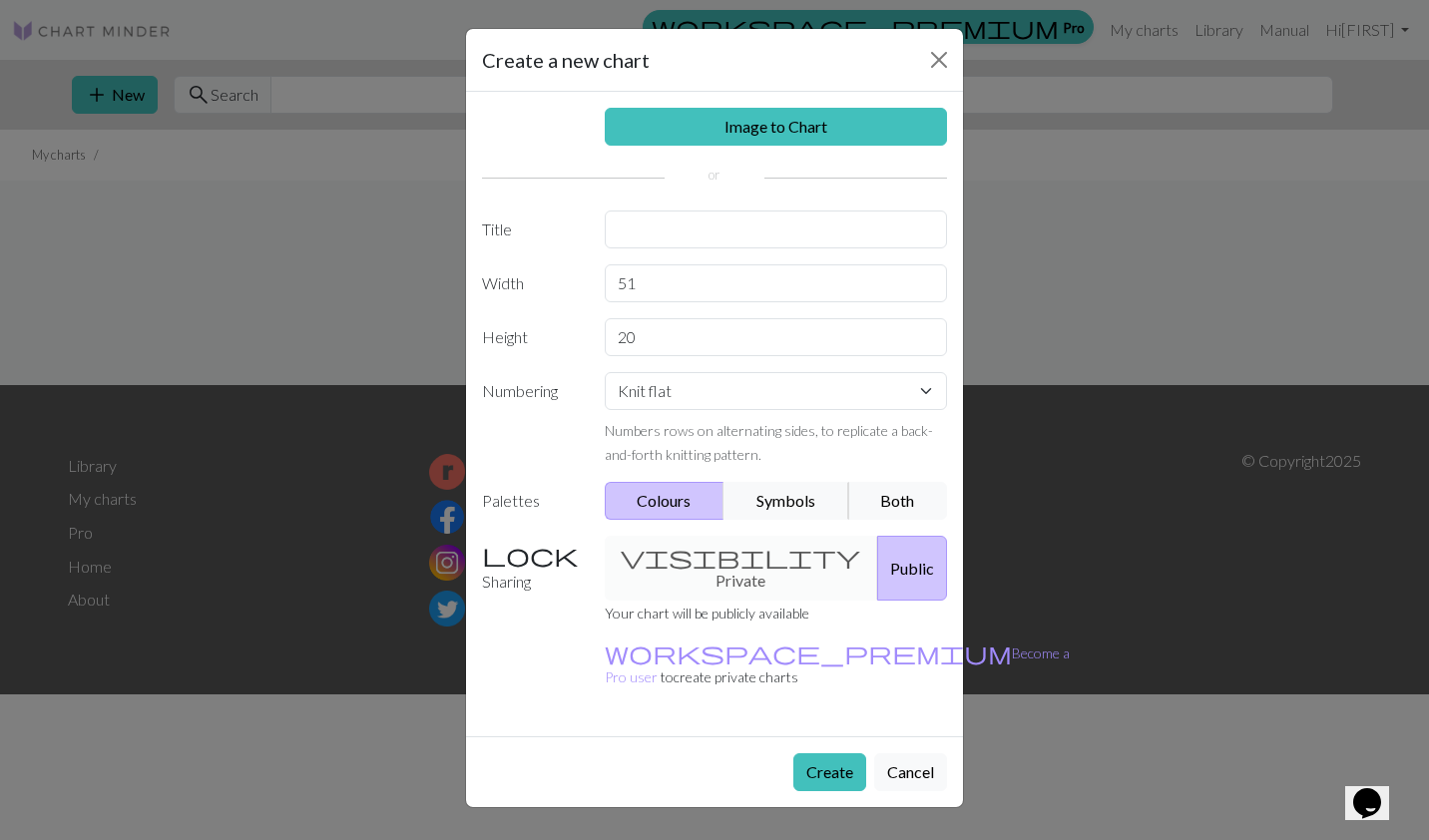 click on "Symbols" at bounding box center [786, 501] 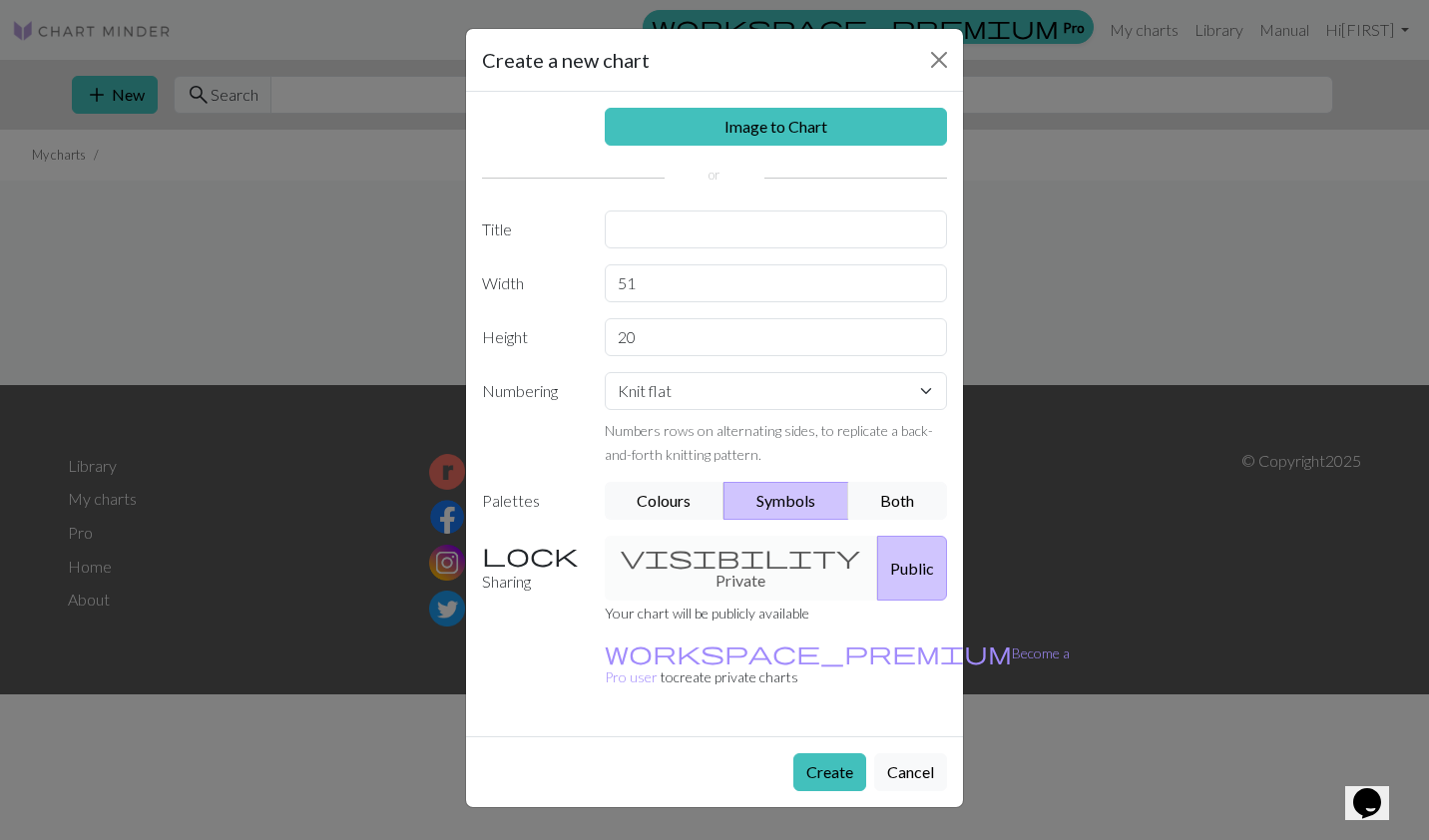 click on "Both" at bounding box center (898, 501) 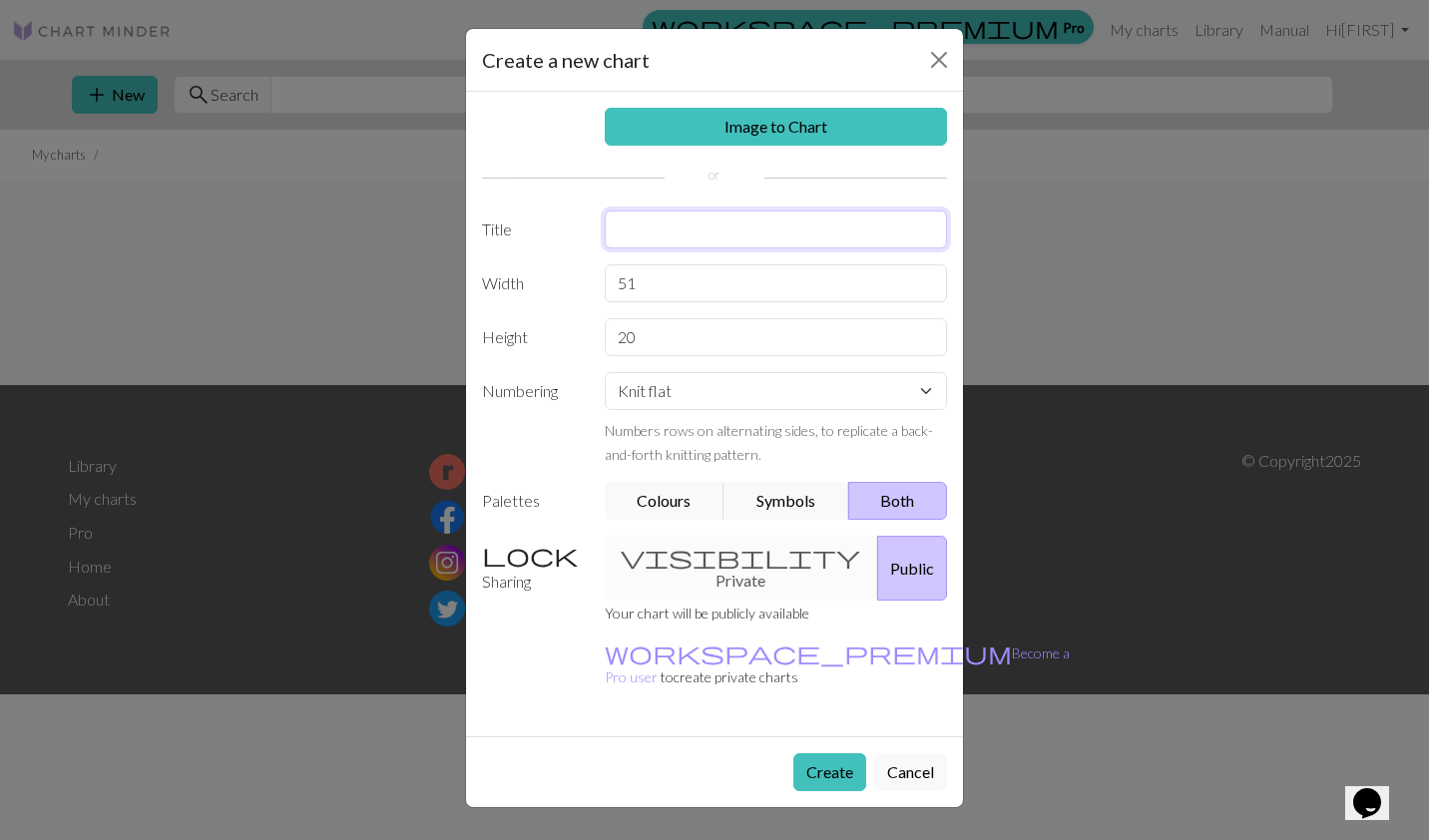 click at bounding box center [776, 229] 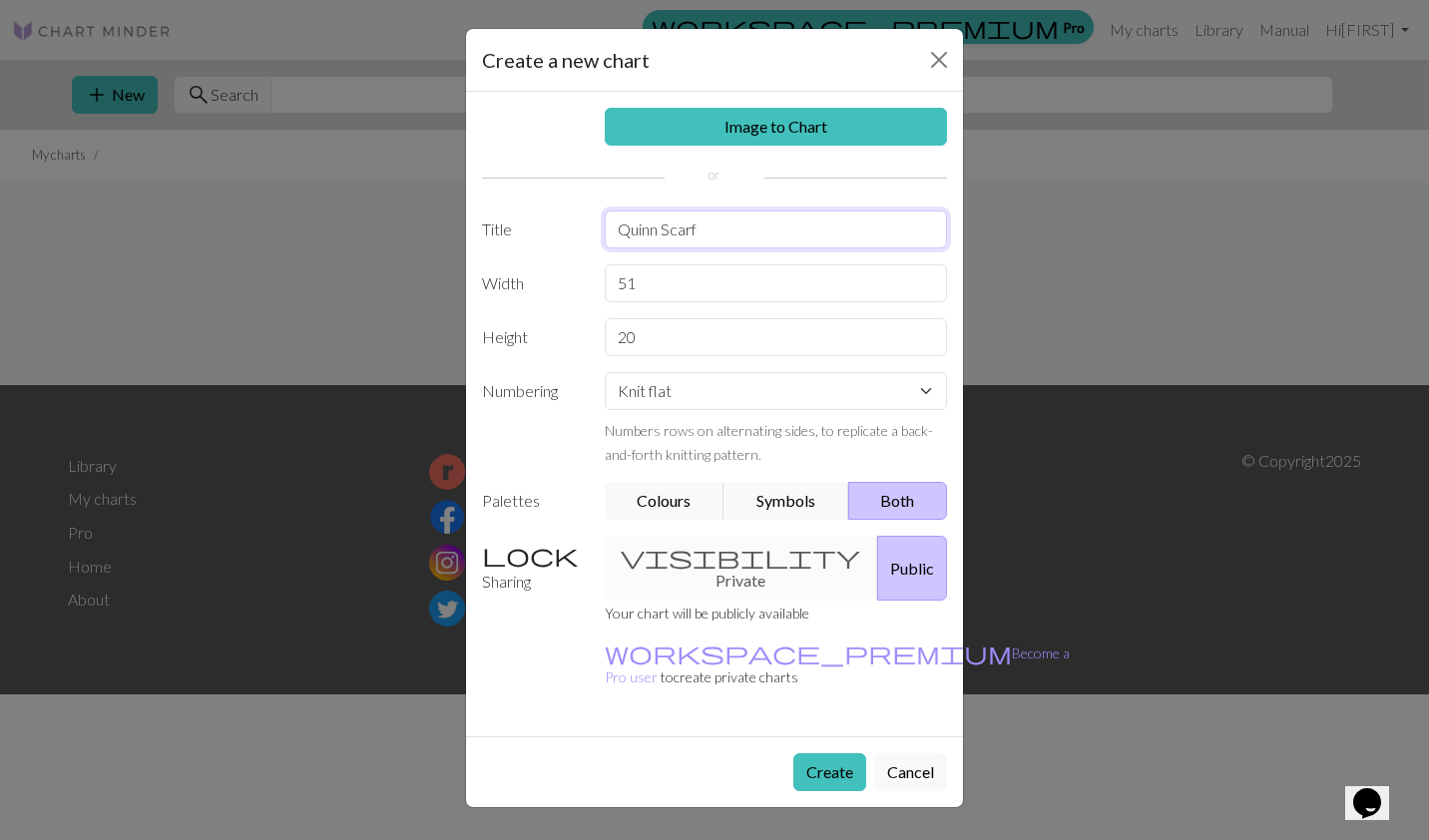 type on "Quinn Scarf" 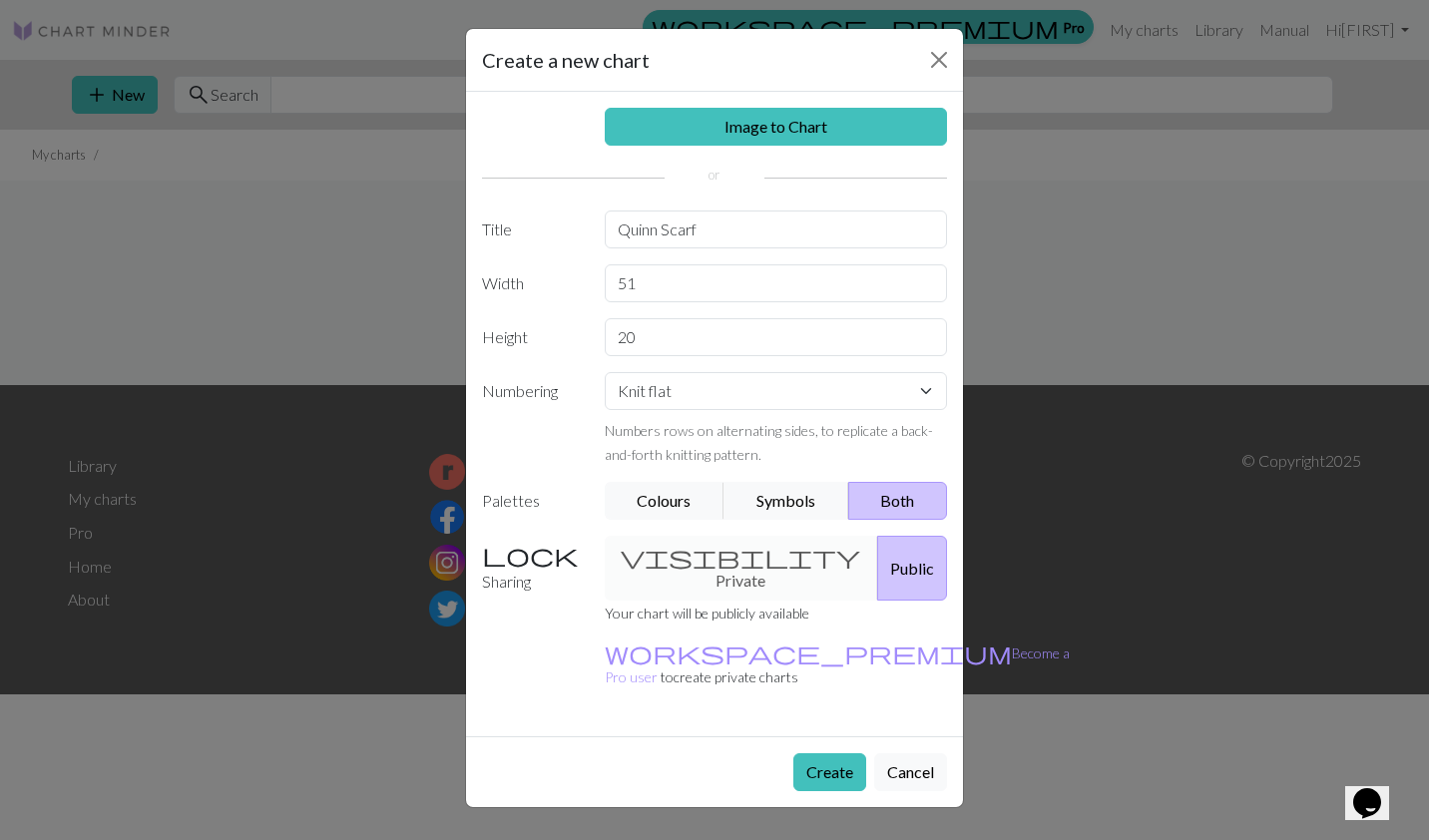 click on "20" at bounding box center (776, 337) 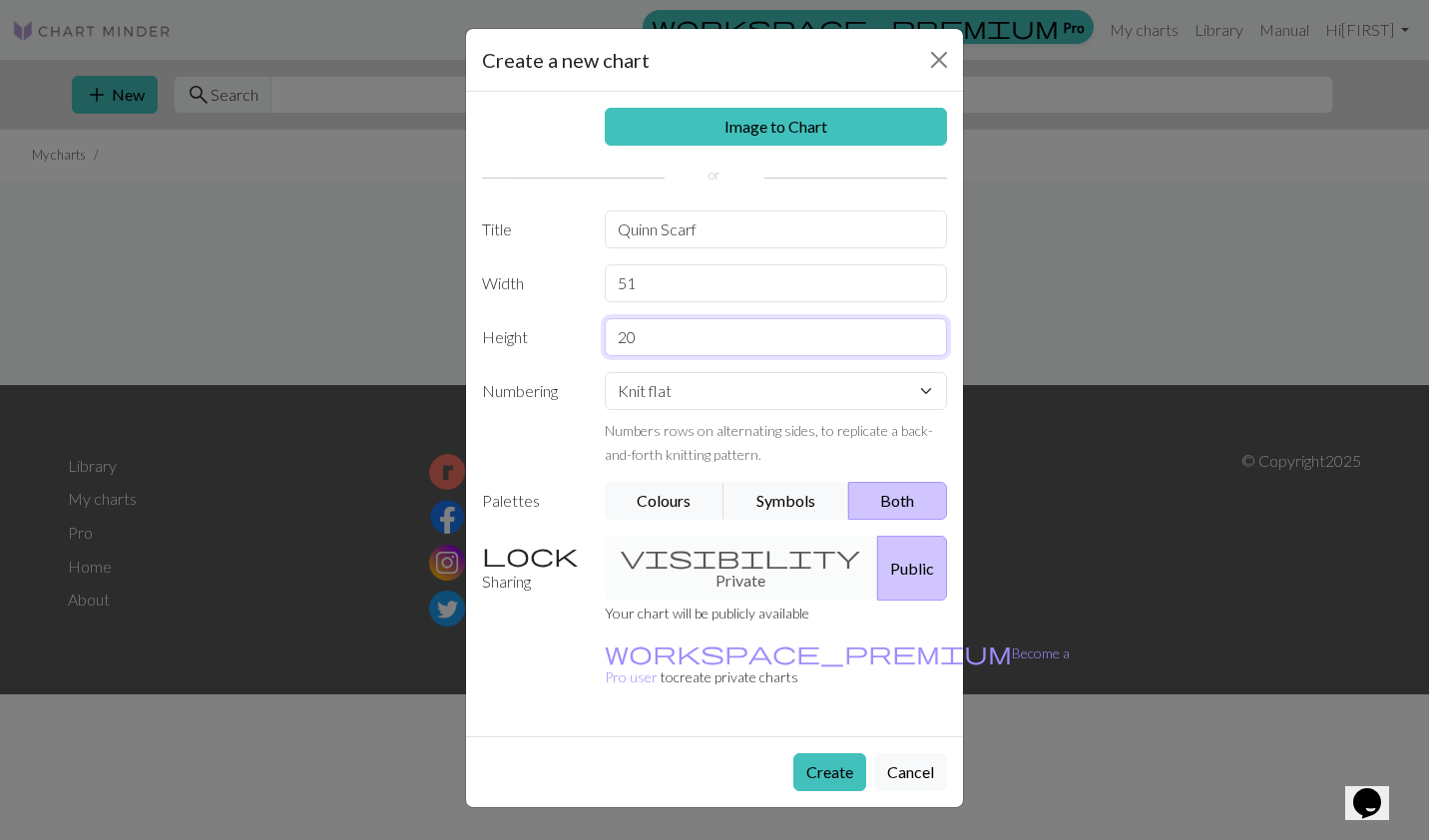 type on "2" 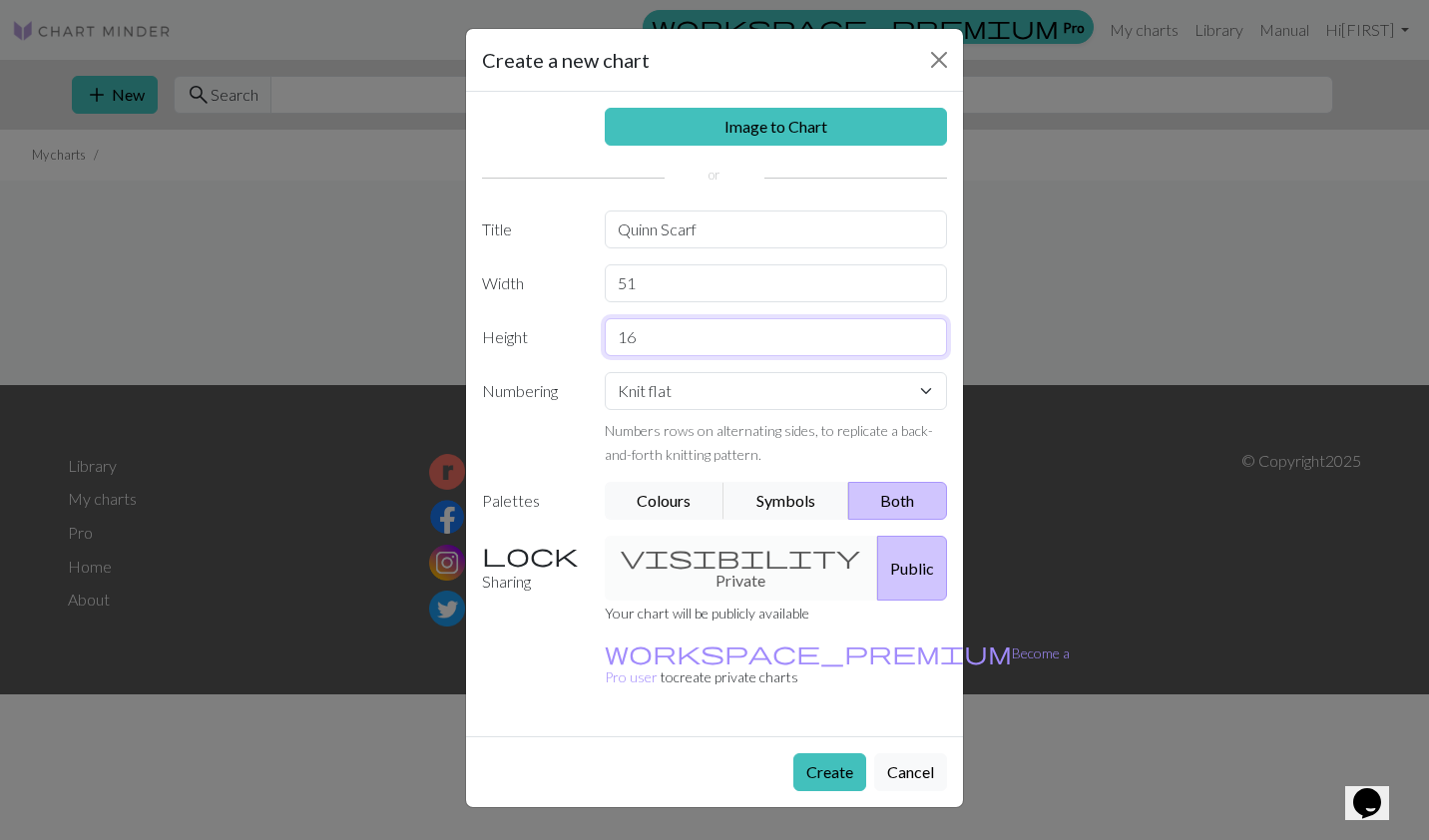 type on "16" 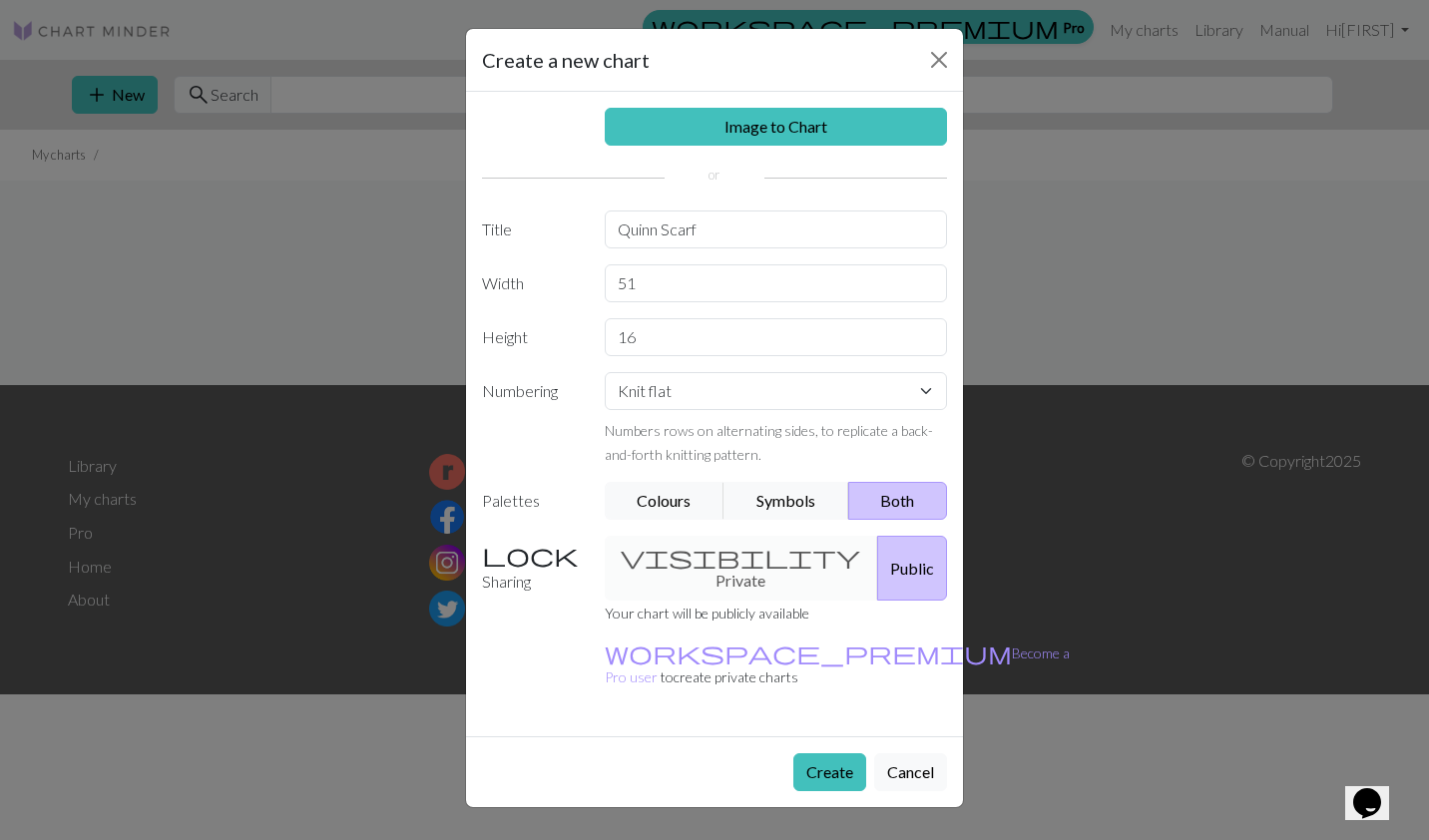 click on "Create" at bounding box center [829, 772] 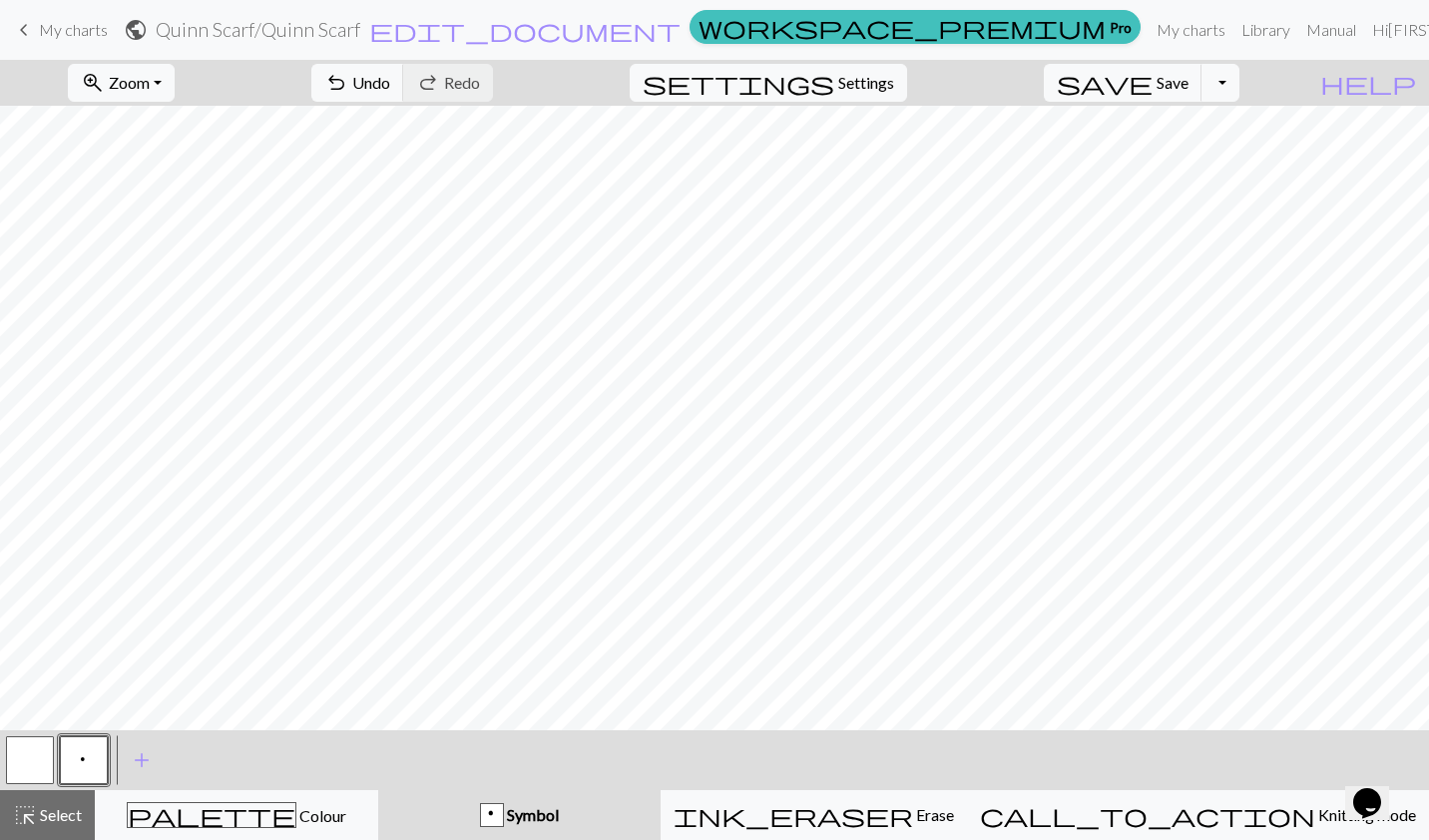 click on "p   Symbol" at bounding box center (519, 815) 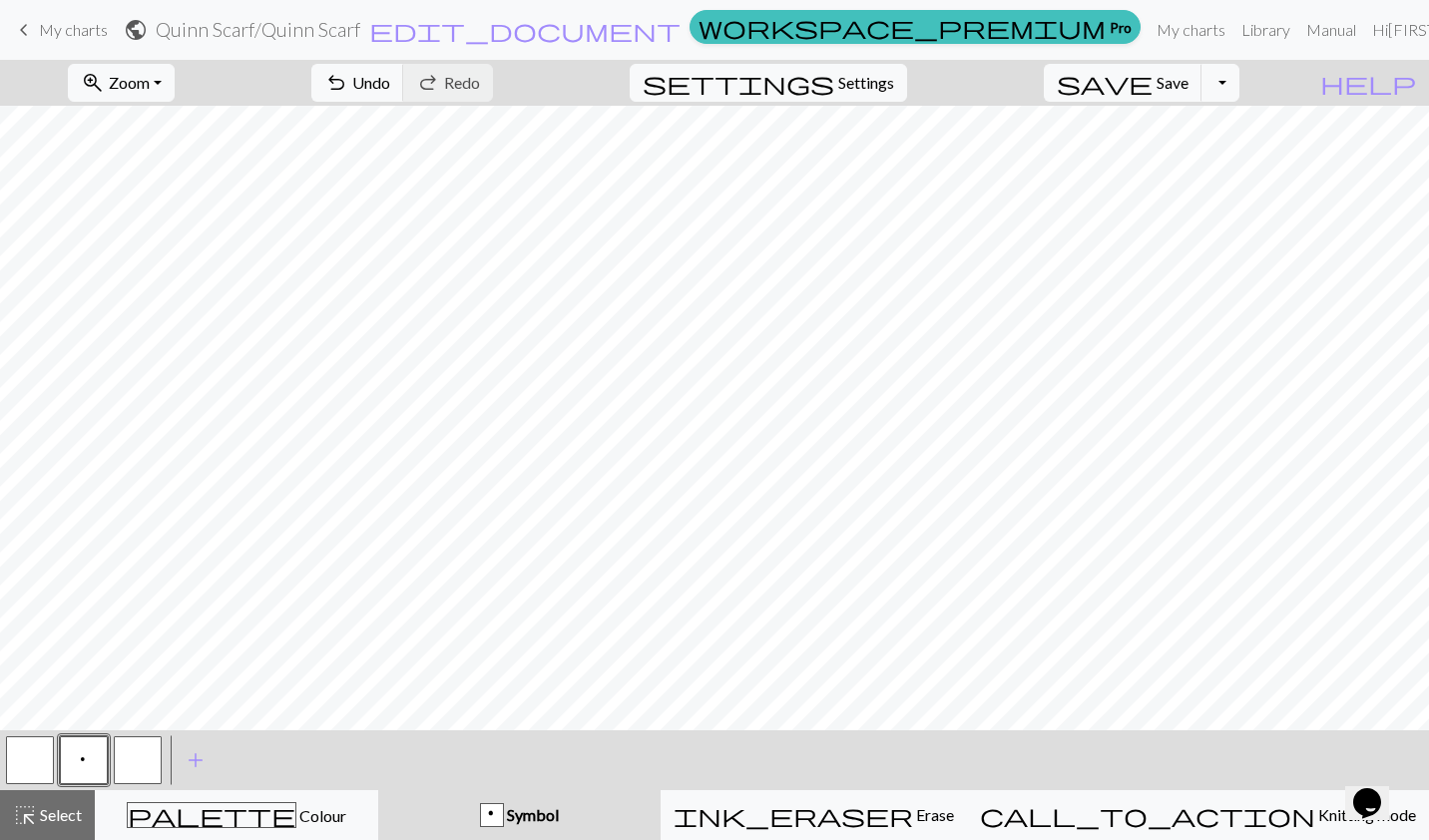 click at bounding box center (138, 760) 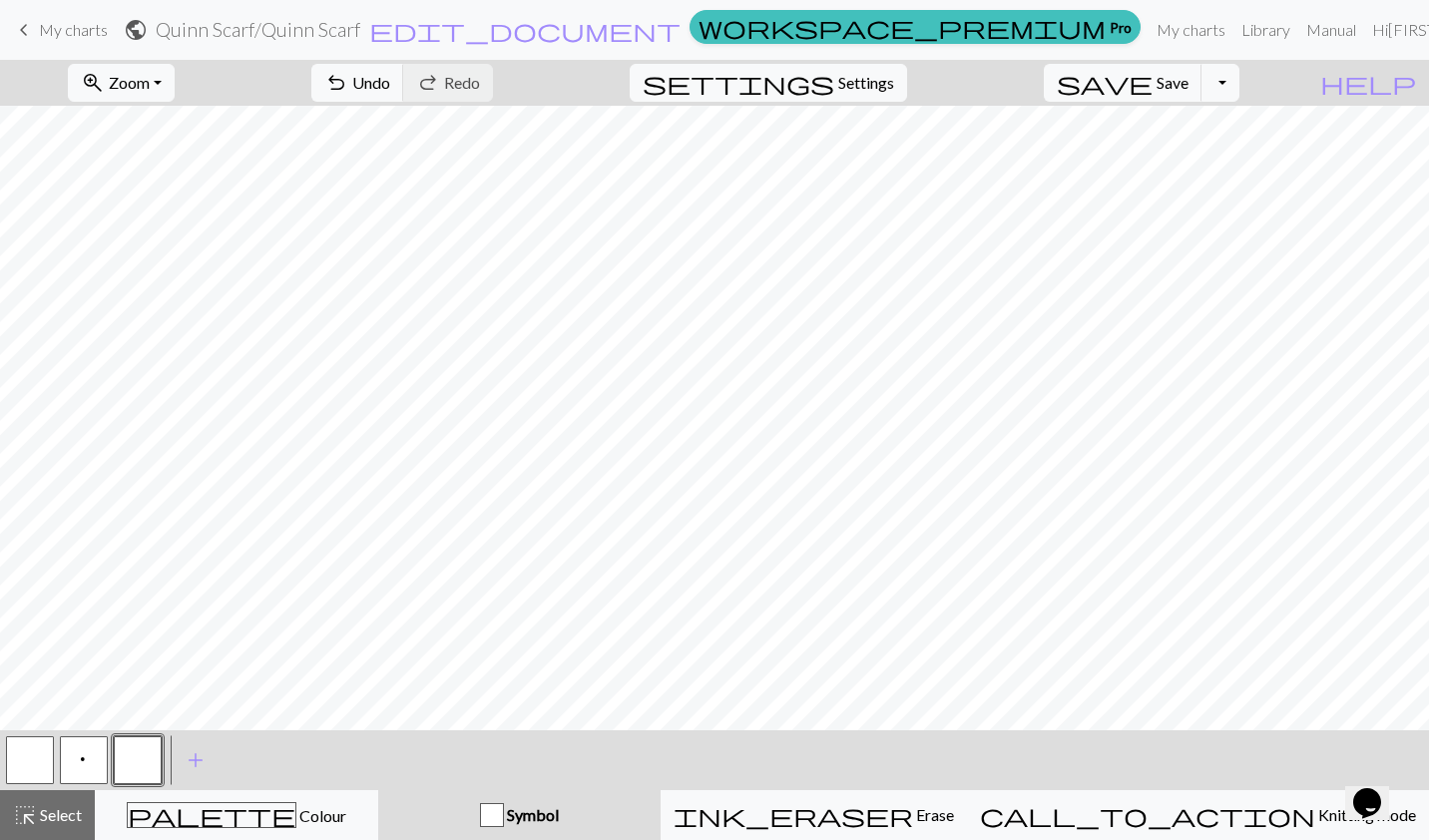click on "add" at bounding box center [196, 760] 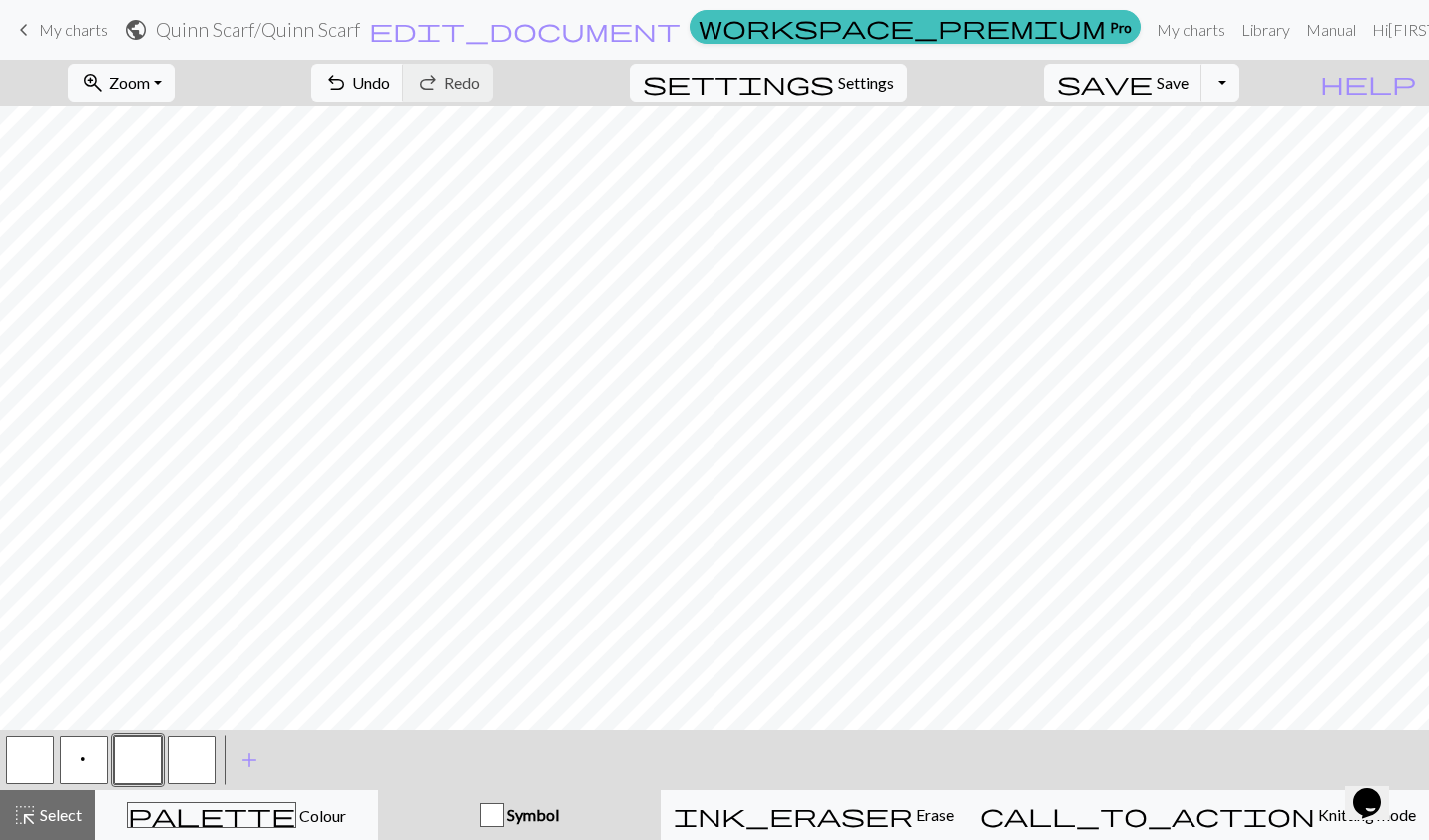 click on "add" at bounding box center [249, 760] 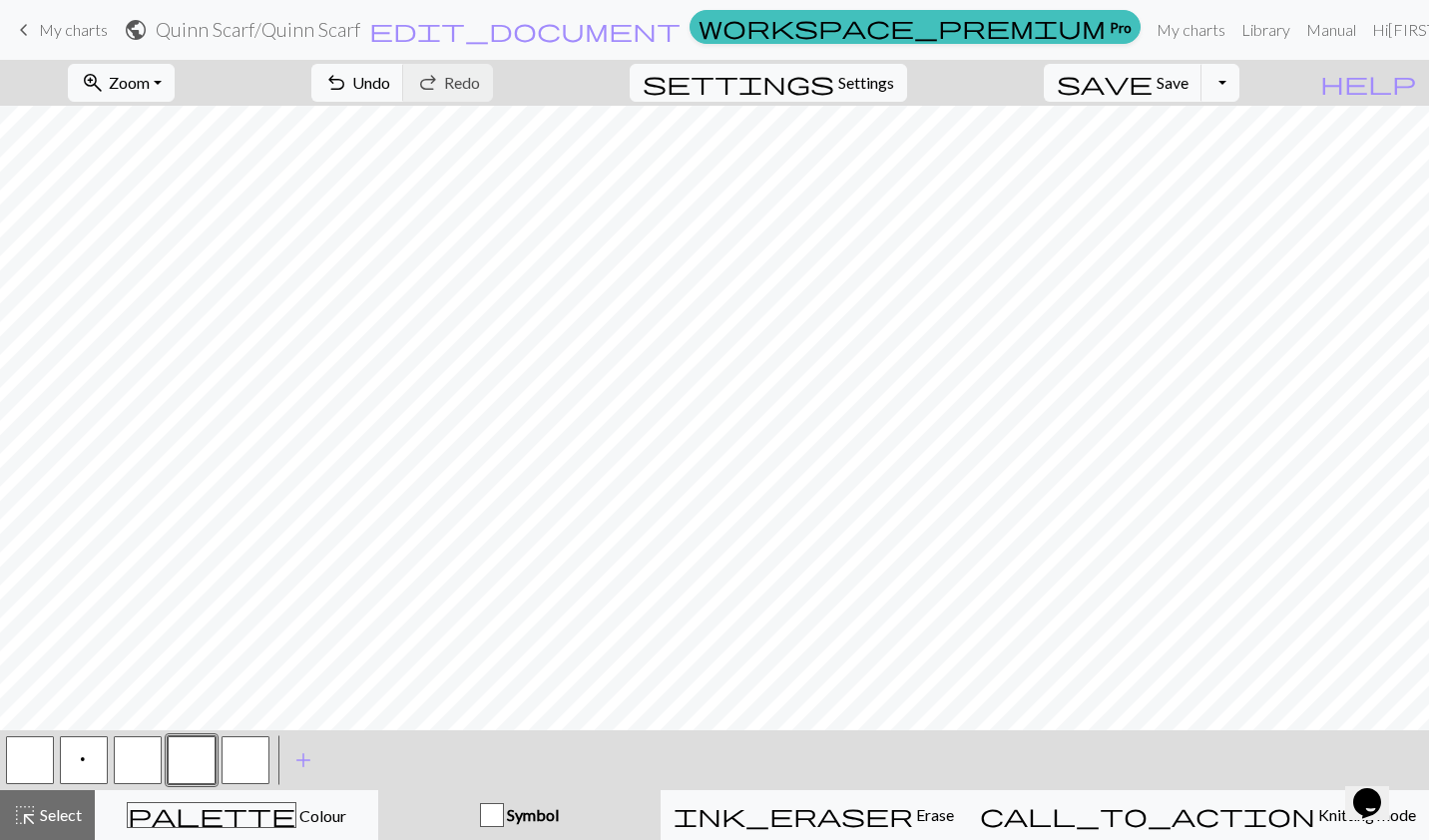 click at bounding box center [138, 760] 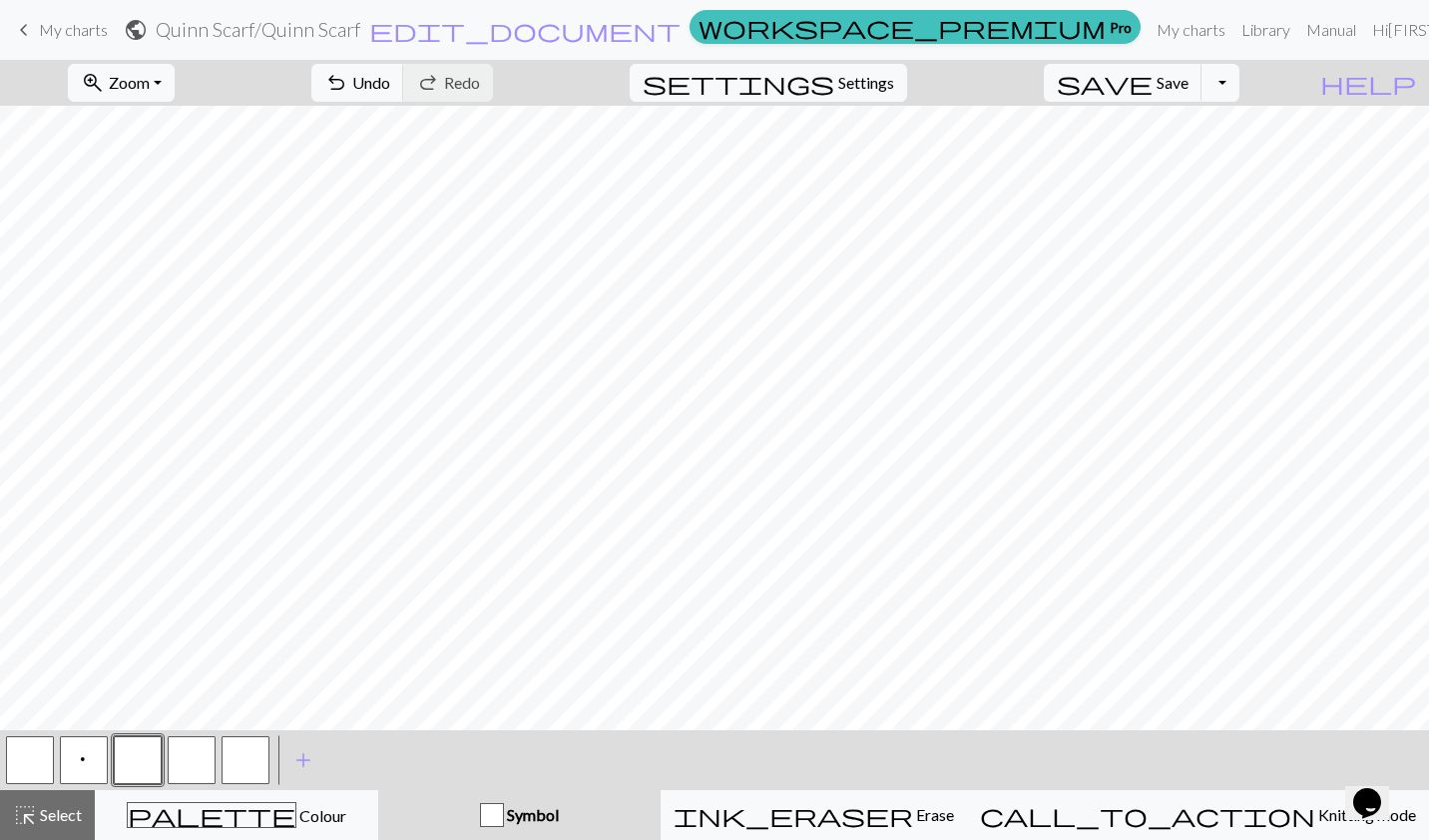 click at bounding box center [30, 760] 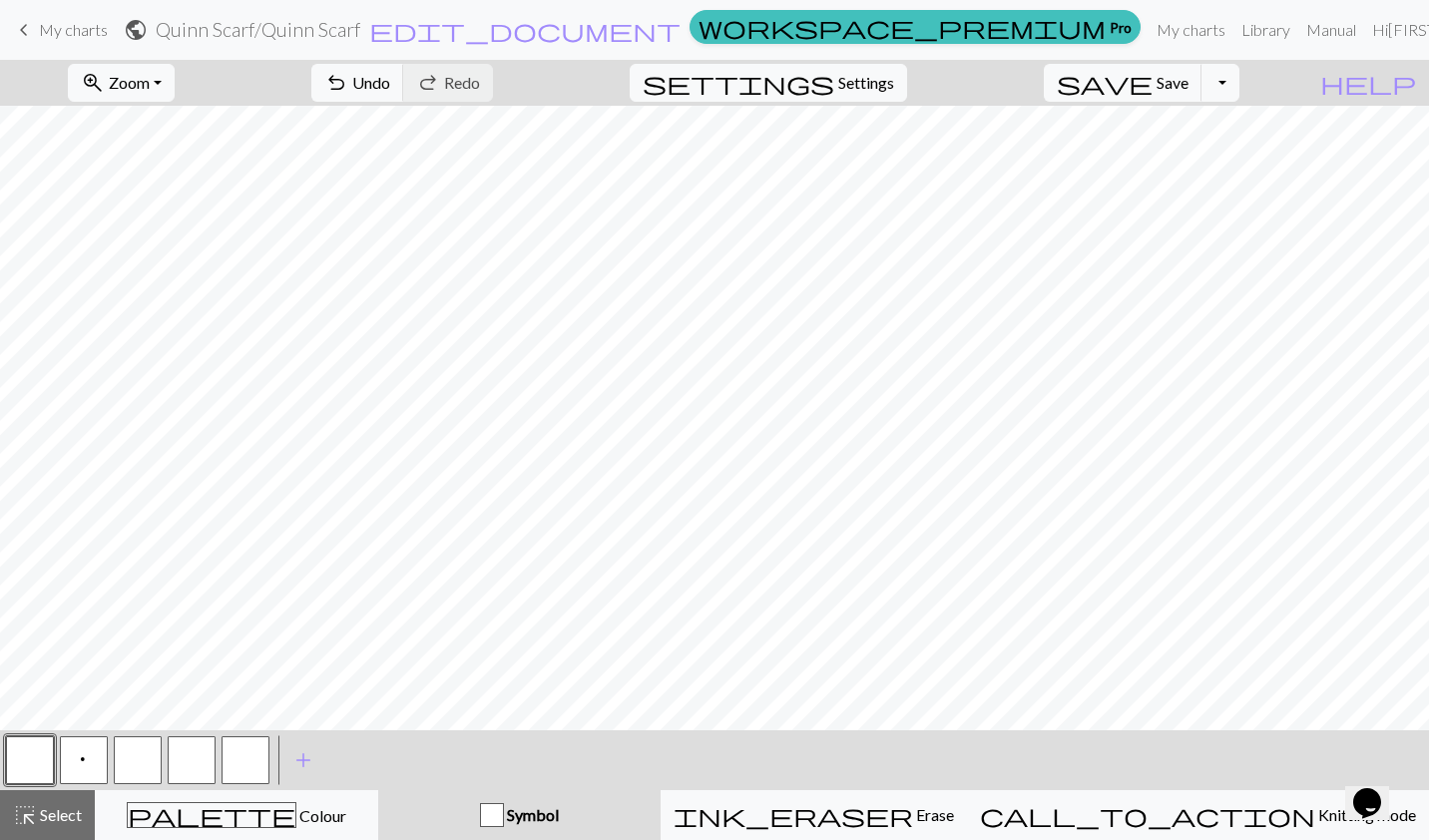 click at bounding box center (138, 760) 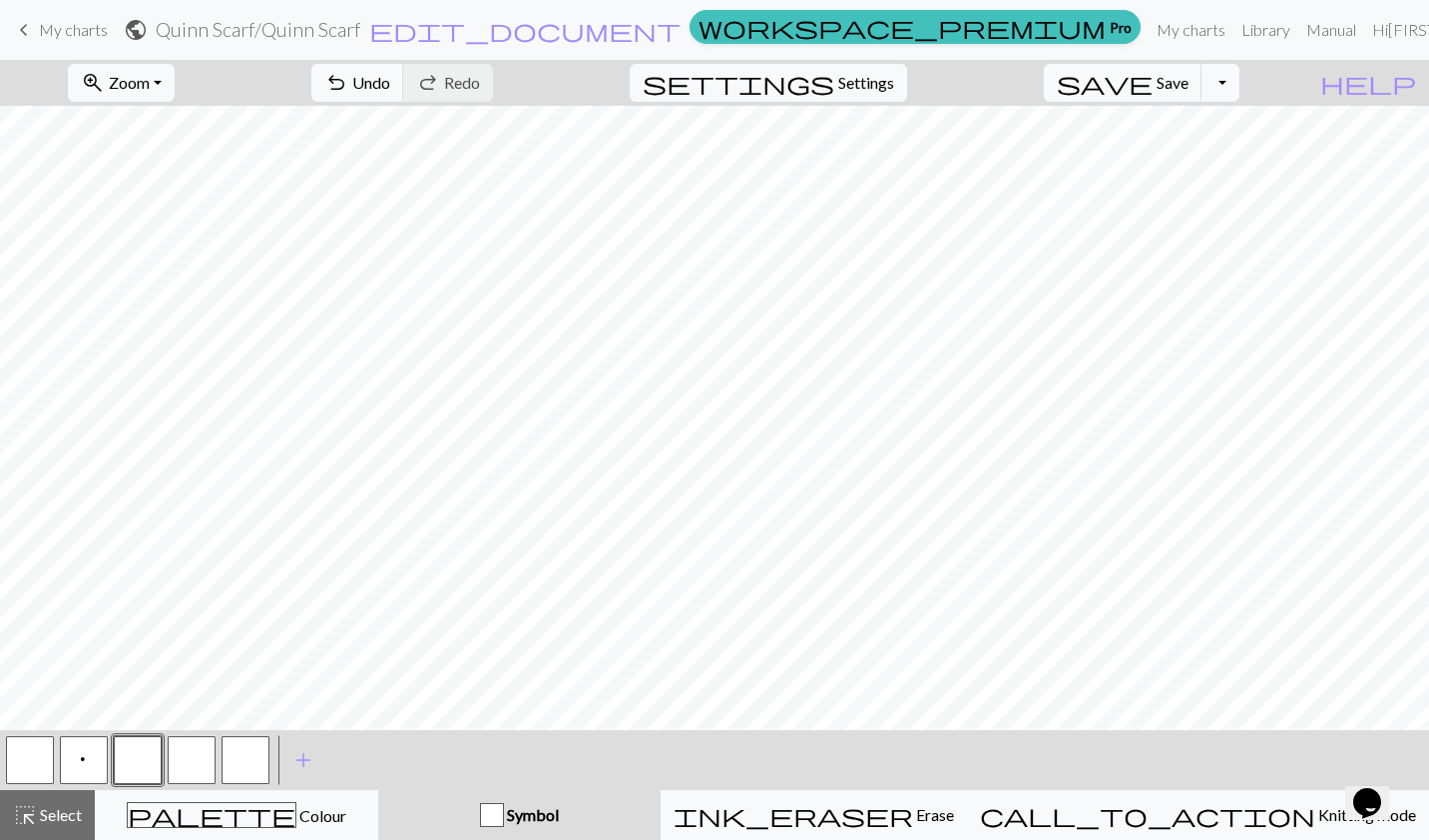click at bounding box center [138, 760] 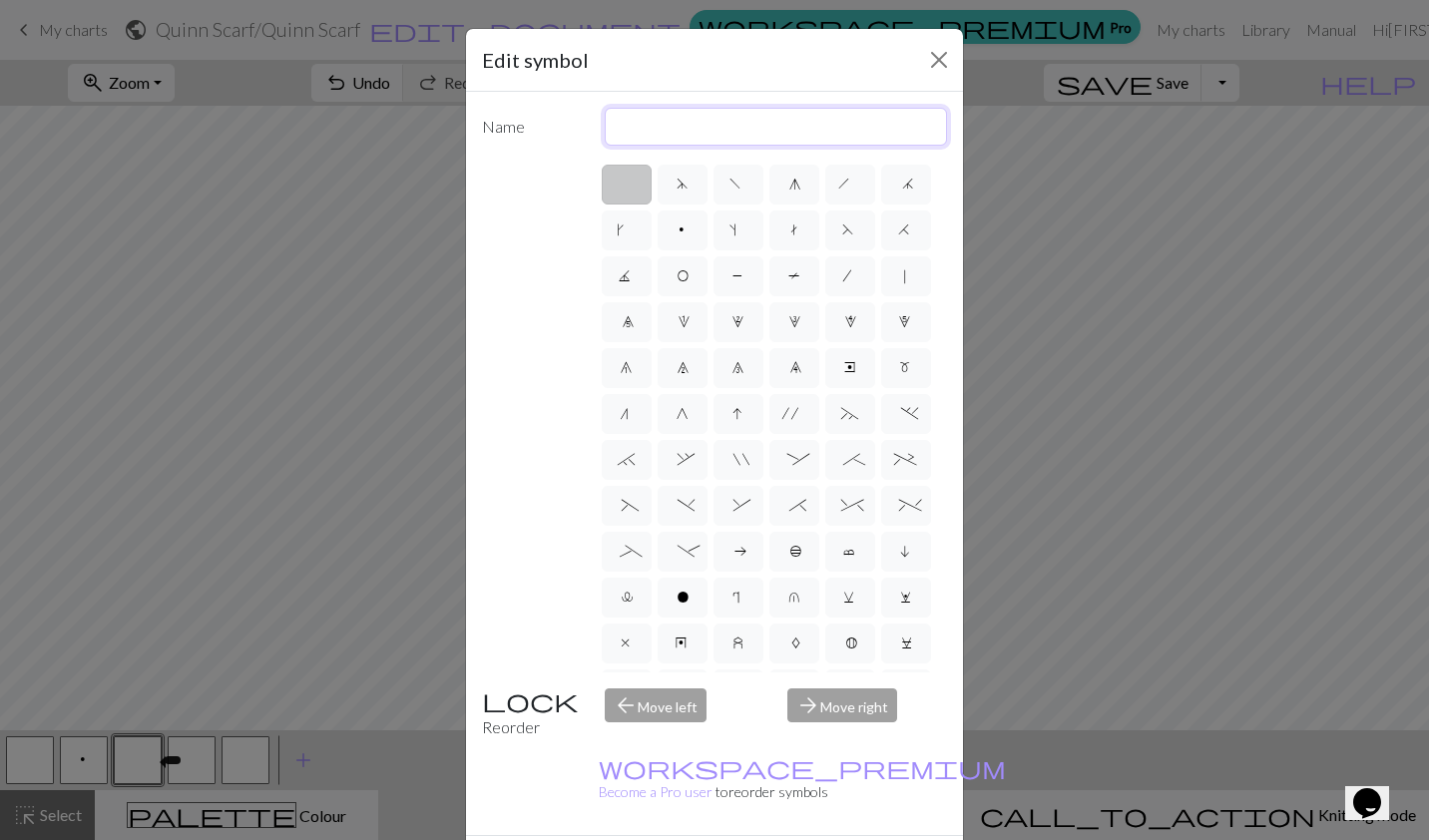 click at bounding box center [776, 127] 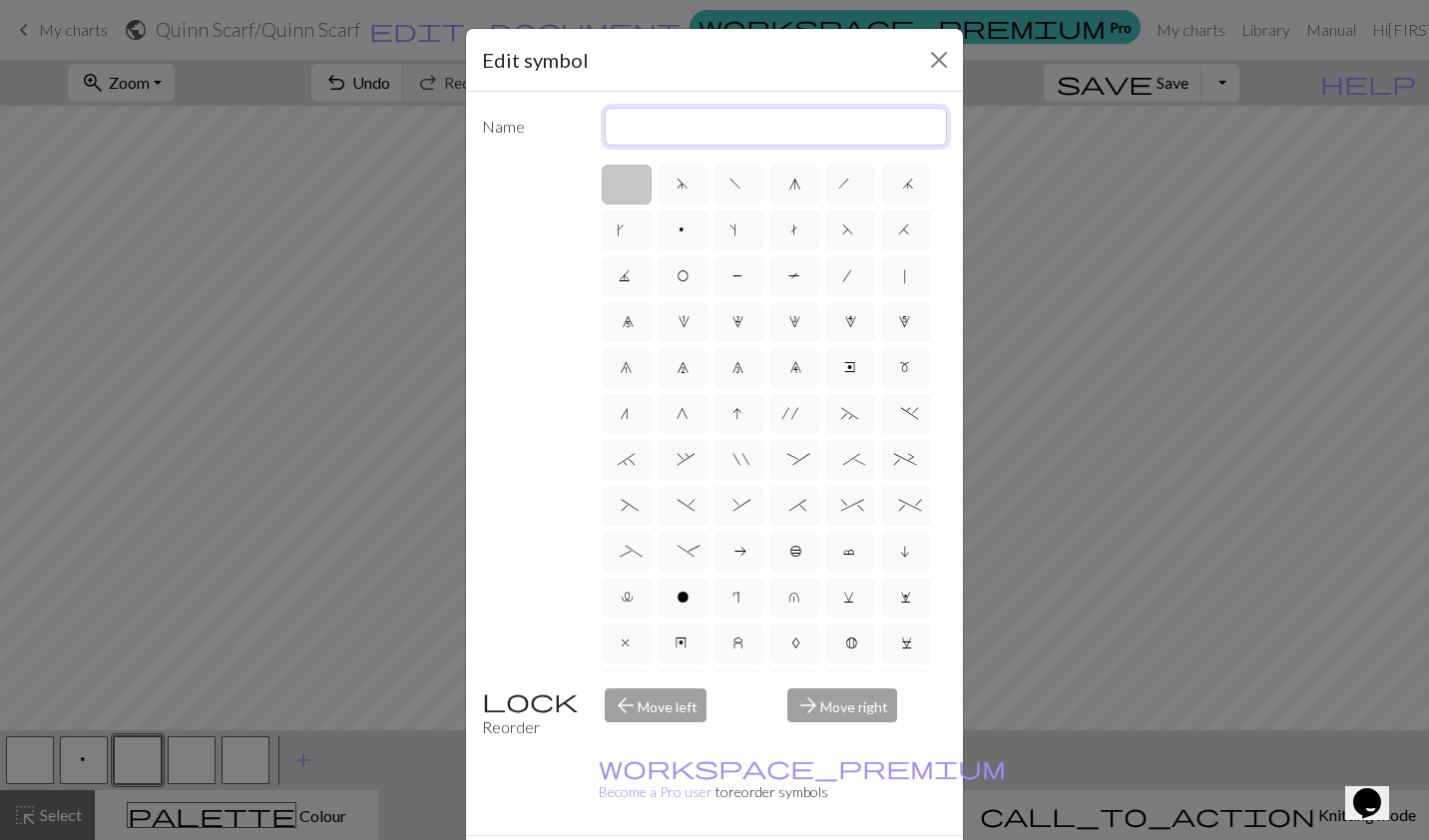 click at bounding box center [776, 127] 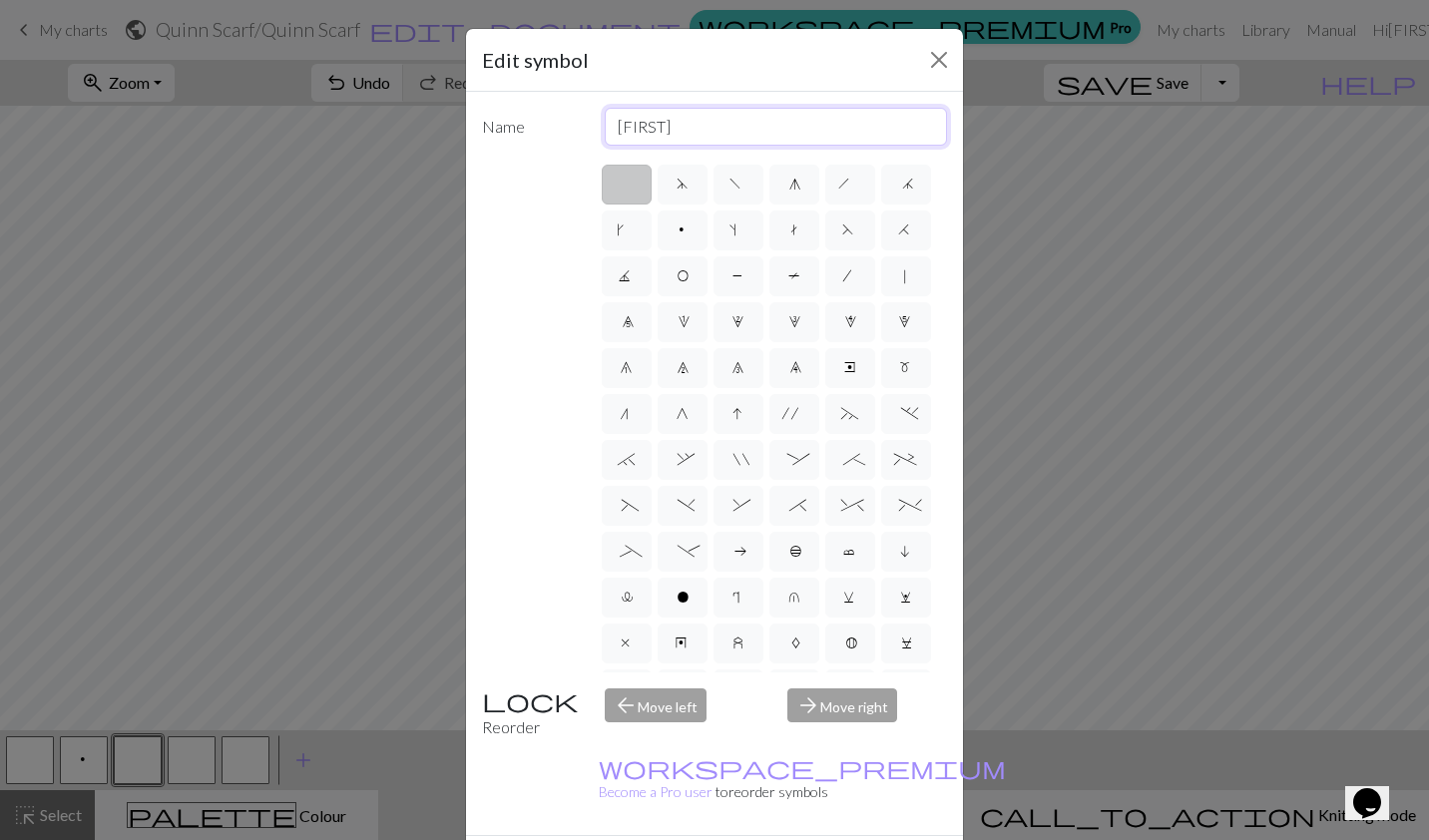 click on "C2L" at bounding box center (776, 127) 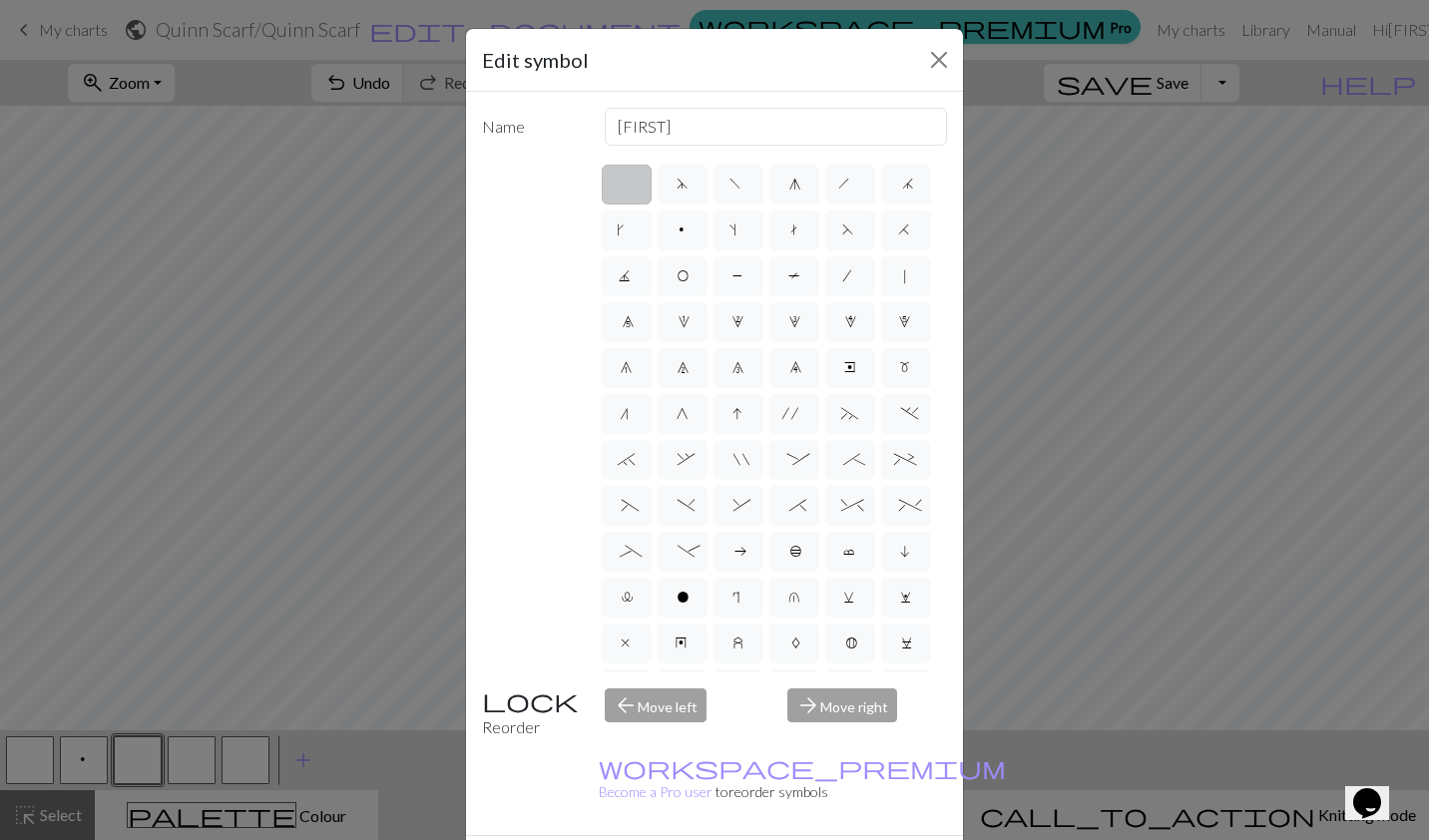 click on "'" at bounding box center [794, 416] 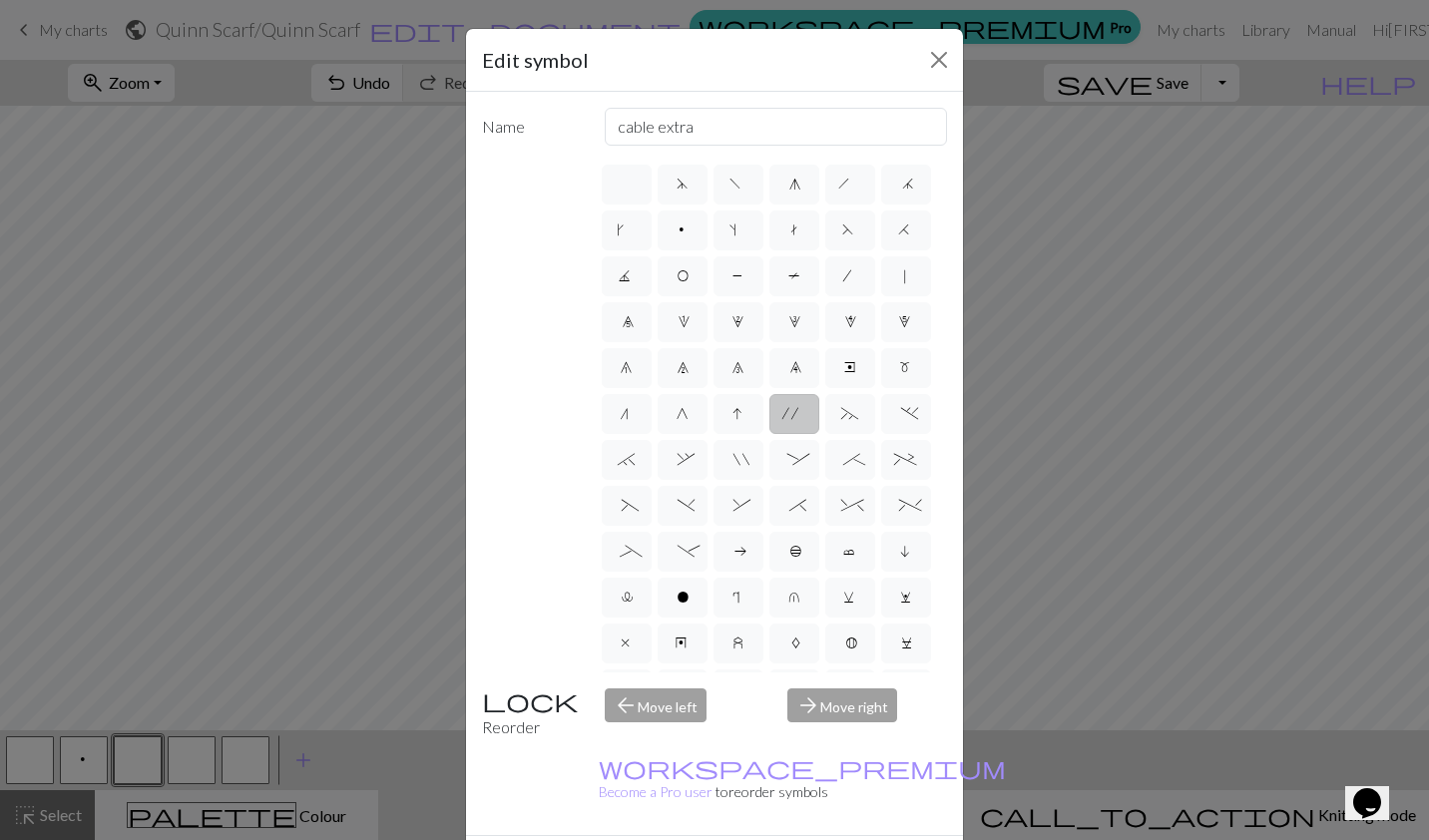 click on "~" at bounding box center [850, 416] 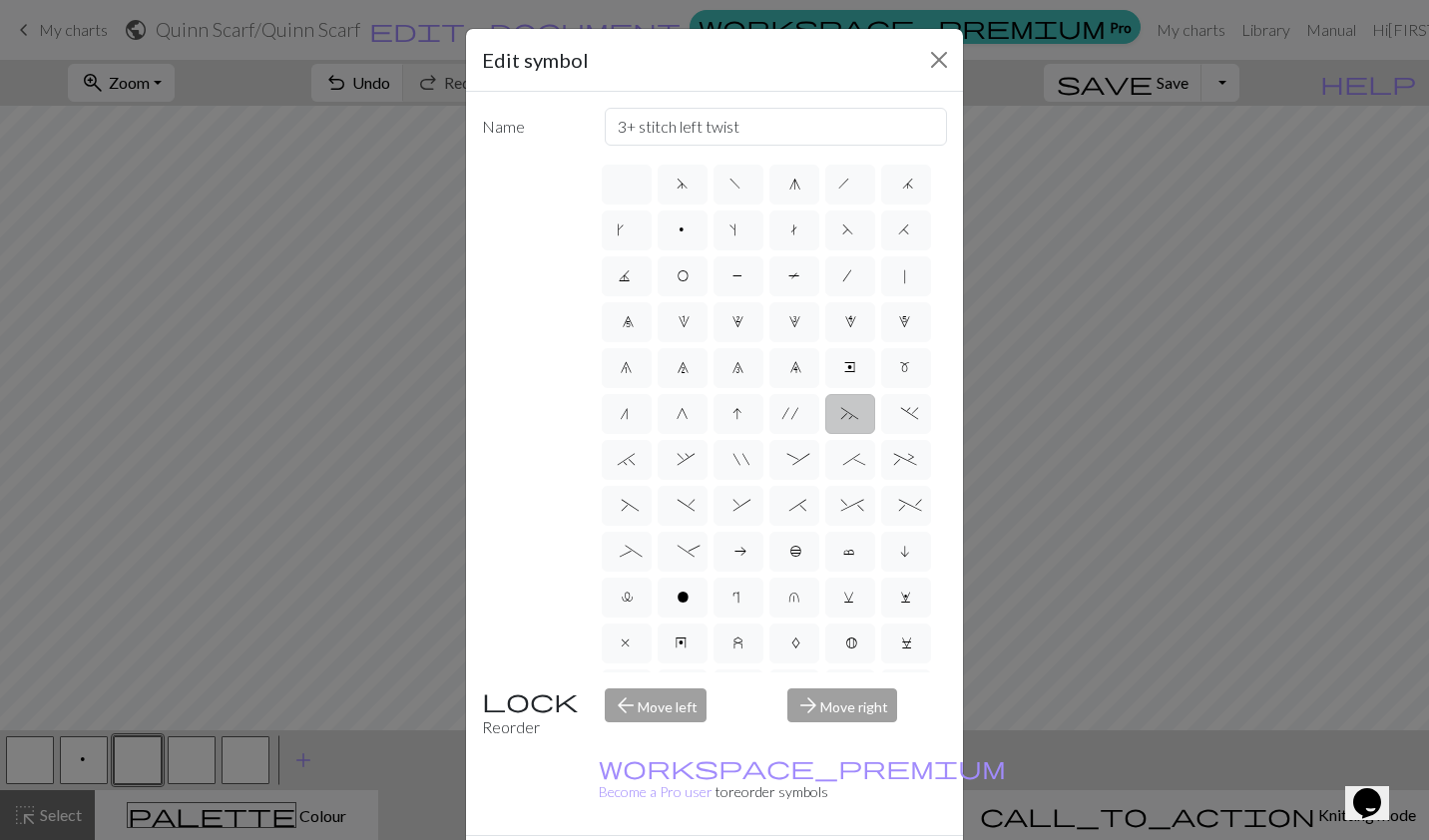 click on "." at bounding box center (906, 414) 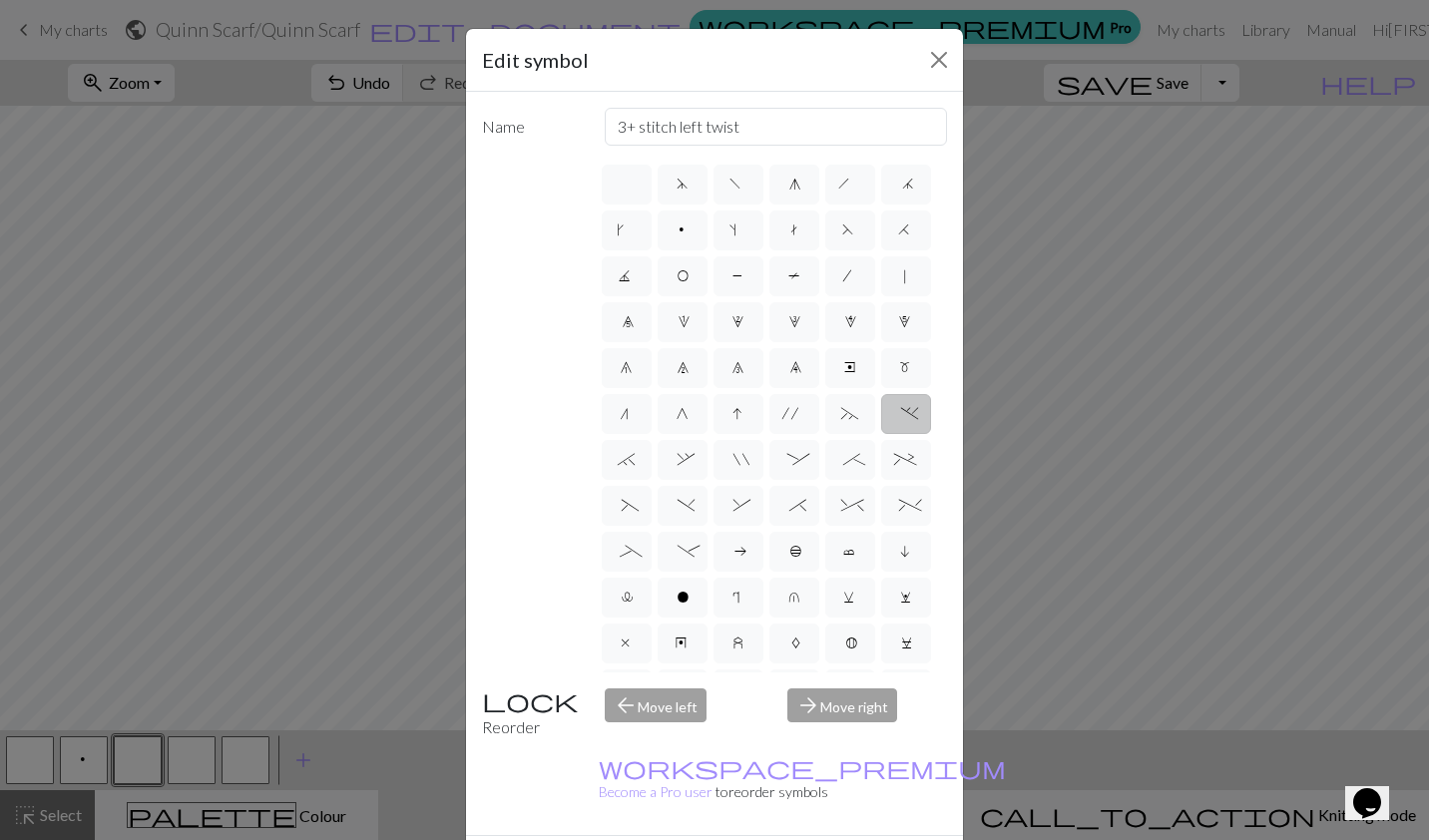click on "`" at bounding box center (627, 462) 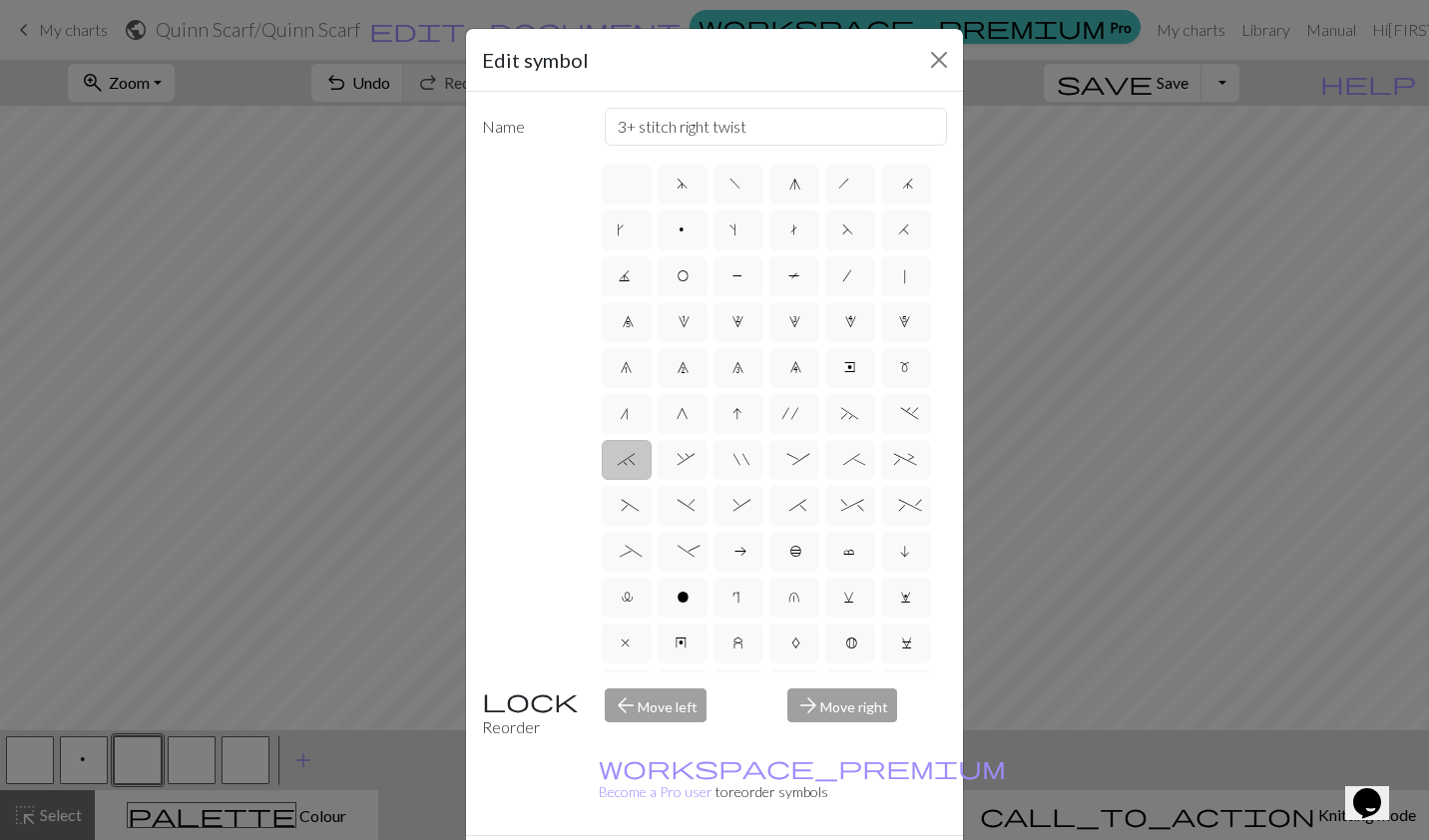 click on "," at bounding box center (682, 462) 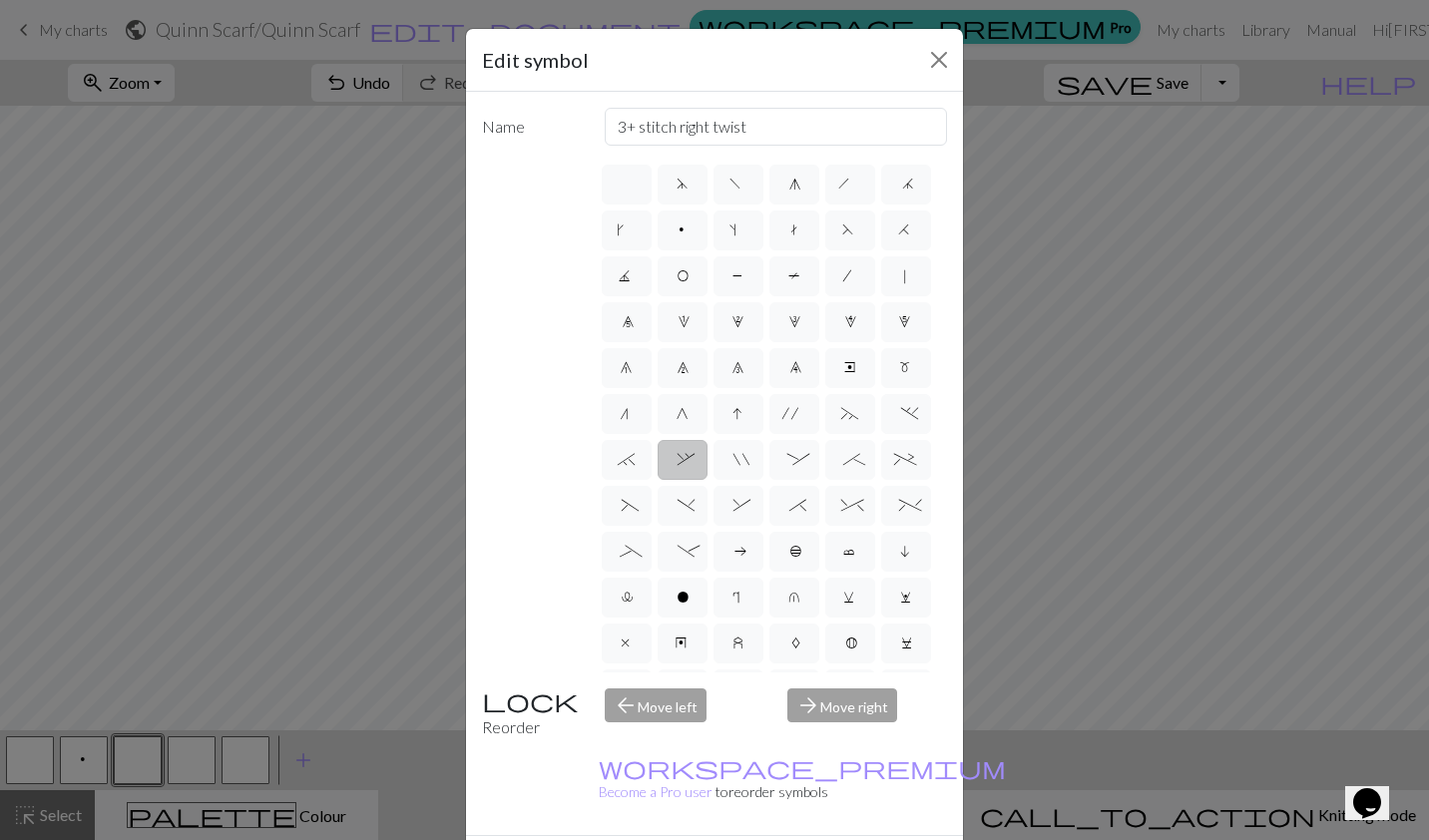 click on """ at bounding box center (737, 462) 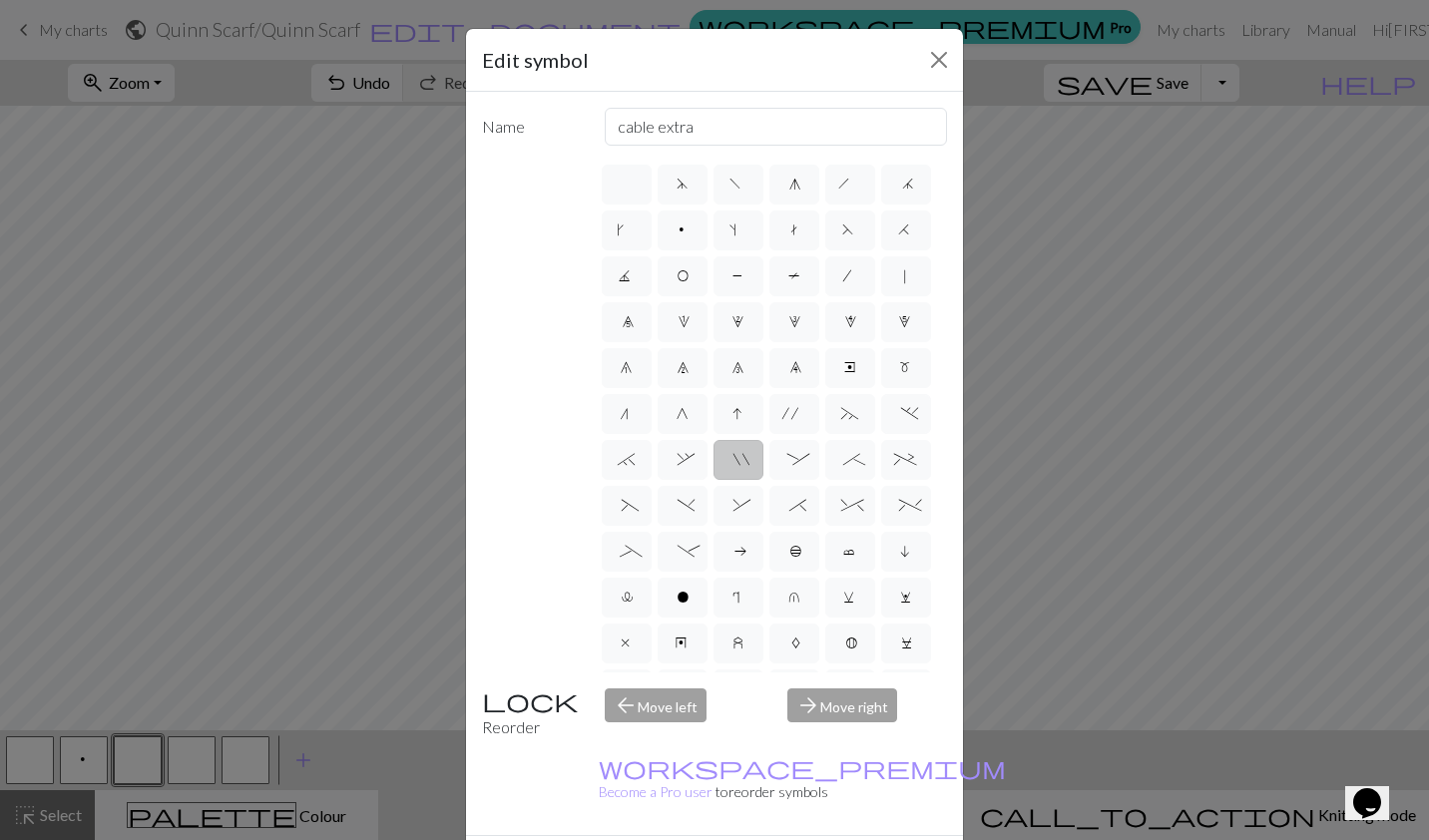 click on ":" at bounding box center (794, 460) 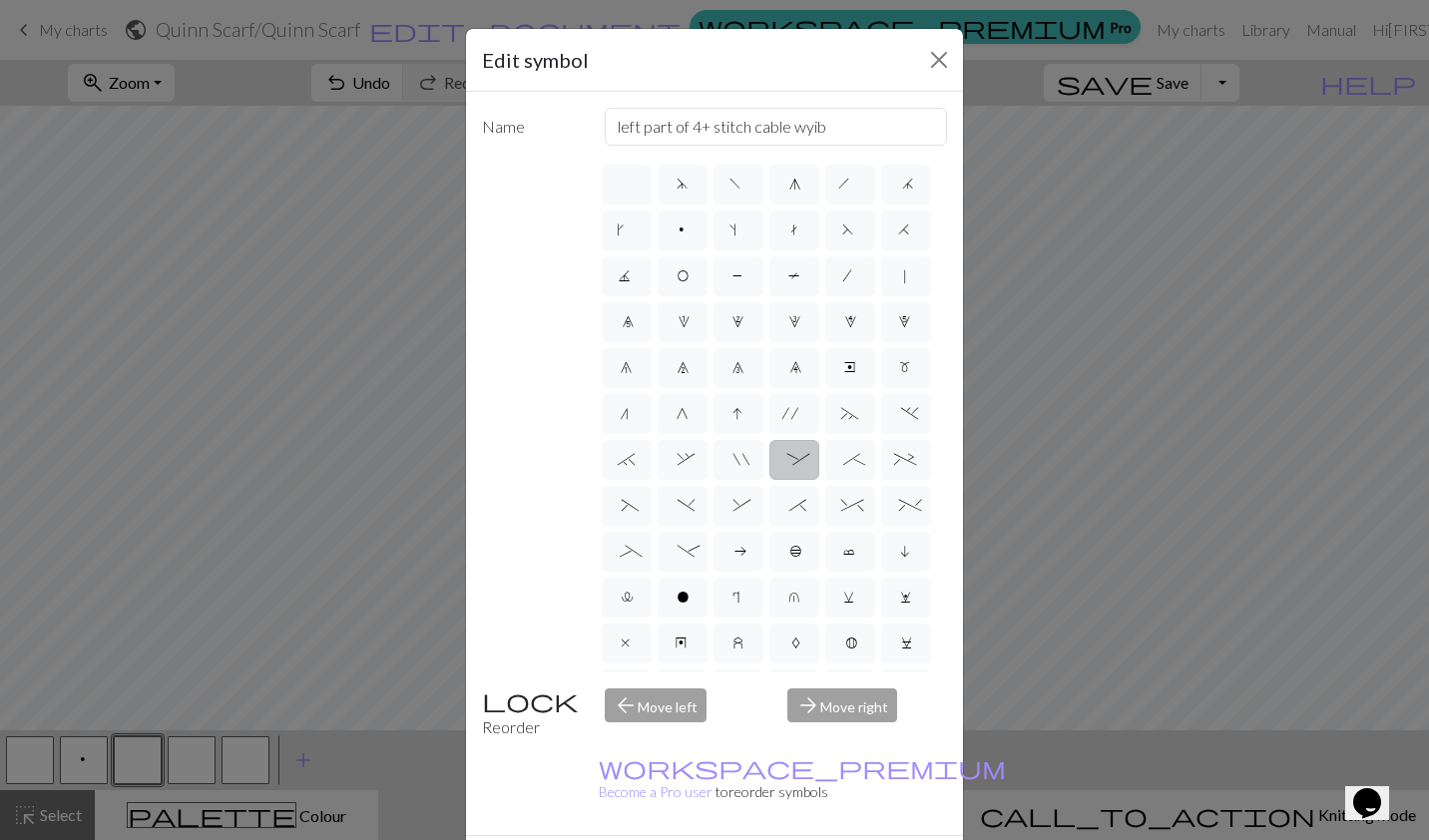 click on ";" at bounding box center [849, 462] 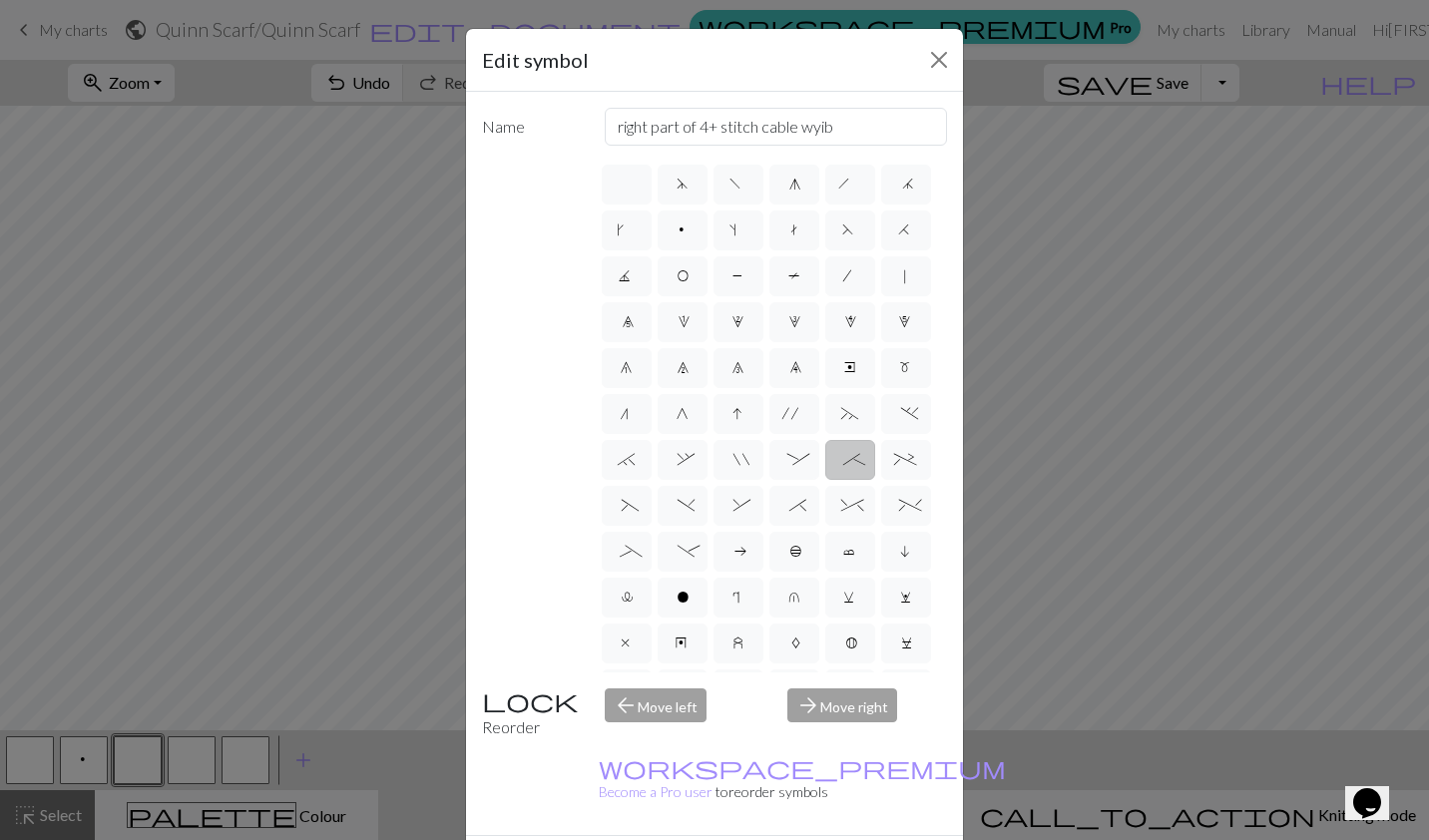 click on "+" at bounding box center (906, 462) 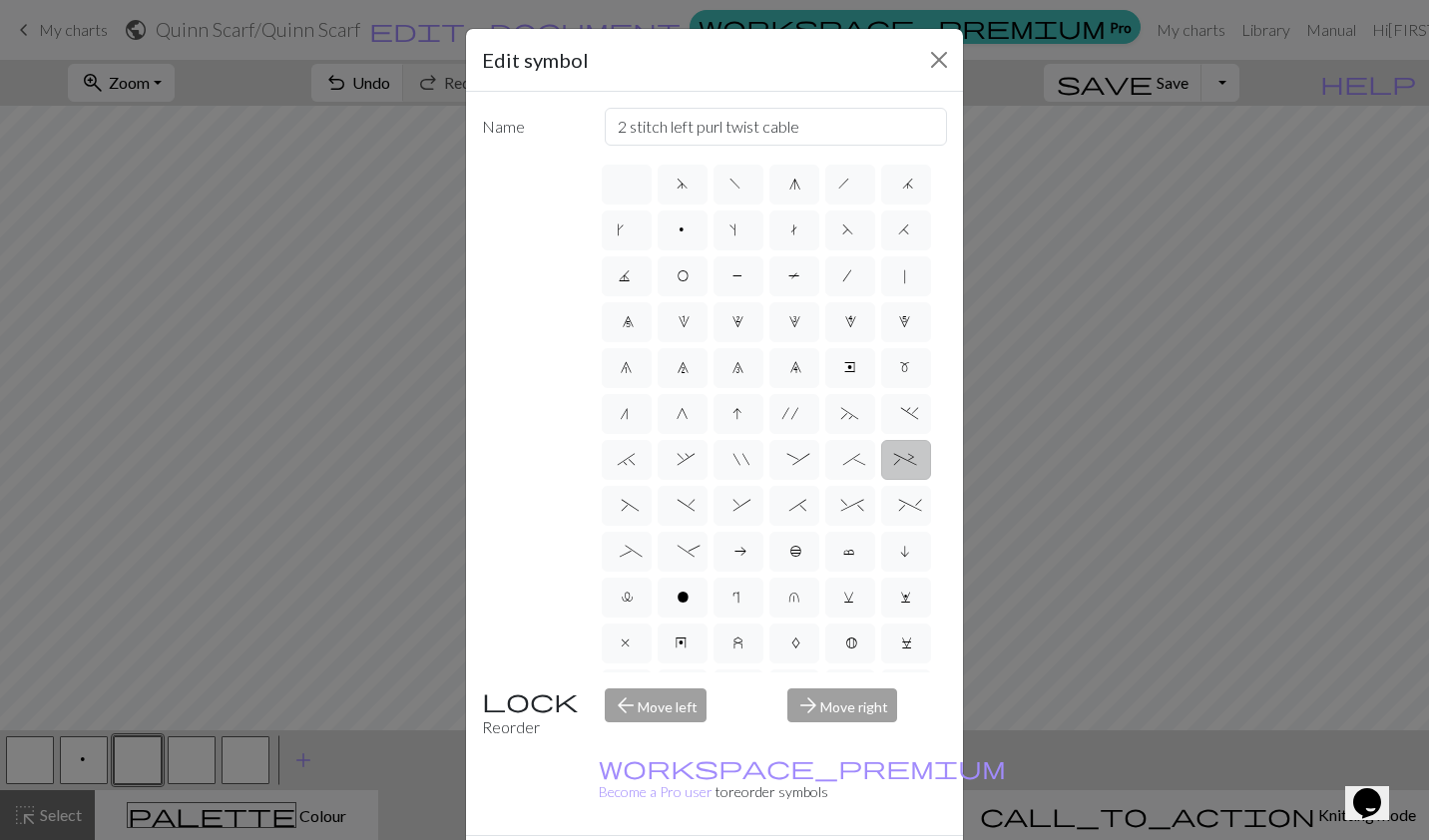 click on "(" at bounding box center [627, 506] 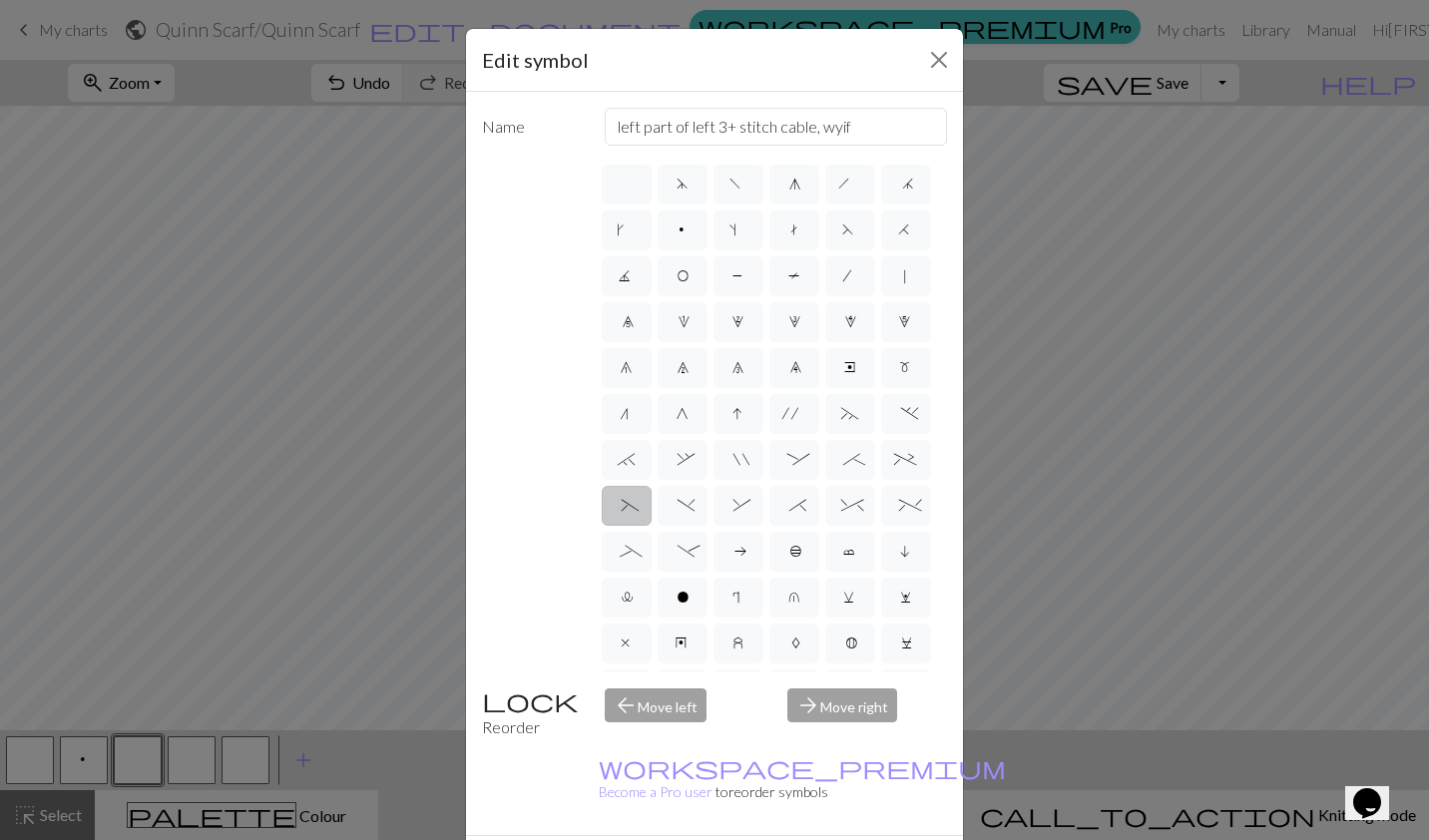 click on ")" at bounding box center [682, 508] 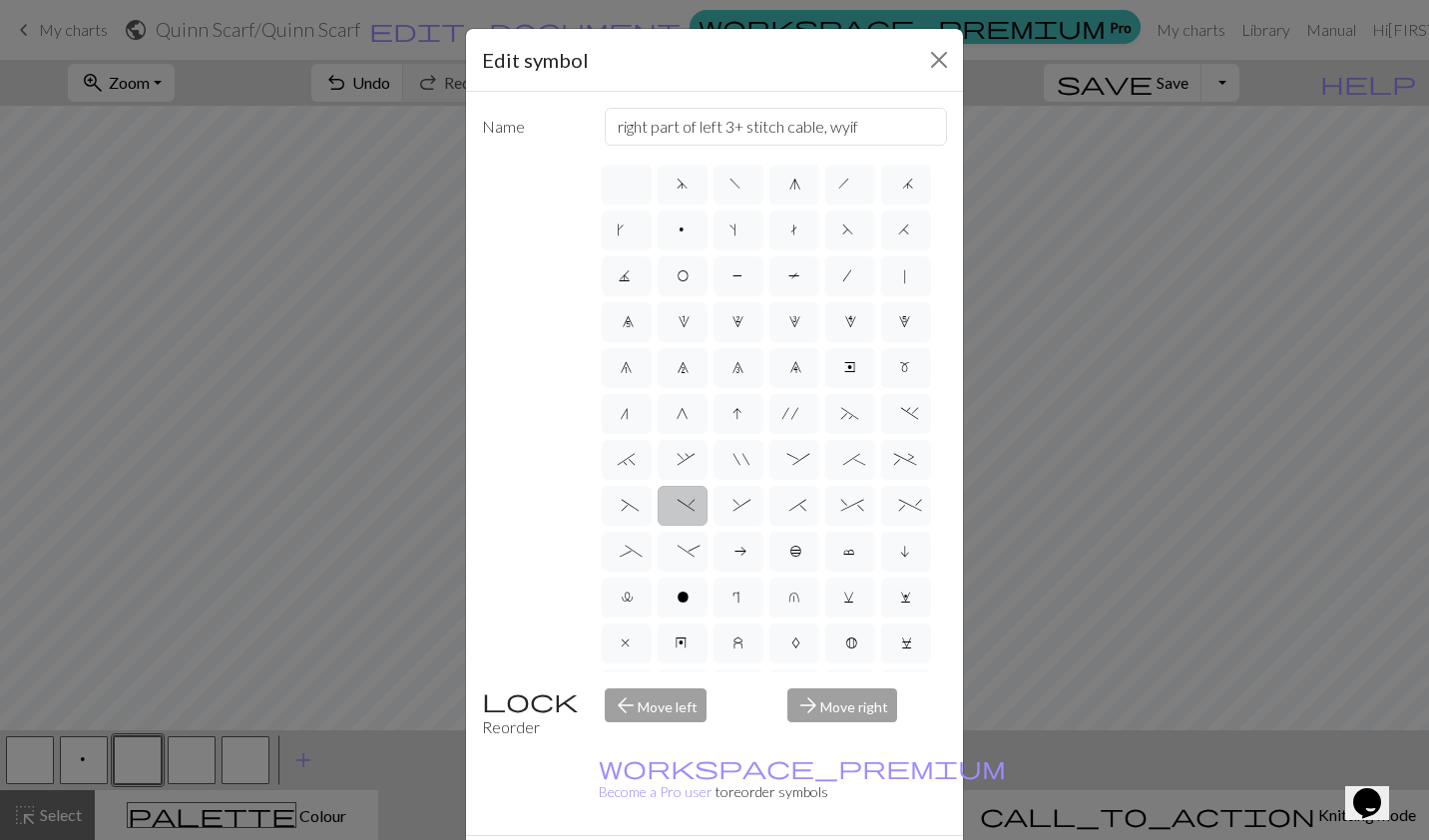 click on "&" at bounding box center (737, 508) 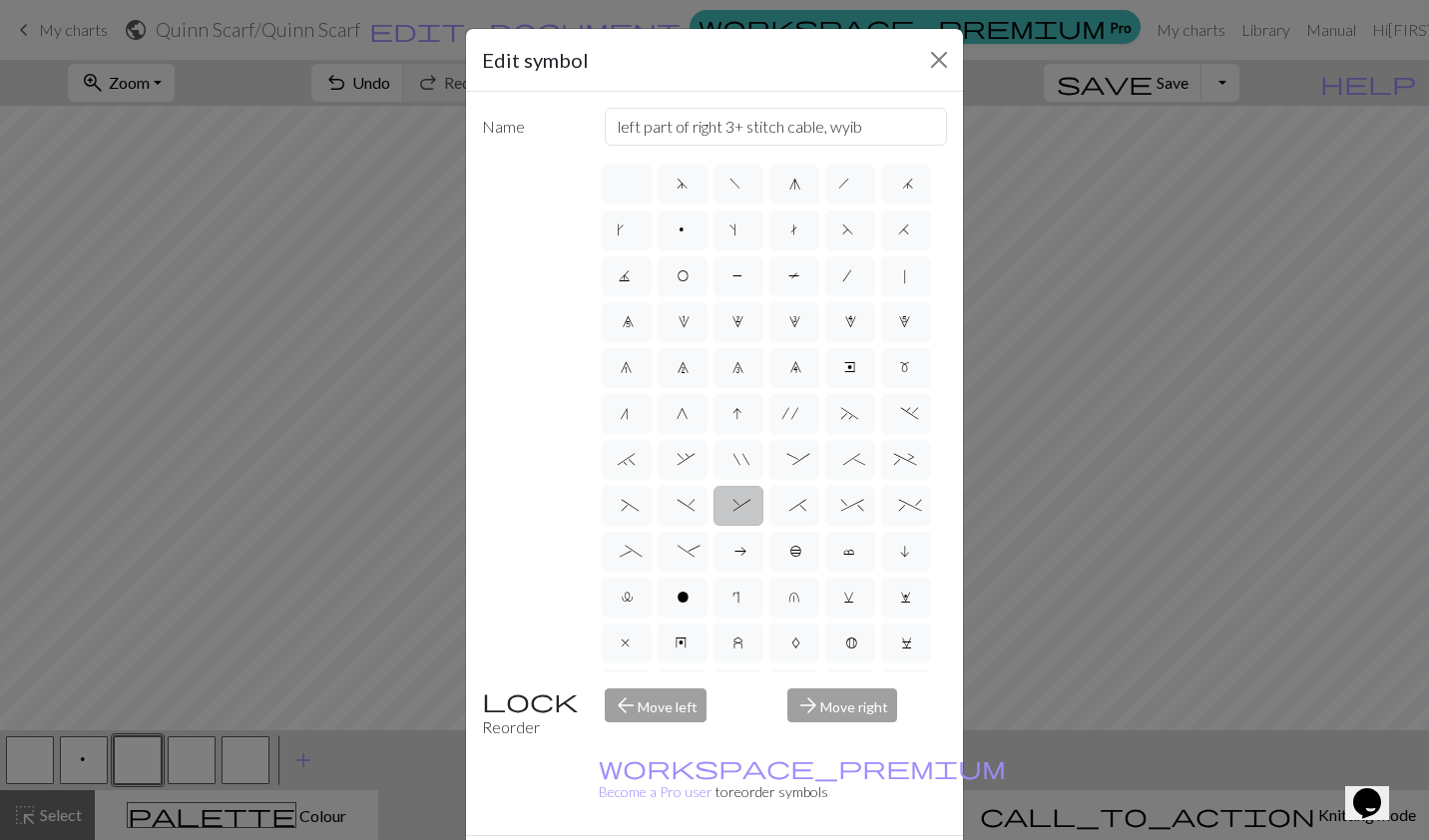 click on "*" at bounding box center [793, 508] 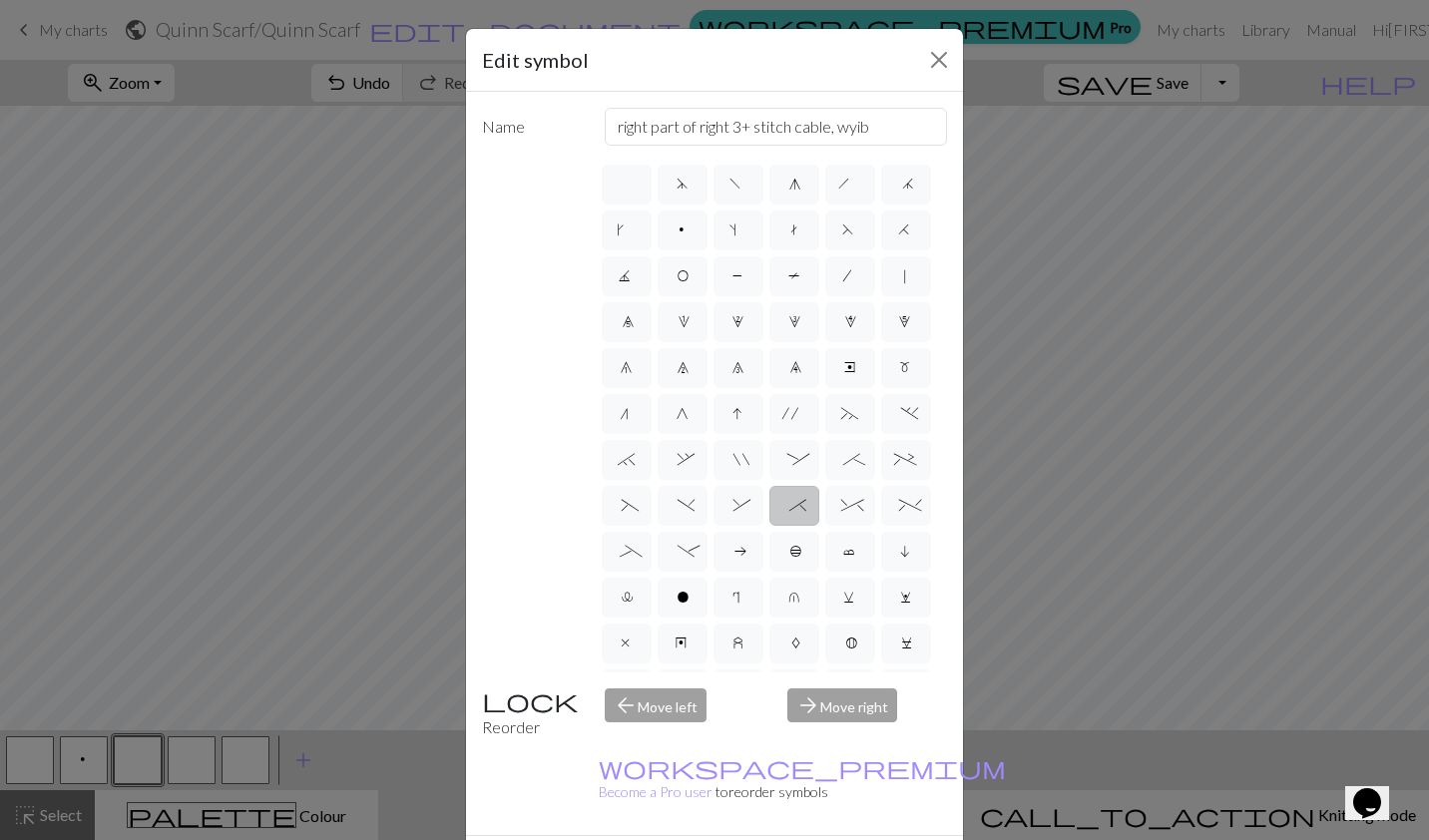 click on "^" at bounding box center [849, 508] 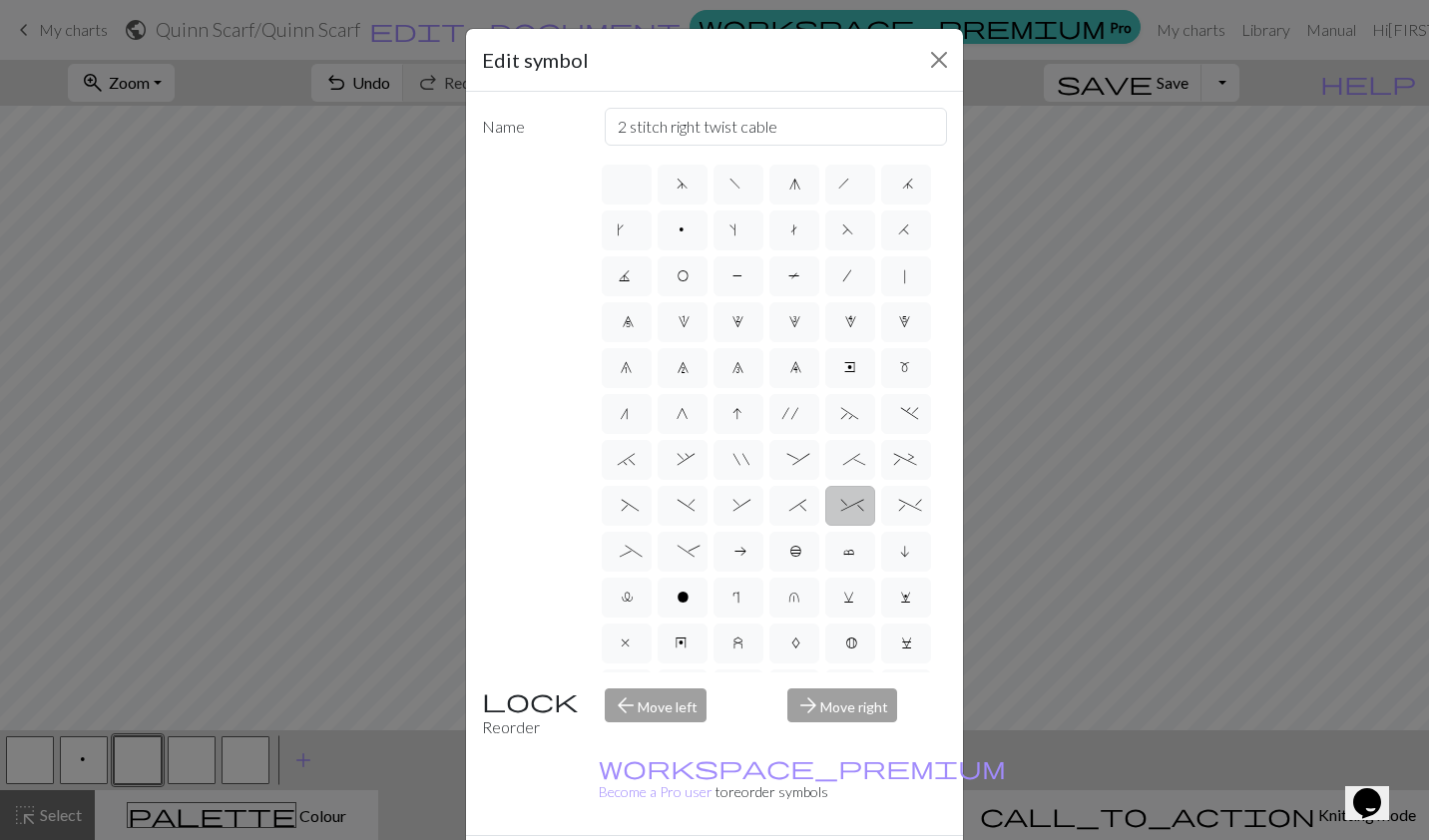 click on "%" at bounding box center [906, 508] 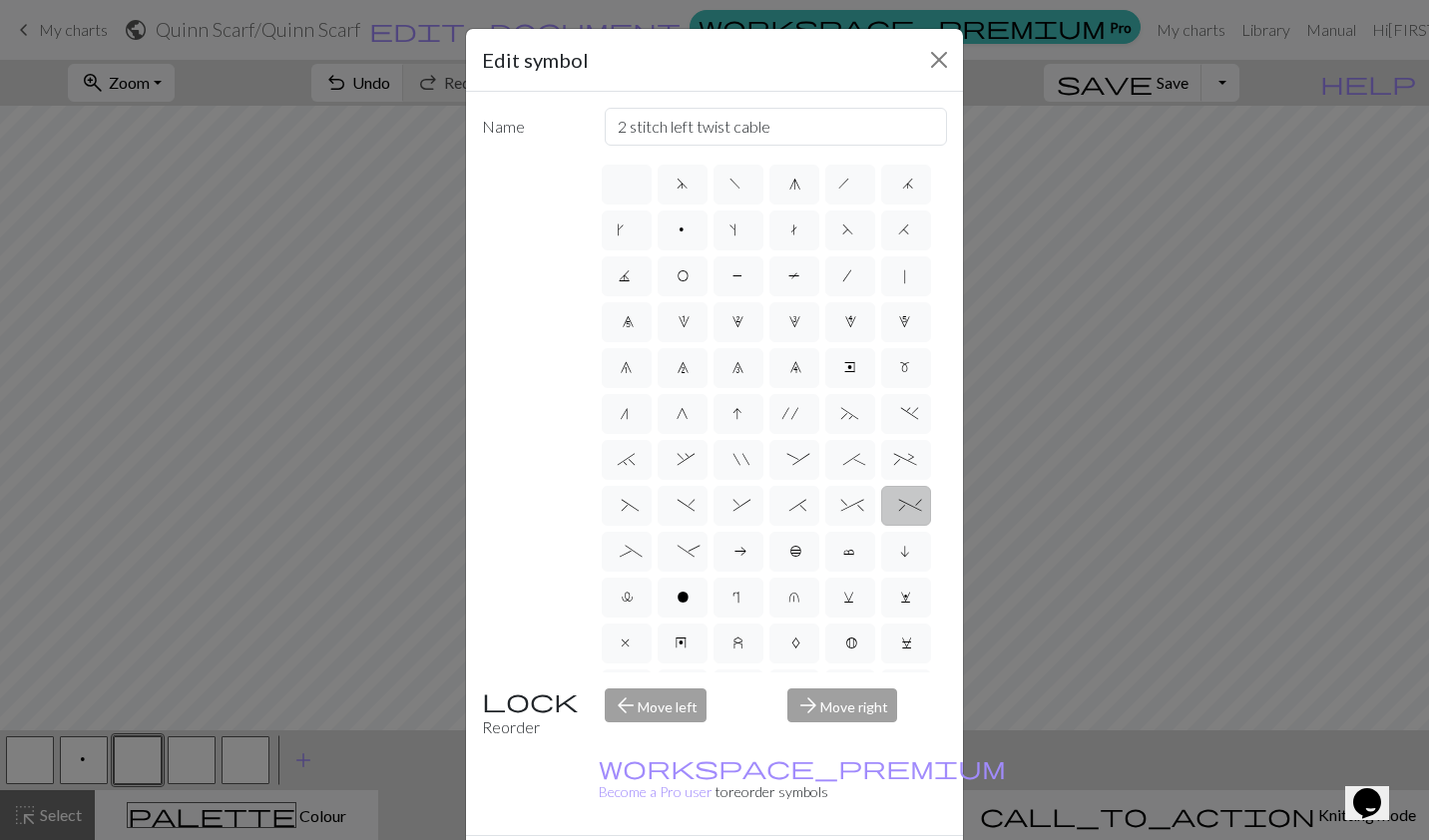 click on "^" at bounding box center (850, 506) 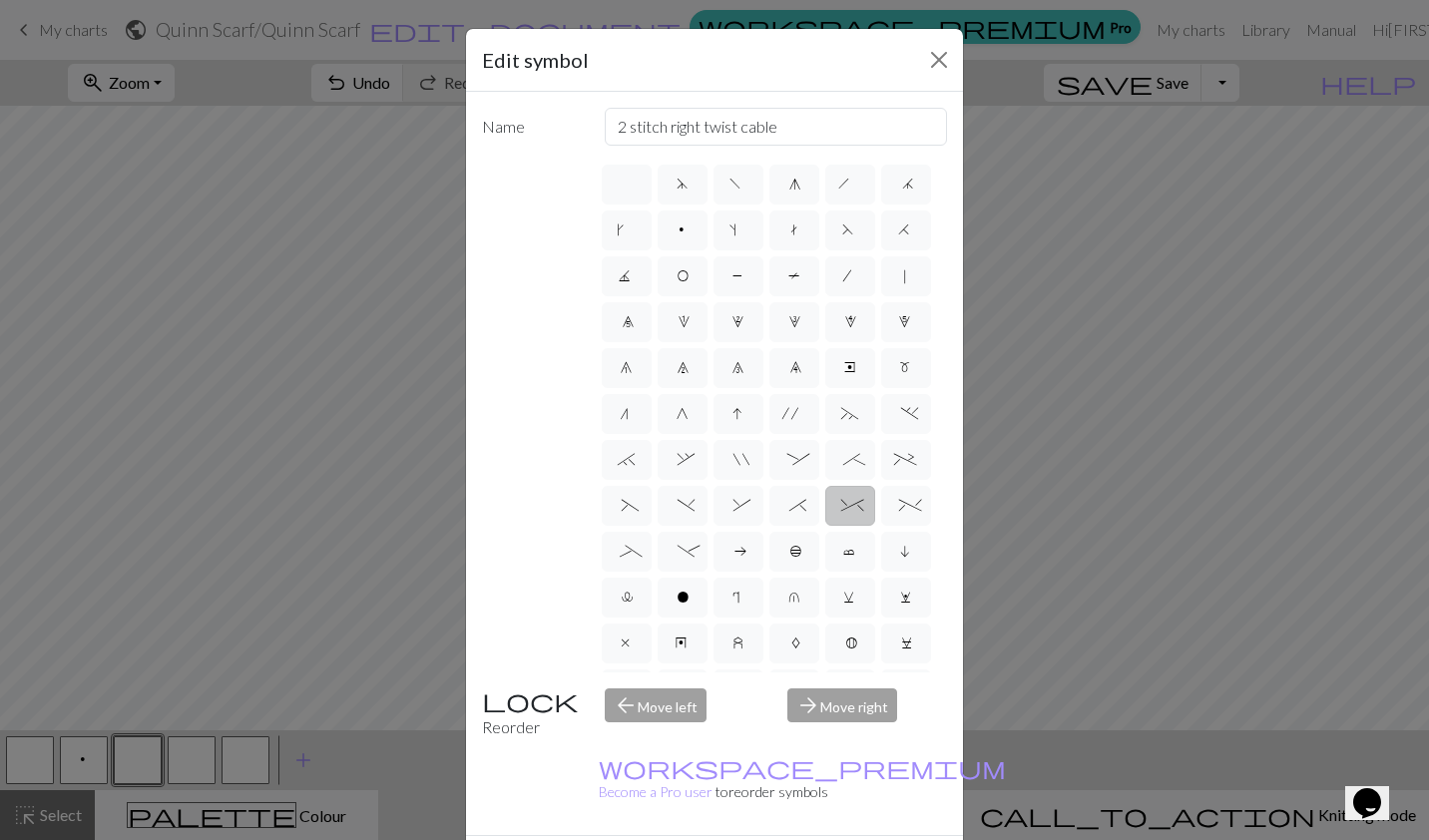 click on "%" at bounding box center [906, 508] 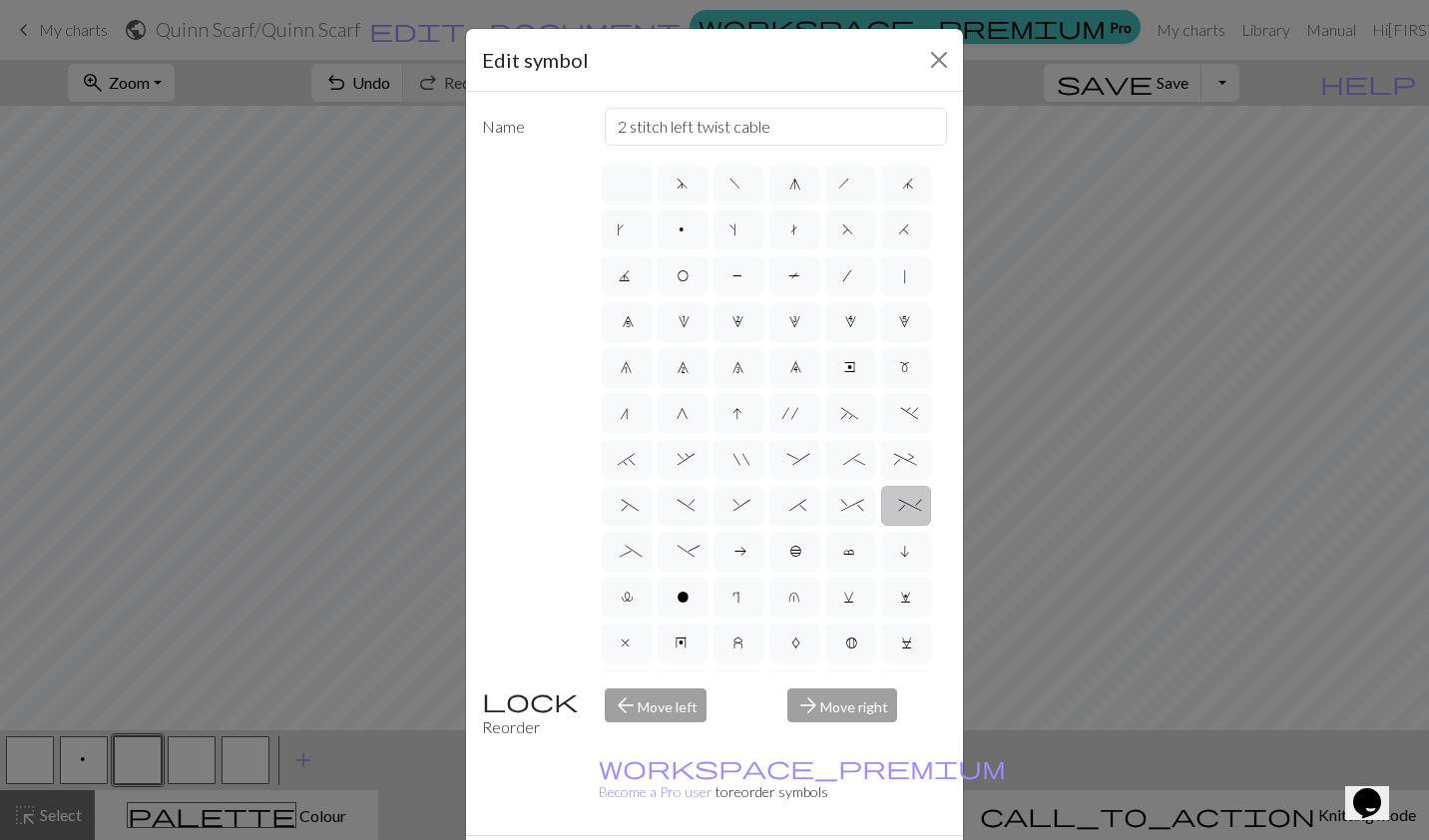 click on "_" at bounding box center [626, 554] 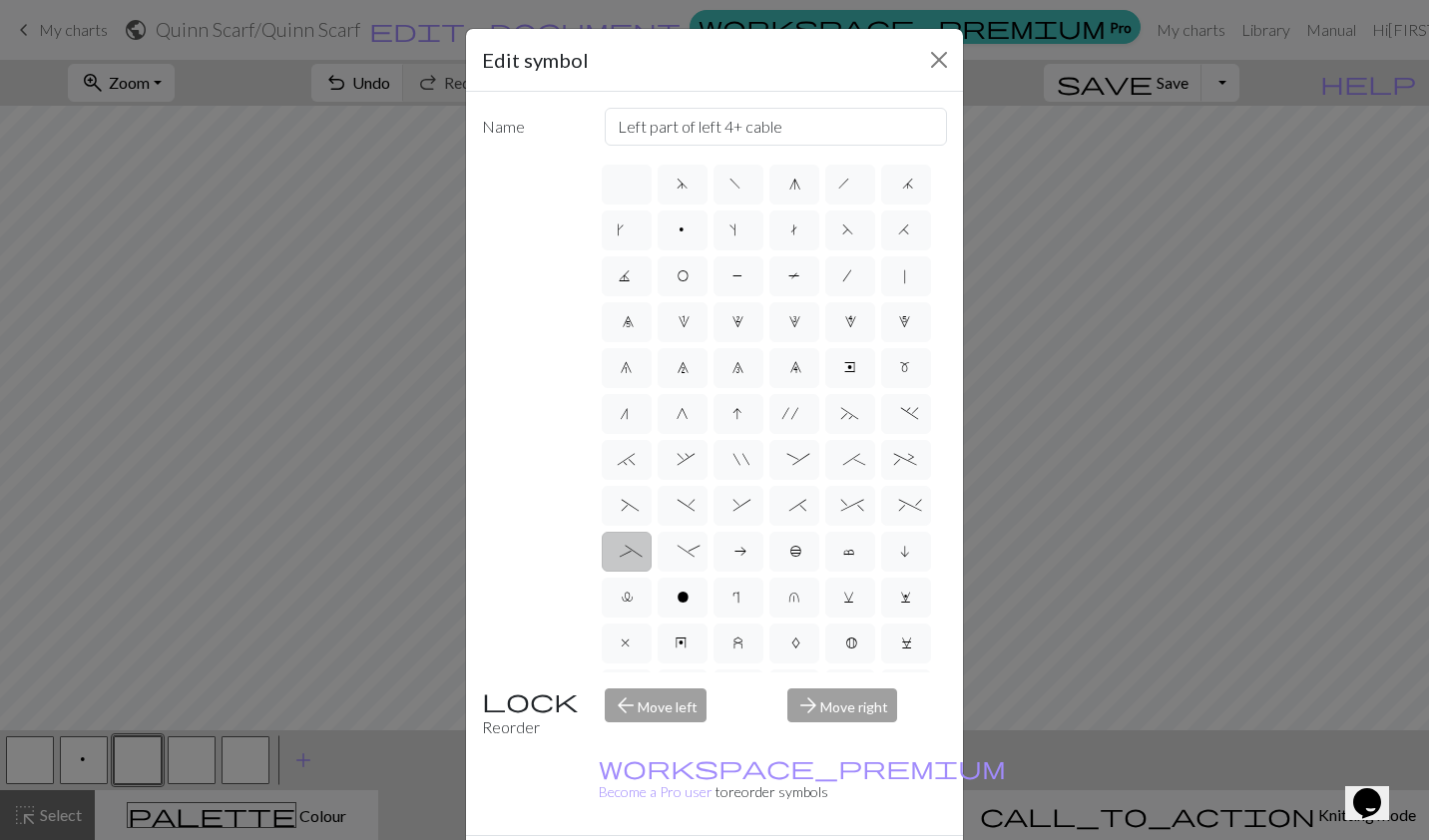 click on "%" at bounding box center [906, 508] 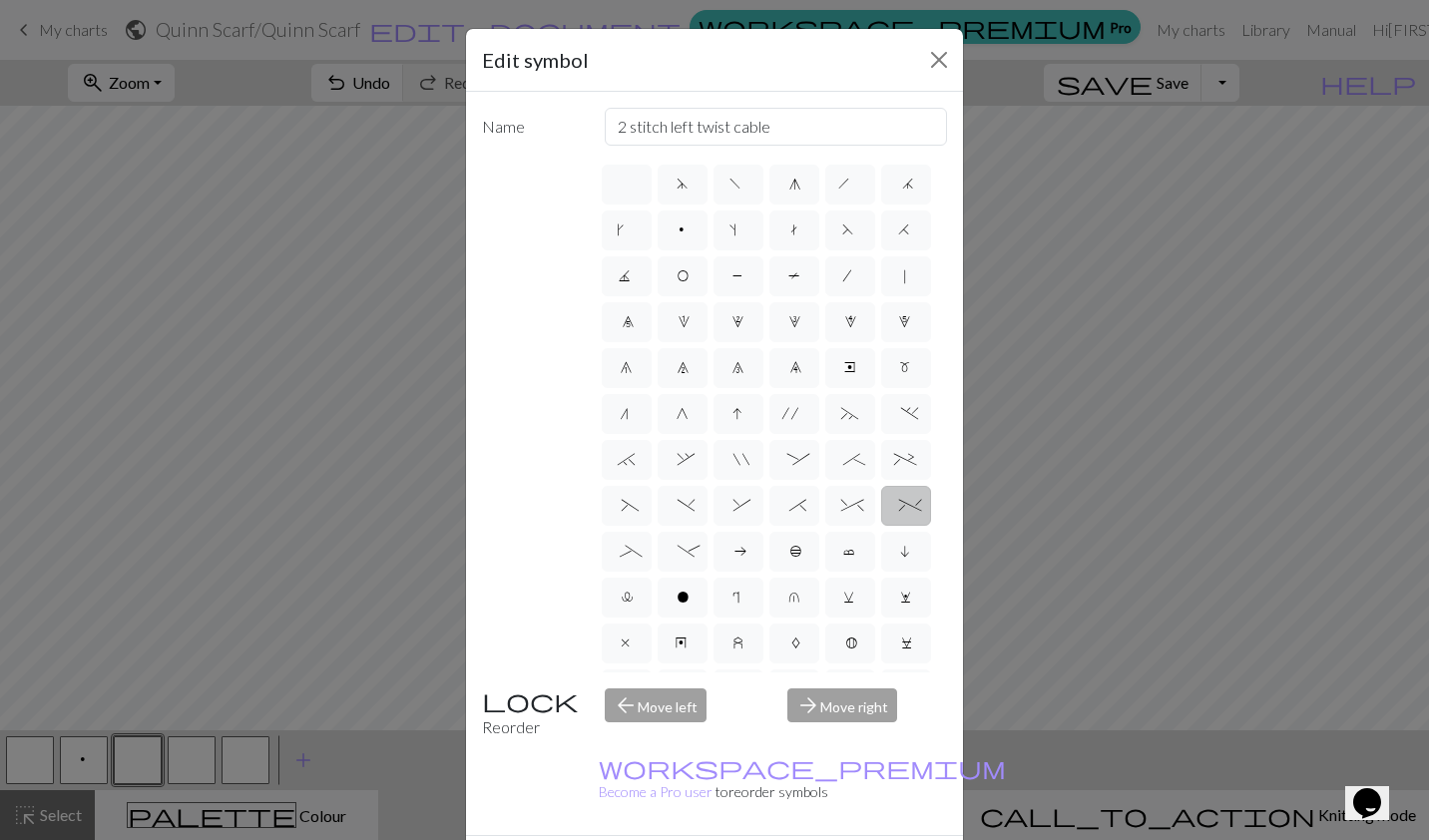 click on "Done" at bounding box center [834, 871] 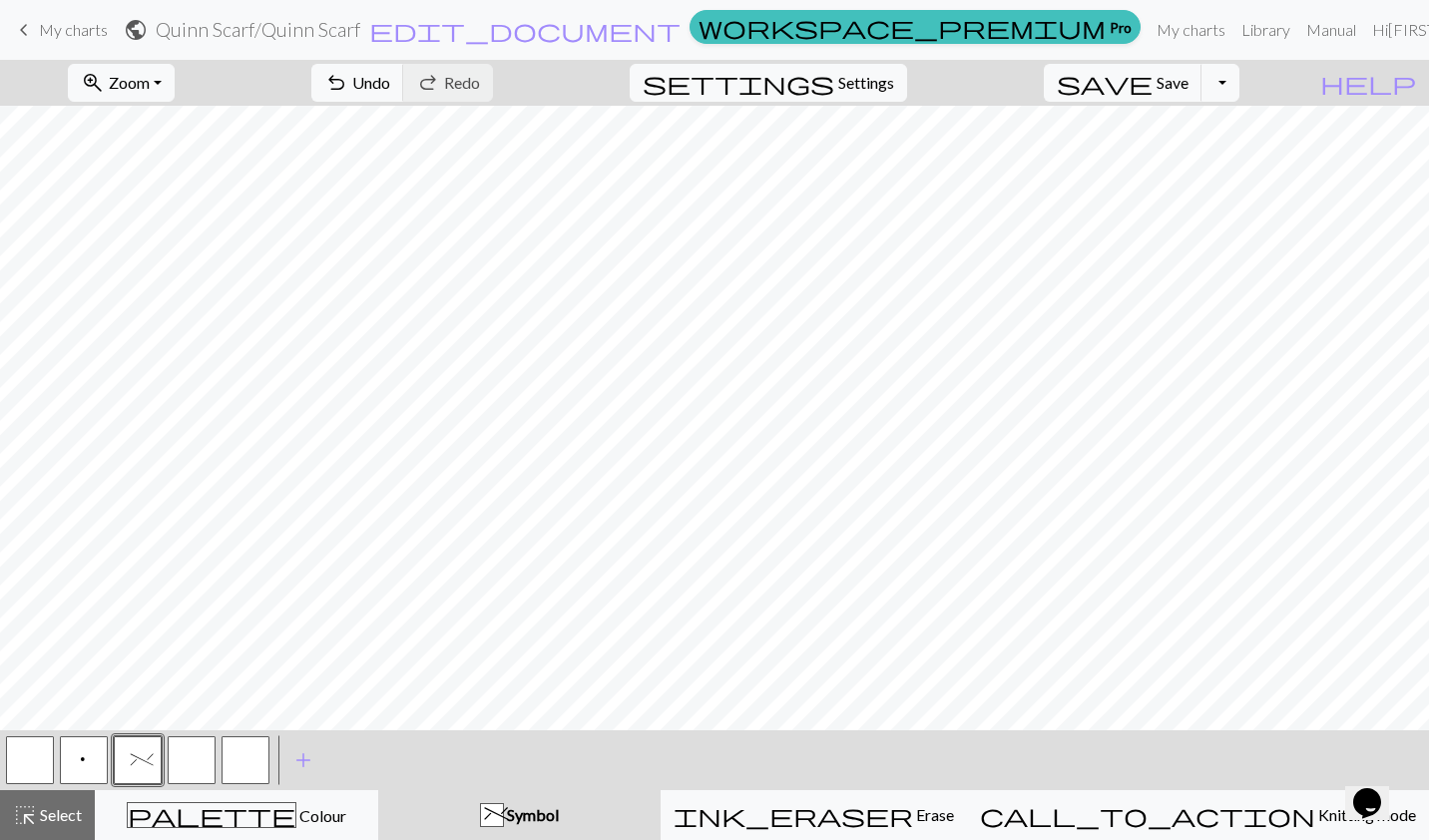 click at bounding box center (192, 760) 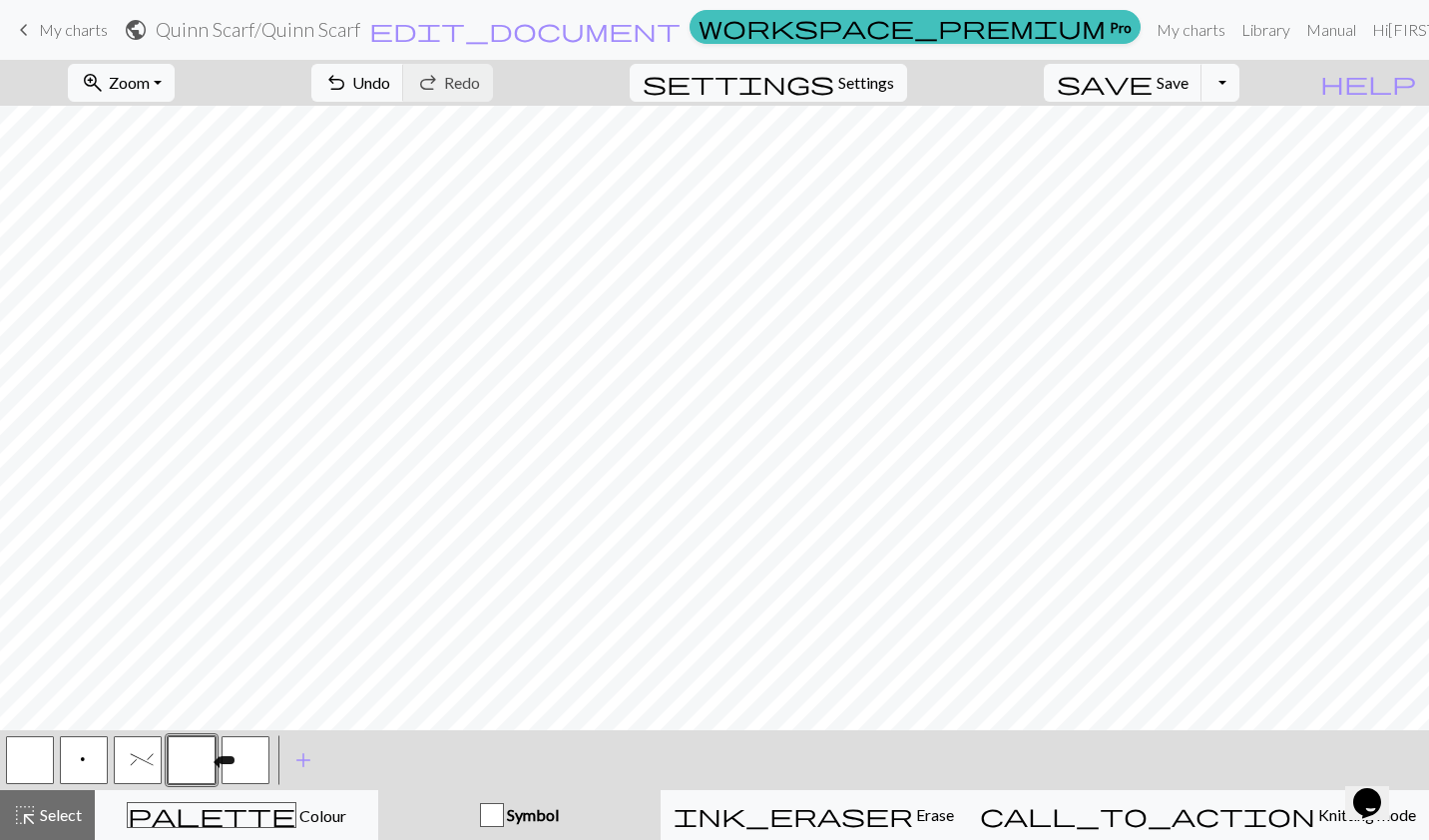 click at bounding box center (192, 760) 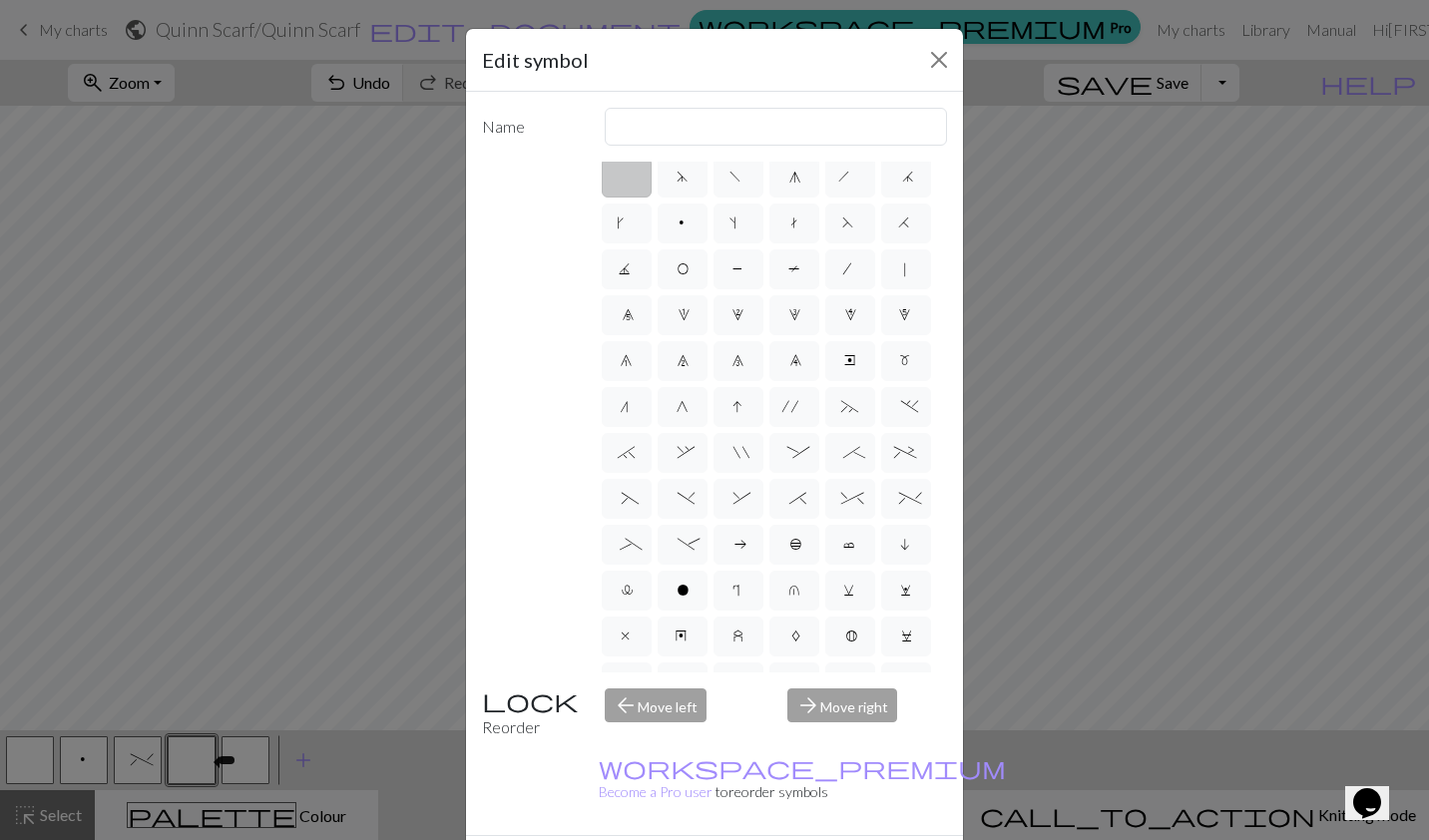 scroll, scrollTop: 0, scrollLeft: 0, axis: both 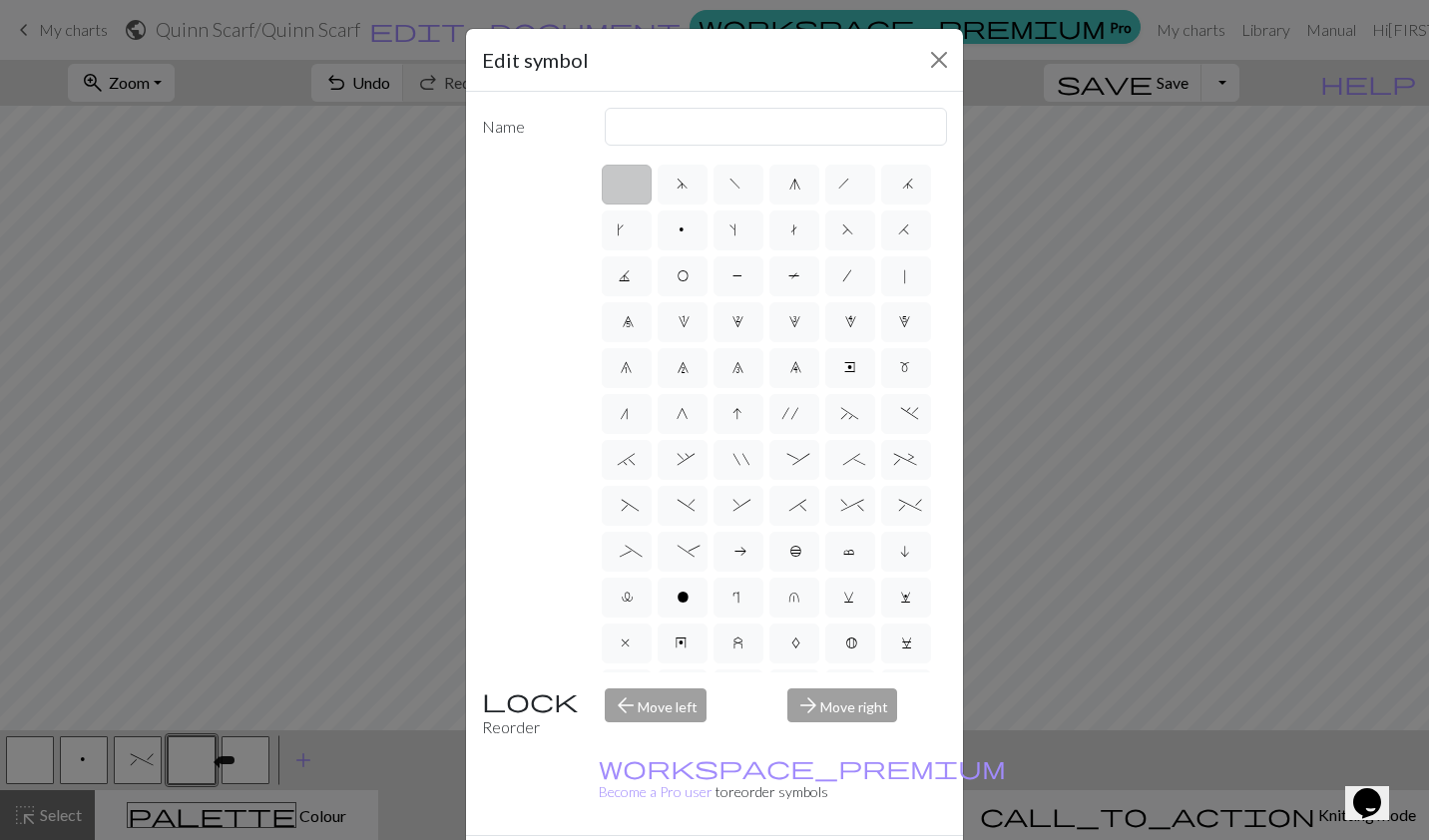 click on "+" at bounding box center (906, 460) 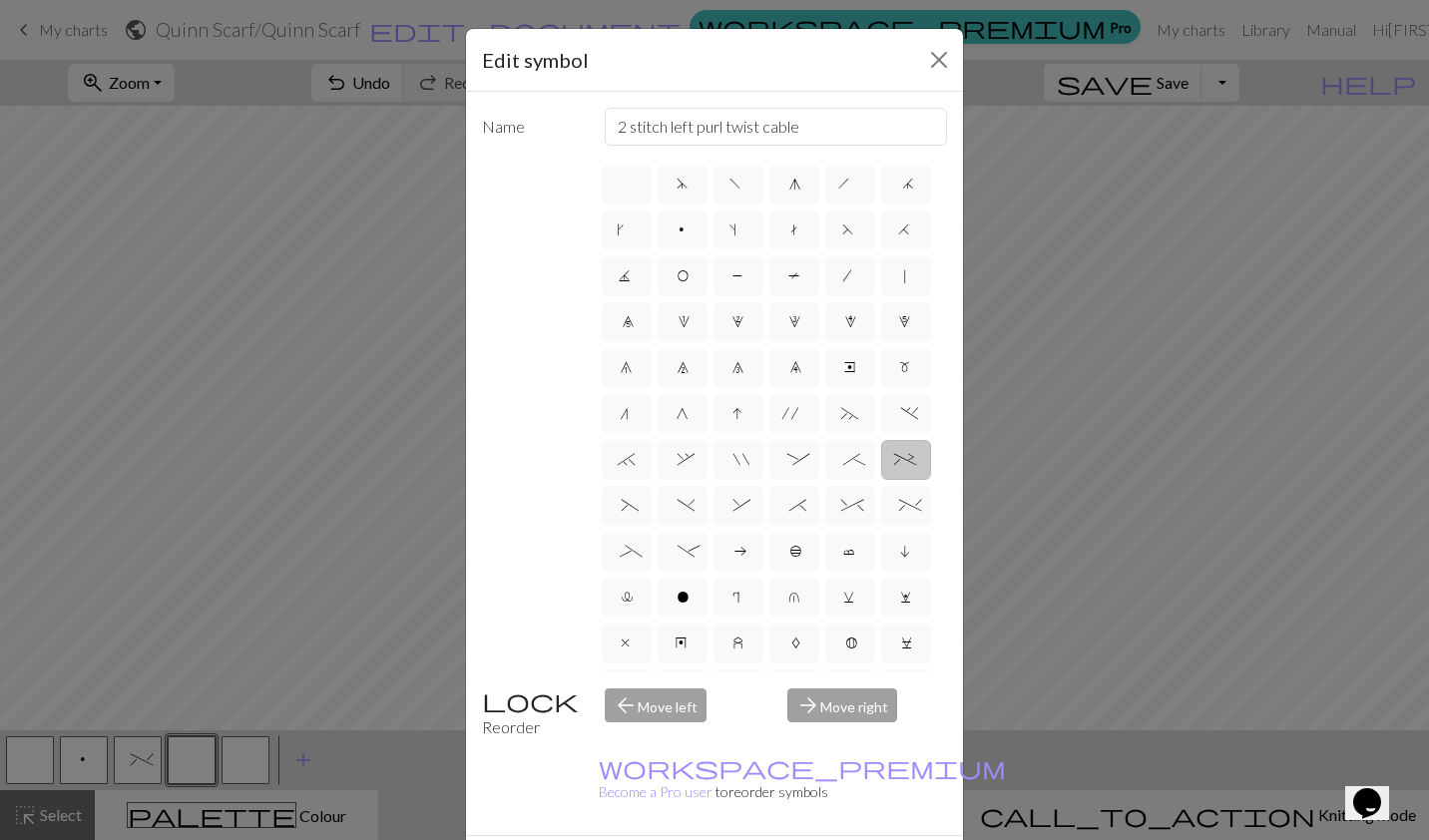 click on "%" at bounding box center [906, 506] 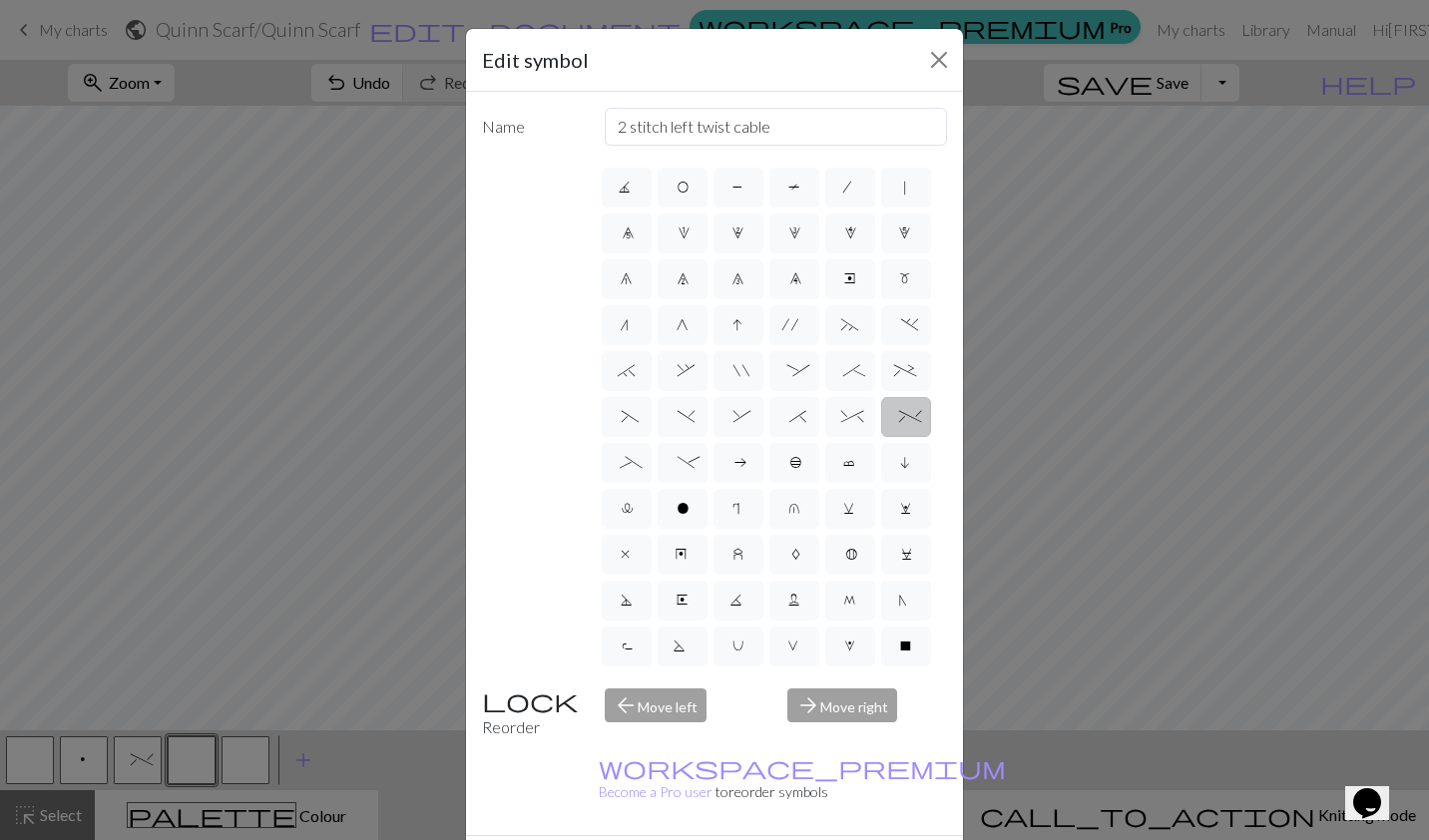 scroll, scrollTop: 85, scrollLeft: 0, axis: vertical 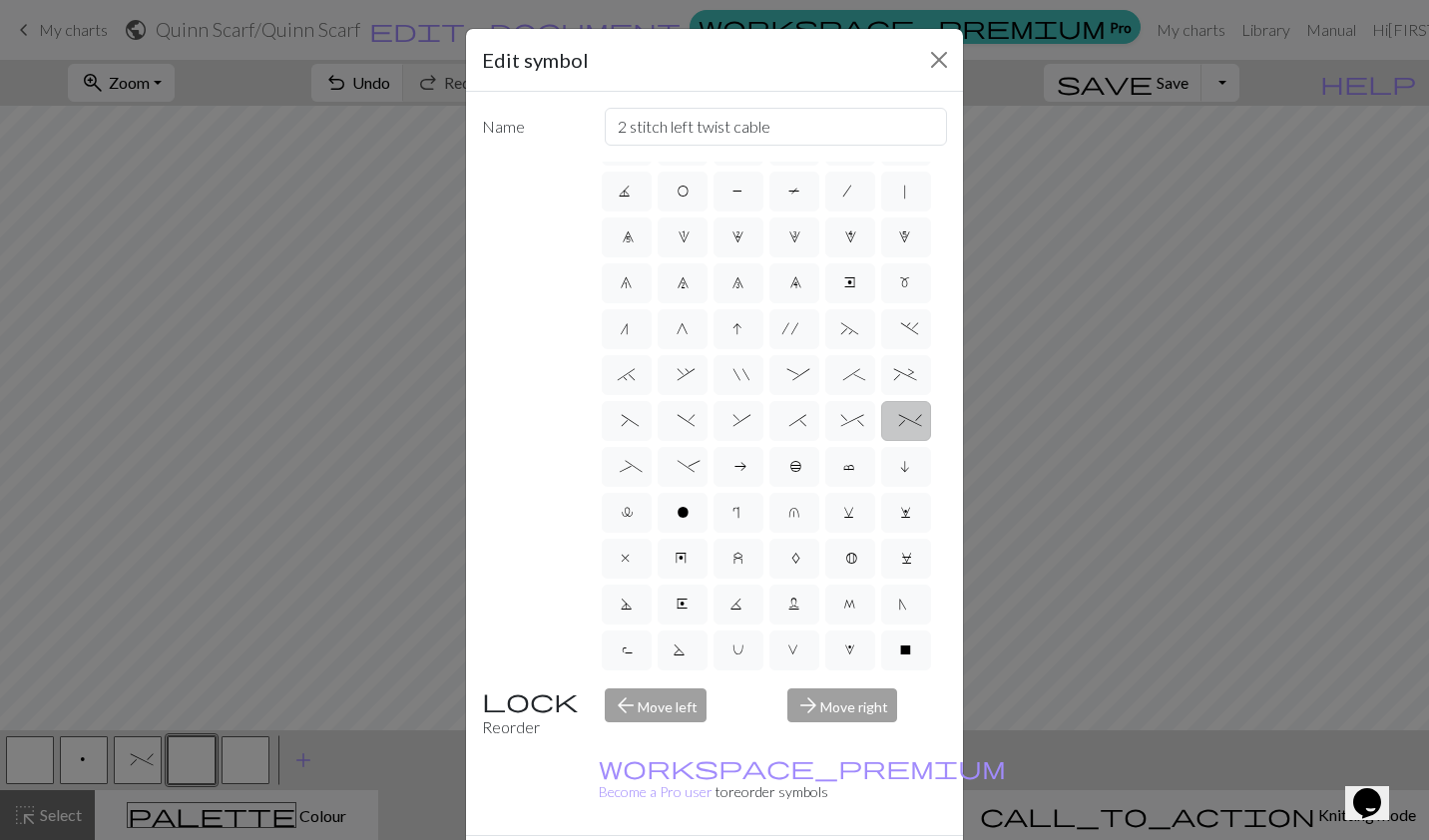 click on "^" at bounding box center [849, 423] 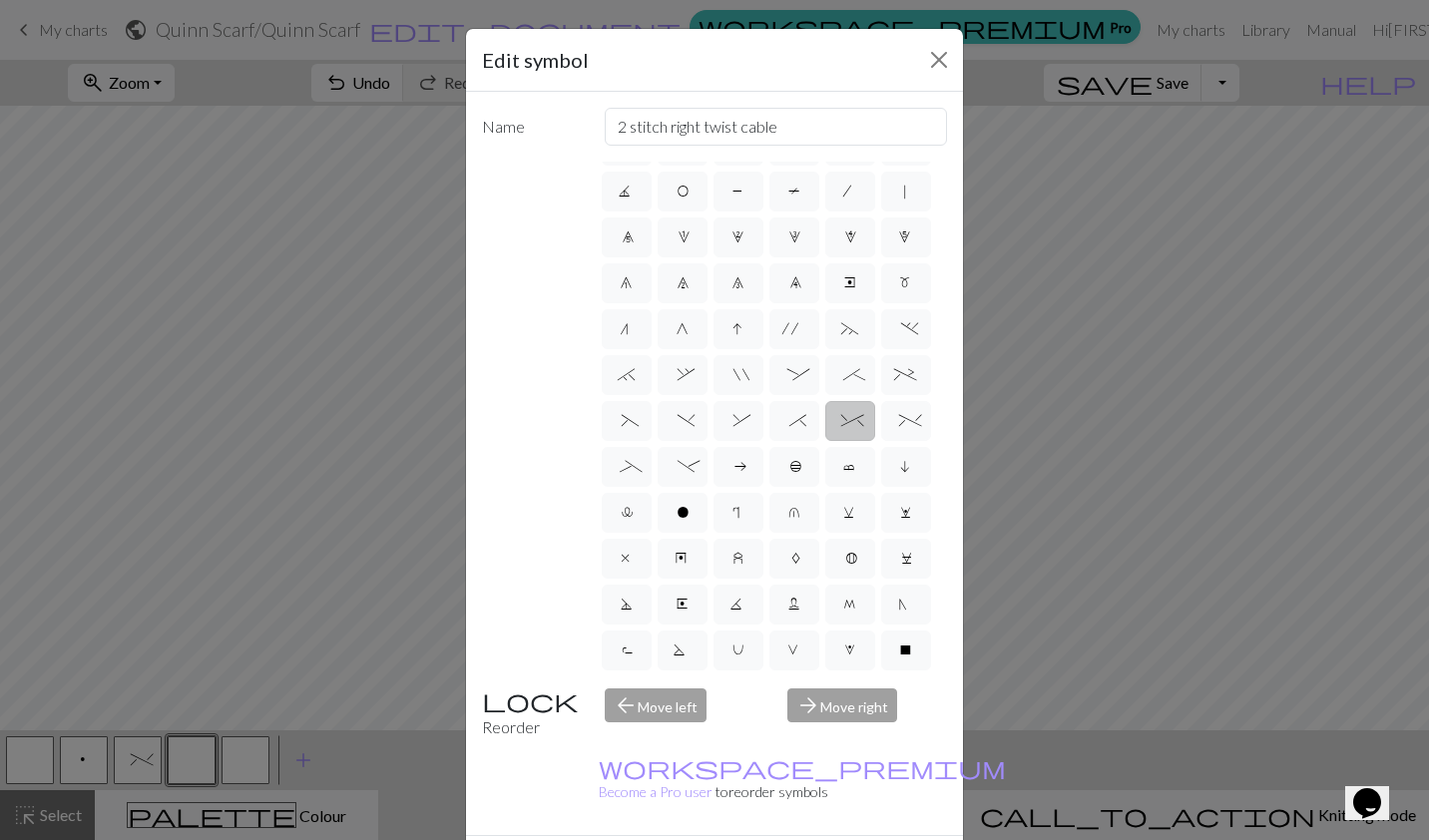 click on "_" at bounding box center (626, 469) 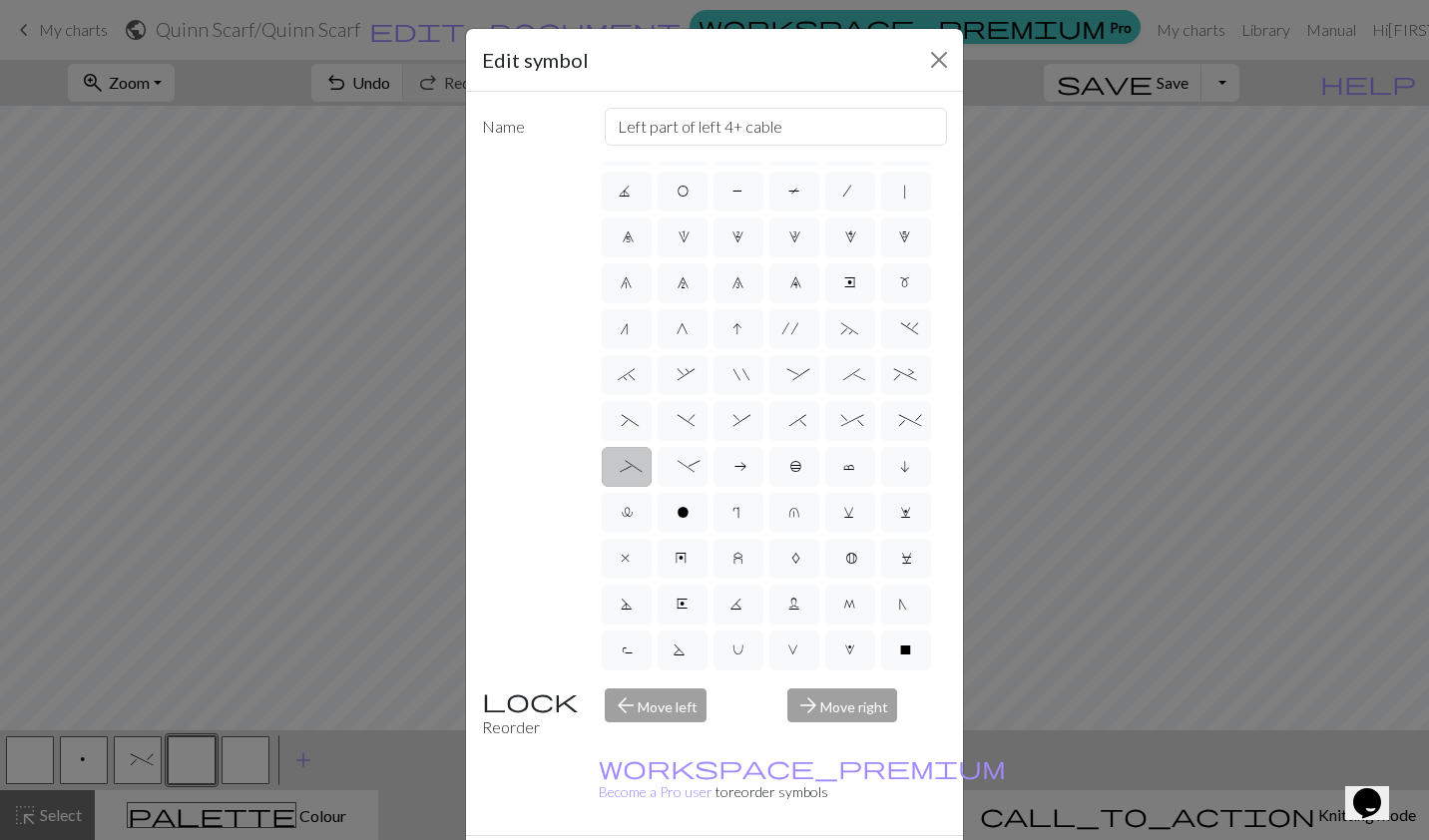 click on "-" at bounding box center [682, 469] 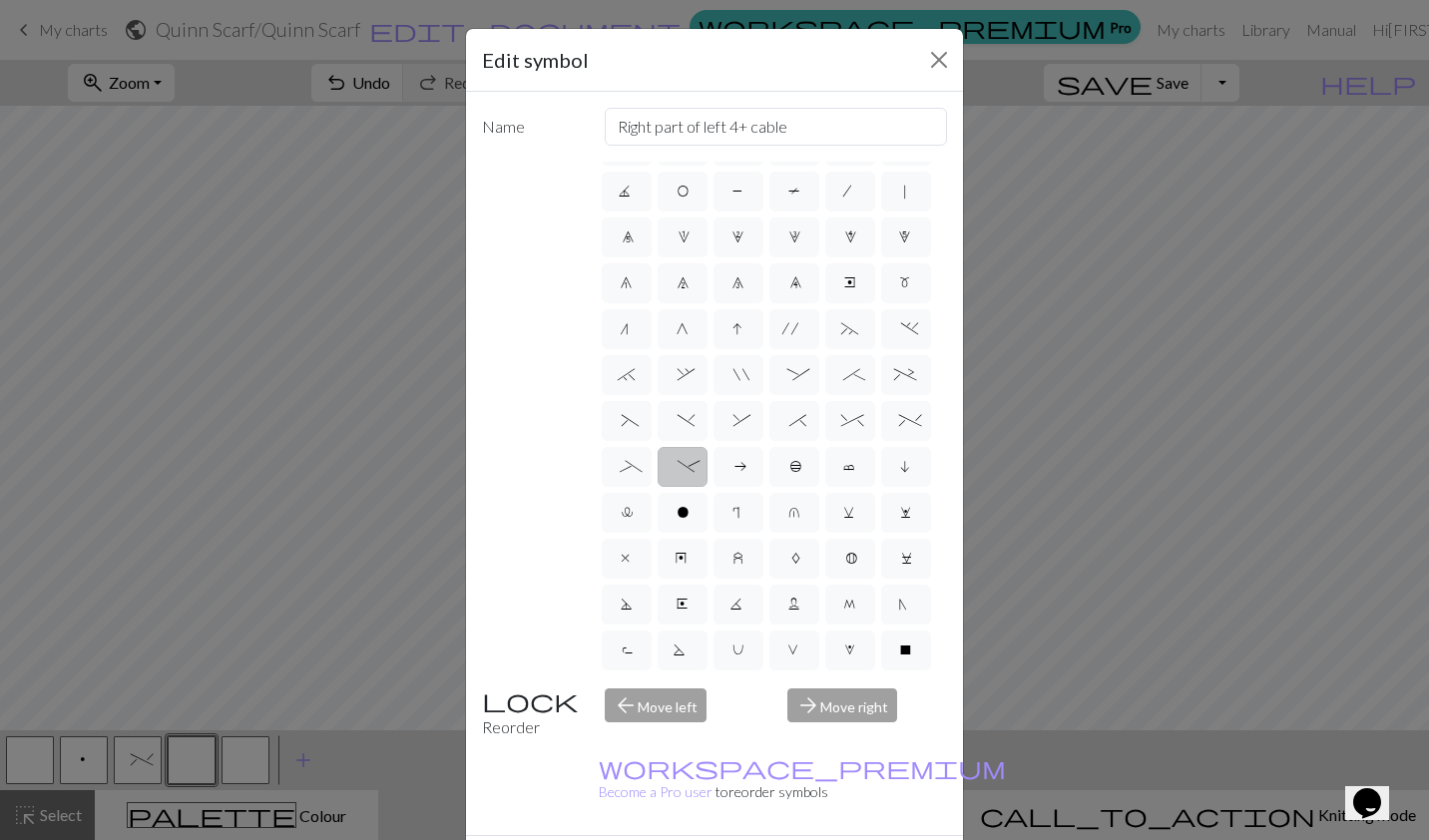 click on "_" at bounding box center (626, 469) 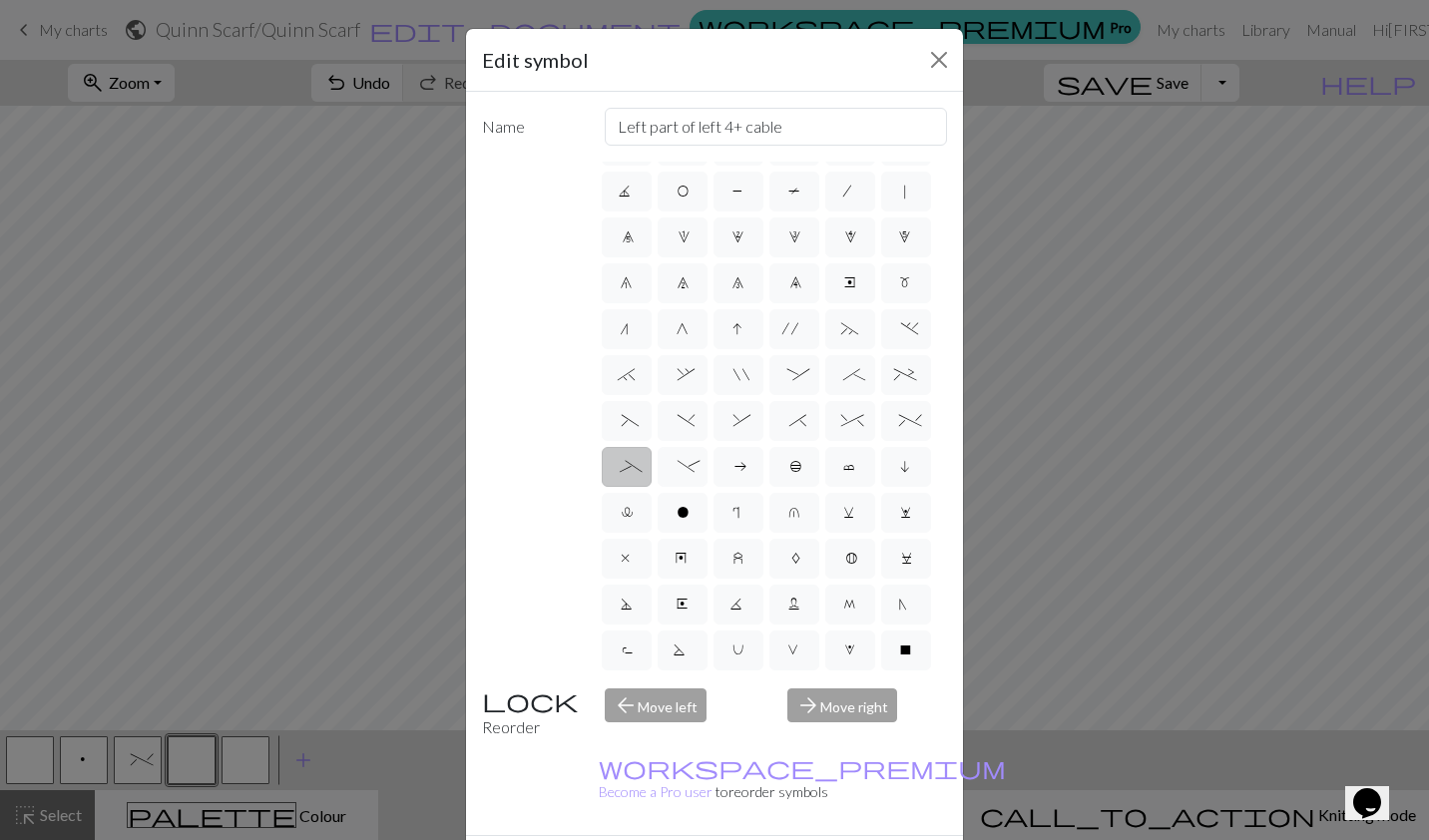 click on "%" at bounding box center [906, 421] 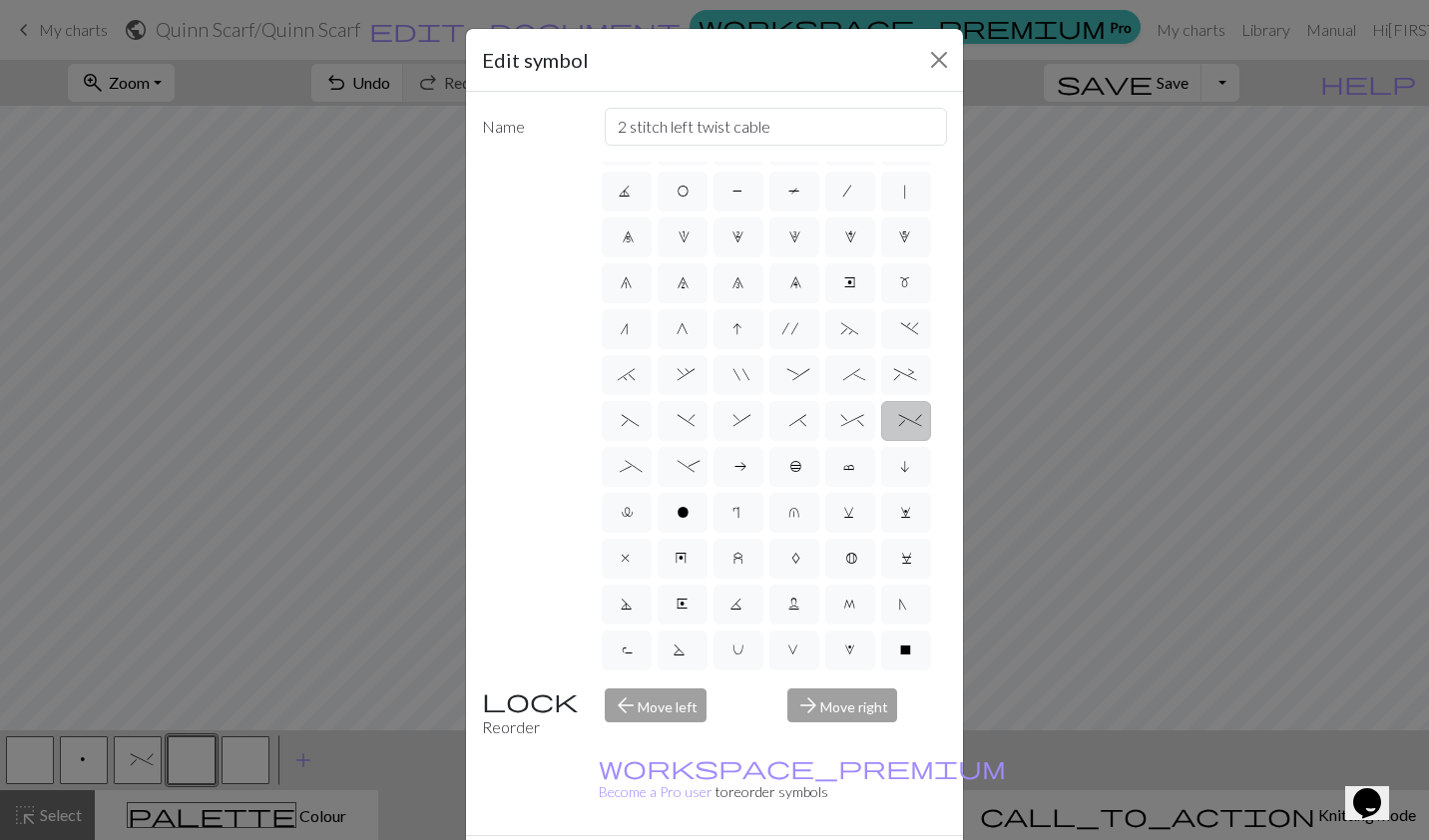 click on "_" at bounding box center (626, 469) 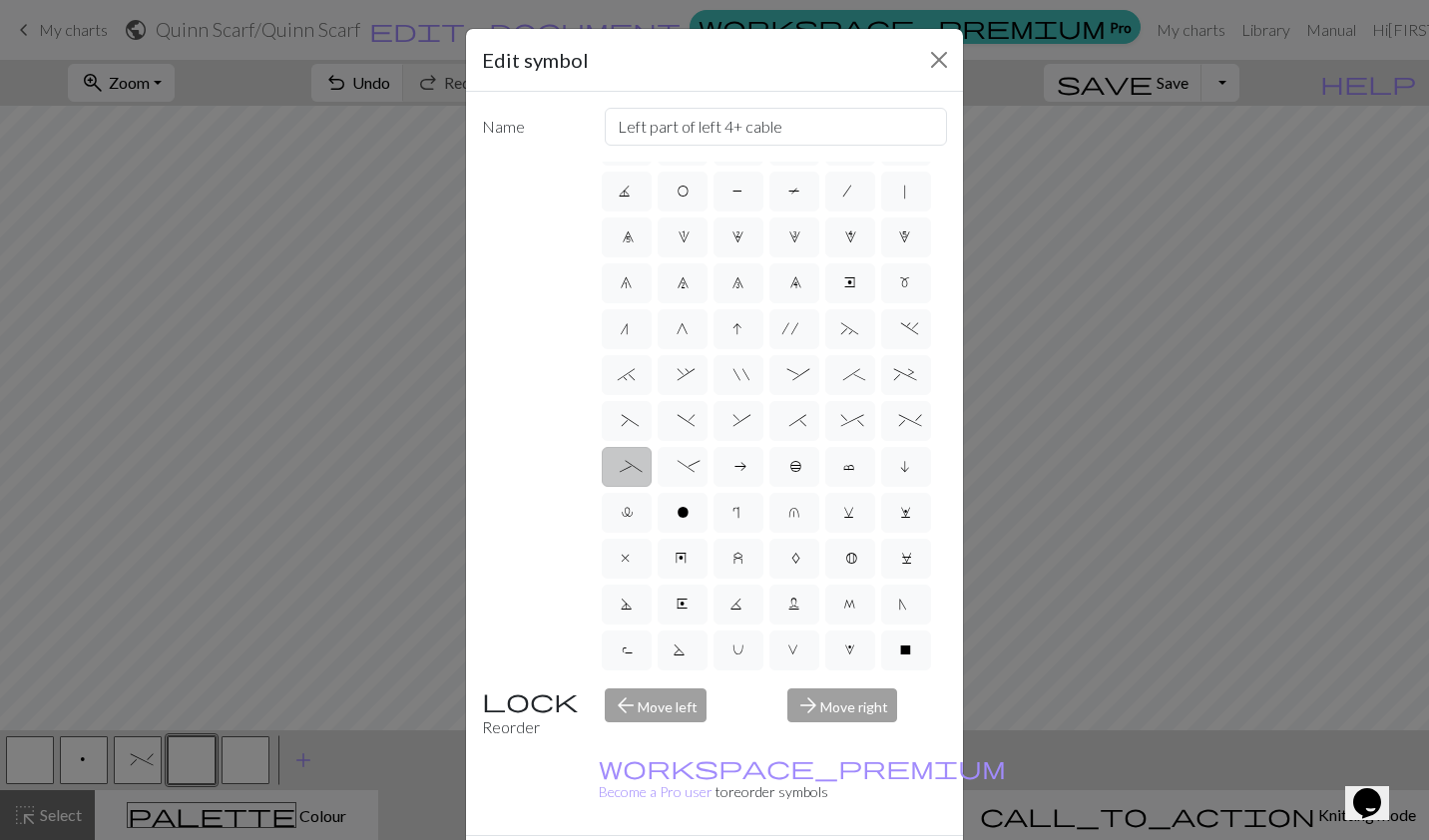 click on "%" at bounding box center (906, 423) 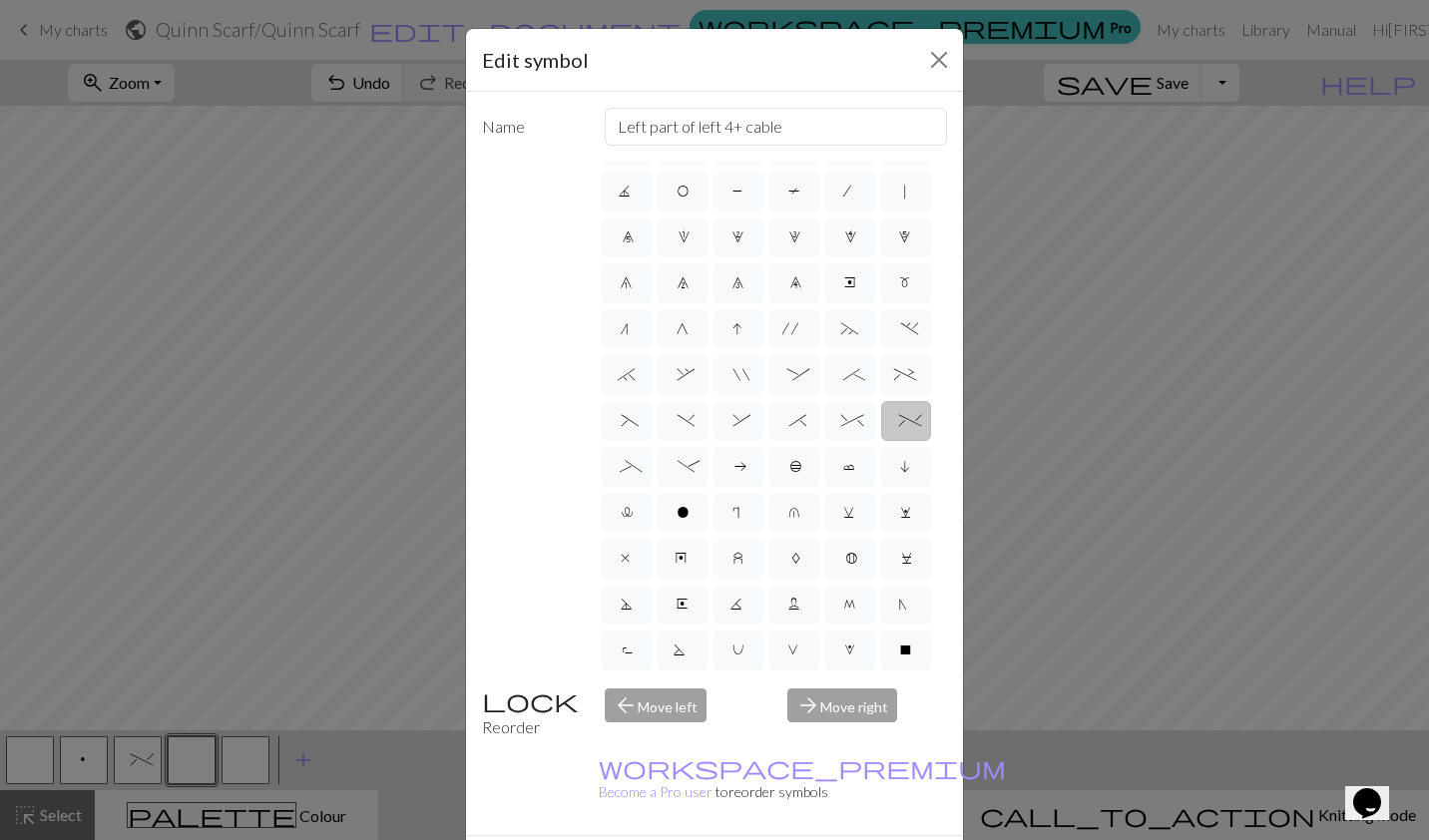 type on "2 stitch left twist cable" 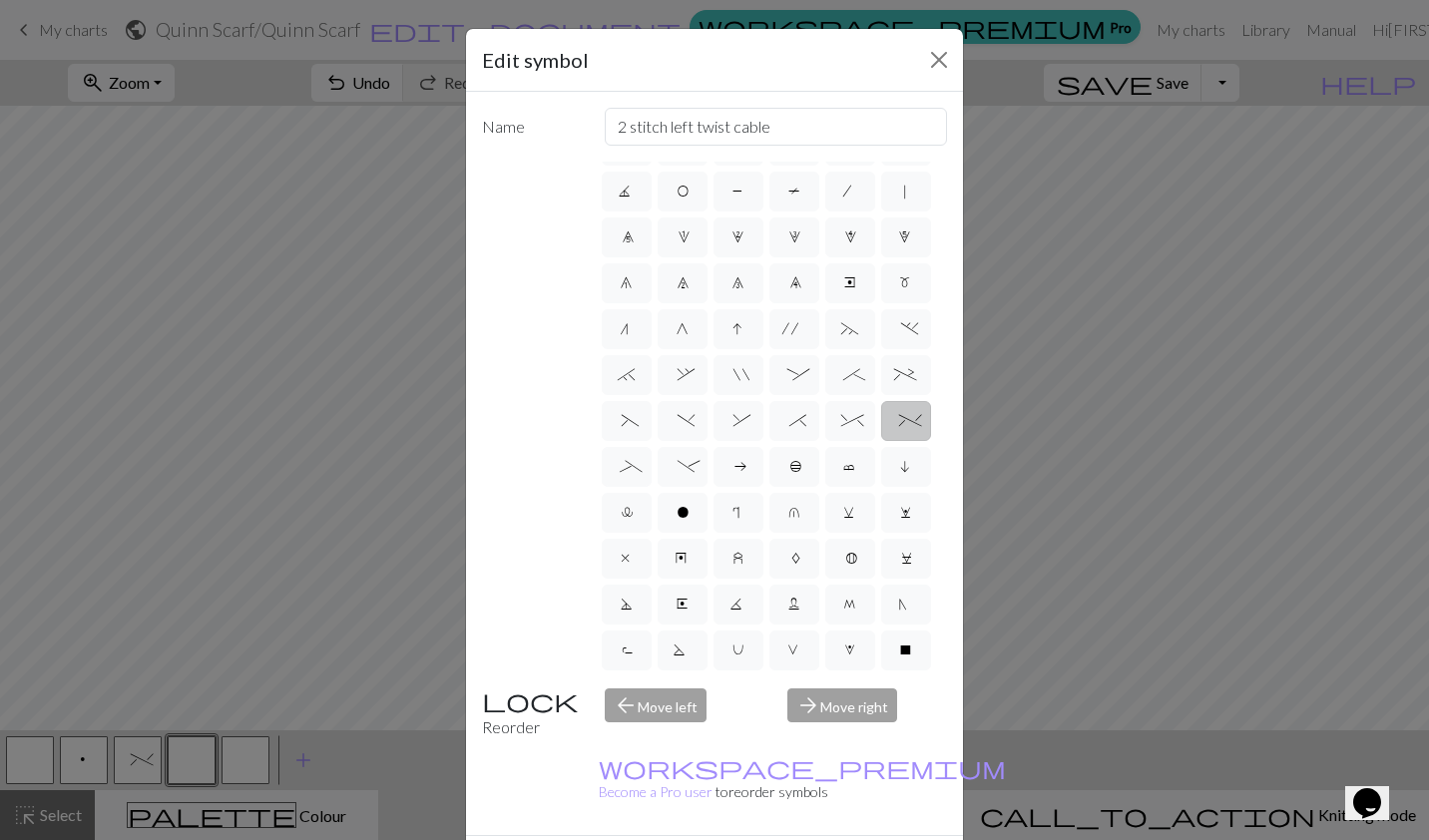 click on "_" at bounding box center (627, 467) 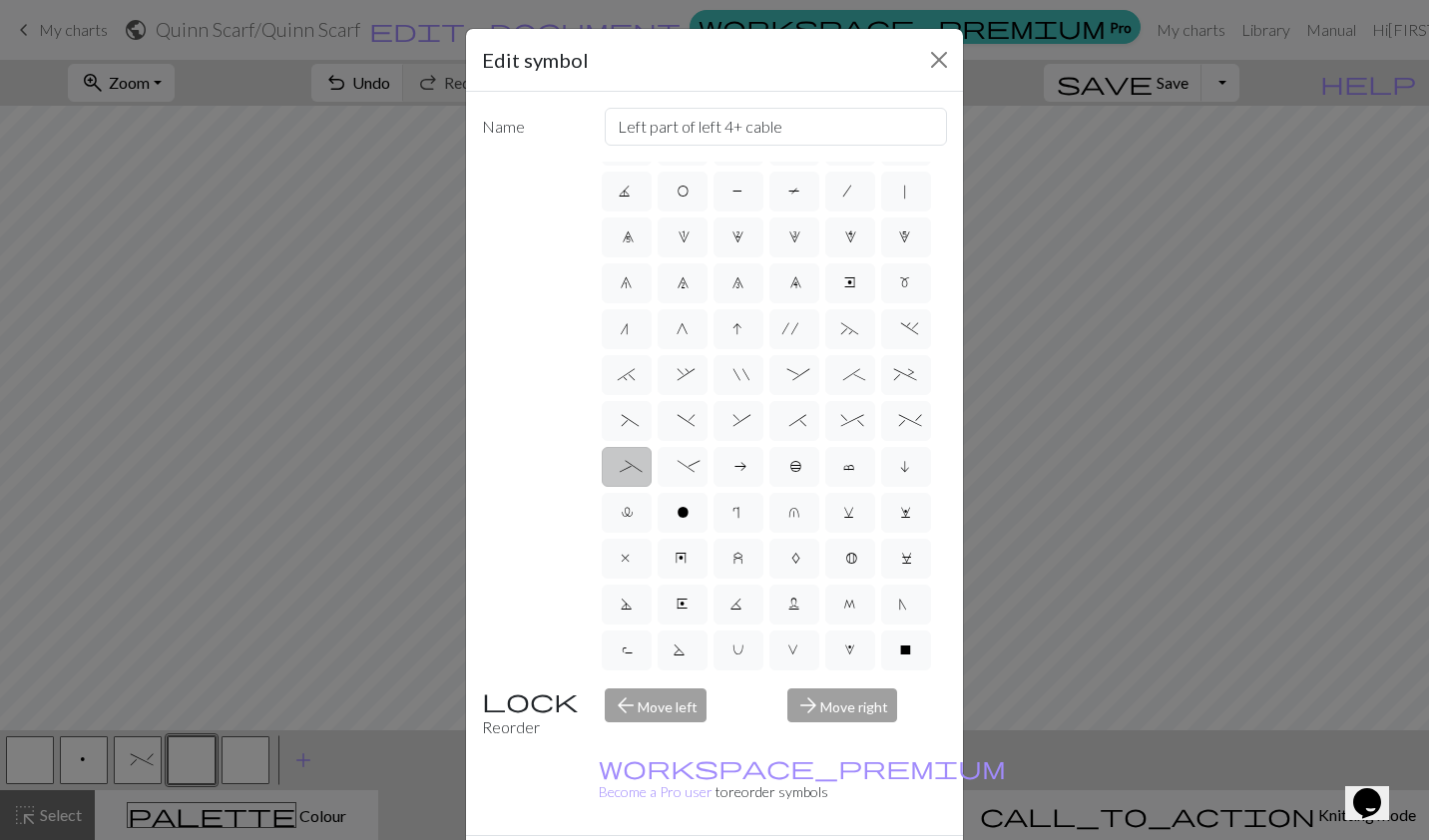click on "Done" at bounding box center (834, 871) 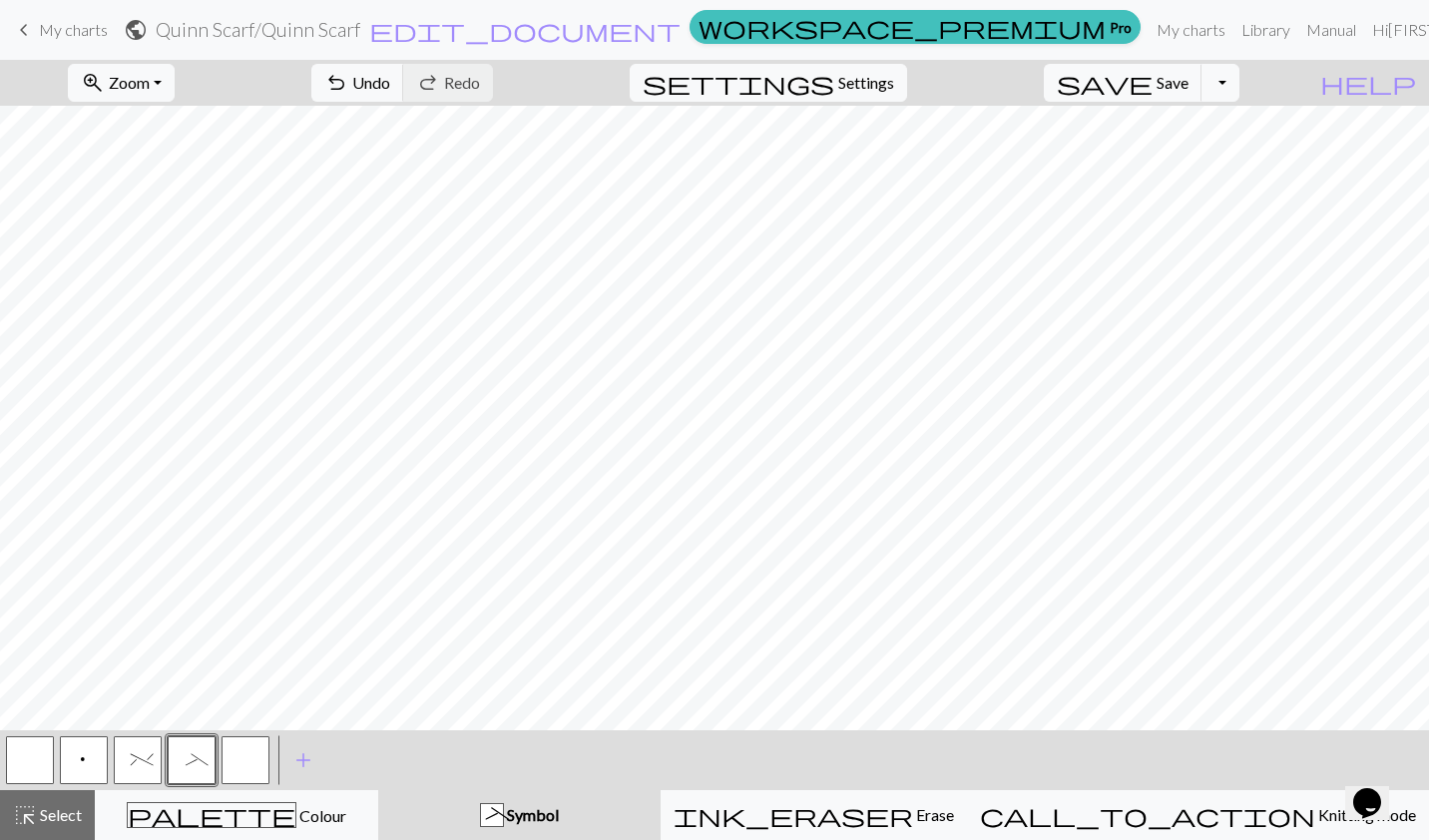 click at bounding box center [245, 760] 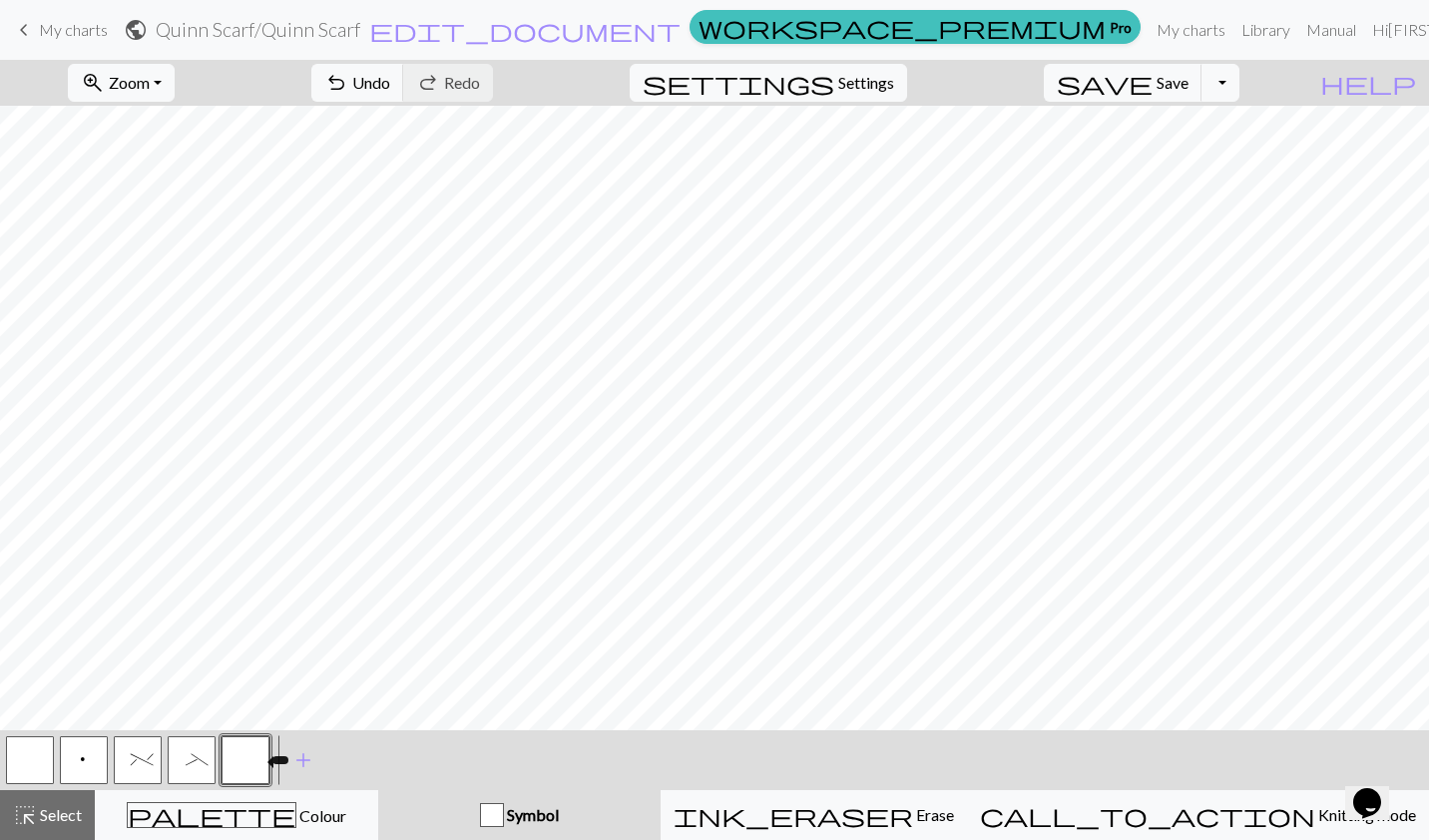 click at bounding box center (245, 760) 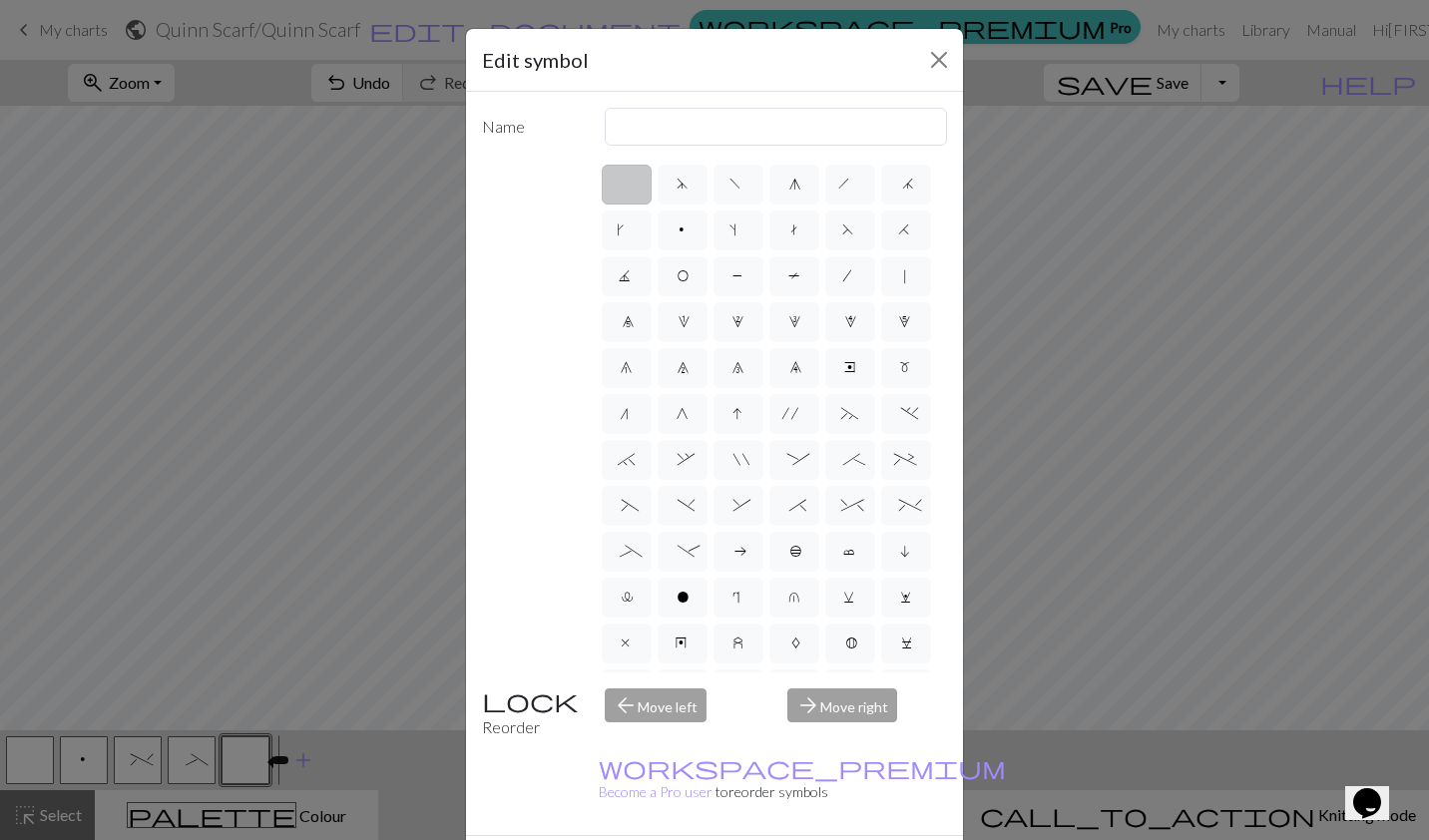 click on "&" at bounding box center (737, 508) 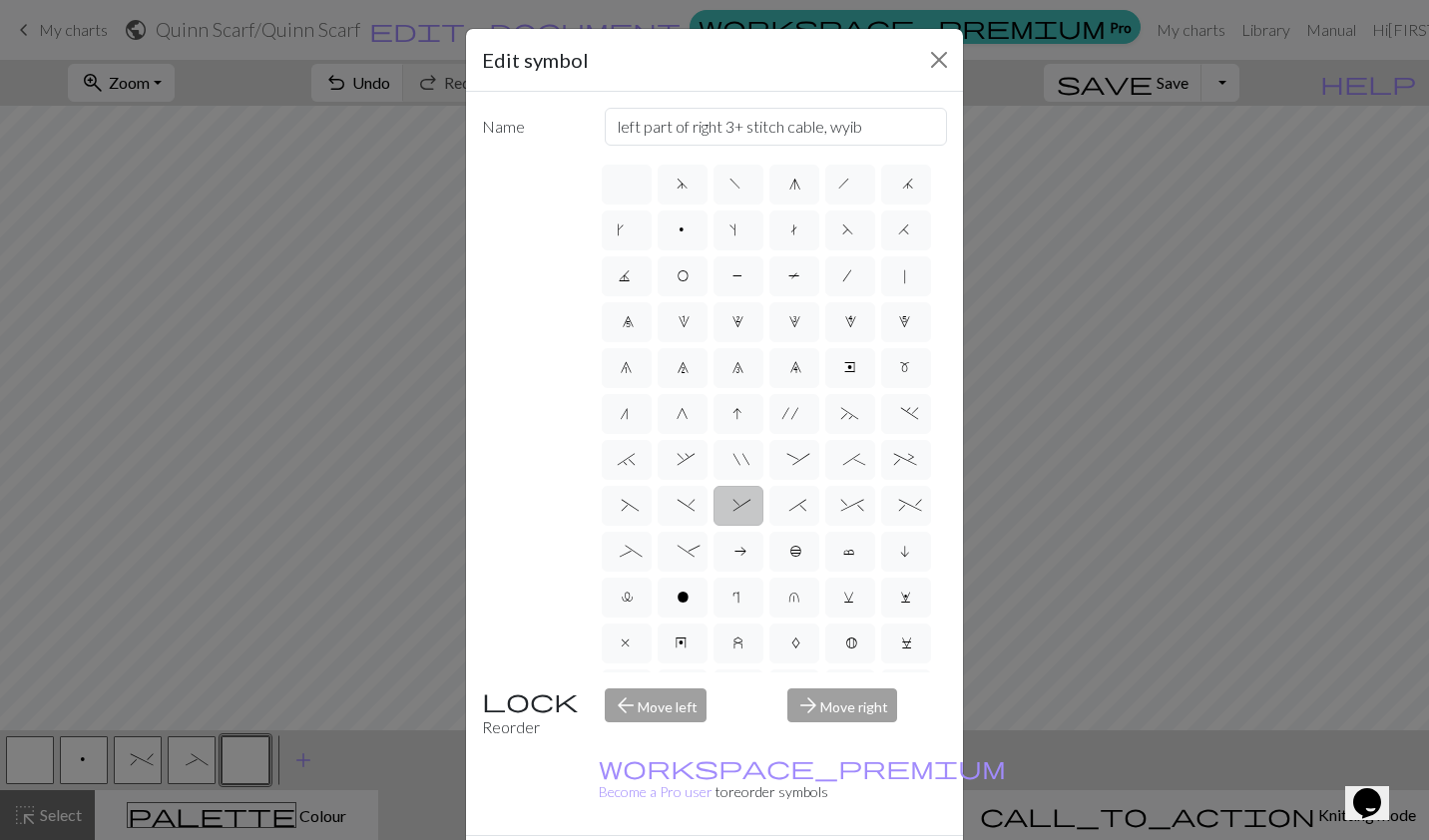 click on "-" at bounding box center (682, 554) 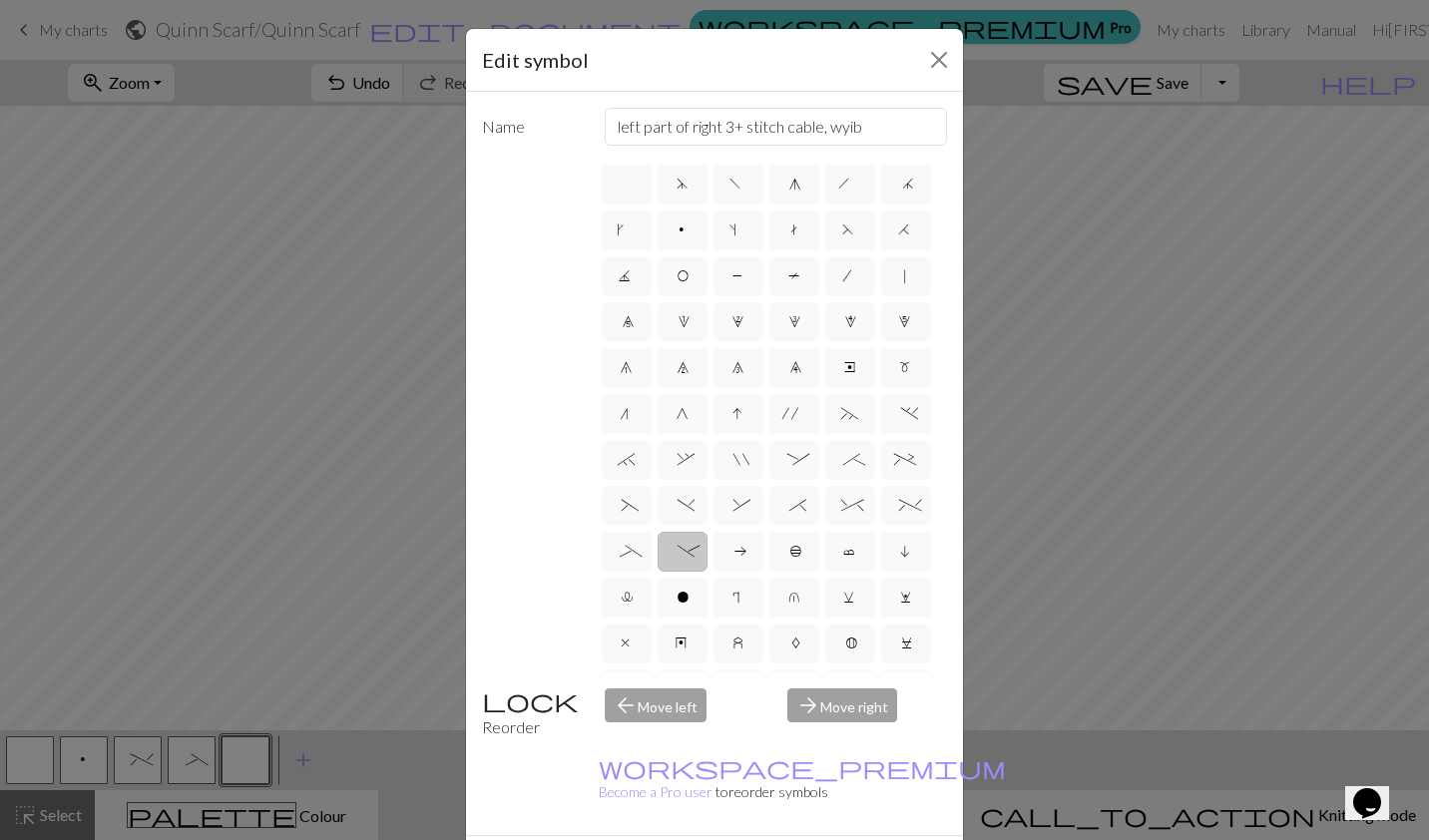 type on "Right part of left 4+ cable" 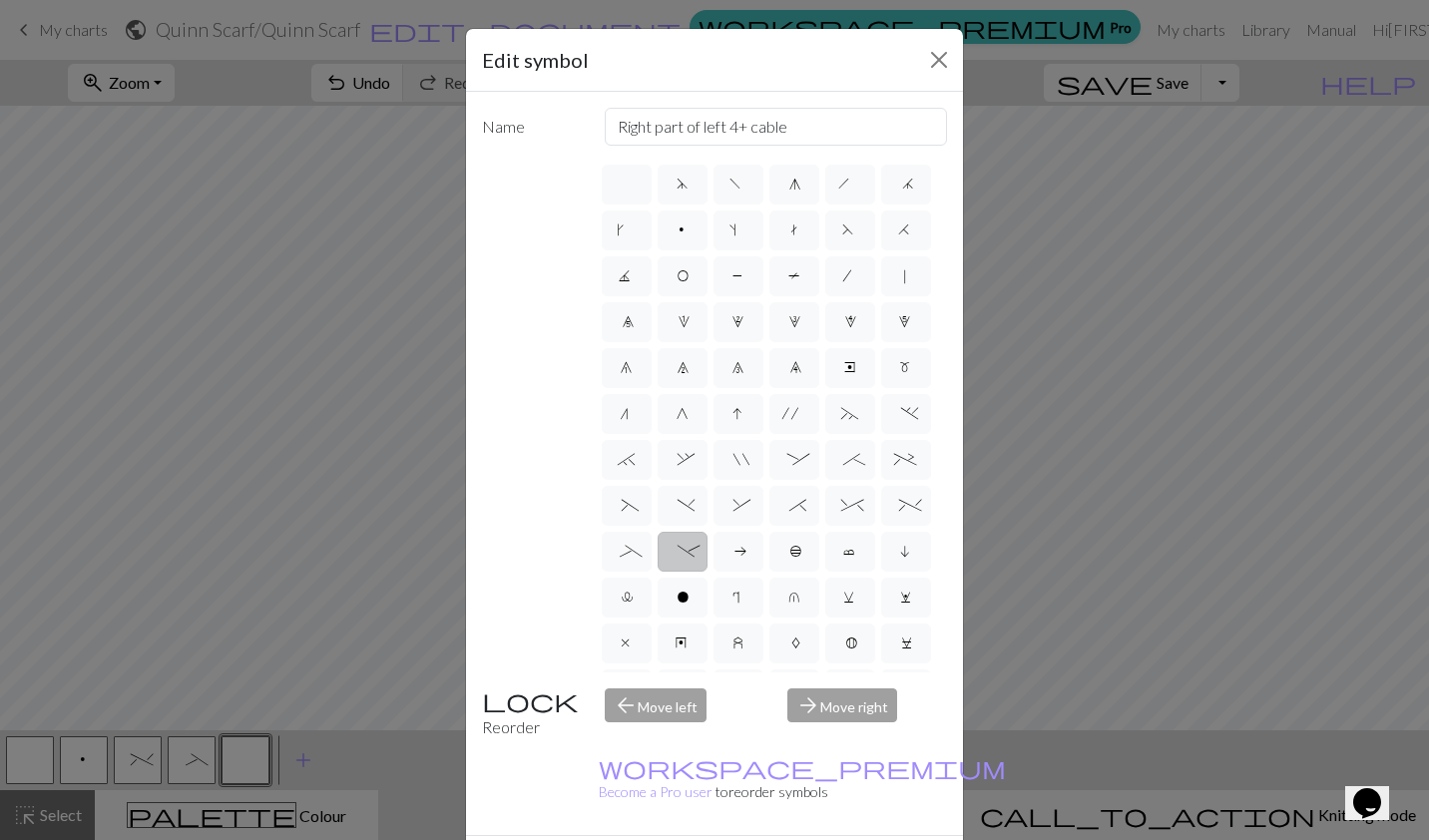 click on "Done" at bounding box center [834, 871] 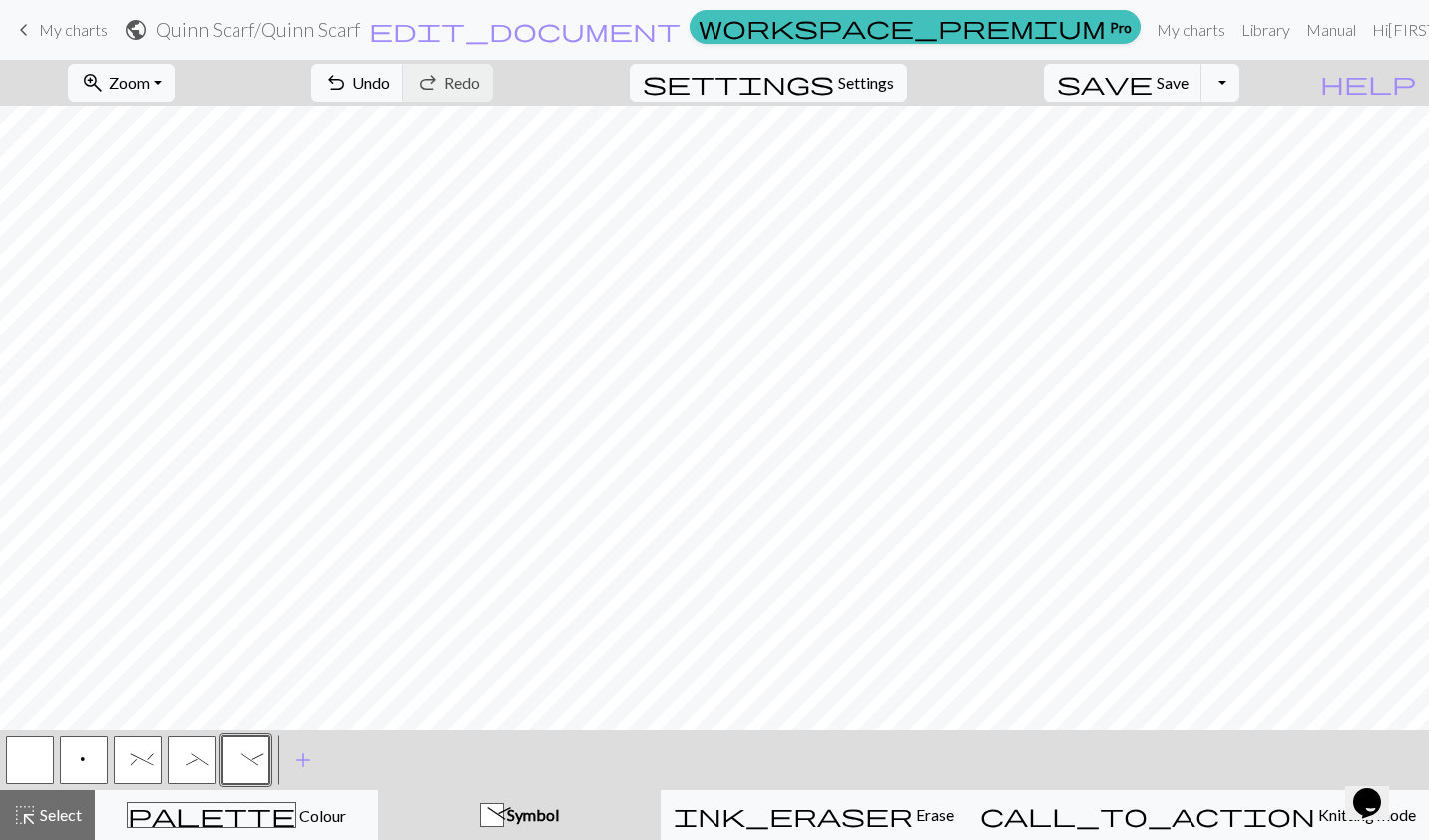 click on "_" at bounding box center (192, 762) 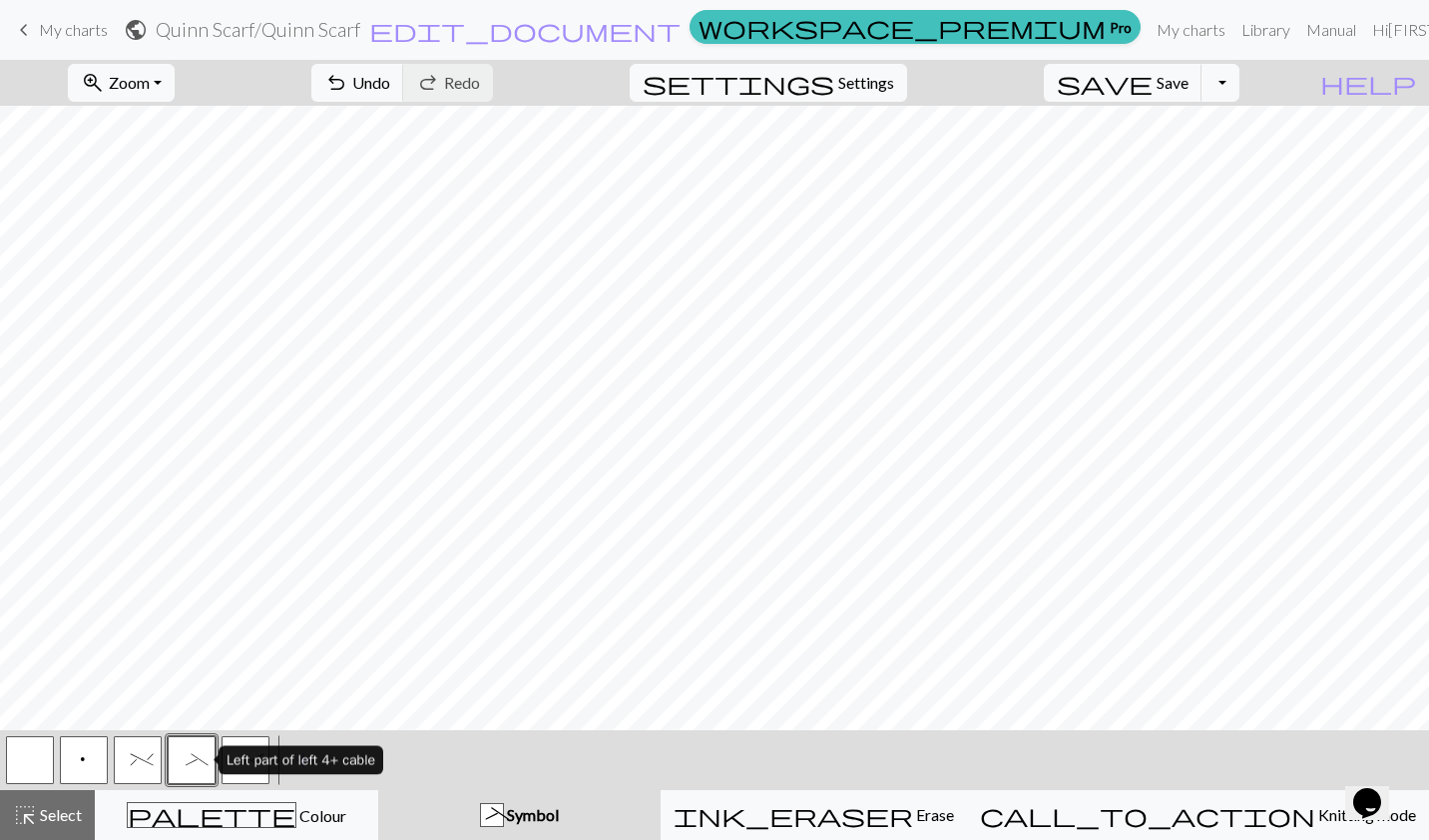 click on "Left part of left 4+ cable" at bounding box center [300, 760] 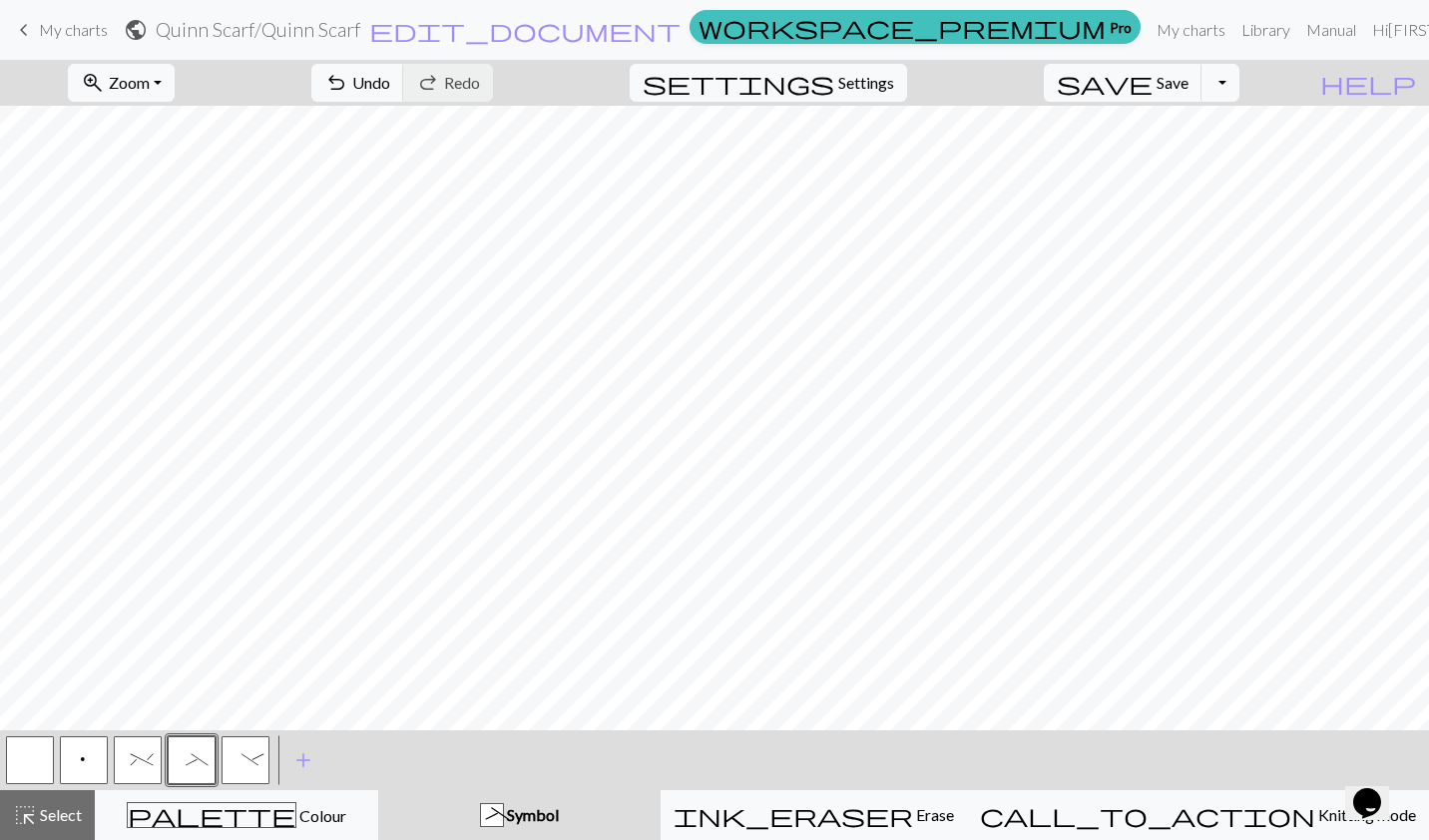 click on "-" at bounding box center (245, 760) 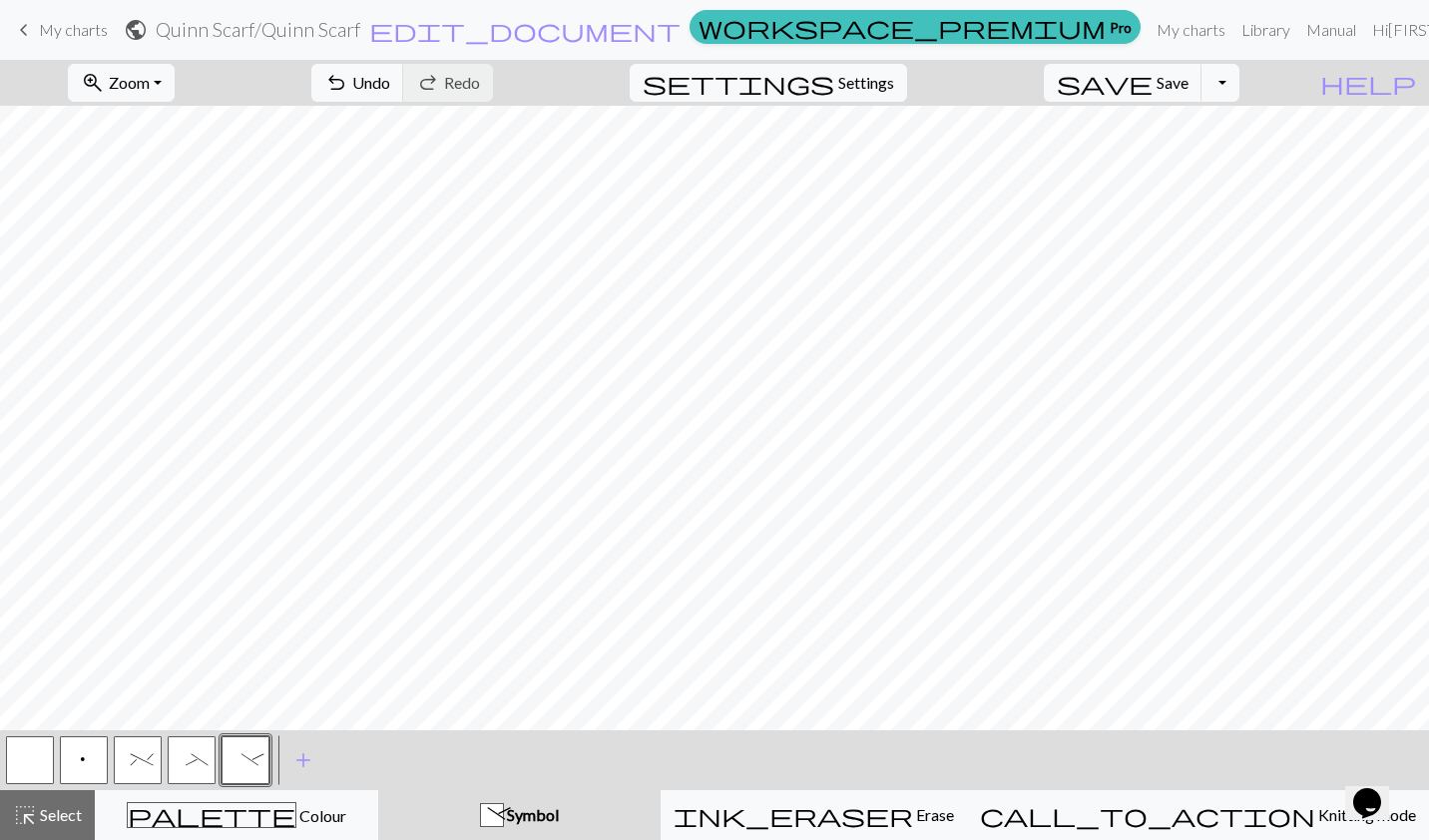 click on "p" at bounding box center [84, 762] 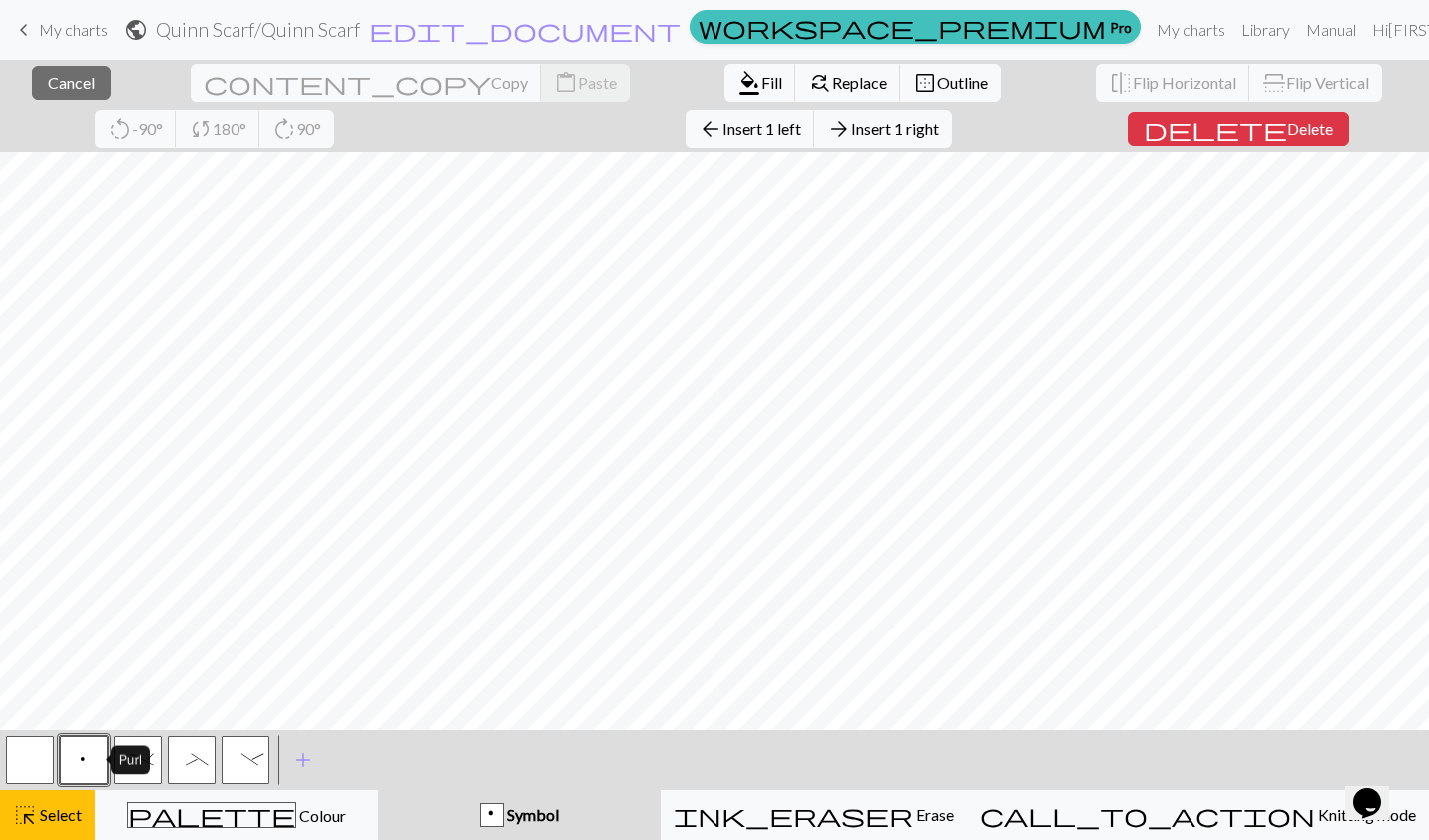 click on "< p % _ - > add Add a  symbol" at bounding box center [714, 760] 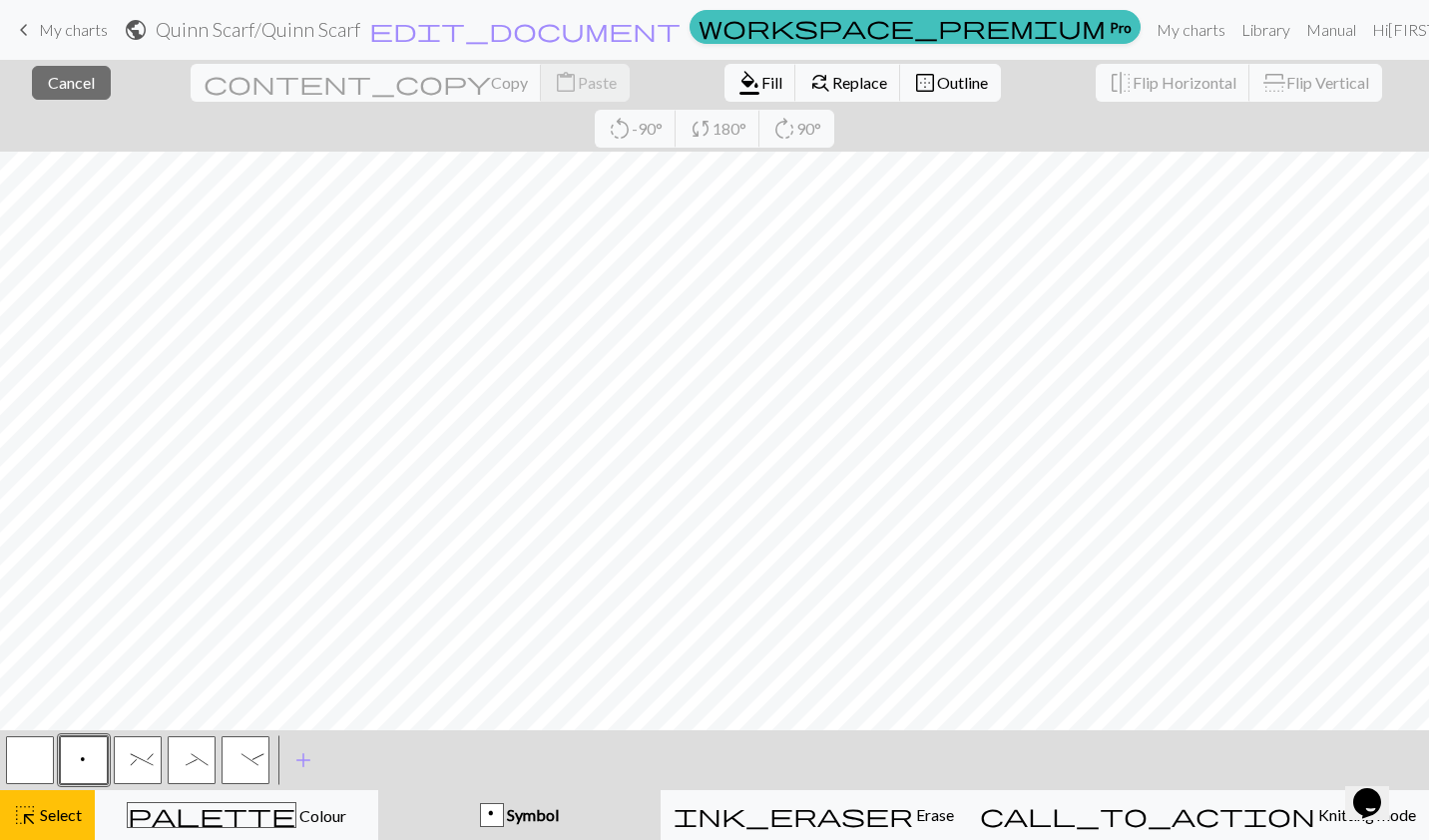 click on "p" at bounding box center [84, 760] 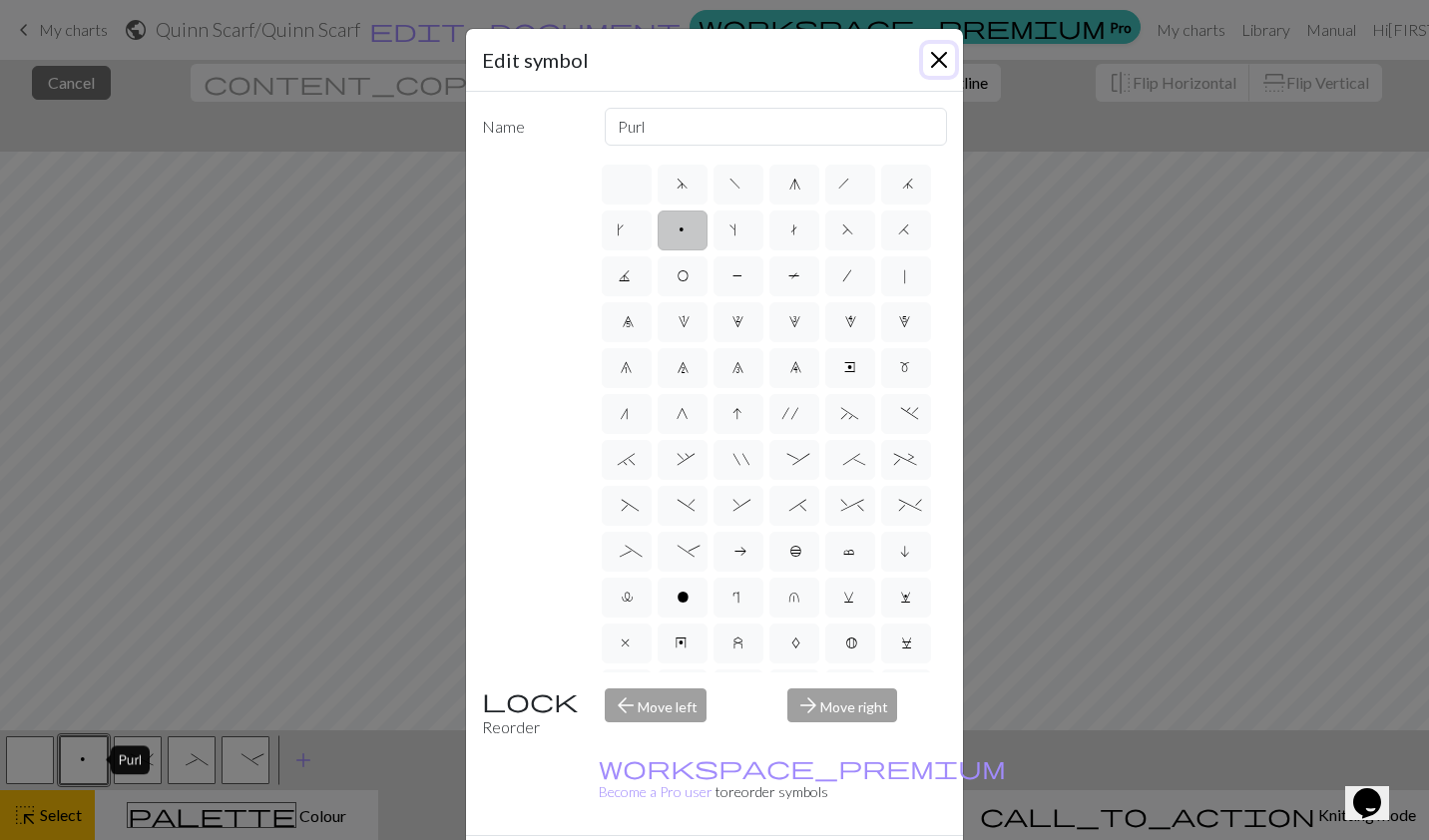 click at bounding box center (939, 60) 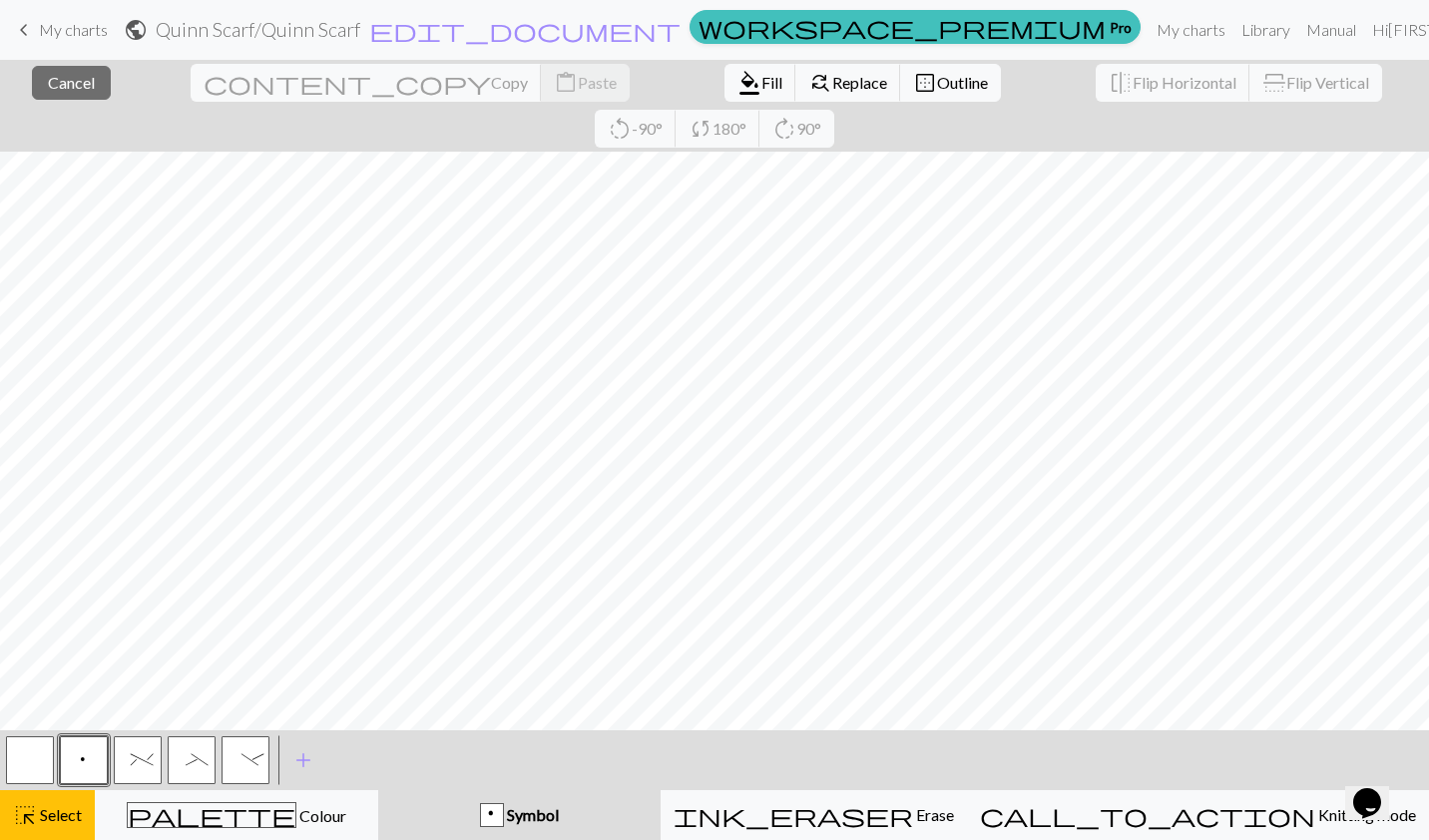 click on "p" at bounding box center (84, 762) 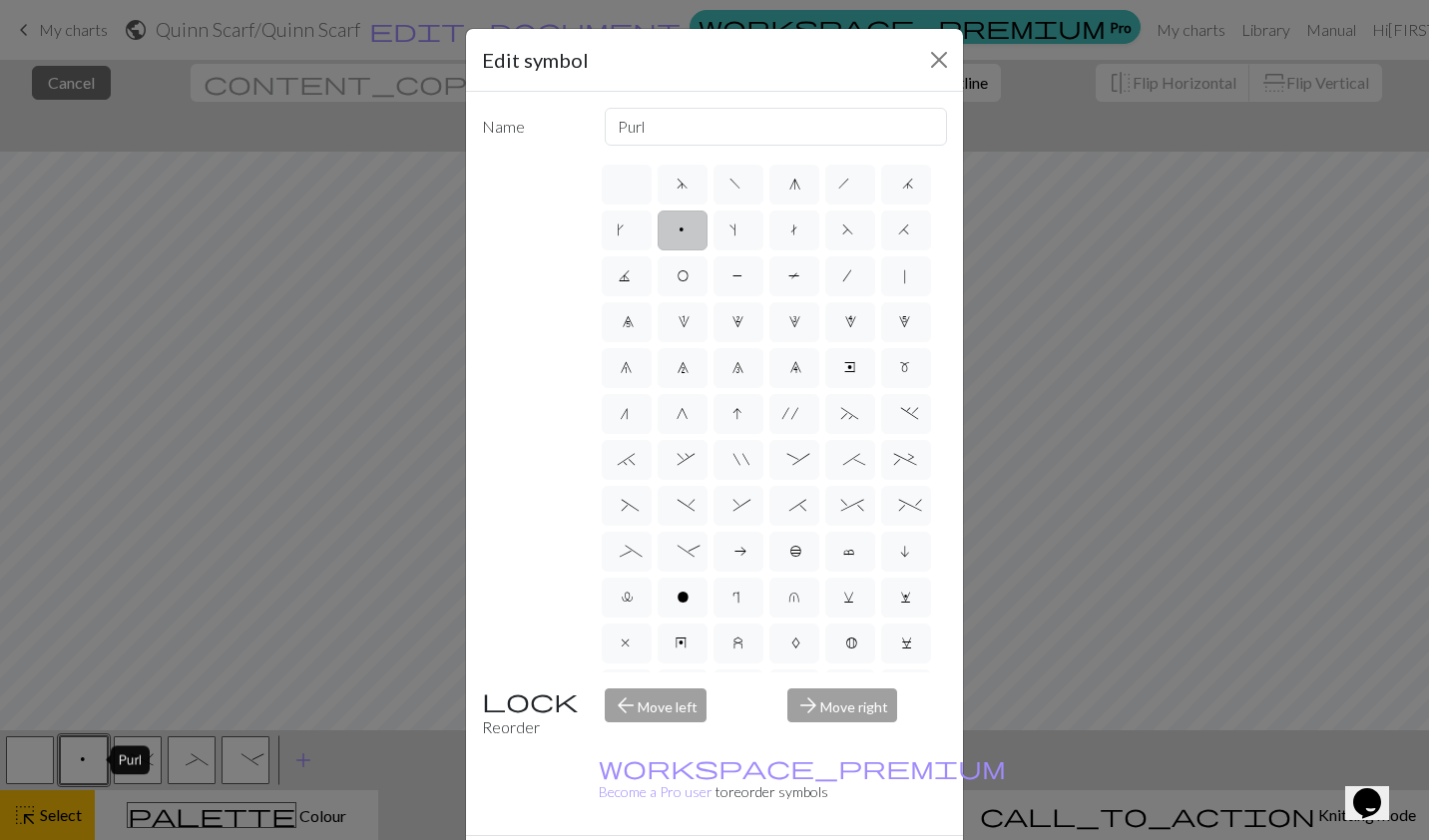 click on "Done" at bounding box center (834, 871) 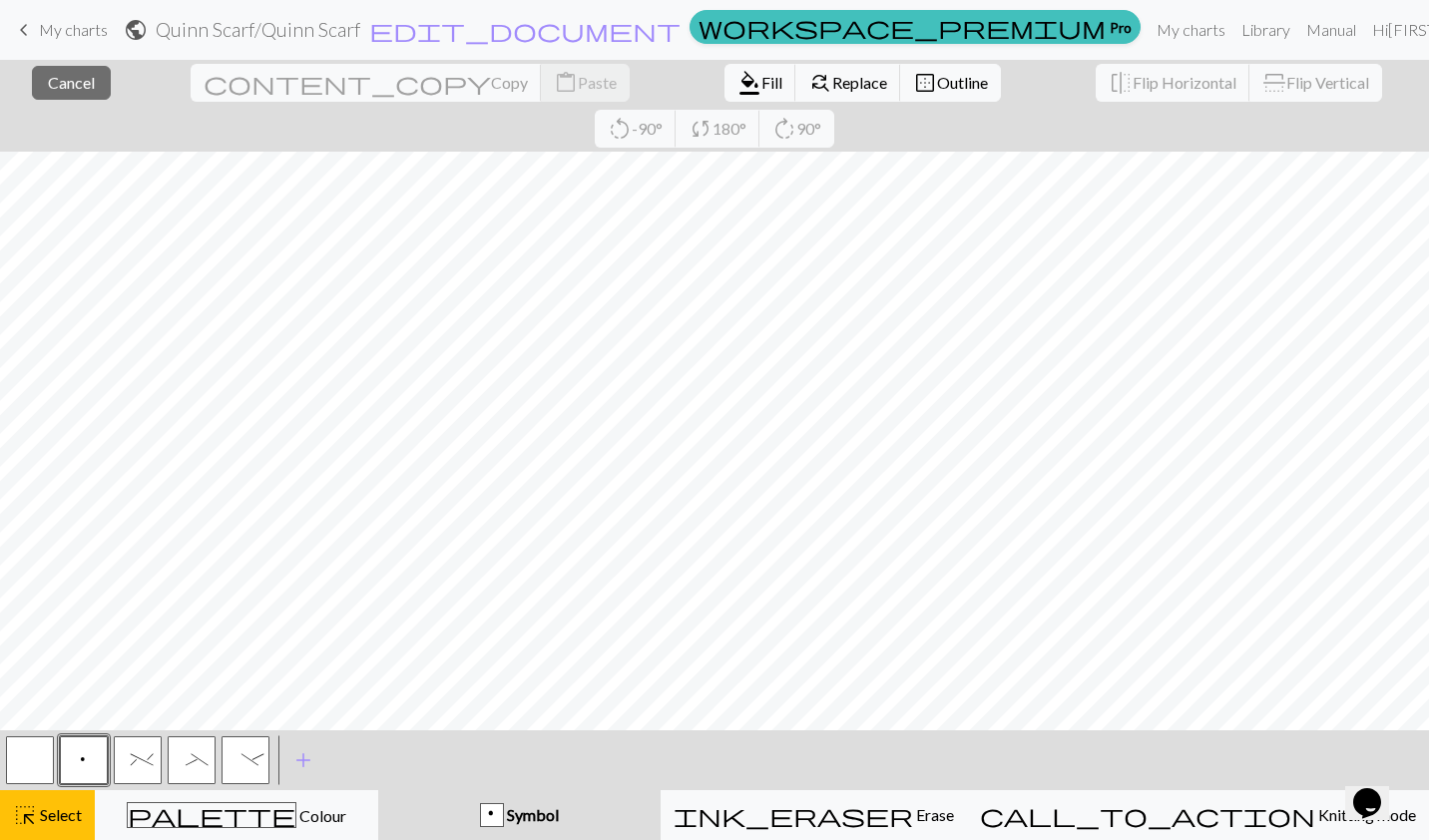 click on "Erase" at bounding box center [933, 814] 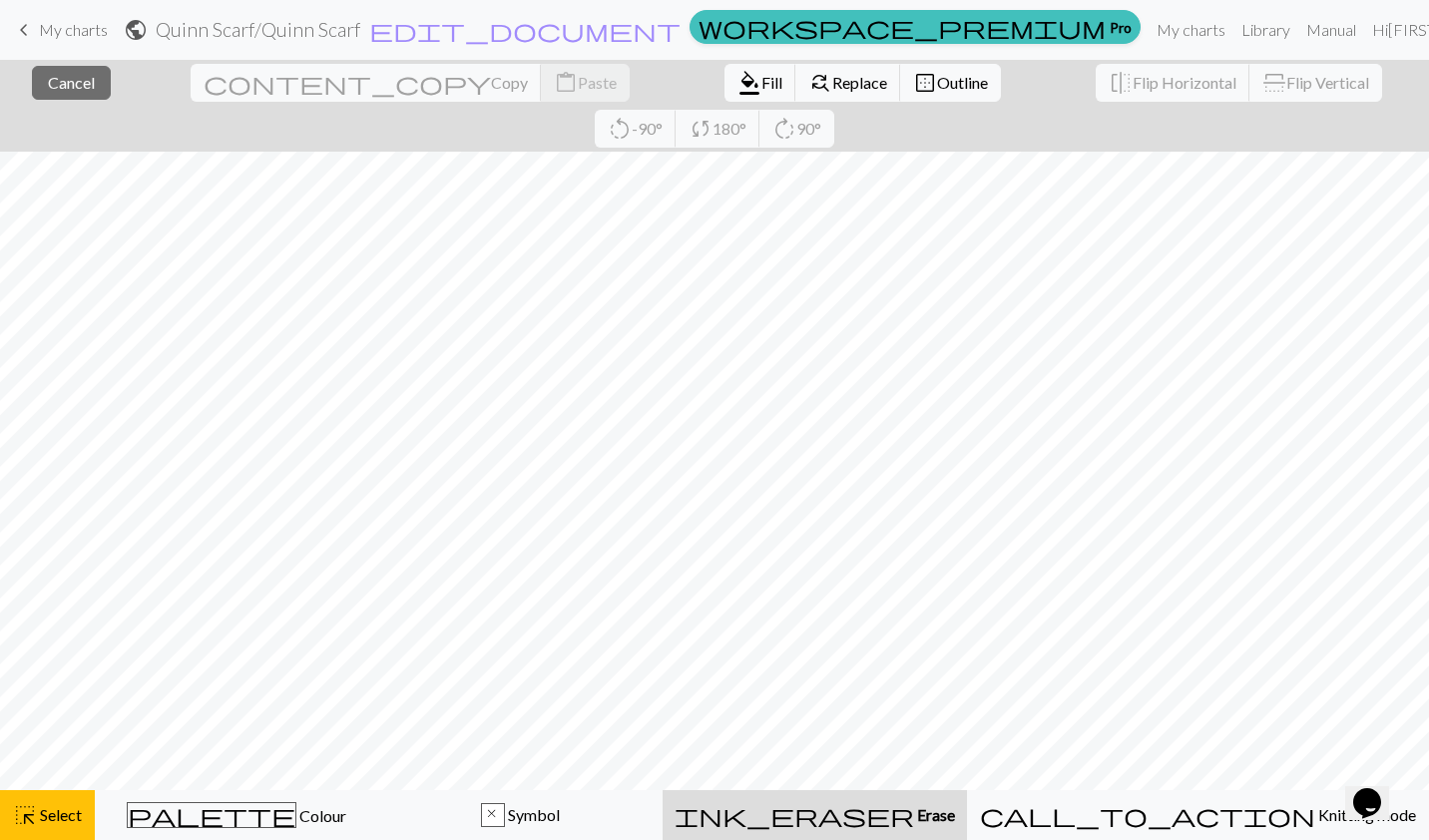 click on "Symbol" at bounding box center (532, 814) 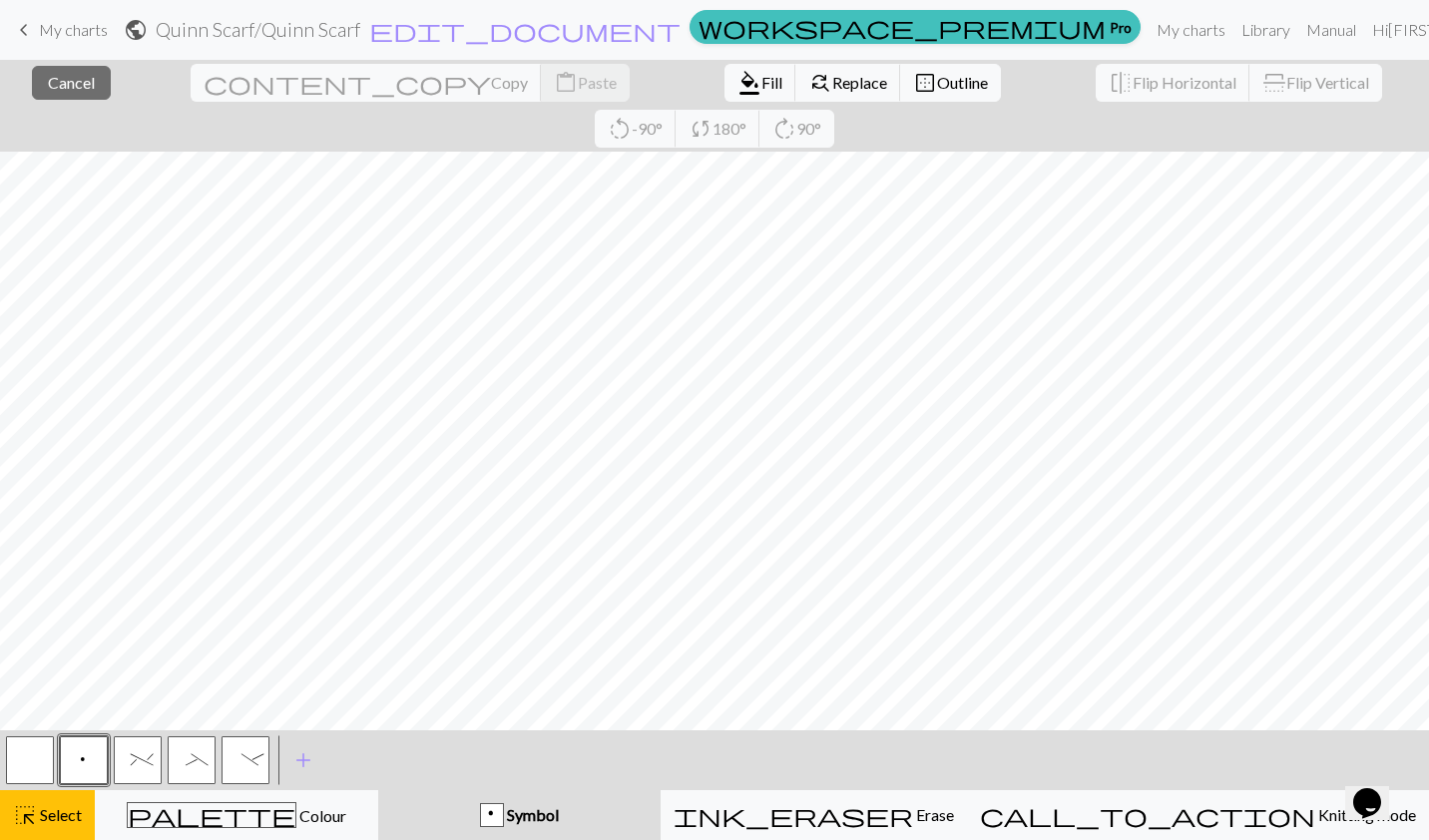 click on "palette   Colour   Colour" at bounding box center [237, 815] 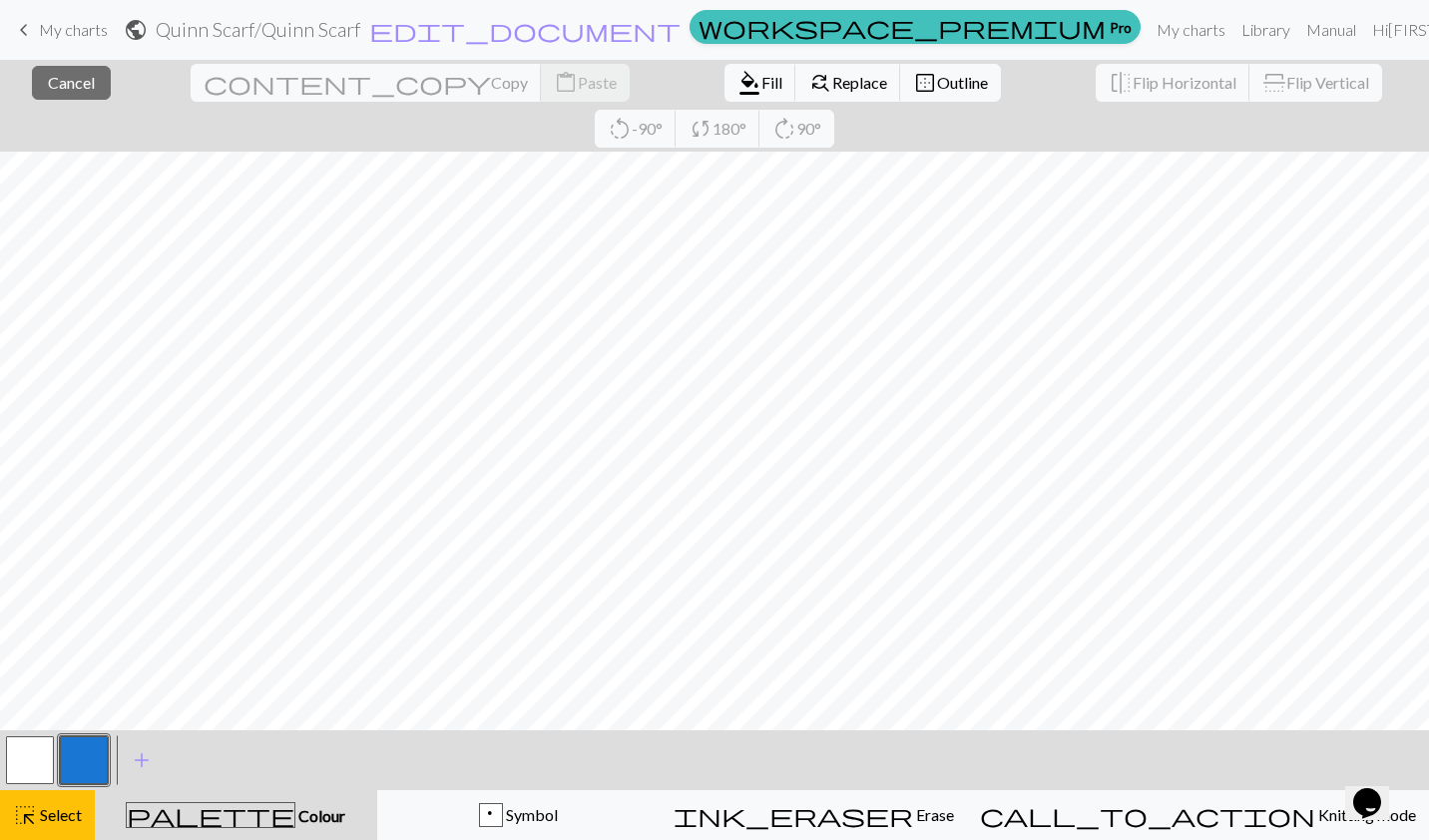 click on "add" at bounding box center [142, 760] 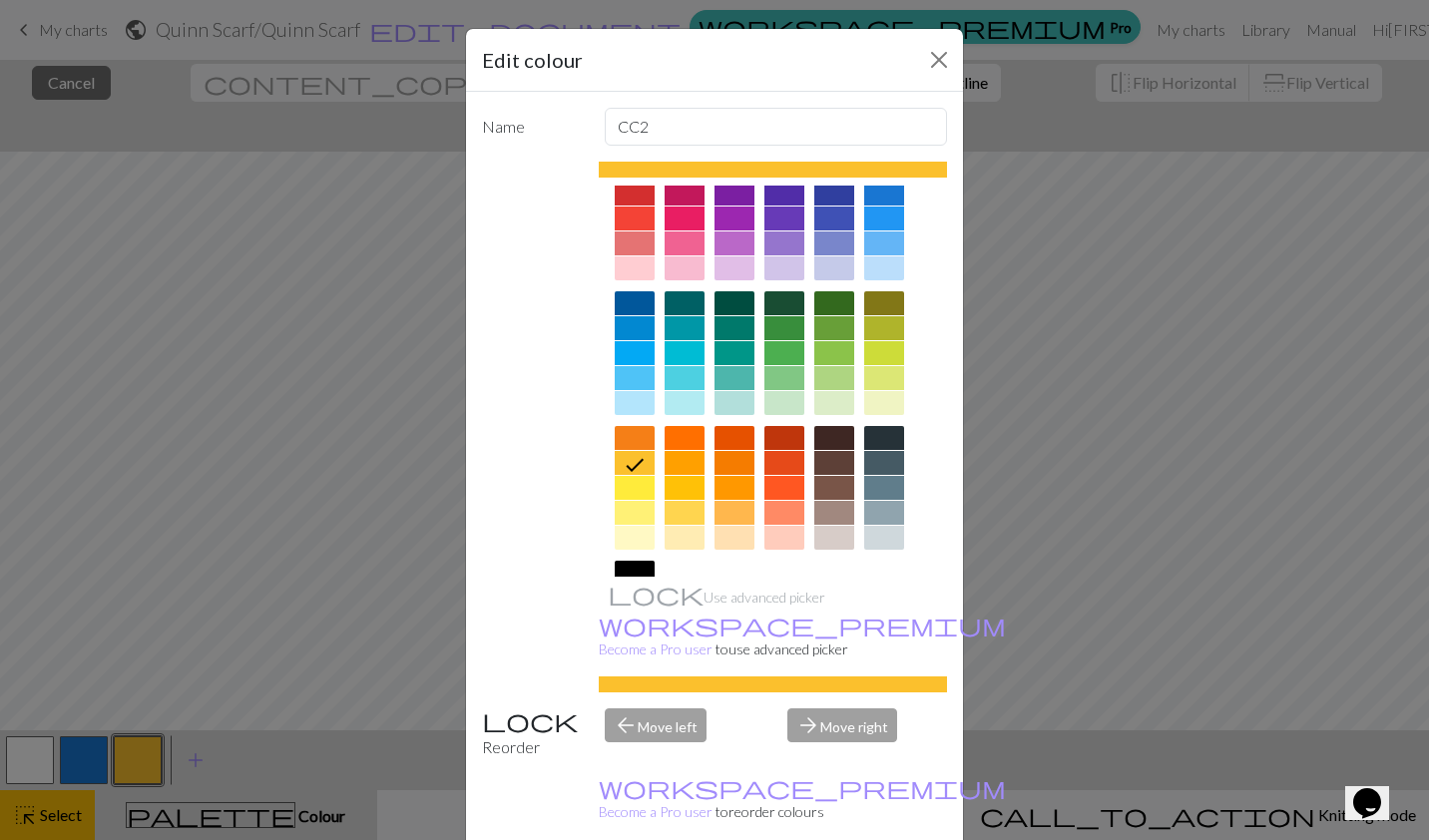 scroll, scrollTop: 100, scrollLeft: 0, axis: vertical 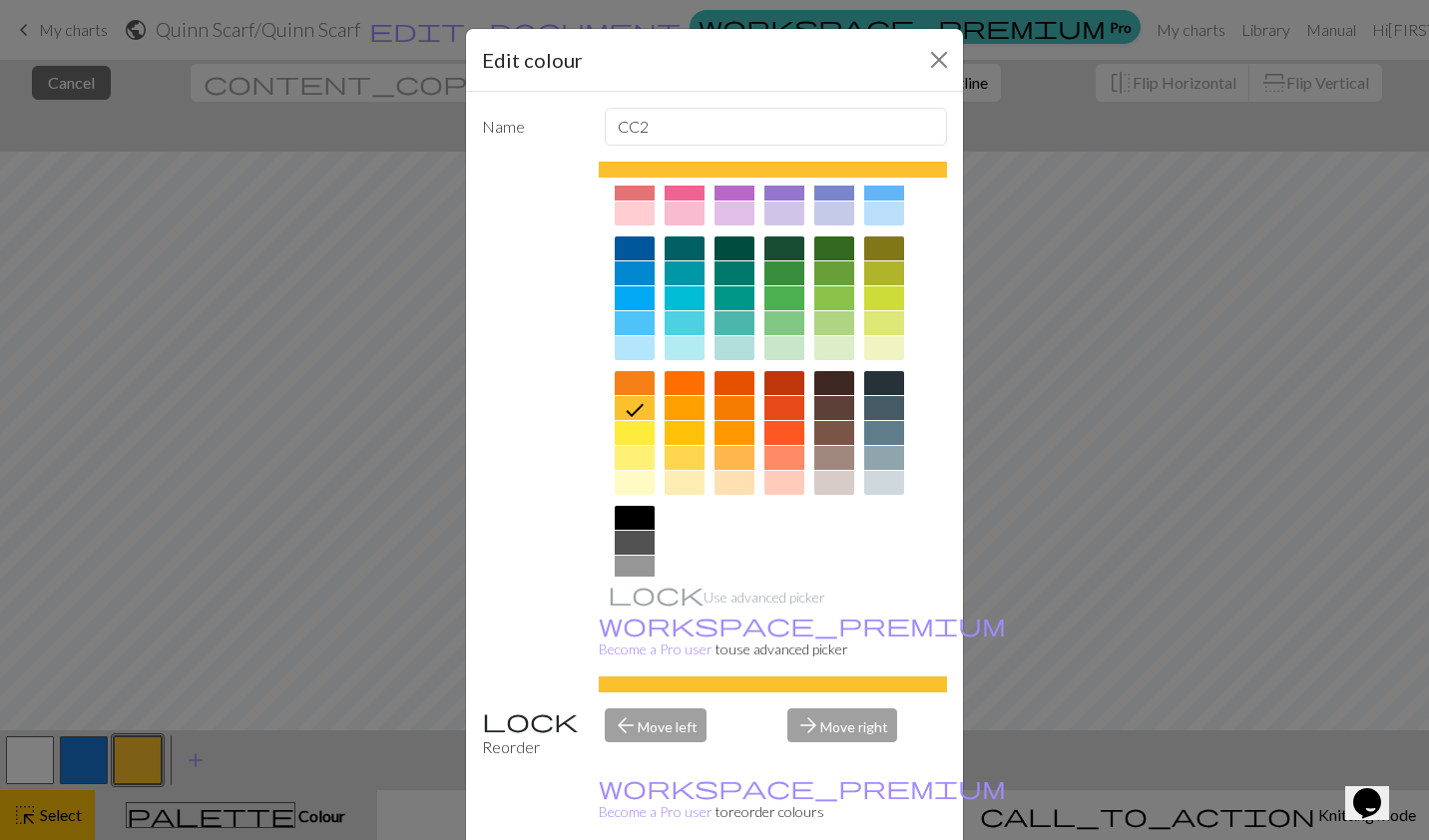click at bounding box center [635, 568] 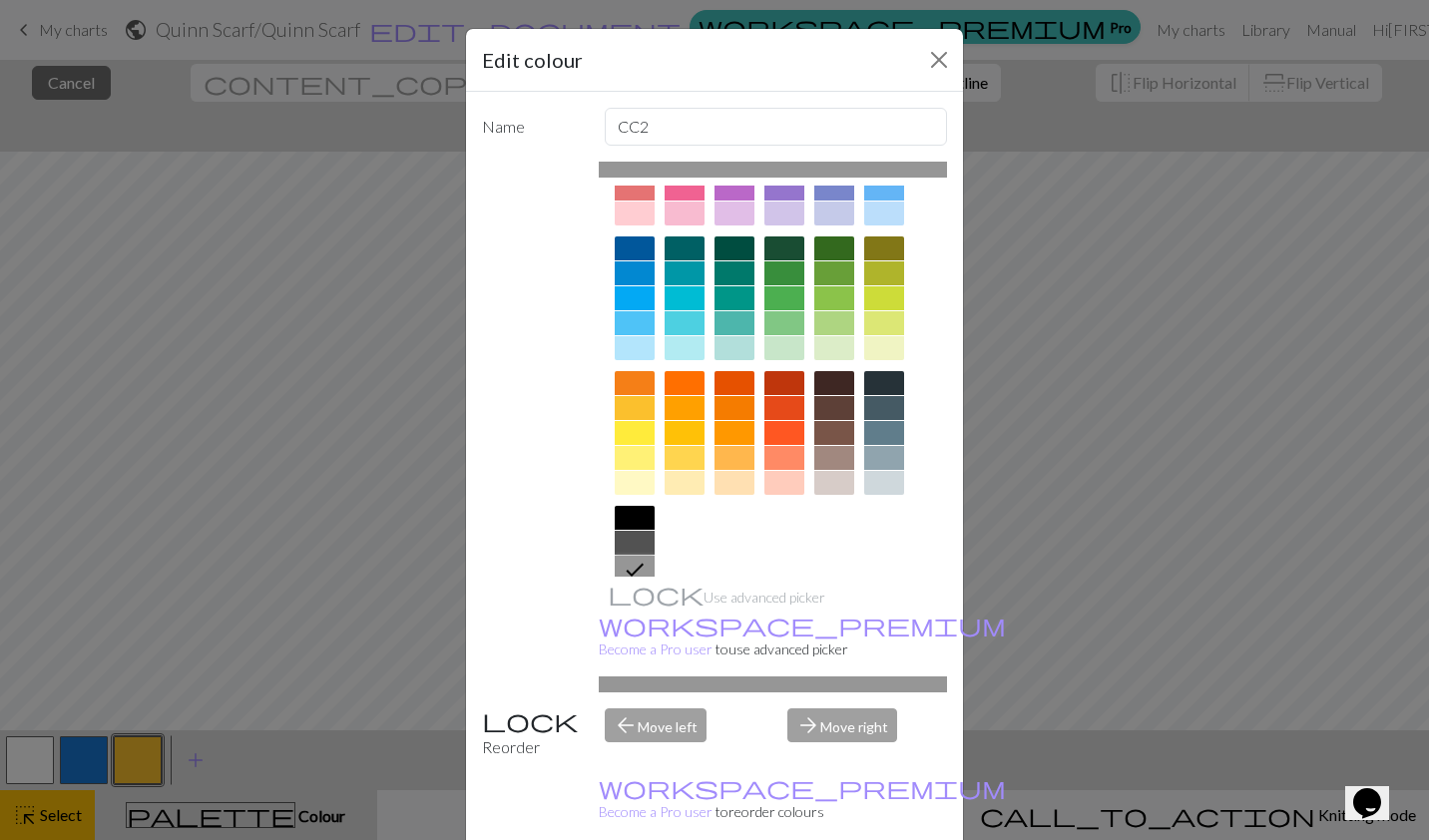 click on "Done" at bounding box center (834, 891) 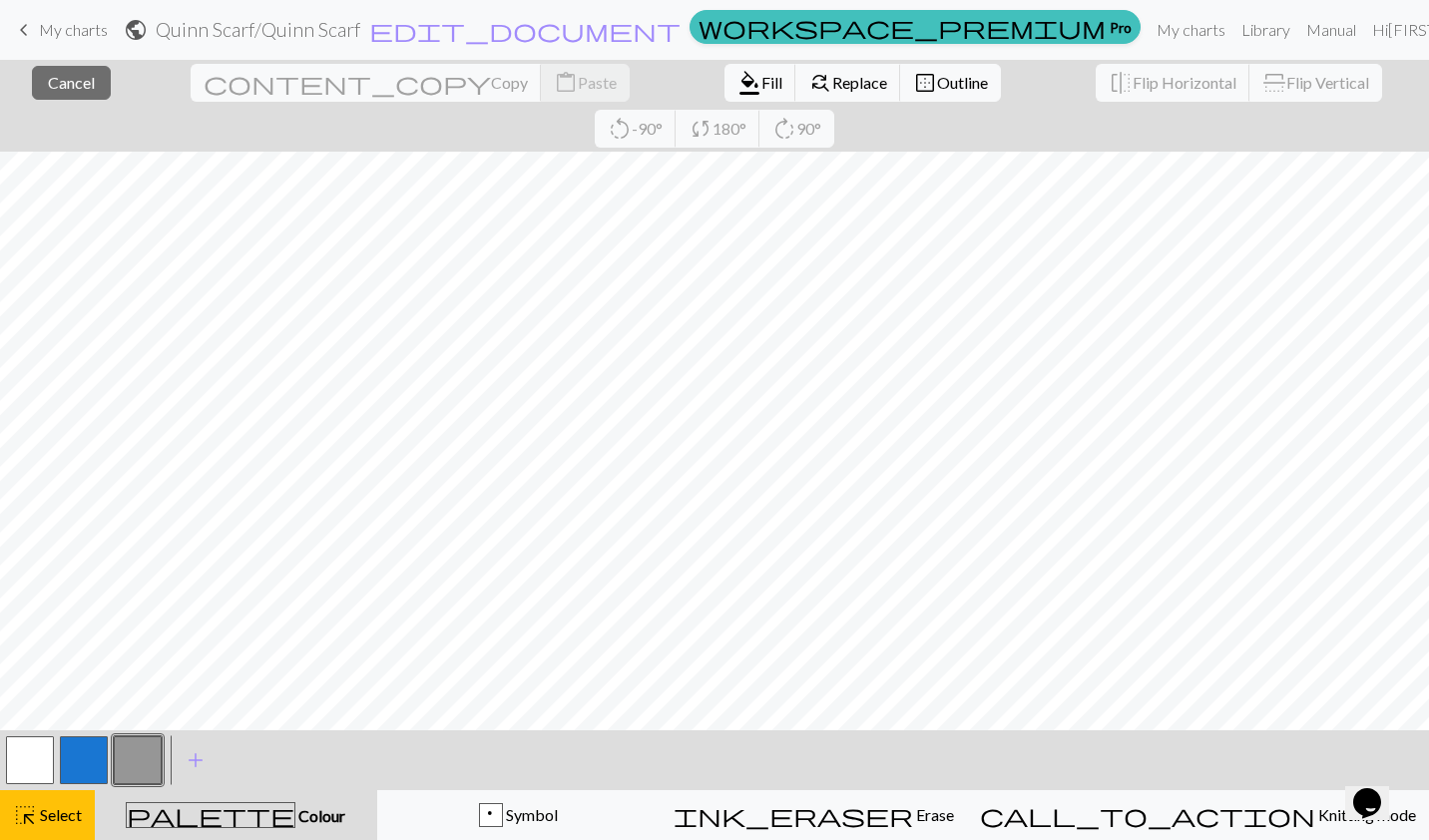click at bounding box center [138, 760] 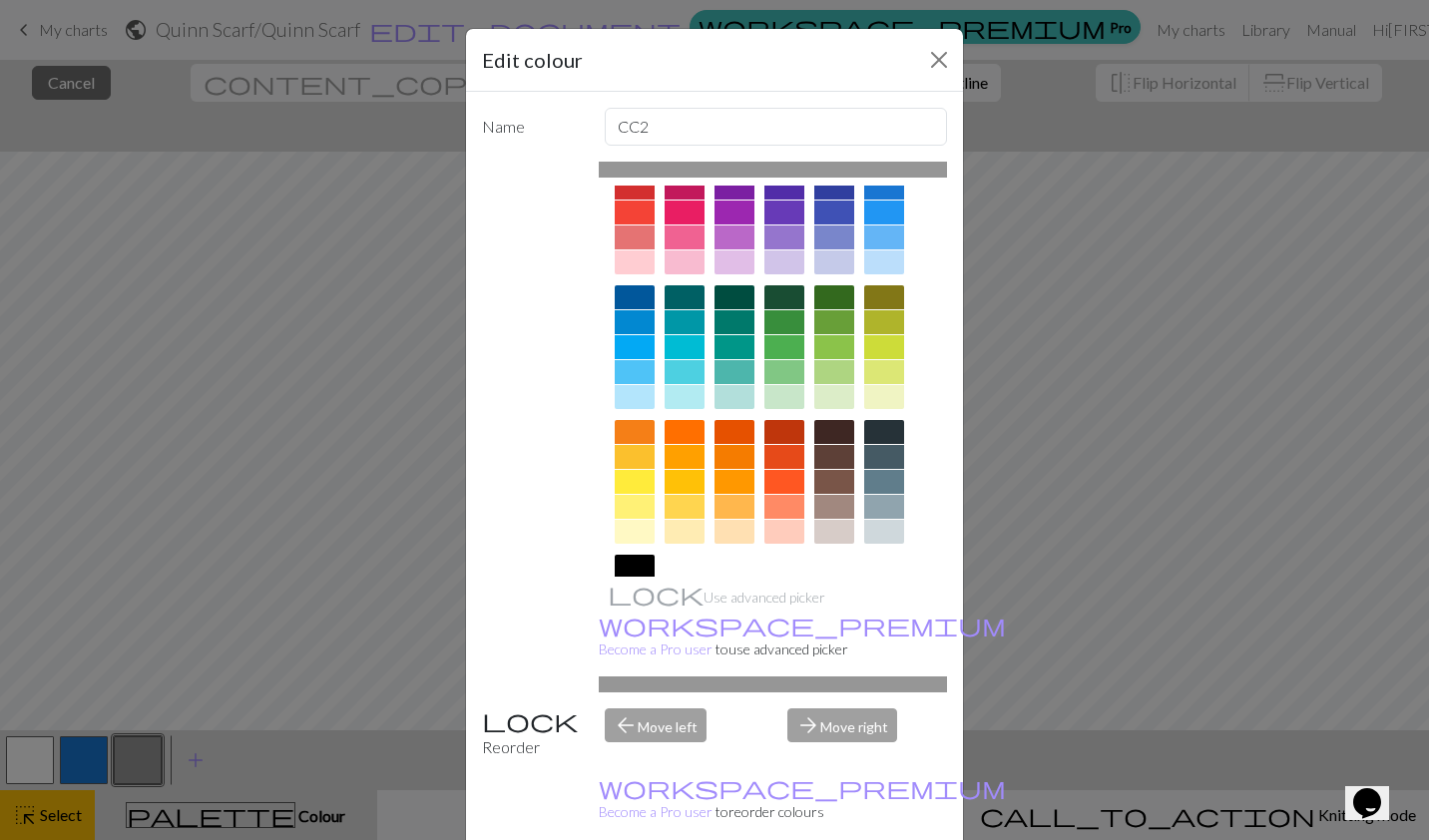 scroll, scrollTop: 101, scrollLeft: 0, axis: vertical 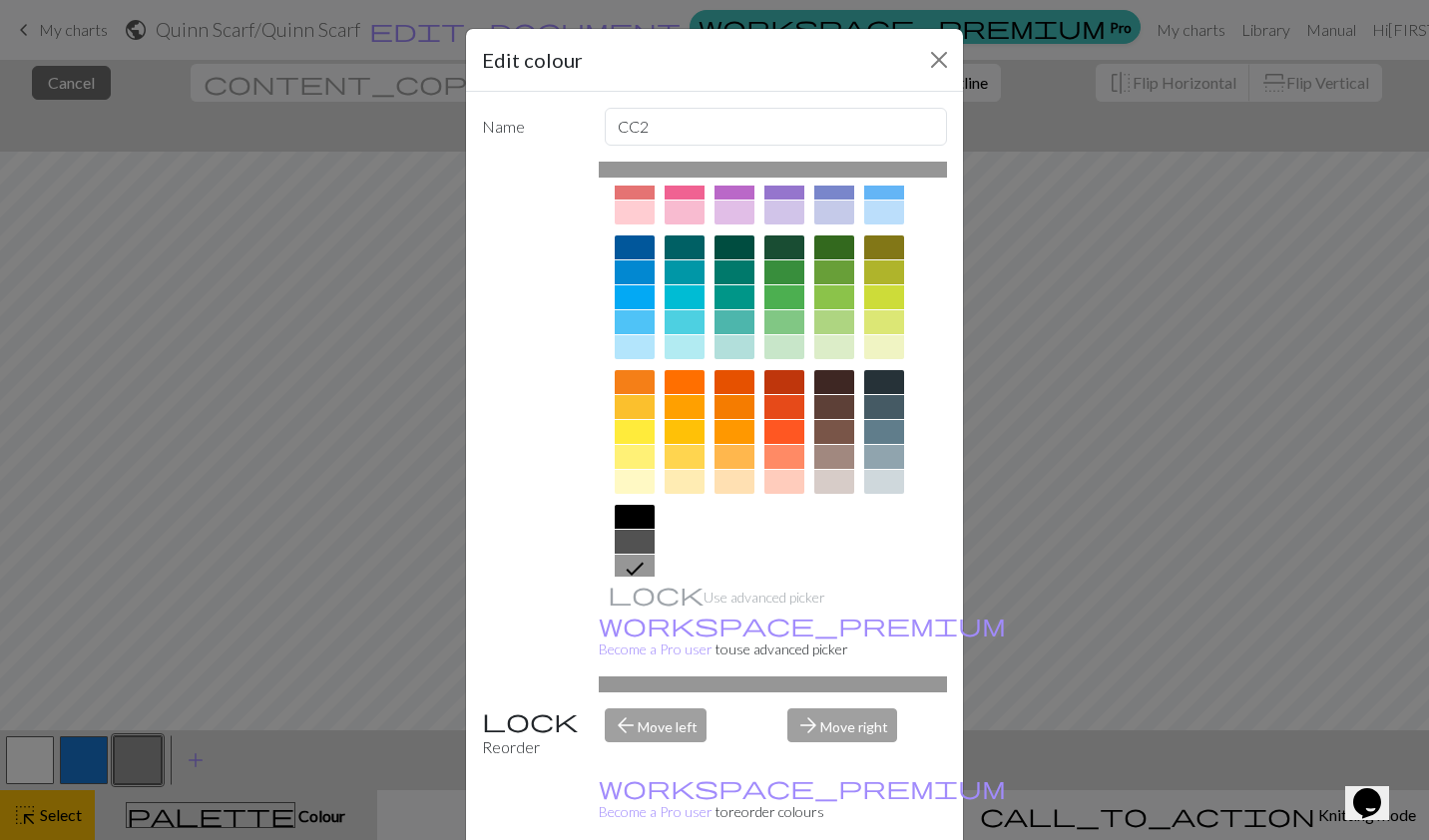 click 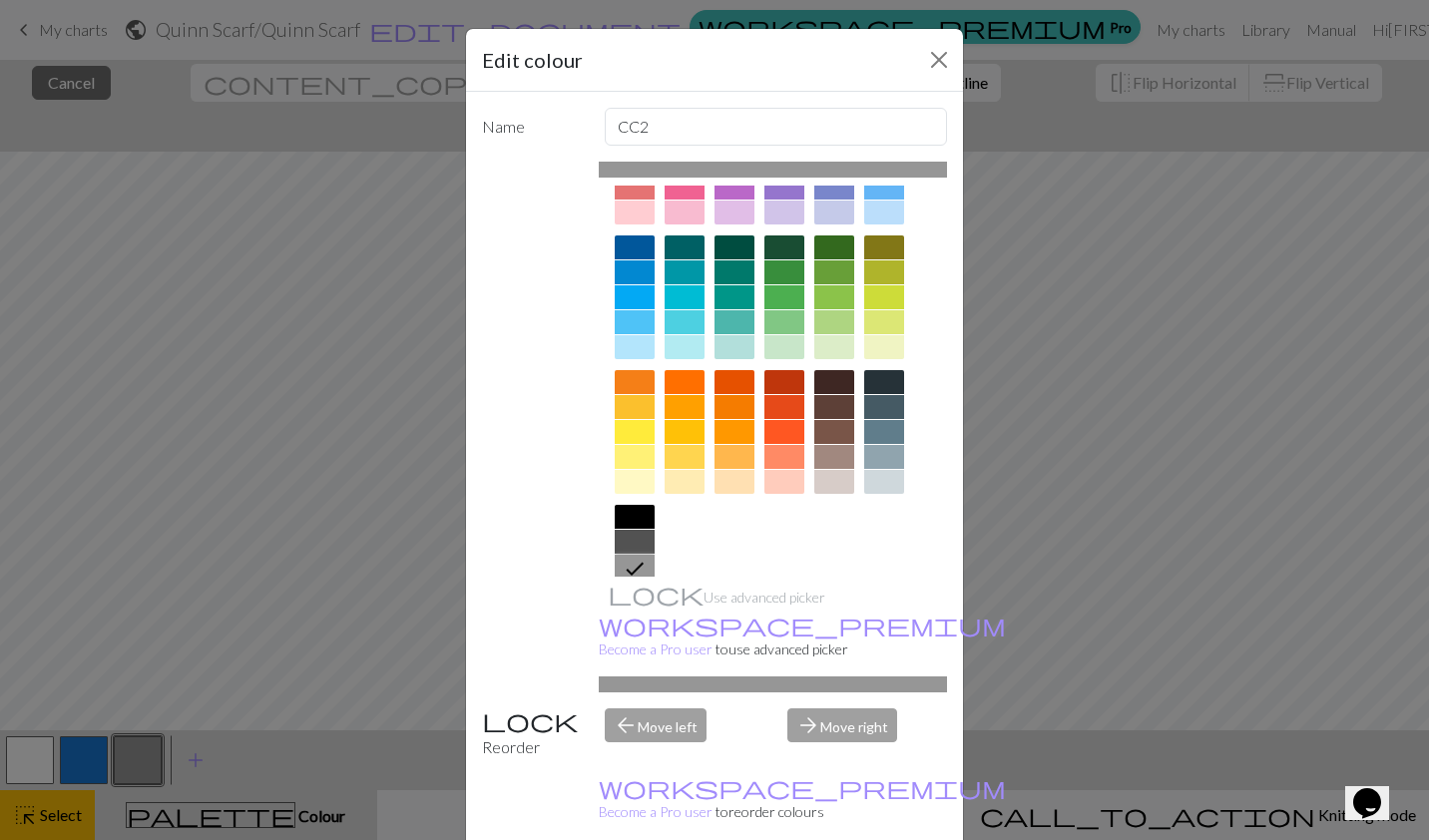 click on "Done" at bounding box center (834, 891) 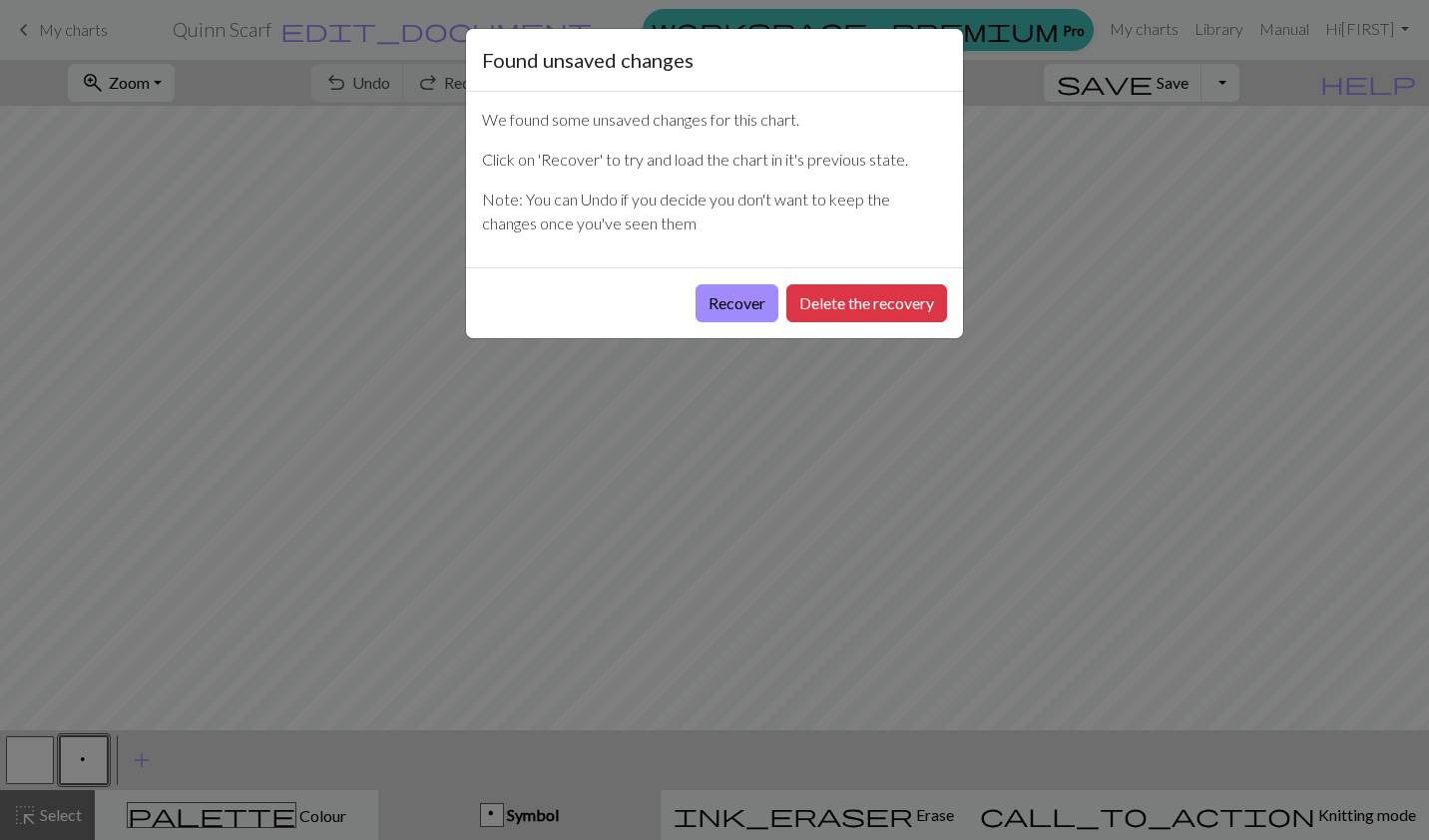 scroll, scrollTop: 0, scrollLeft: 0, axis: both 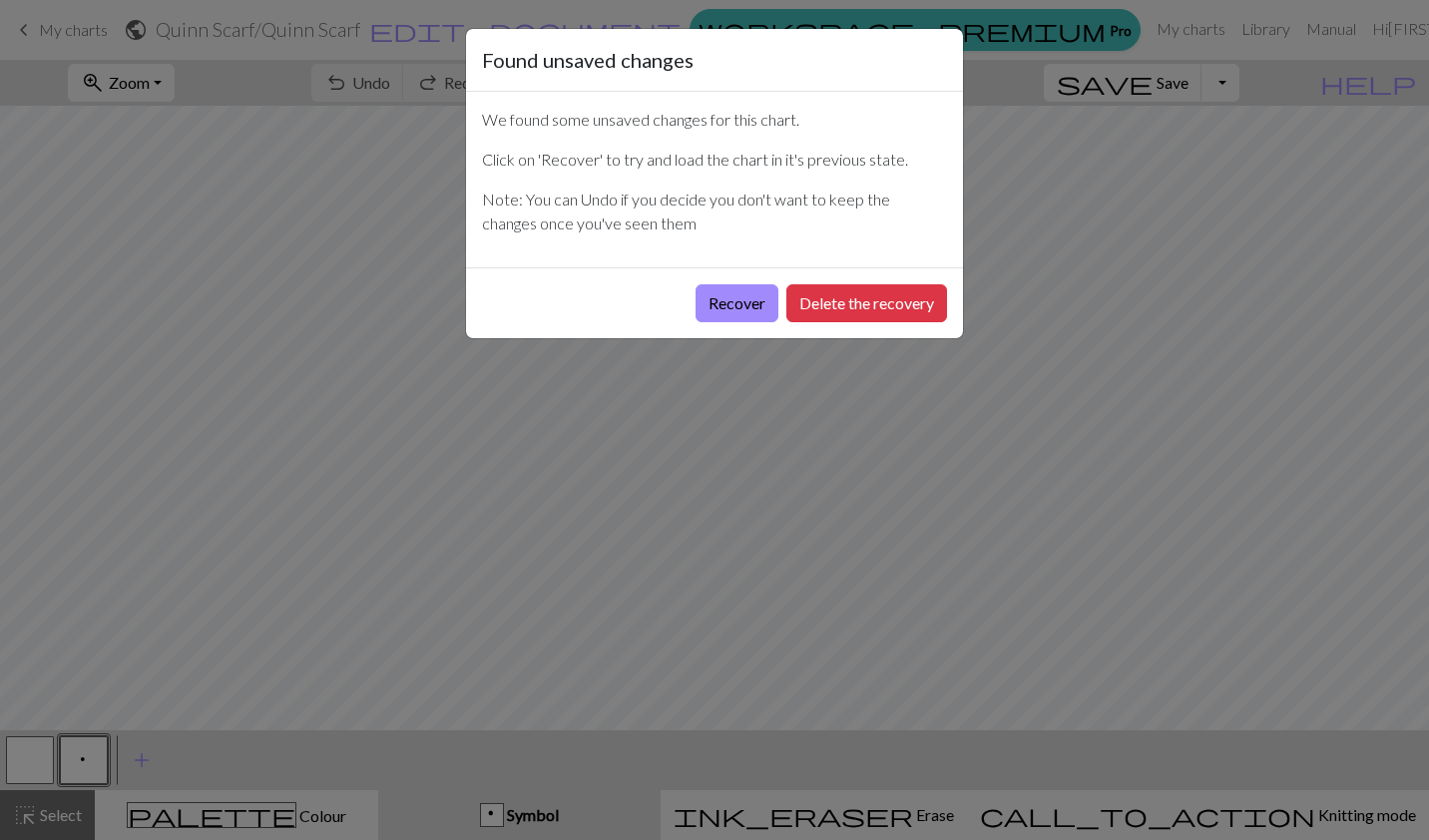 click on "Recover" at bounding box center [736, 303] 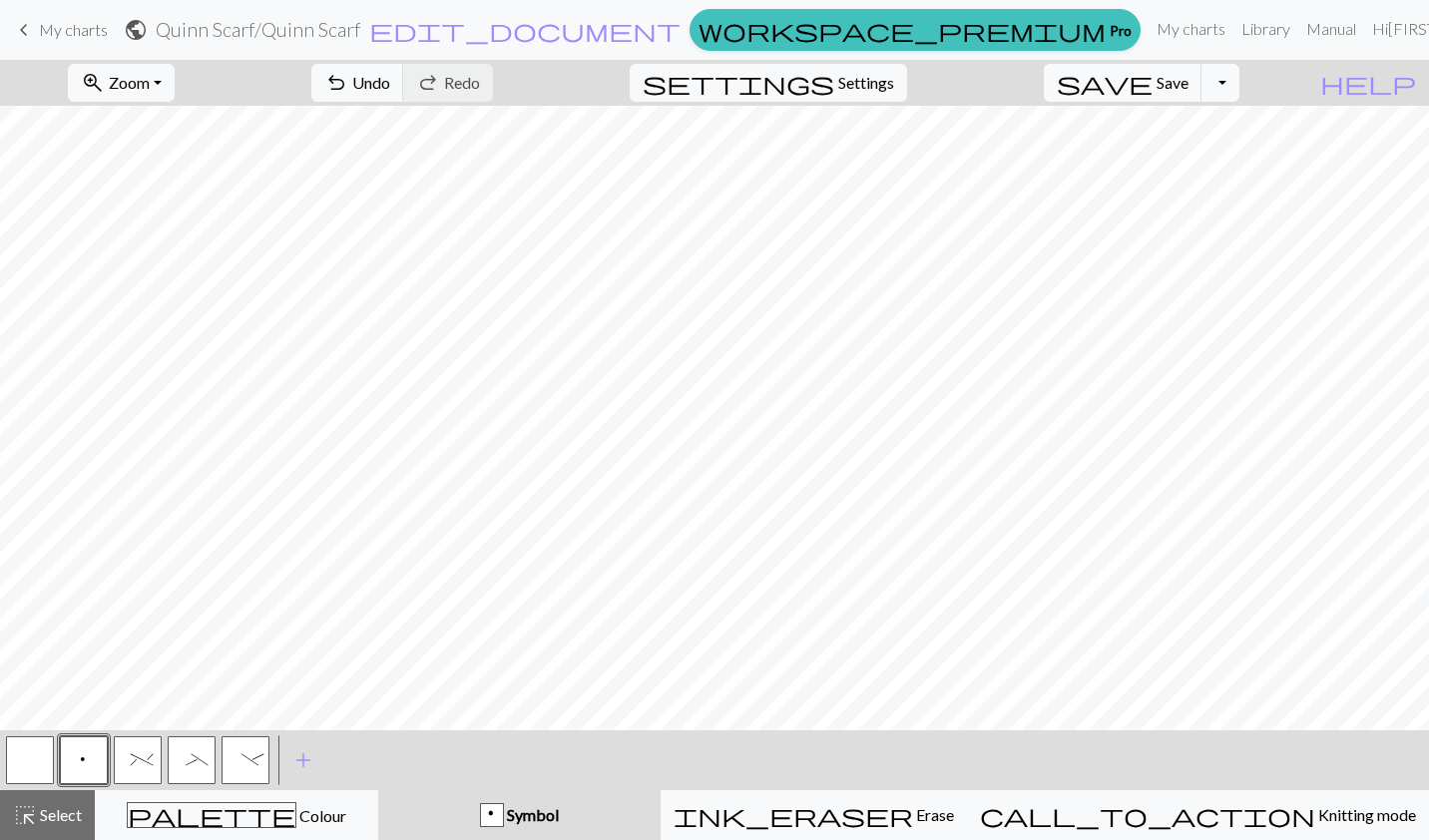 click on "palette" at bounding box center (212, 815) 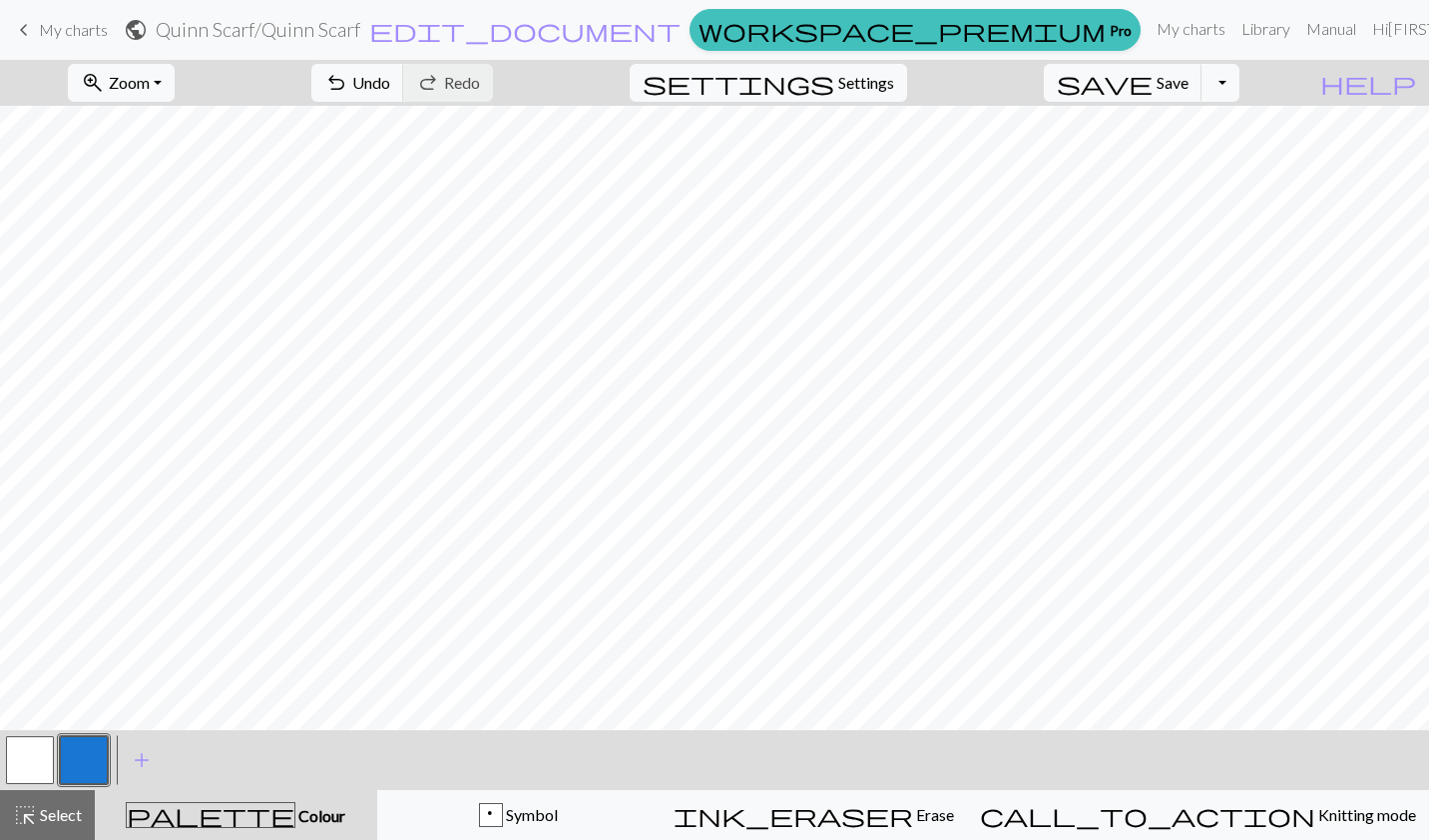 click at bounding box center [84, 760] 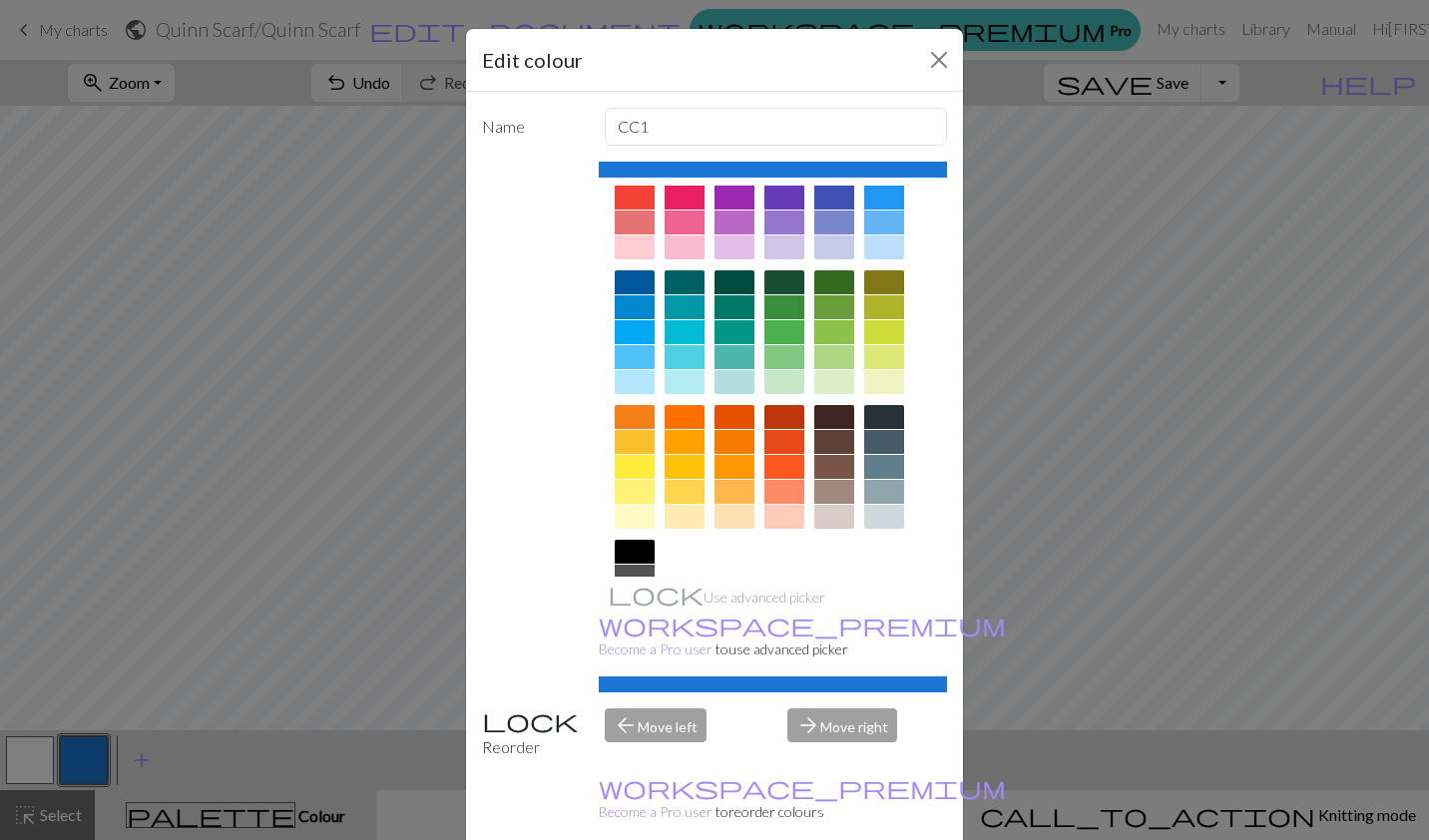 scroll, scrollTop: 168, scrollLeft: 0, axis: vertical 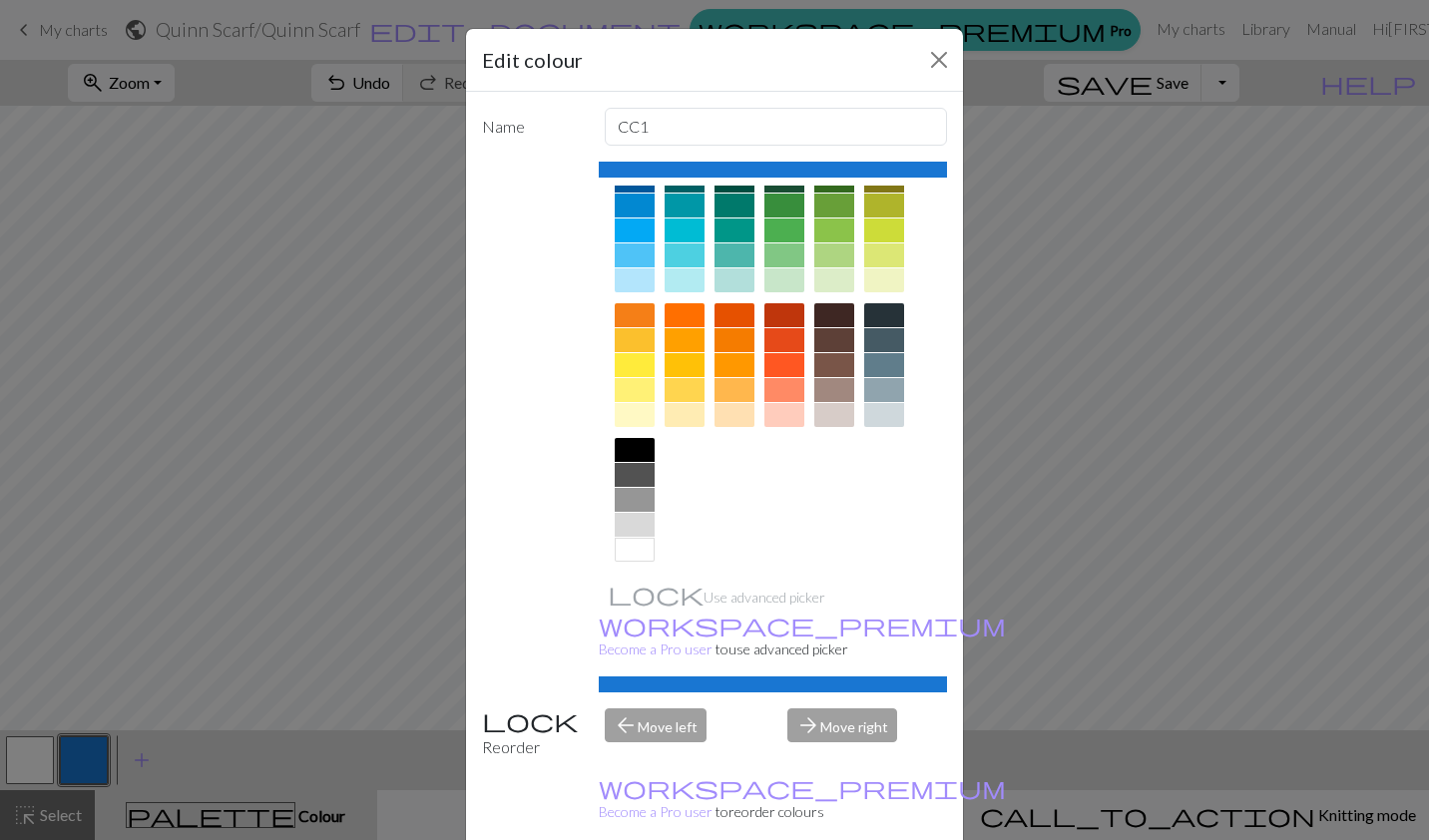 click at bounding box center (635, 500) 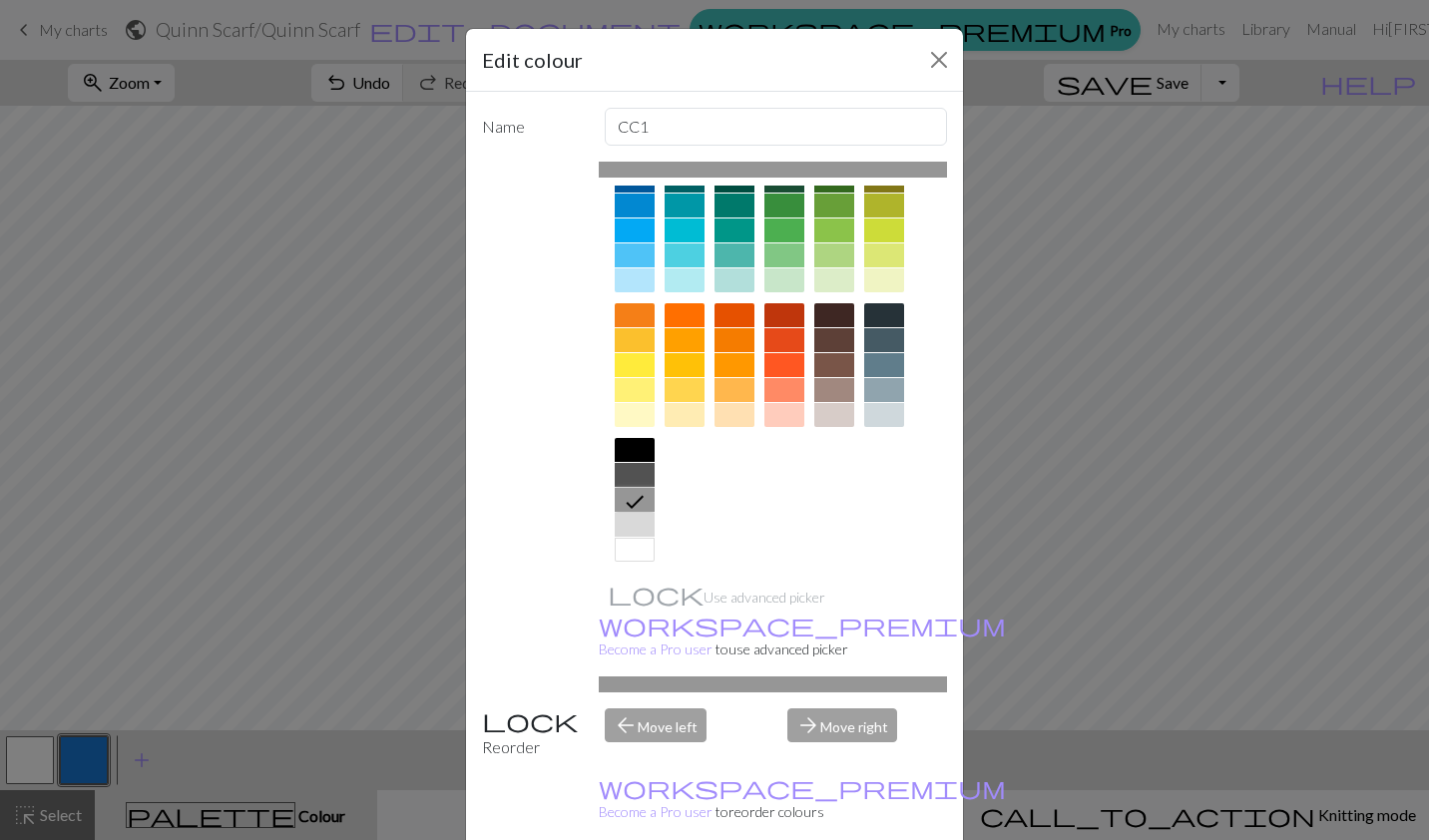 click on "Done" at bounding box center [834, 891] 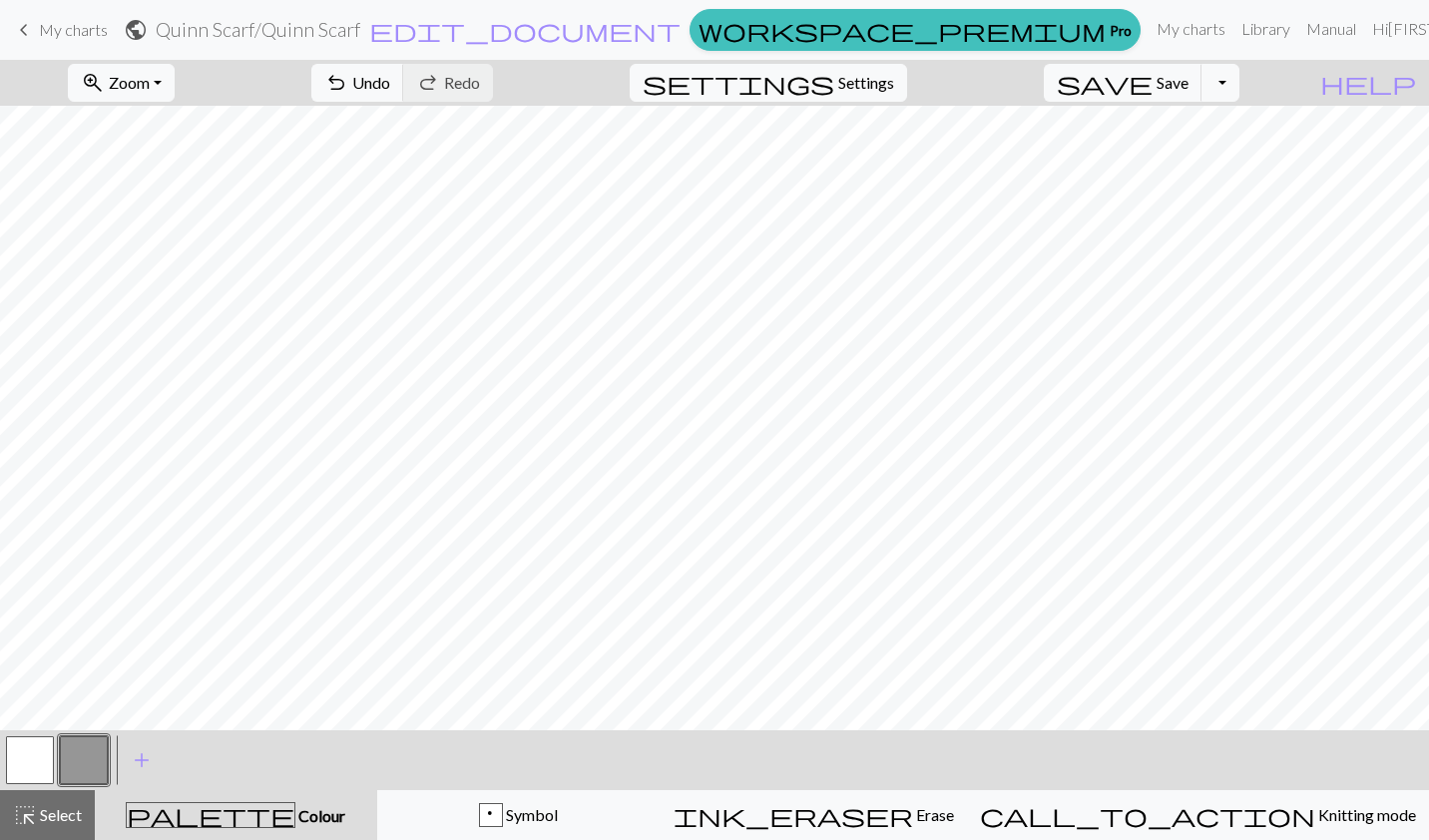 click on "p   Symbol" at bounding box center [519, 815] 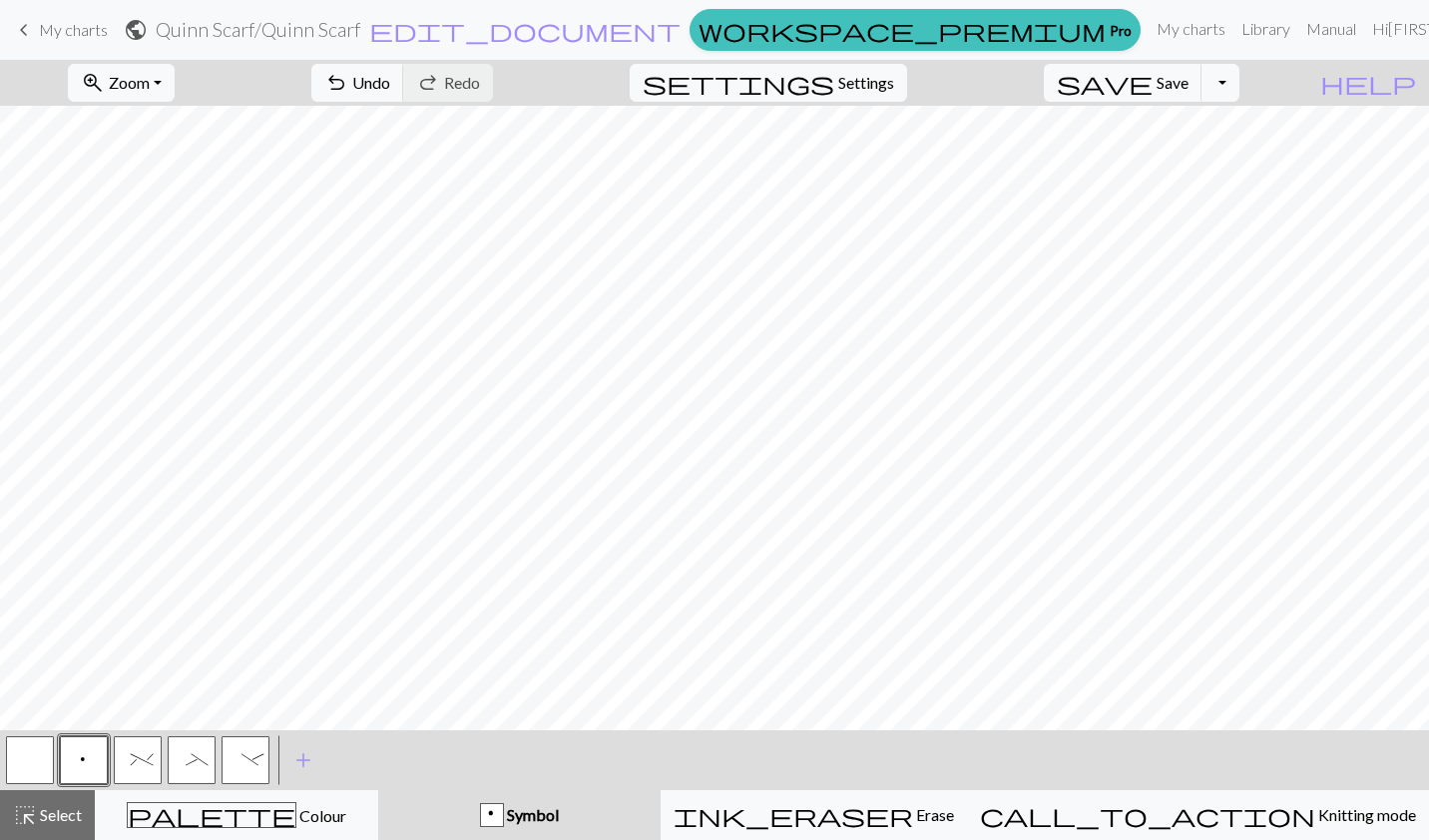 click on "%" at bounding box center [138, 762] 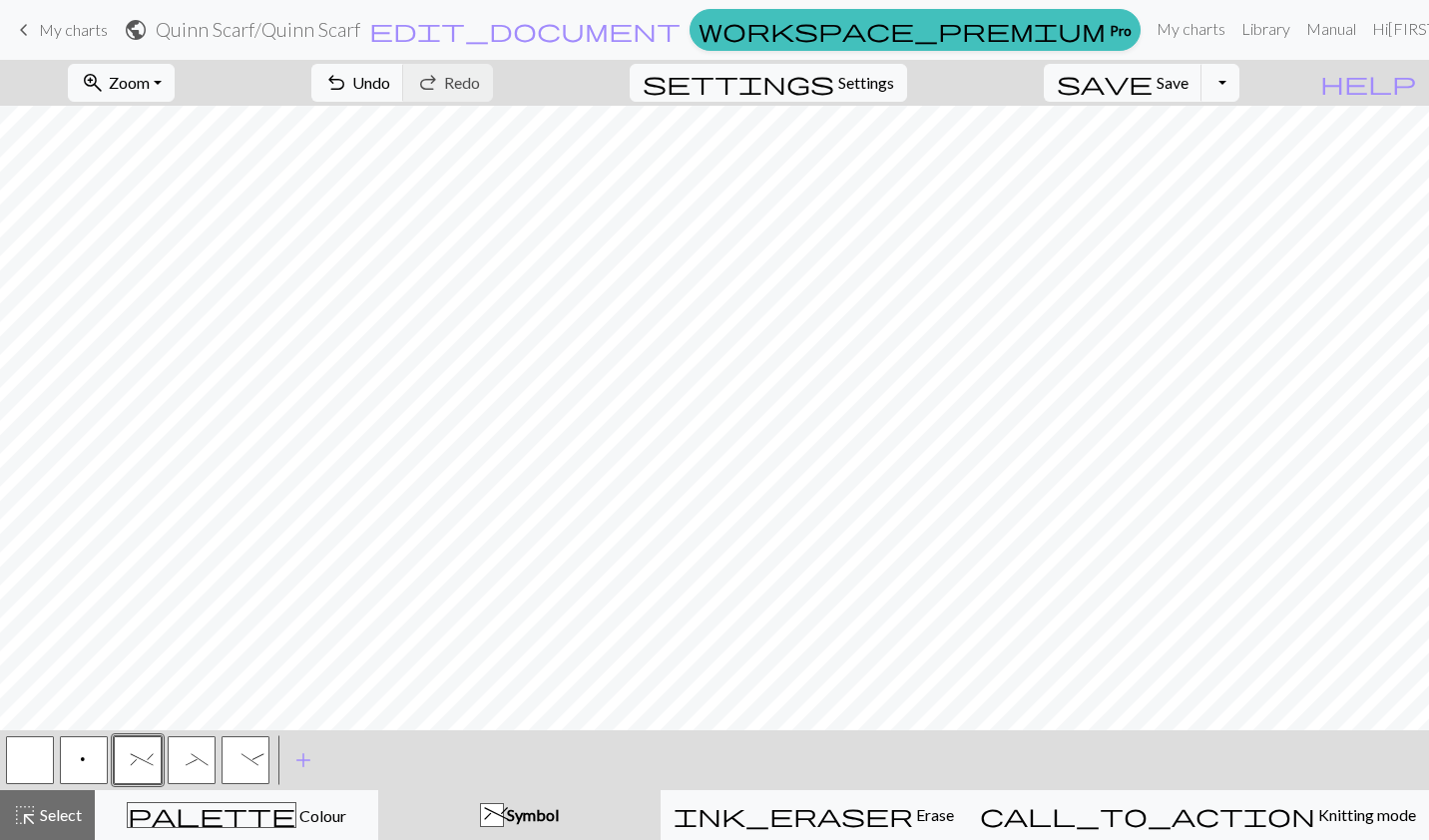 click on "palette   Colour   Colour" at bounding box center [237, 815] 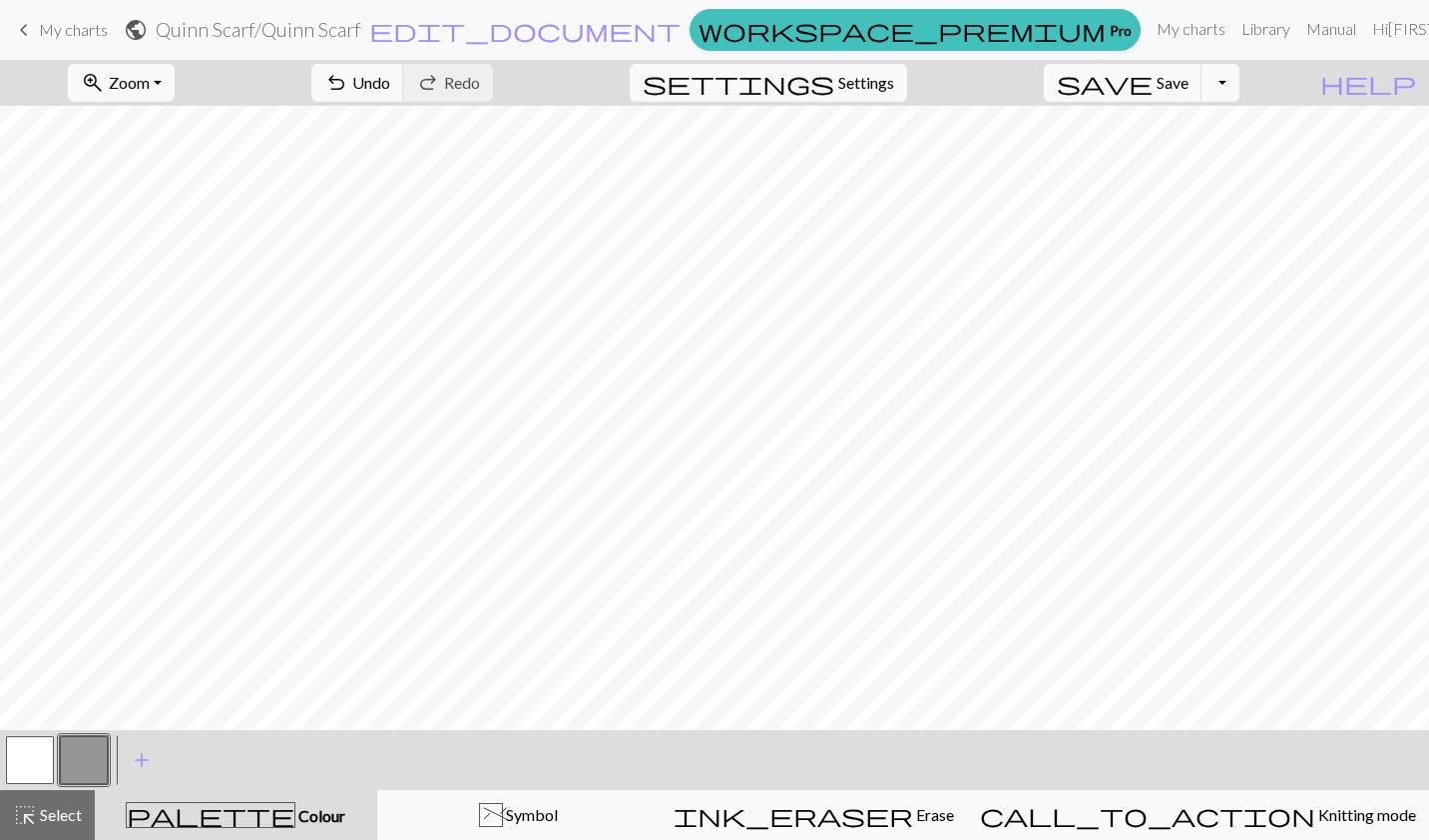 click at bounding box center (84, 760) 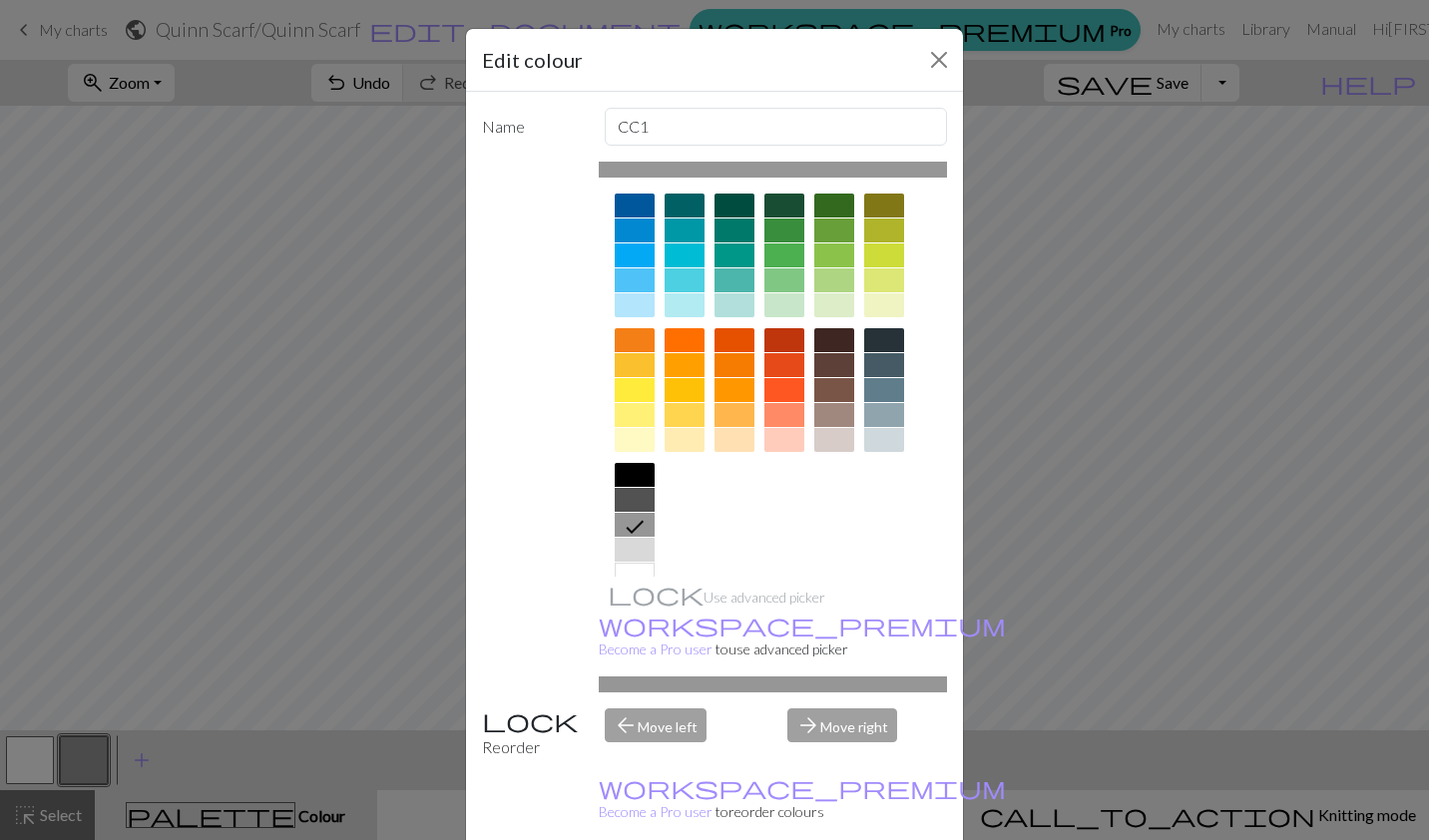 scroll, scrollTop: 143, scrollLeft: 0, axis: vertical 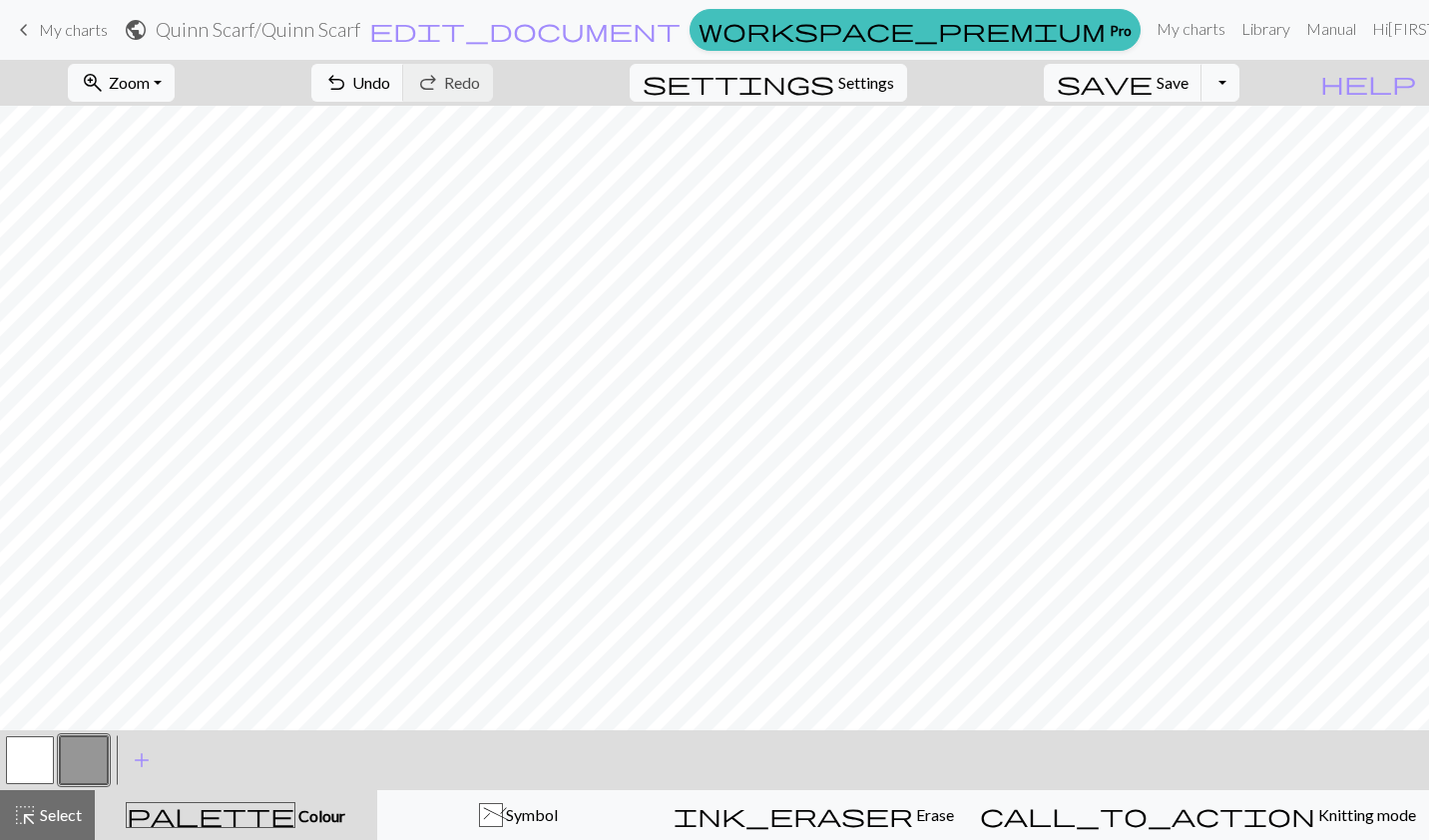 click on "Symbol" at bounding box center (530, 814) 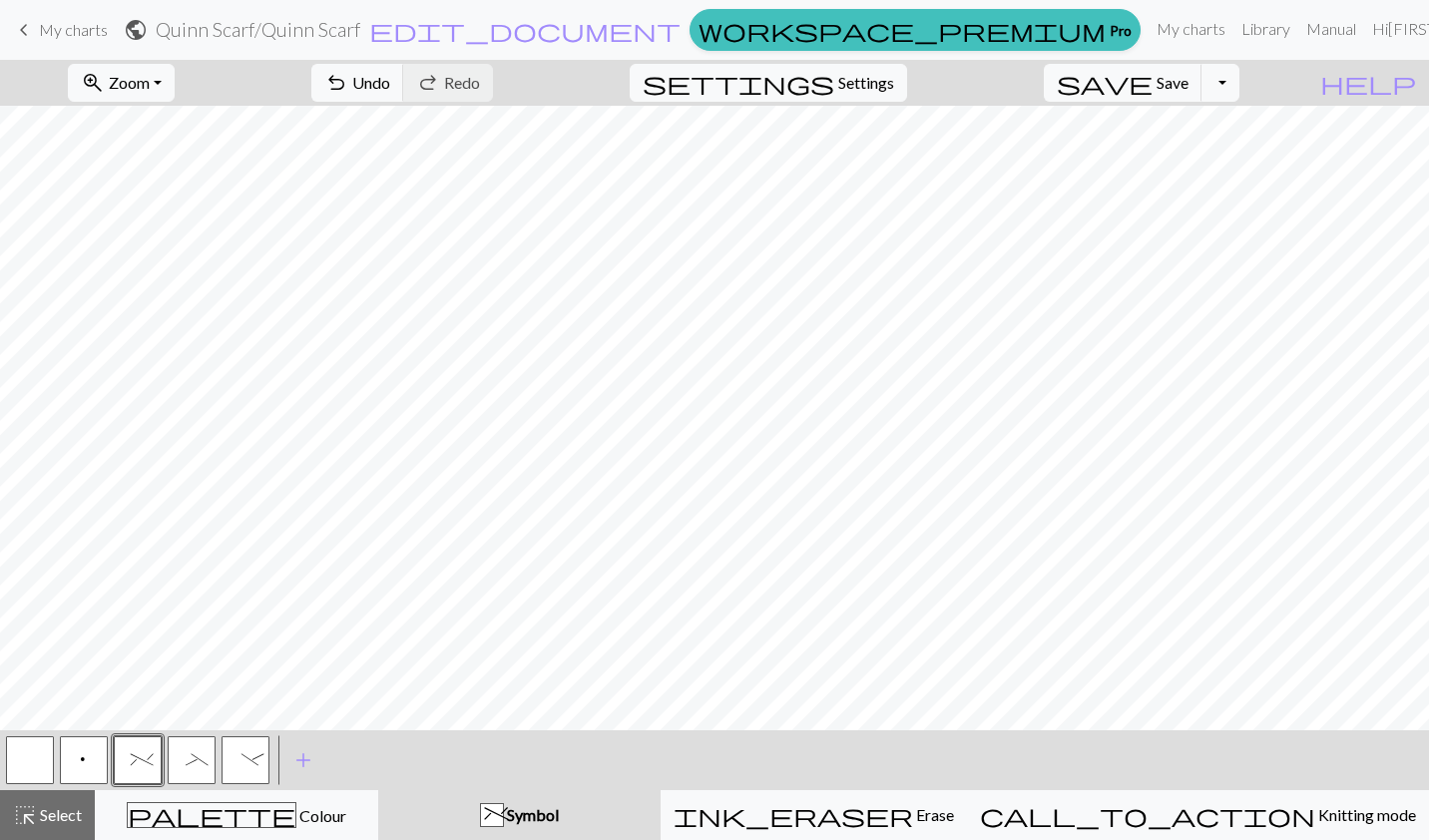 click on "Knitting mode" at bounding box center [1365, 814] 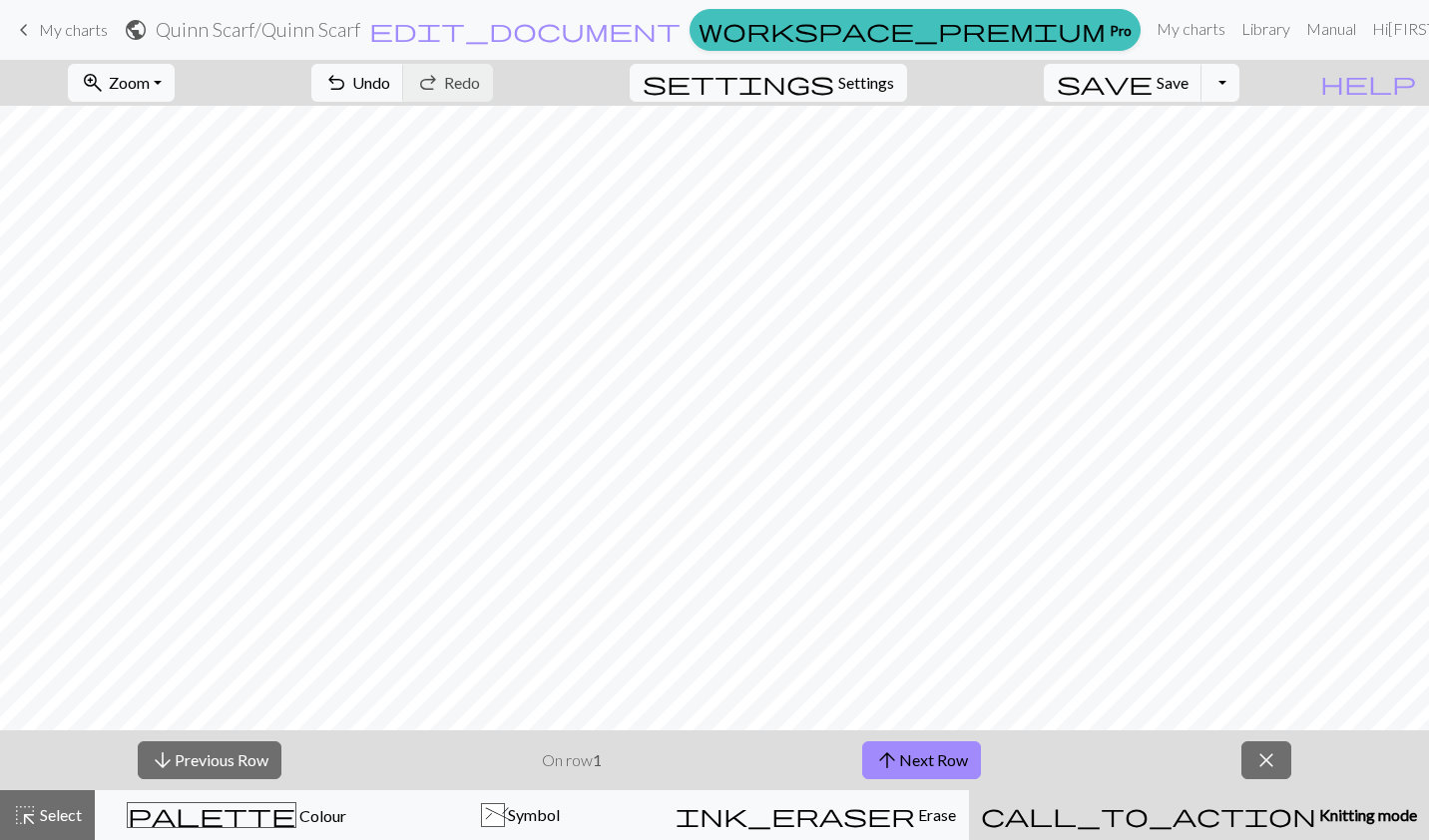 click on "Symbol" at bounding box center (532, 814) 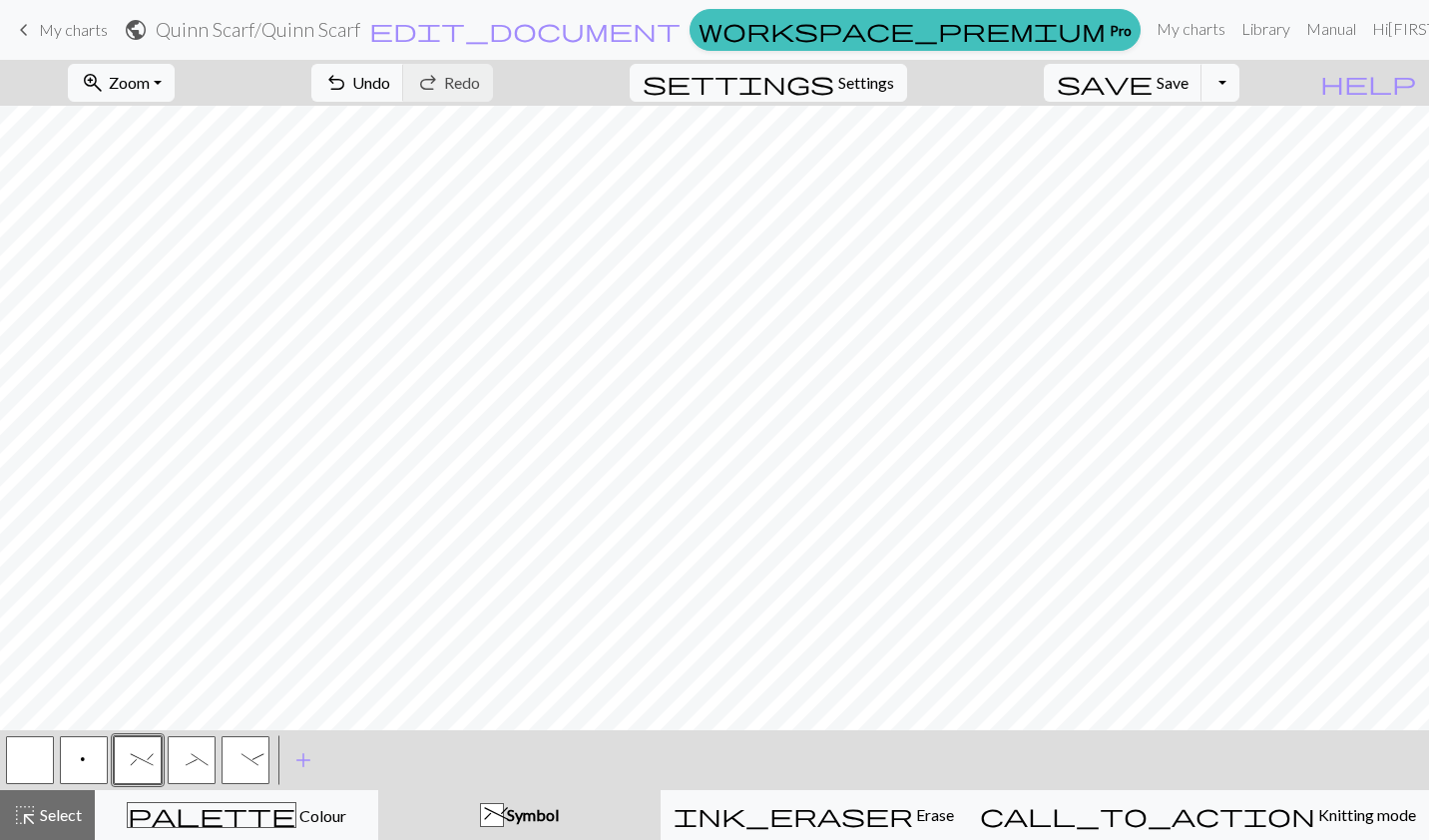 click on "add" at bounding box center (303, 760) 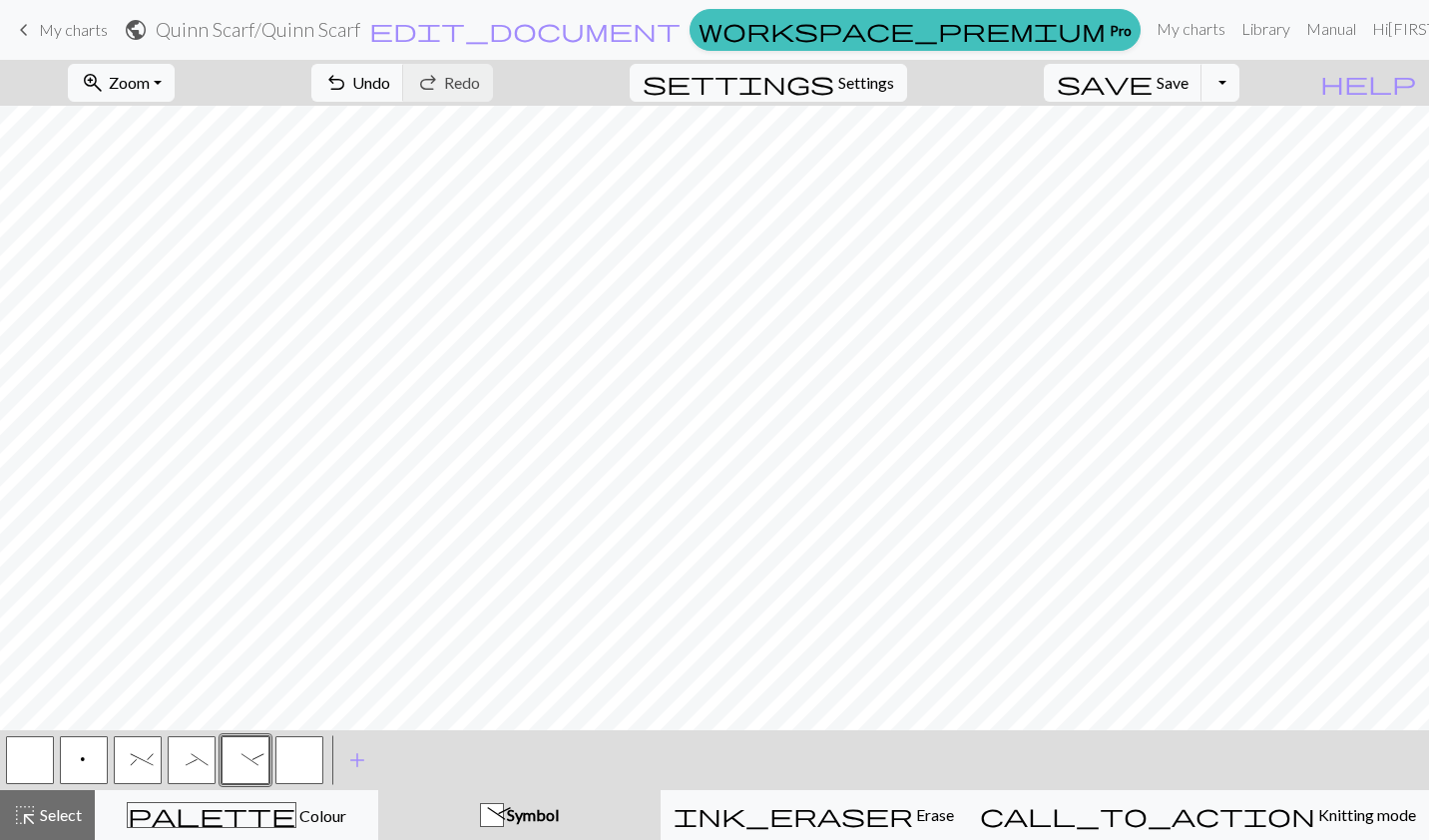 click at bounding box center (299, 760) 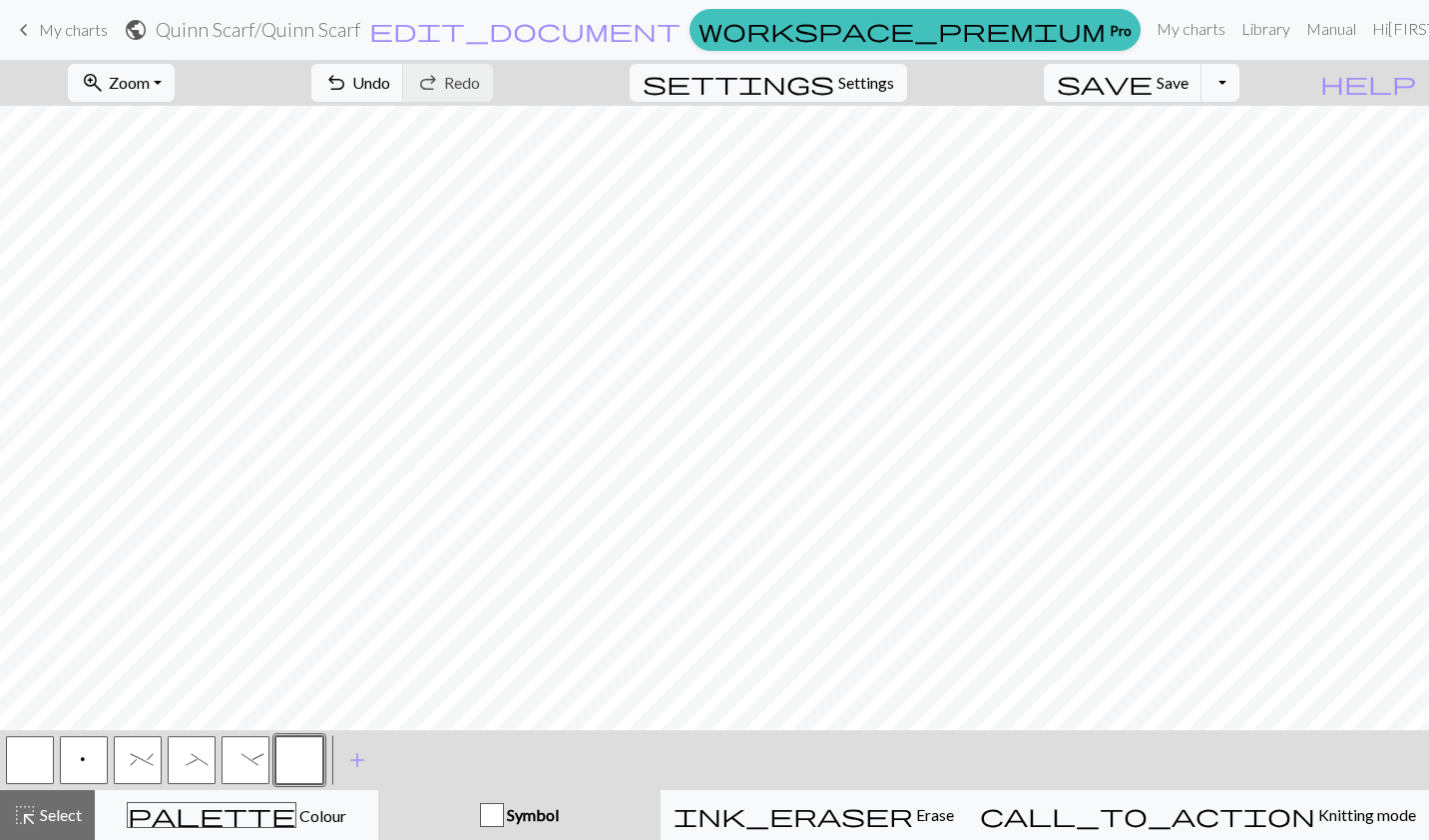 click at bounding box center [299, 760] 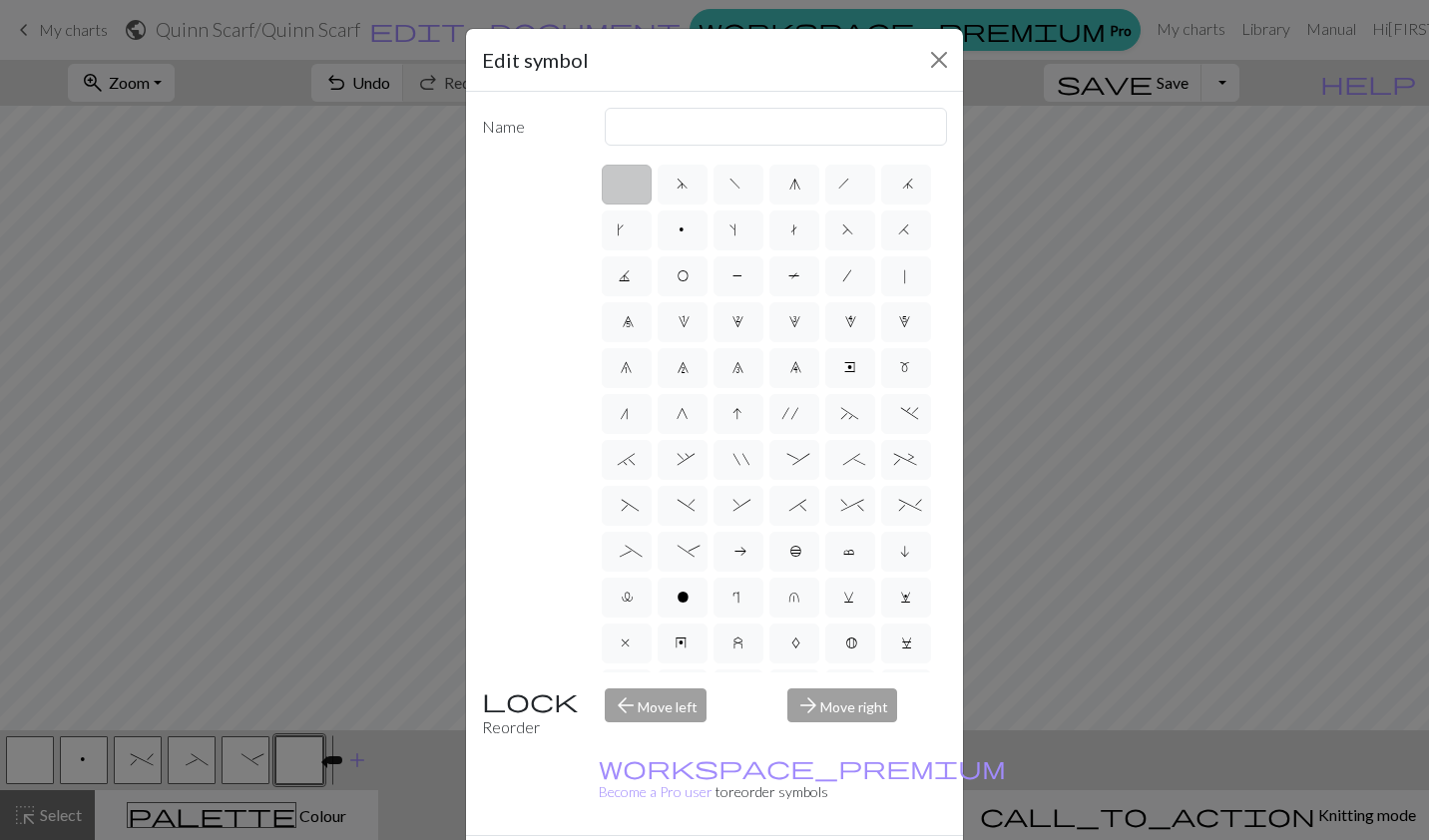 click on "`" at bounding box center (627, 460) 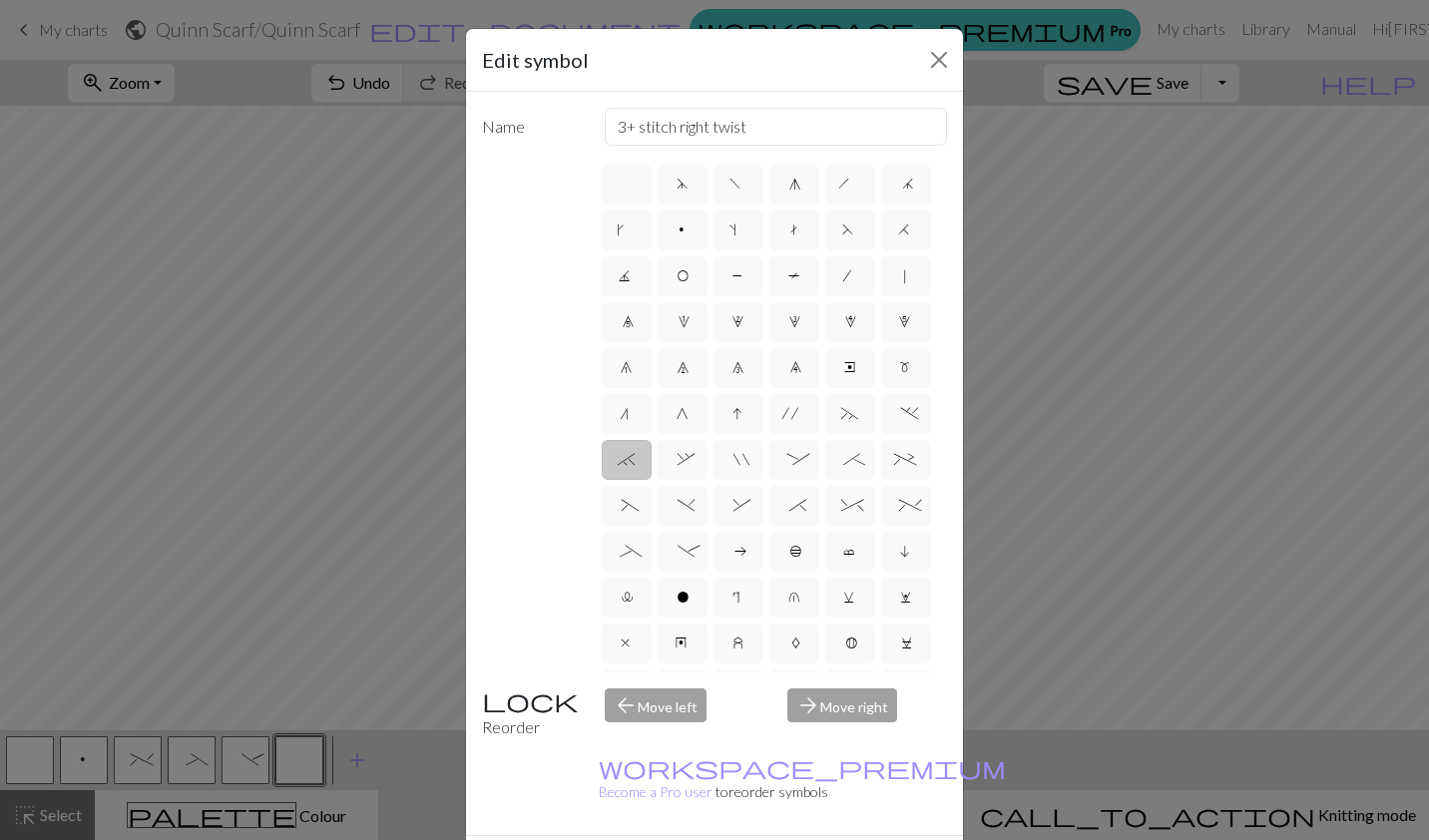 click on "Done" at bounding box center [834, 871] 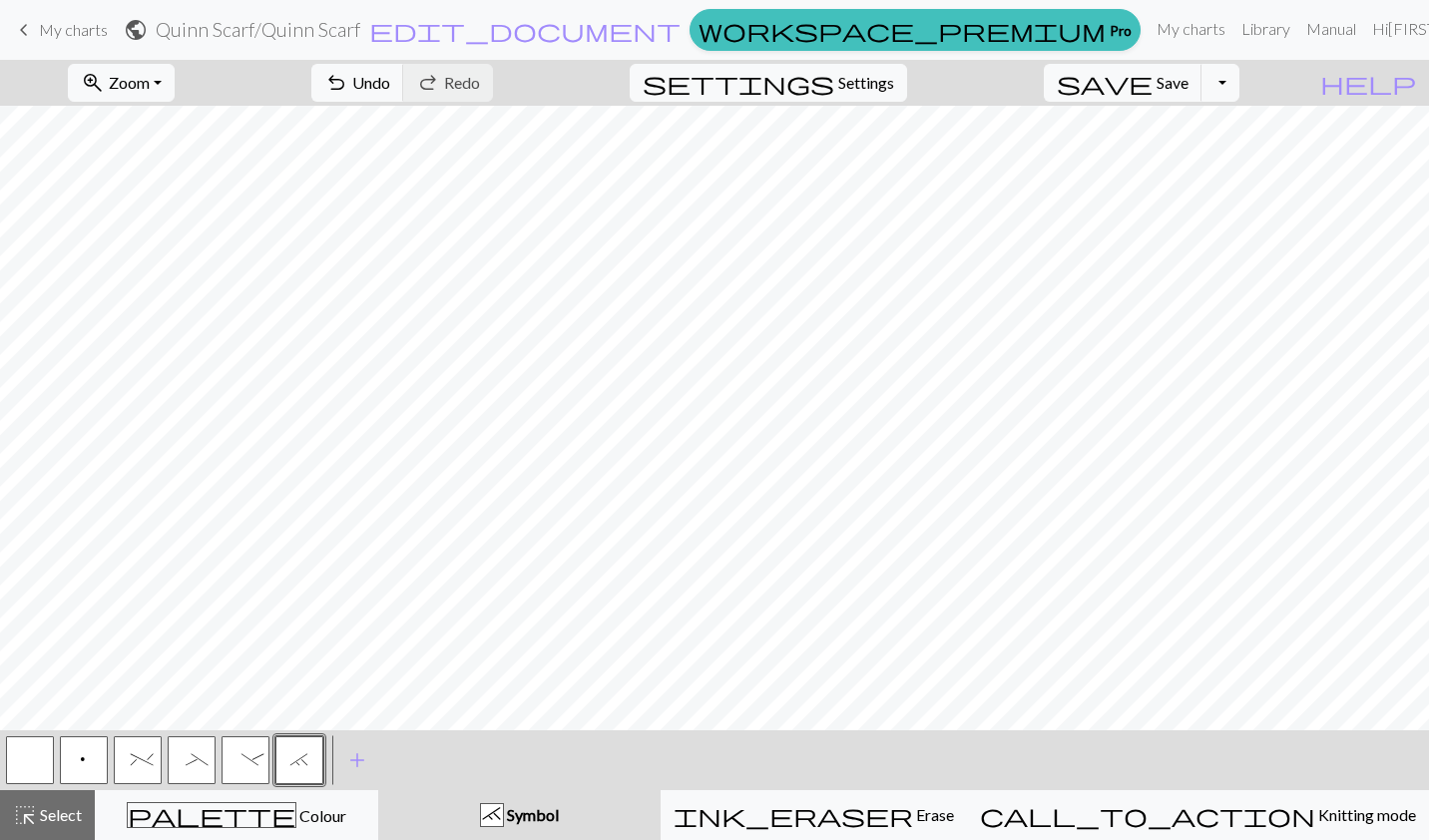 click on "add" at bounding box center (357, 760) 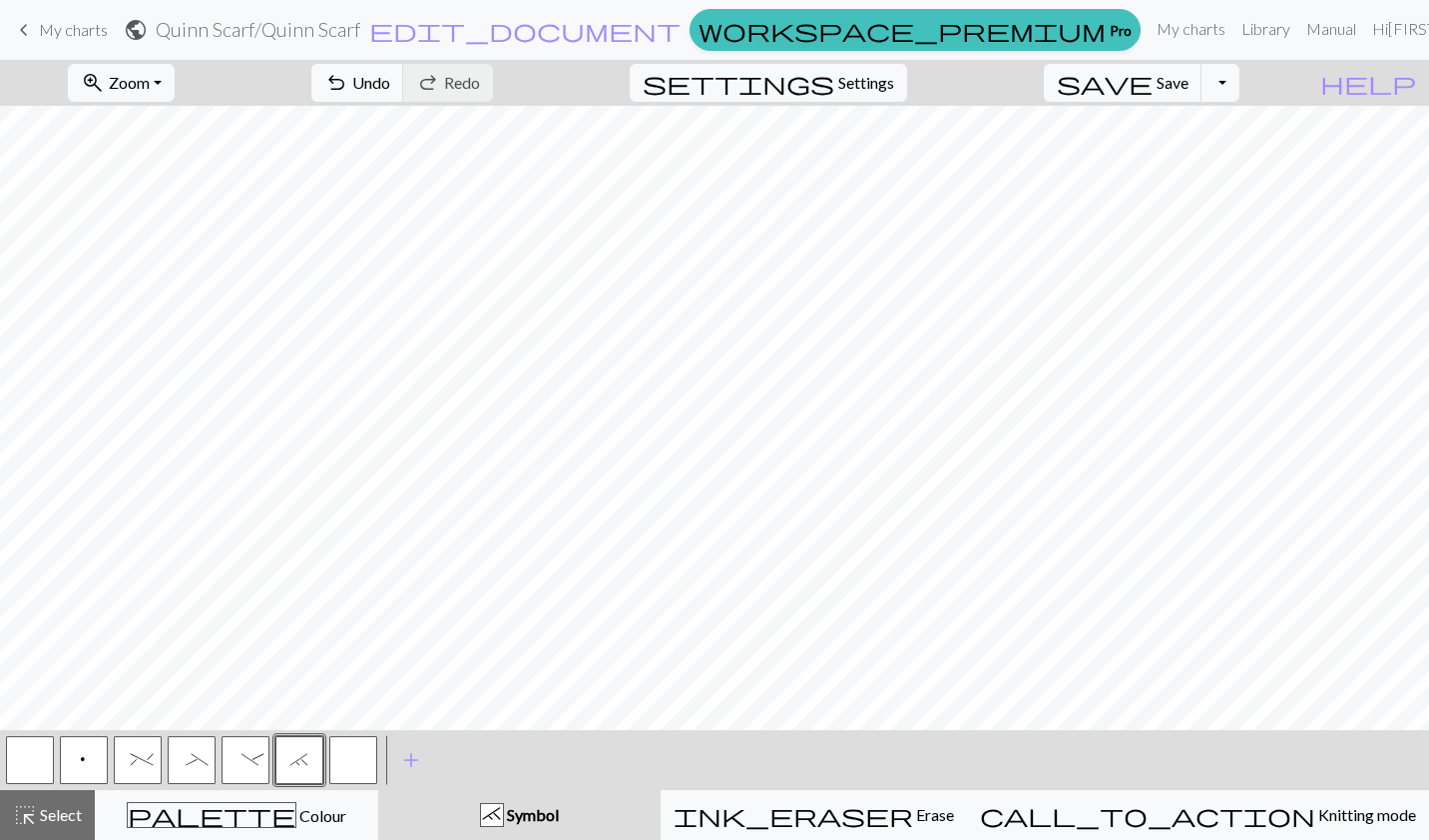 click at bounding box center [353, 760] 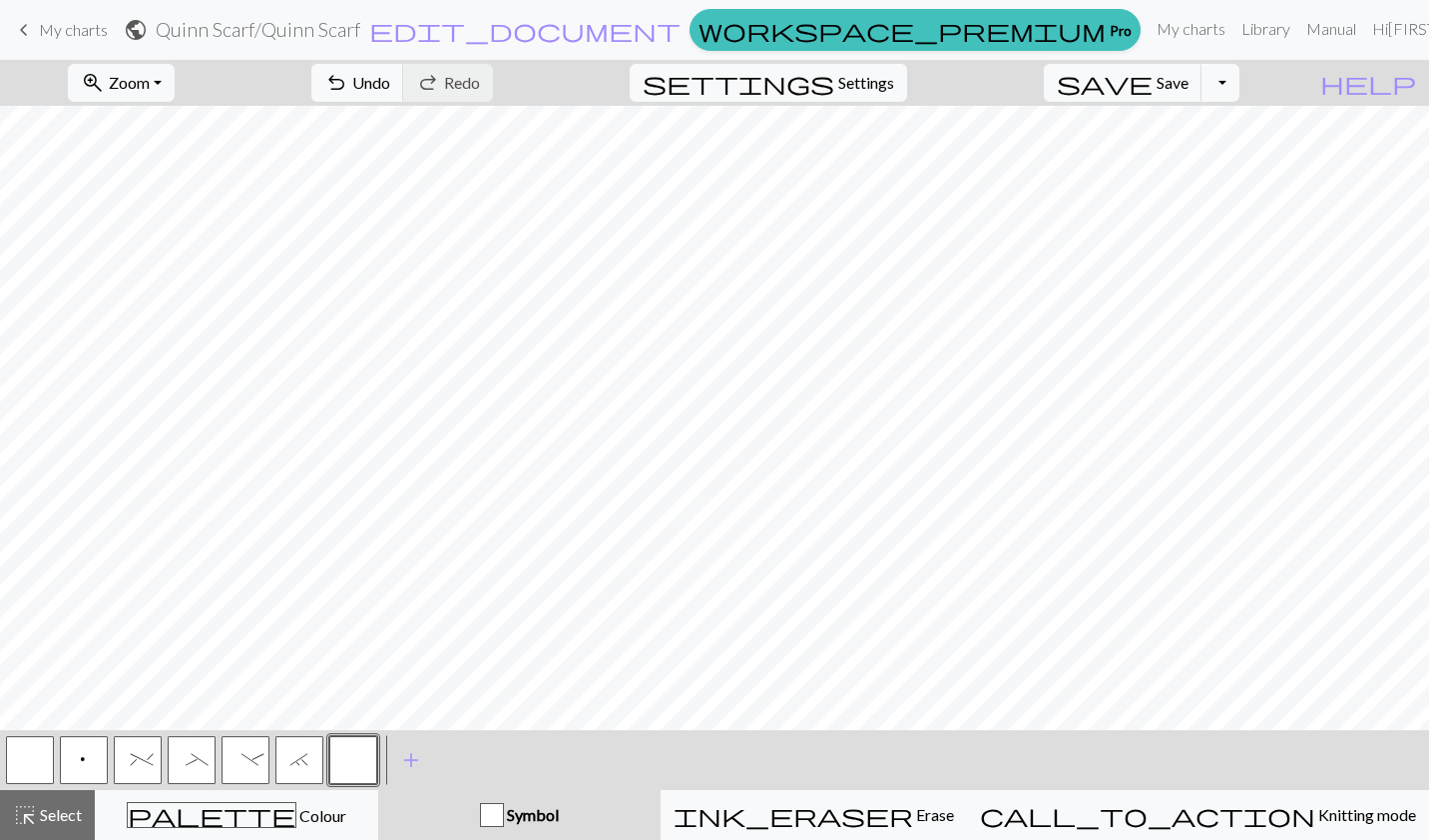 click at bounding box center (353, 760) 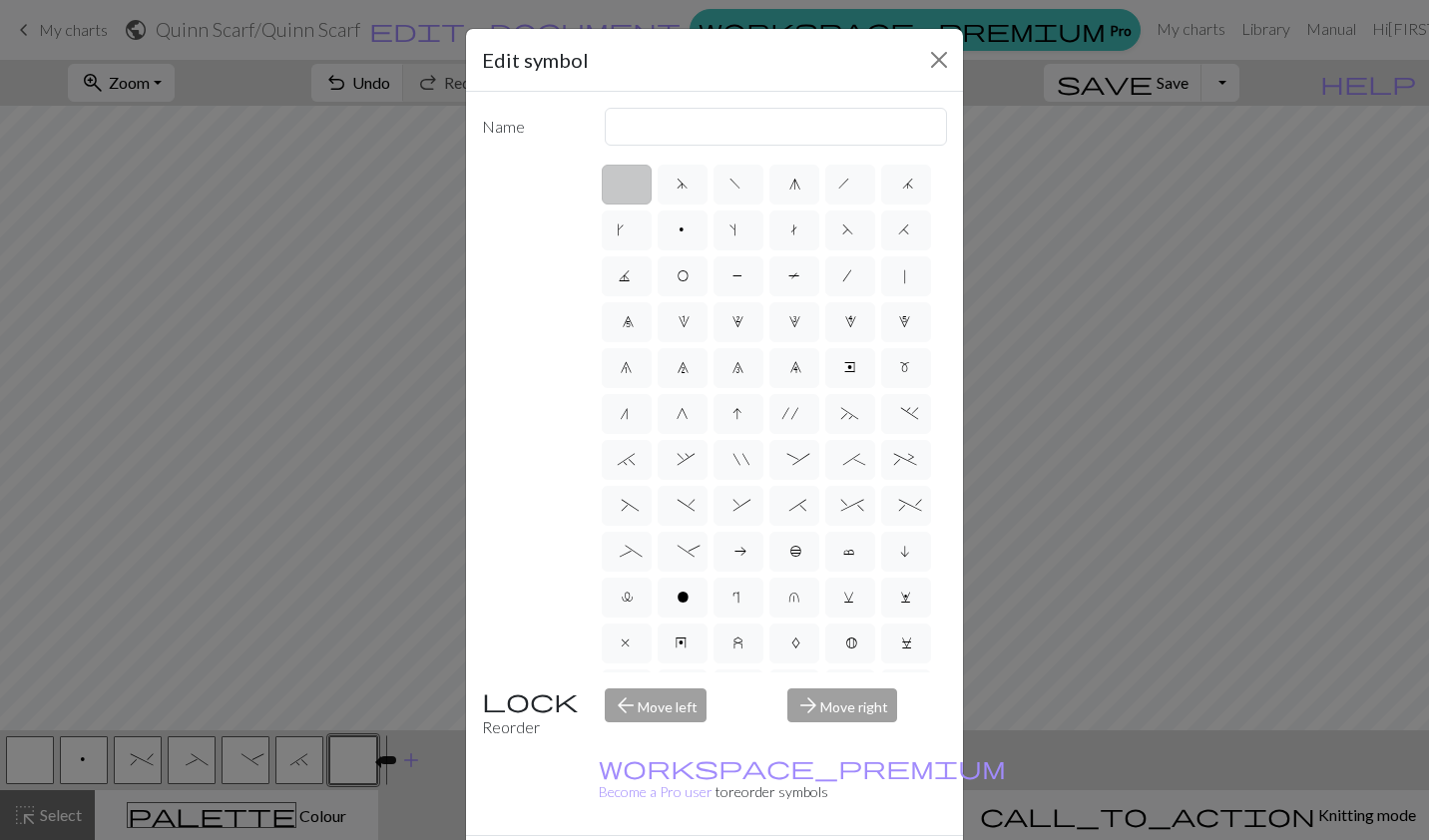 click on "," at bounding box center [682, 462] 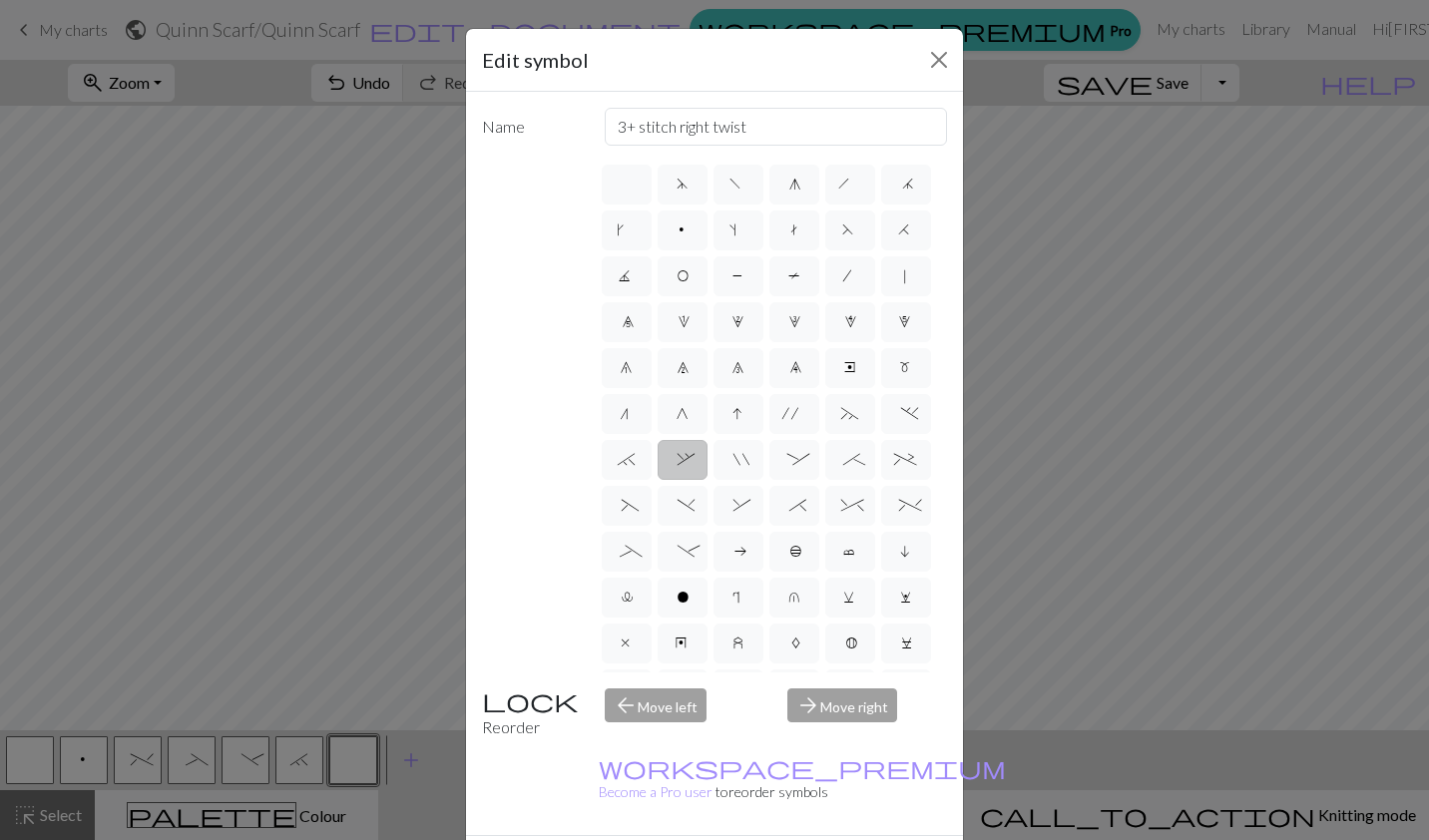 click on "Done" at bounding box center (834, 871) 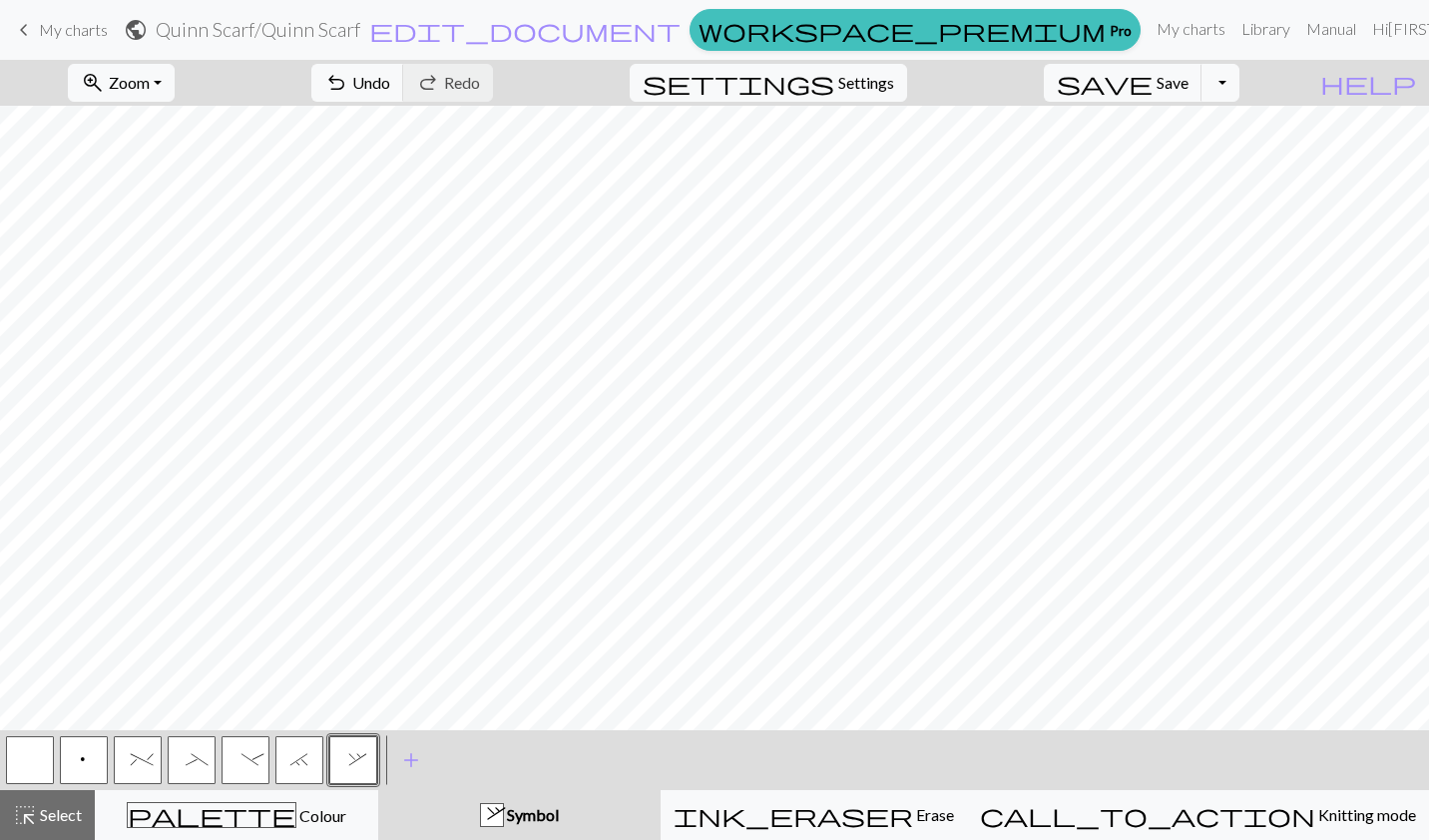 click on "`" at bounding box center (299, 760) 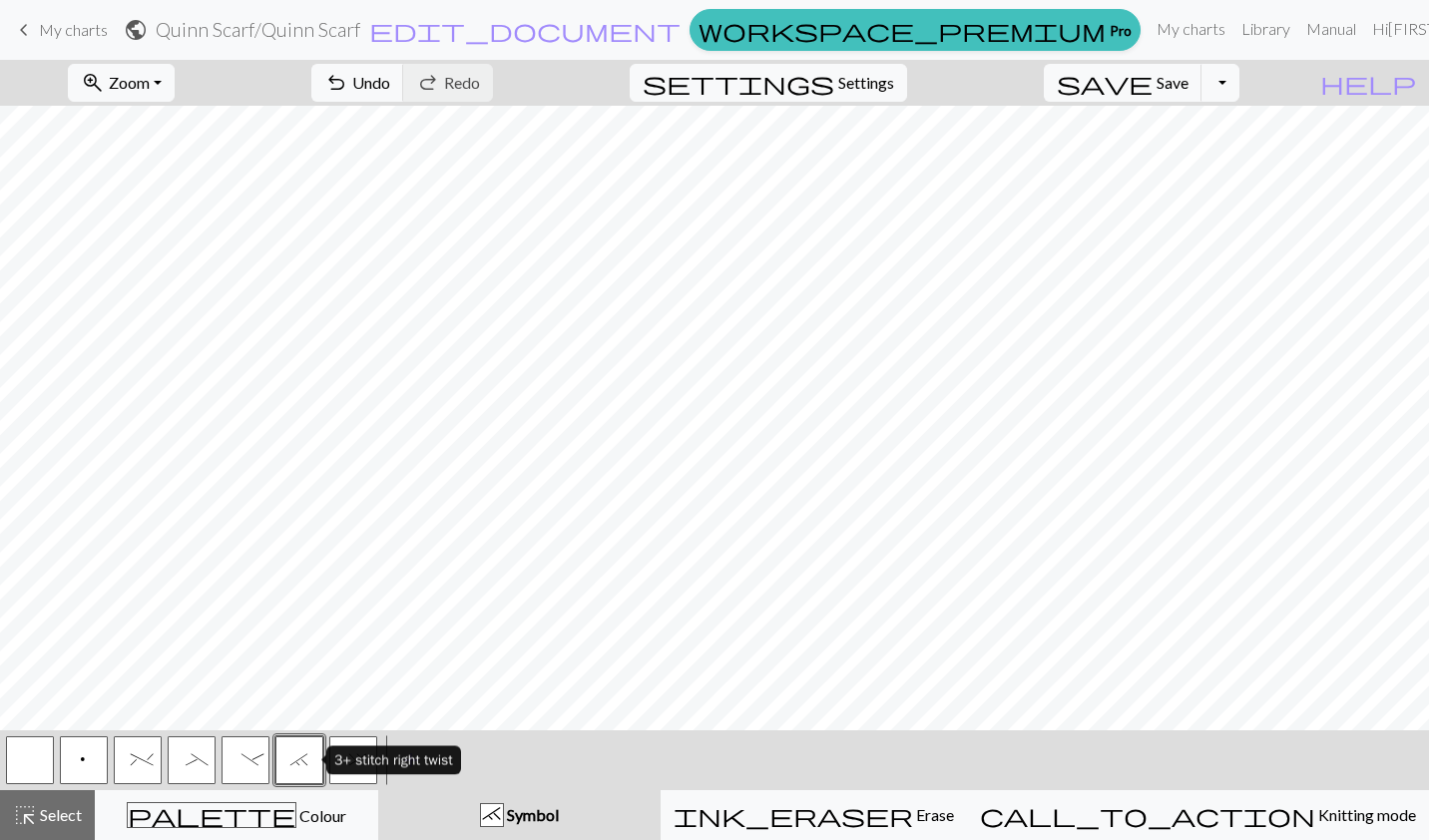 click at bounding box center [30, 760] 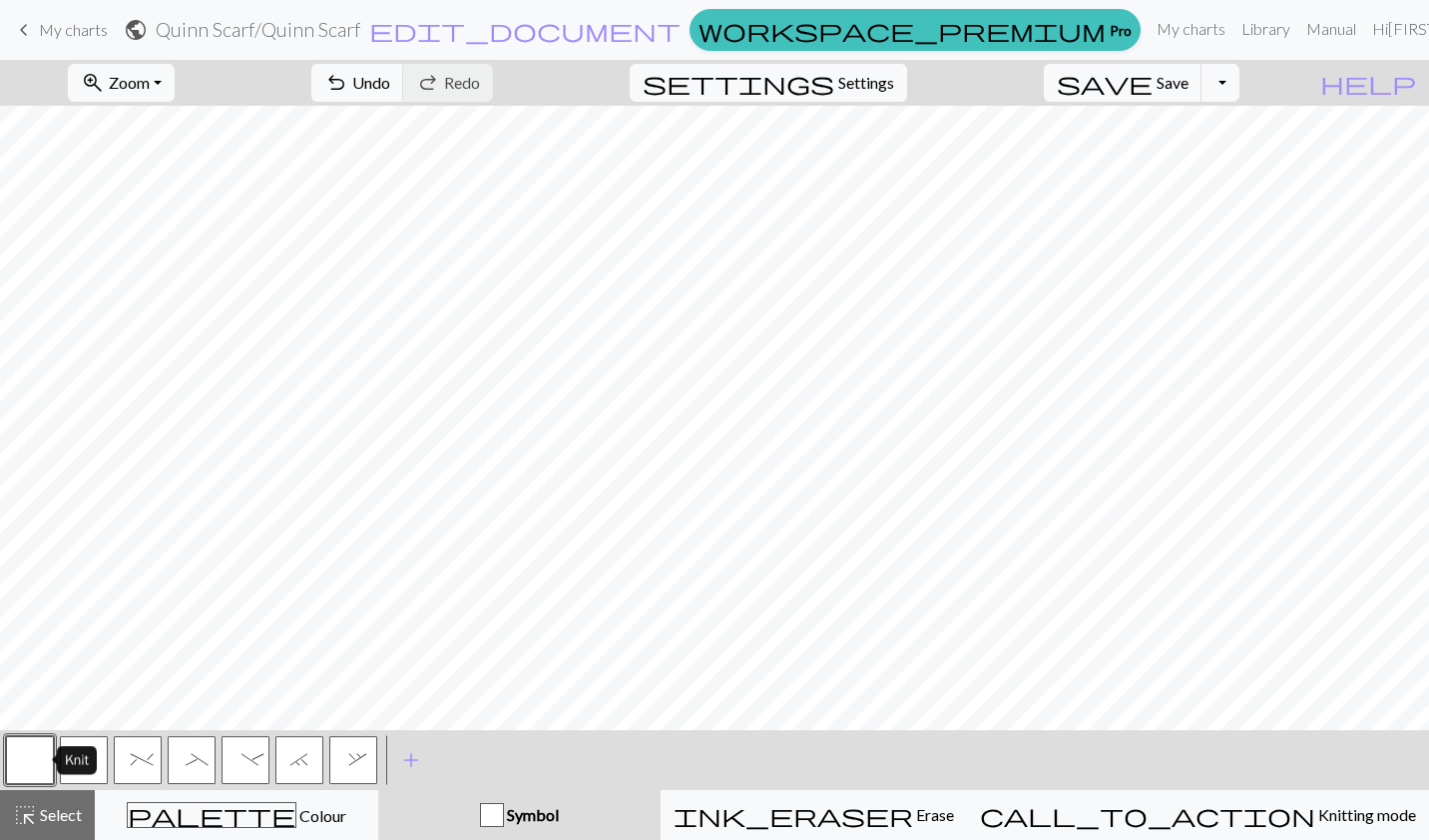 click on "`" at bounding box center [299, 762] 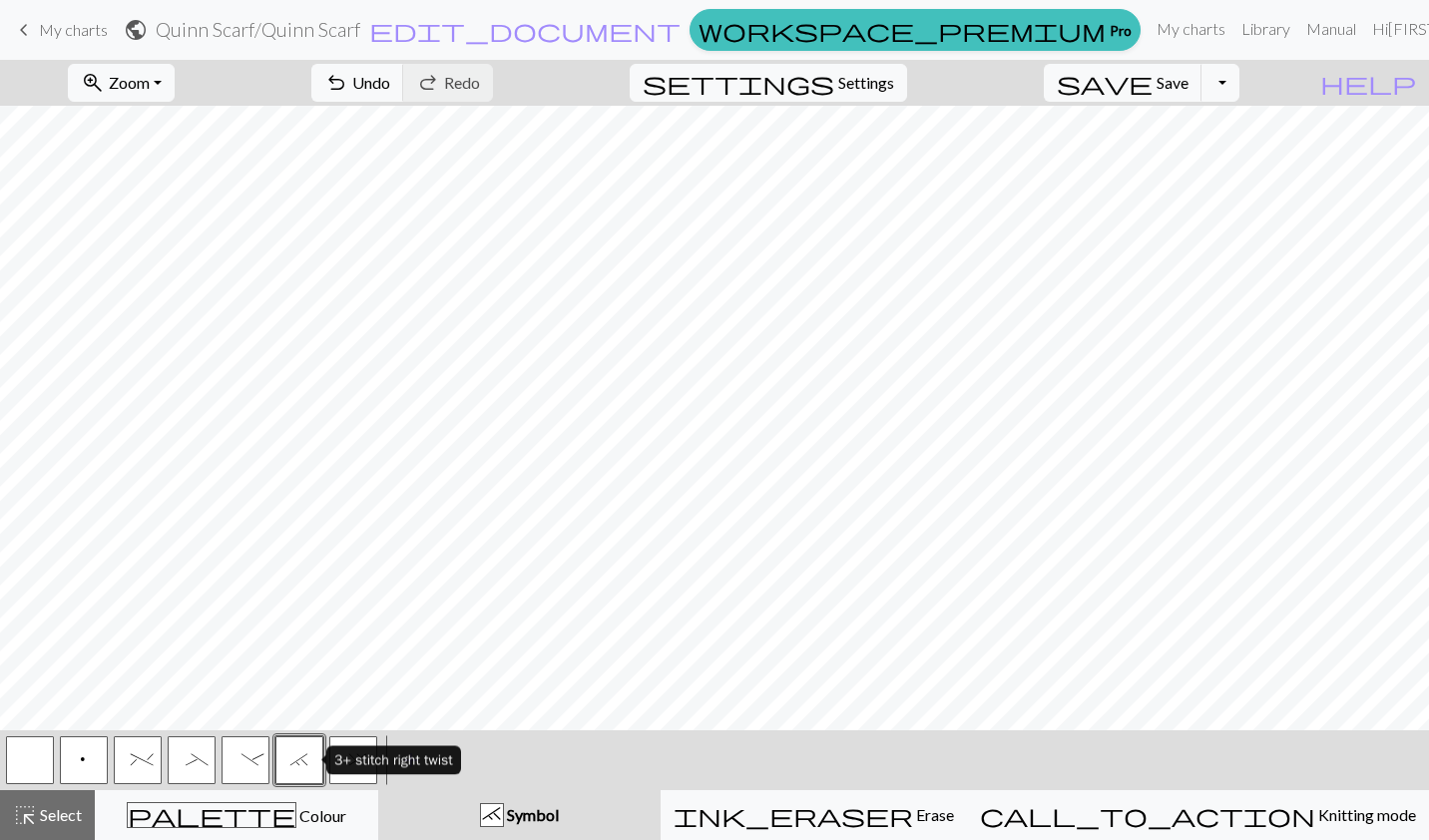 click on "3+ stitch right twist" at bounding box center (393, 760) 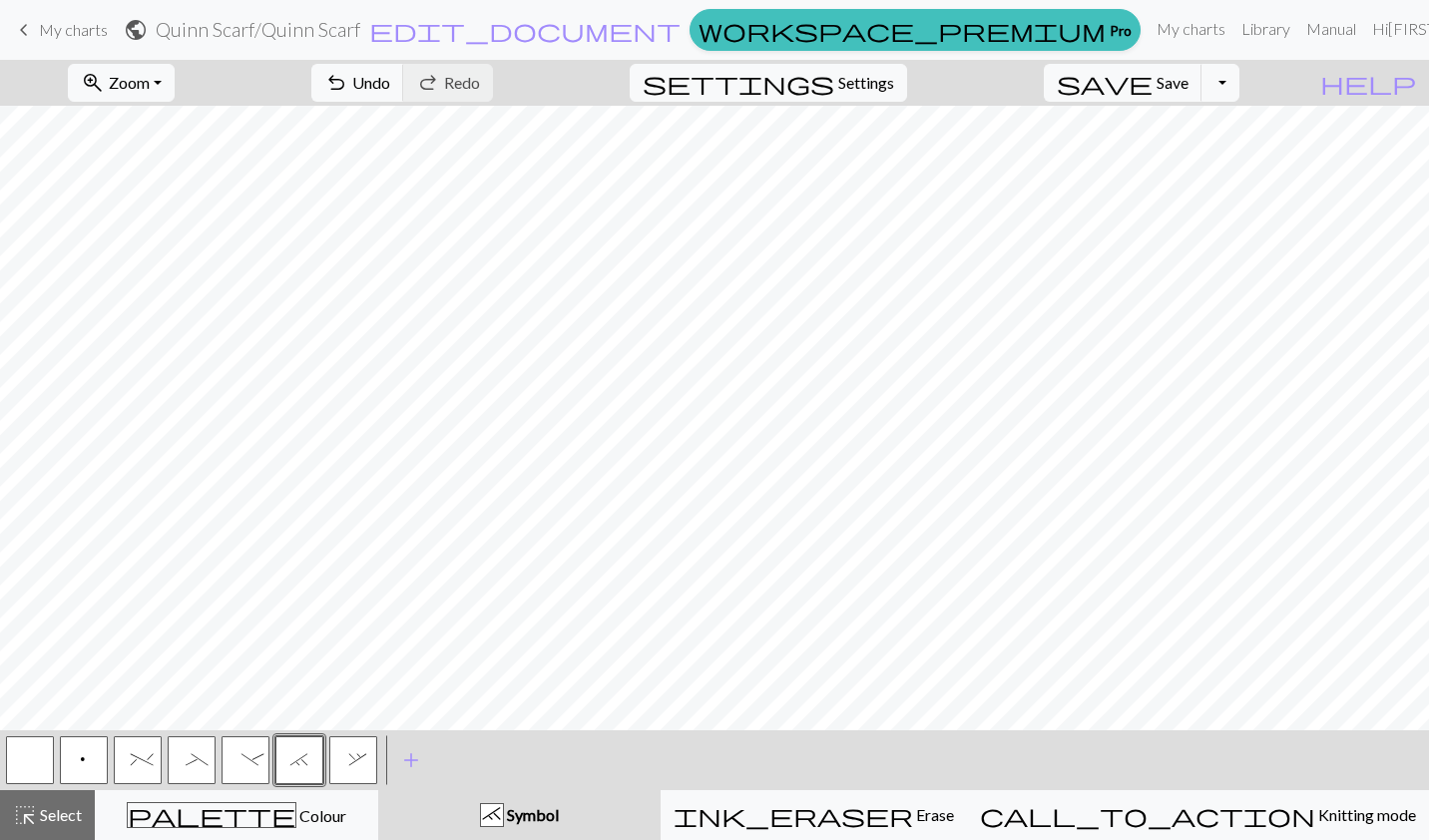 click on "," at bounding box center (353, 760) 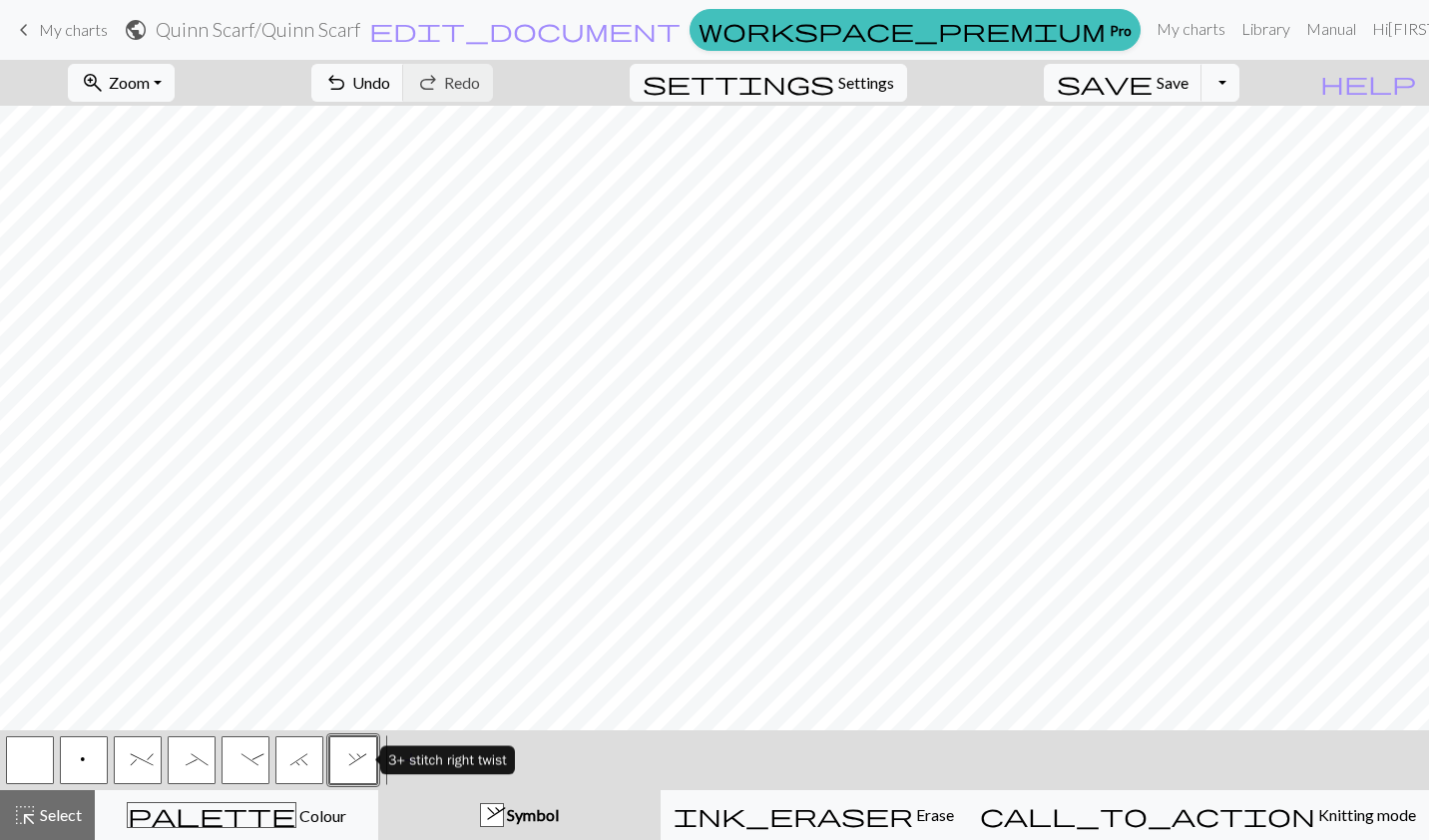 click on "," at bounding box center (353, 760) 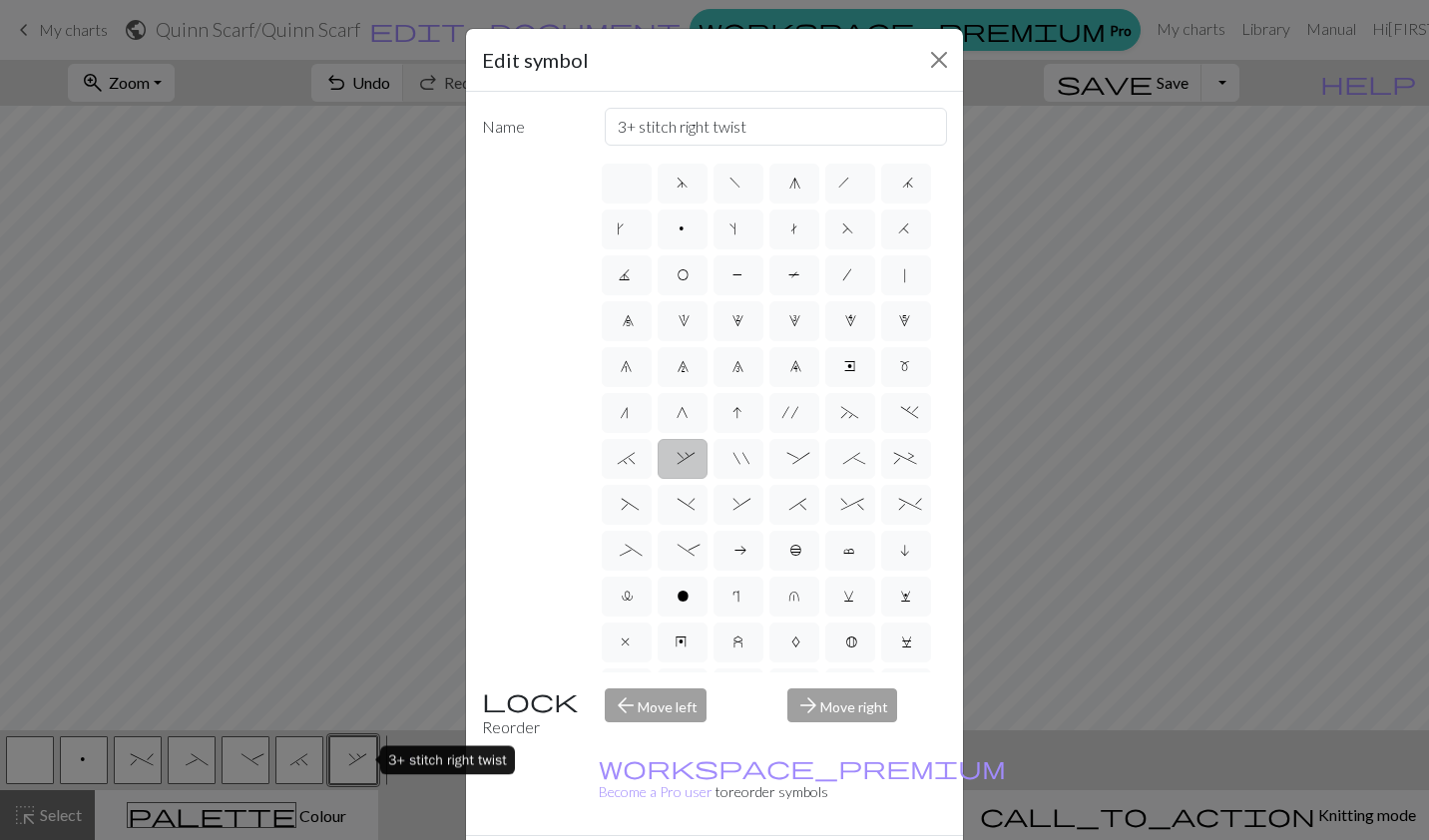 scroll, scrollTop: 0, scrollLeft: 0, axis: both 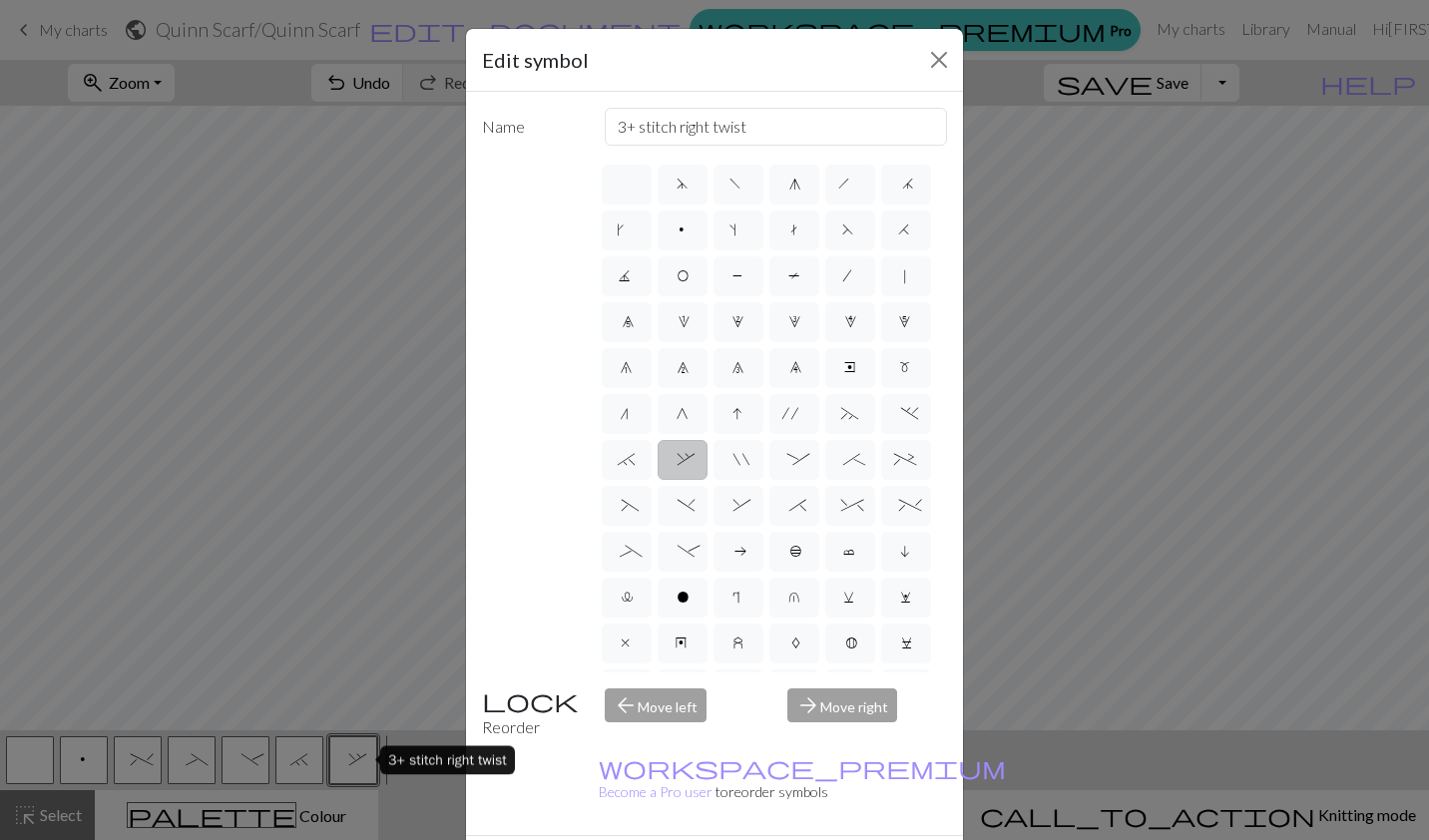 click on "arrow_forward Move right" at bounding box center (867, 713) 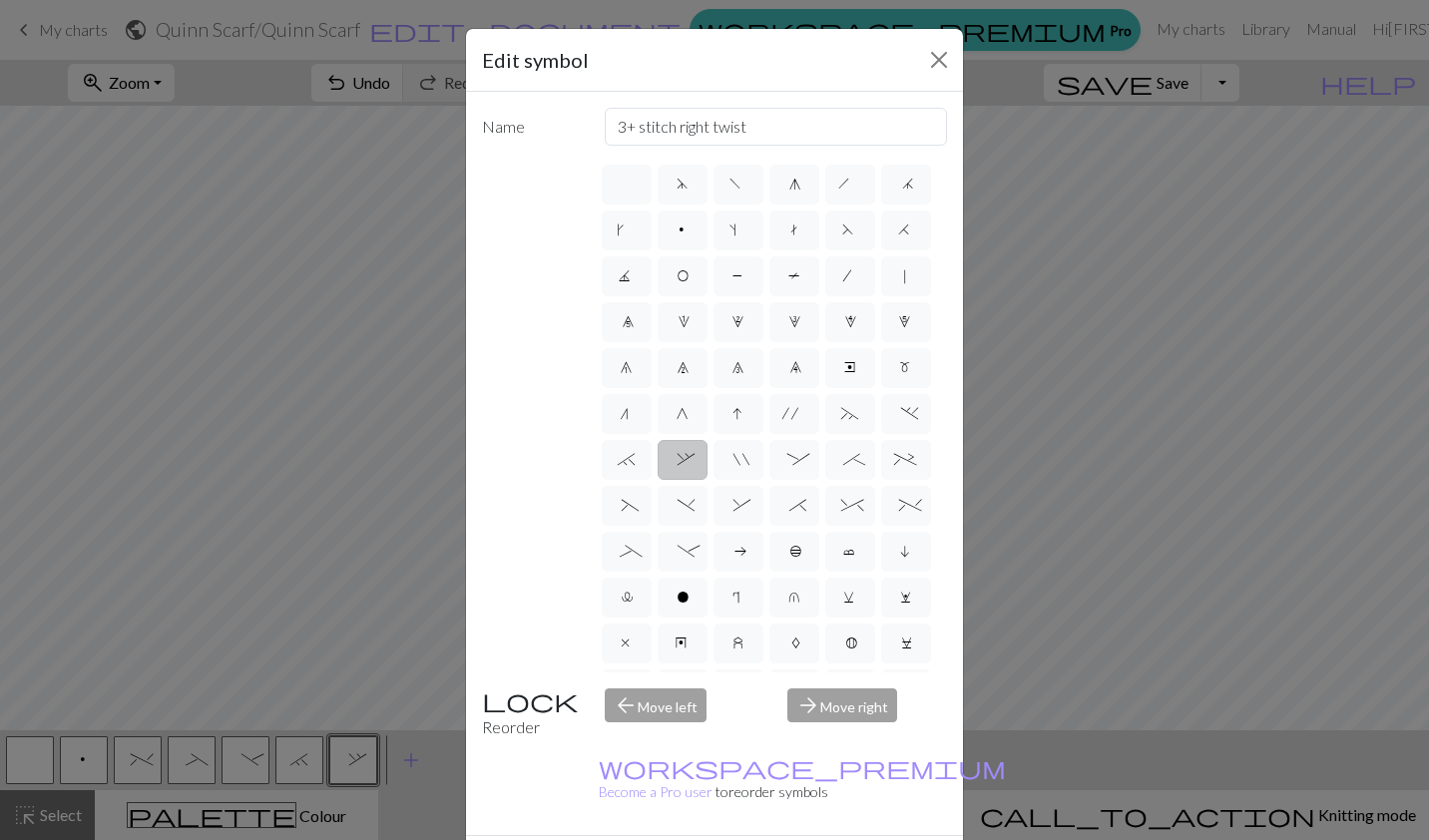 click on "arrow_back Move left" at bounding box center [685, 713] 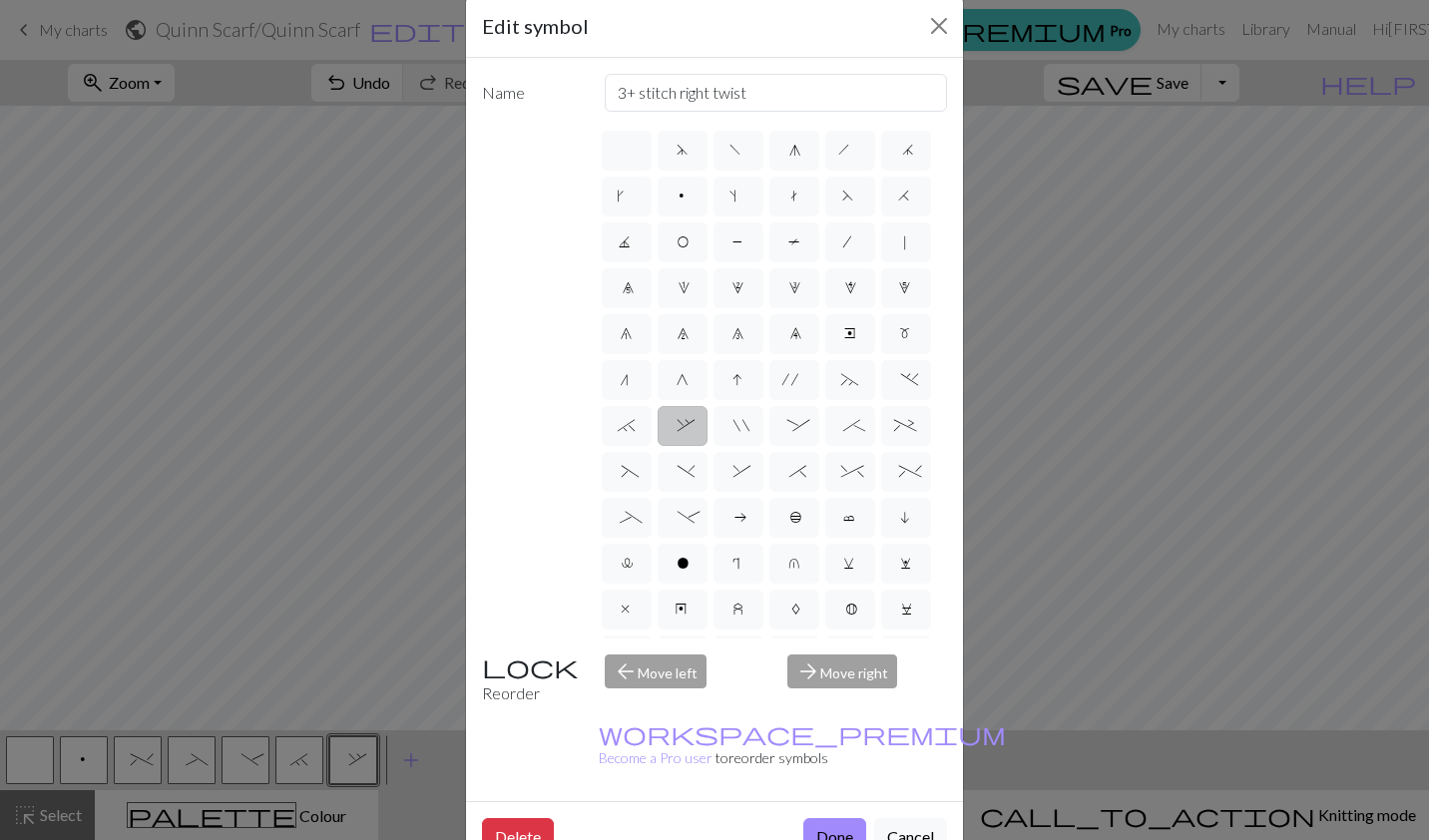 scroll, scrollTop: 0, scrollLeft: 0, axis: both 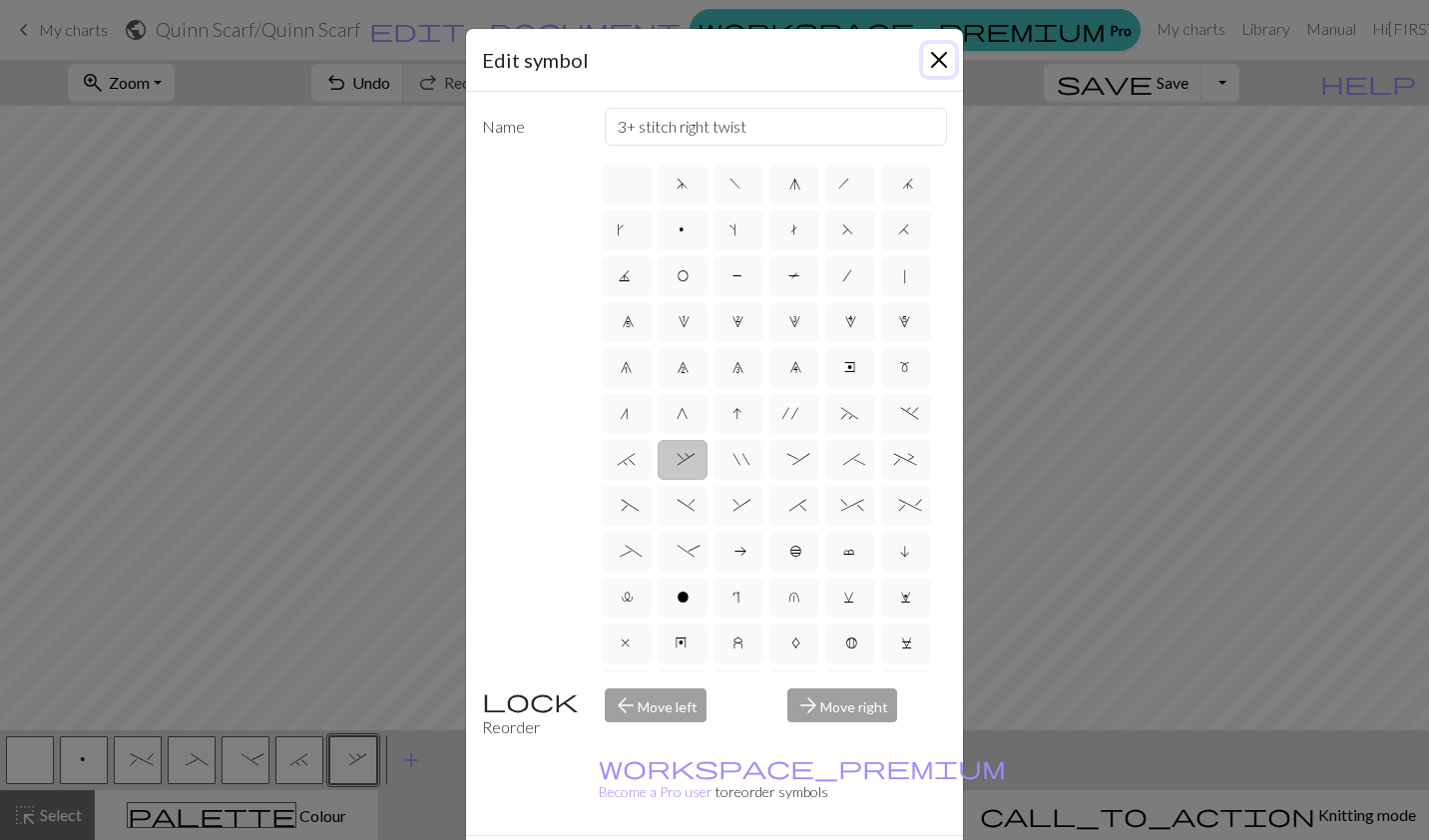 click at bounding box center [939, 60] 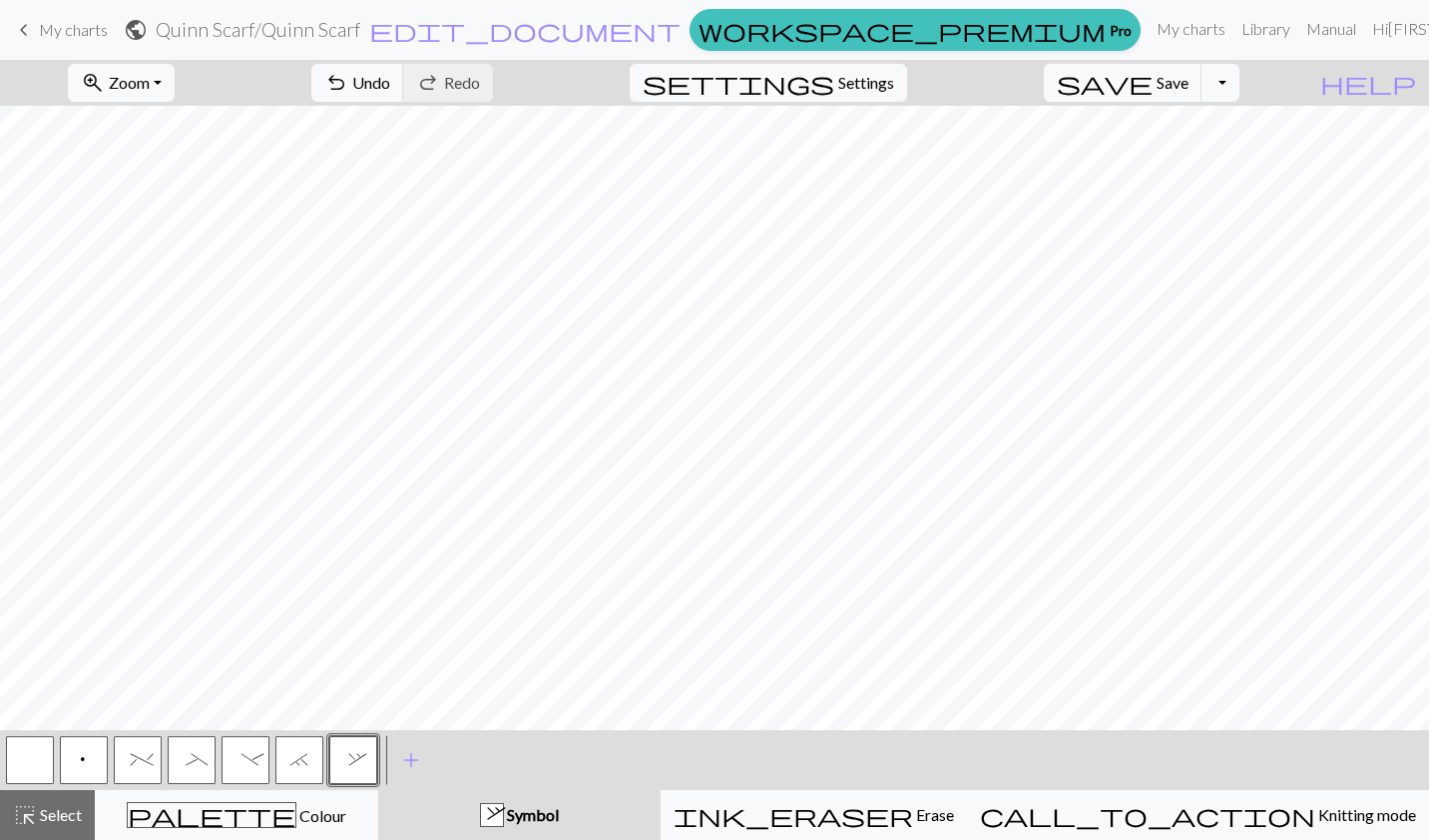 click on "Colour" at bounding box center (321, 815) 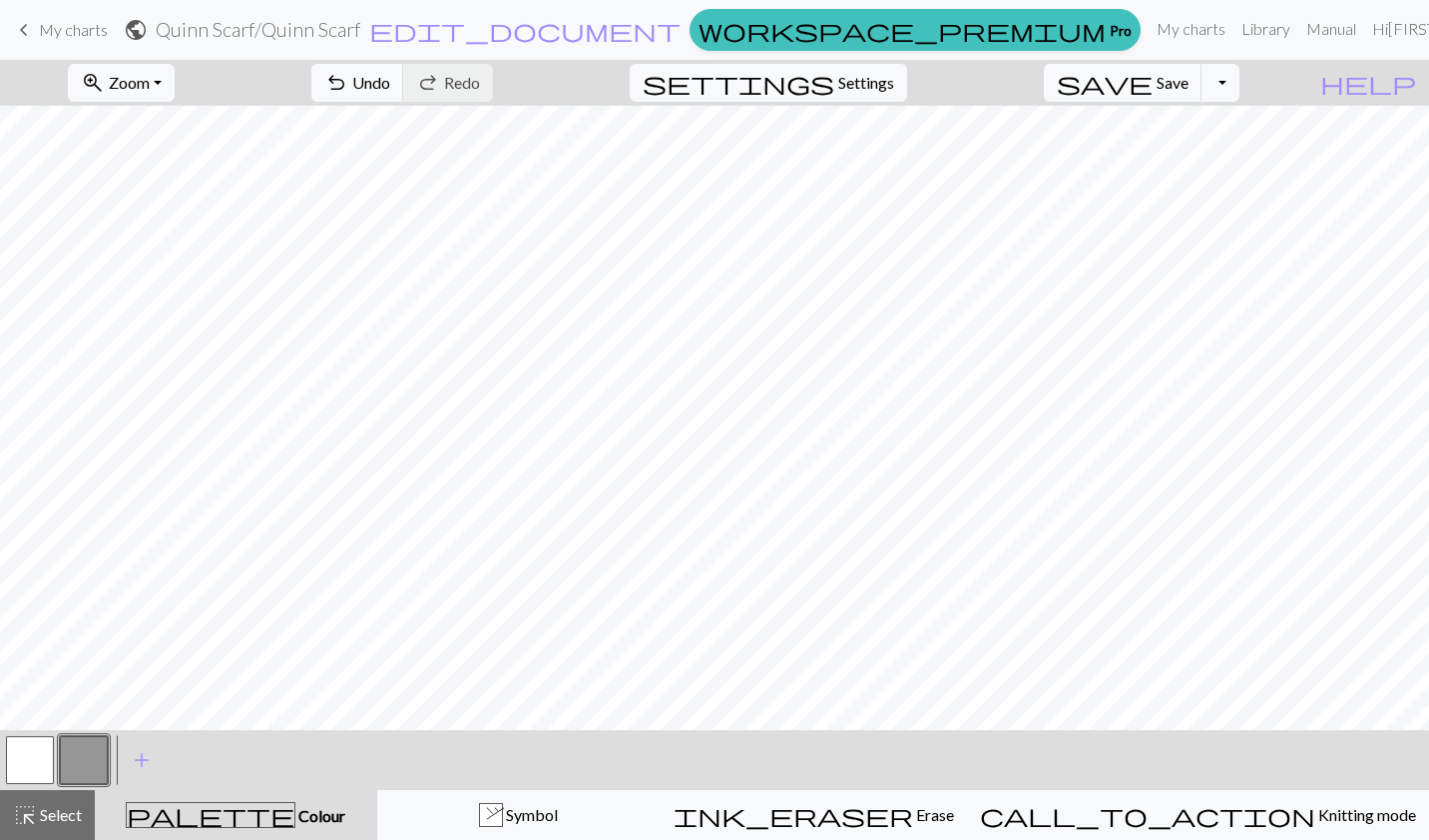 click on ",   Symbol" at bounding box center [519, 815] 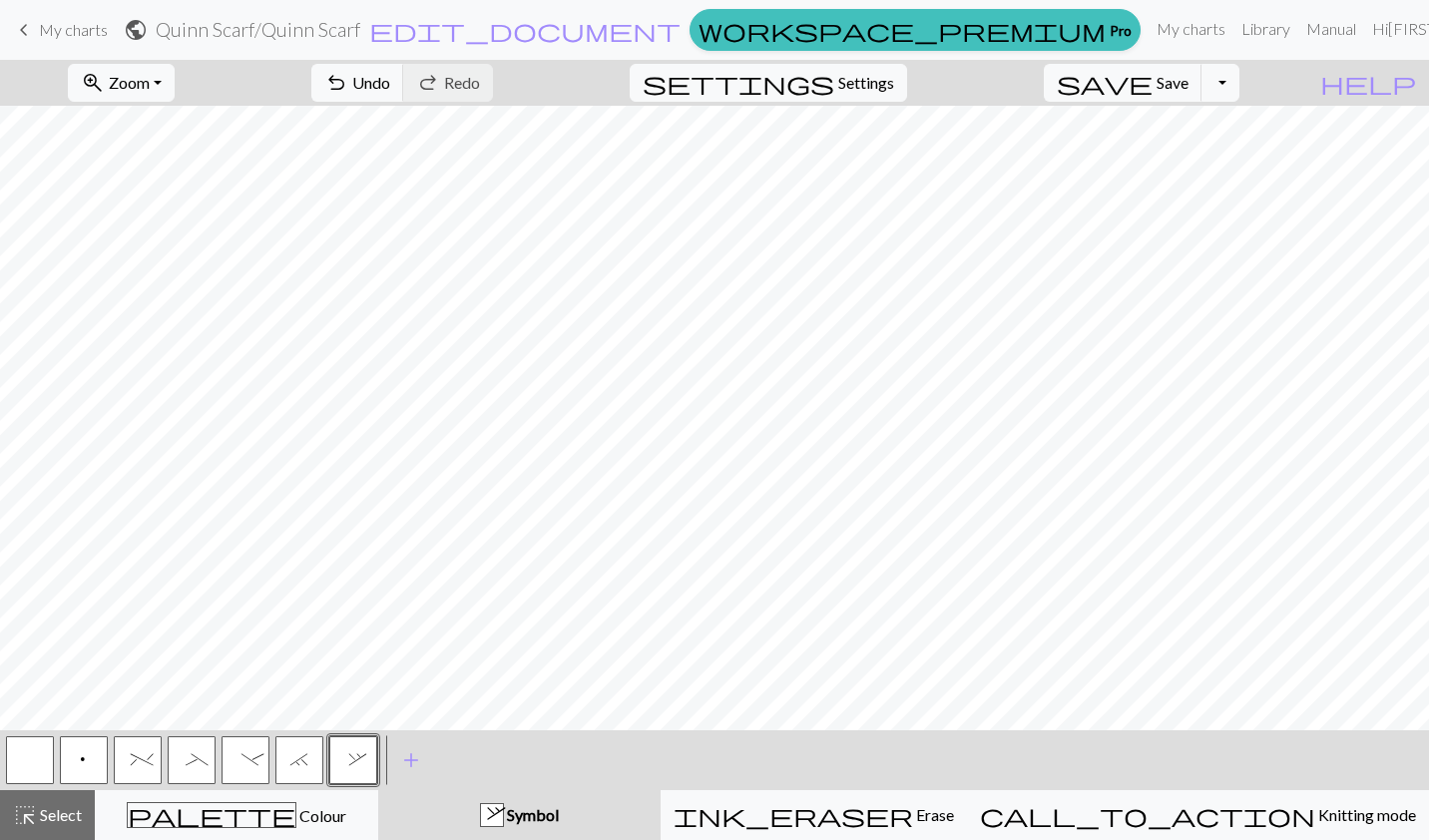 click at bounding box center [30, 760] 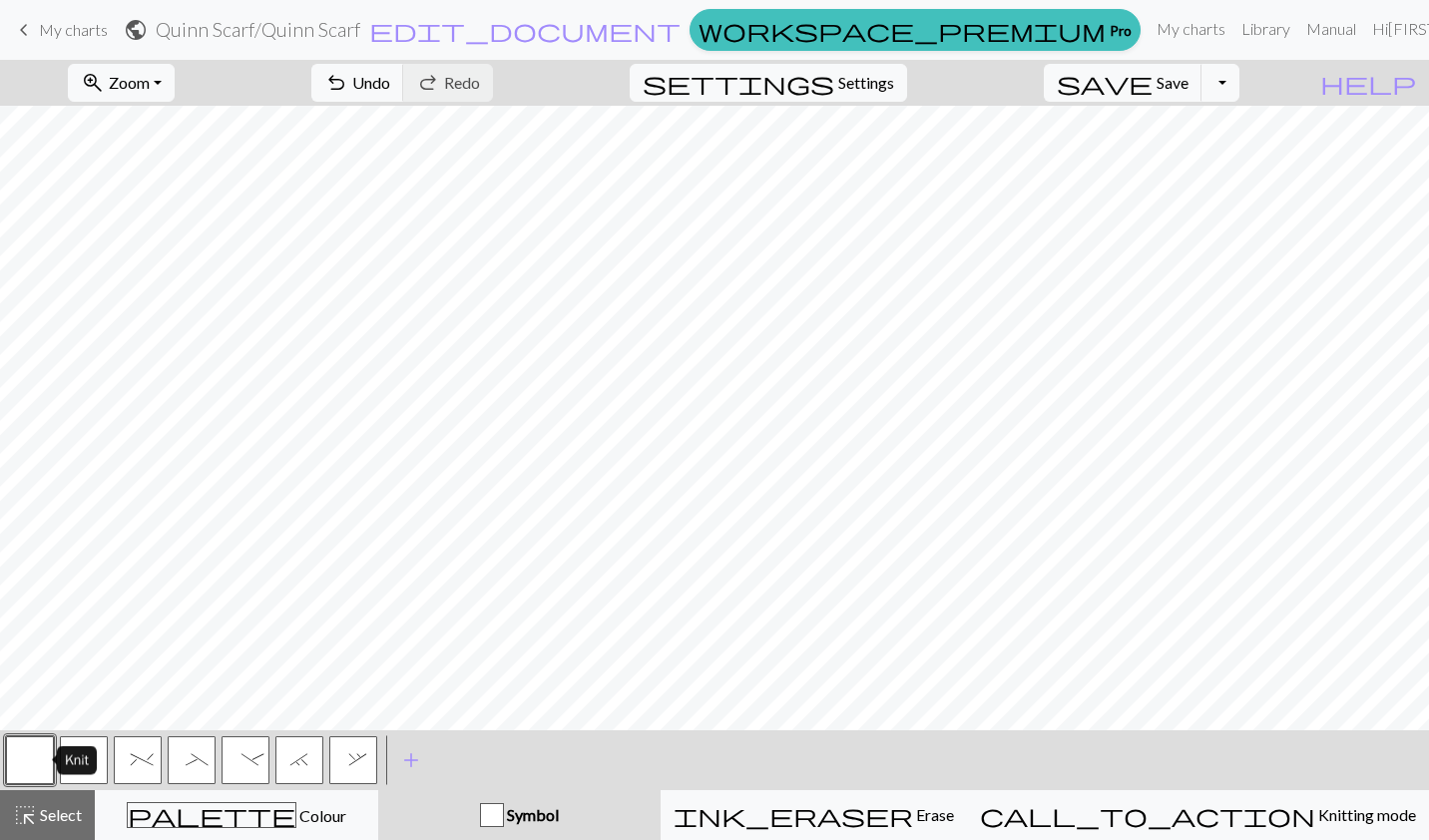 click on "," at bounding box center (353, 762) 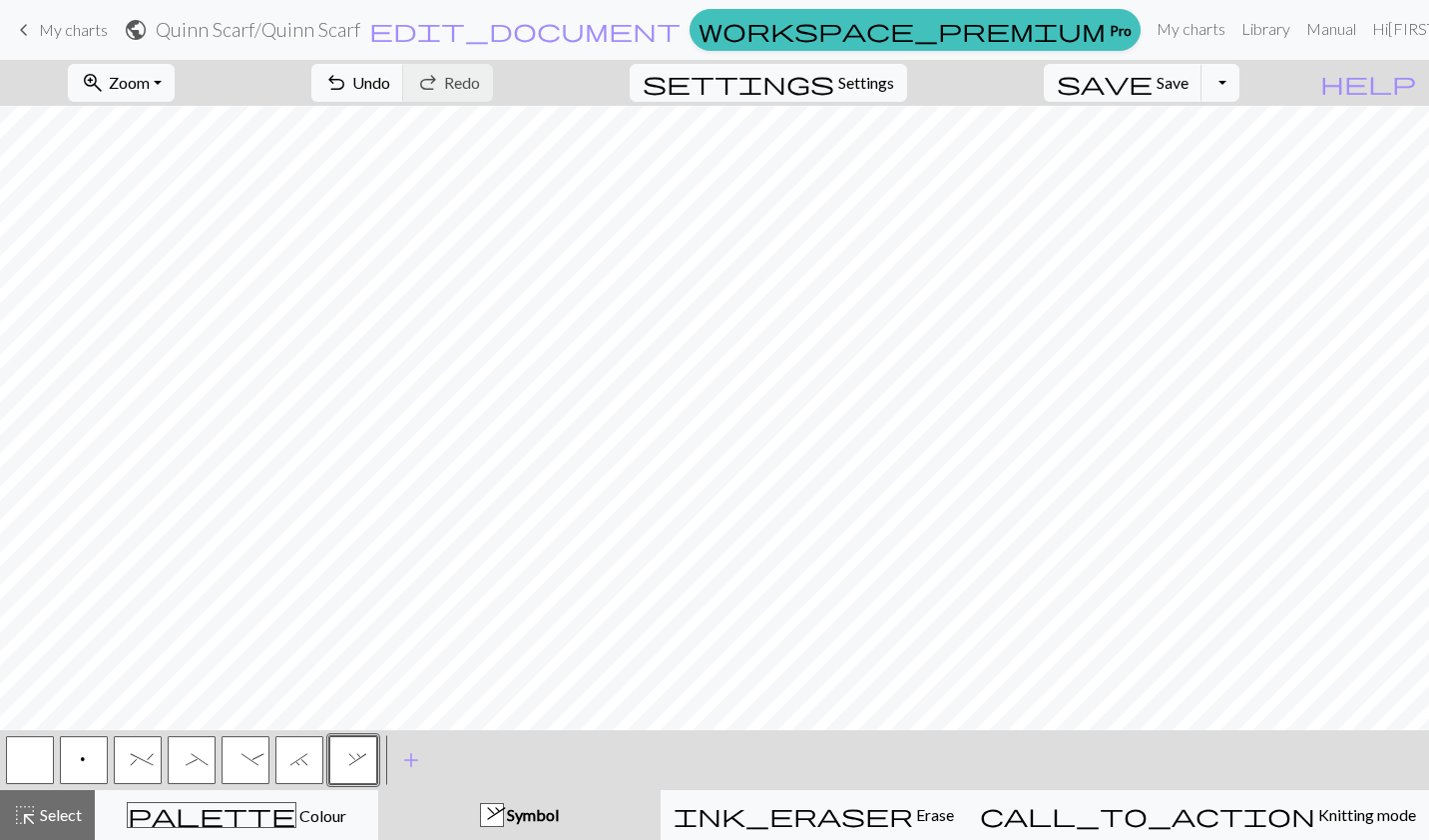 click on "`" at bounding box center (299, 760) 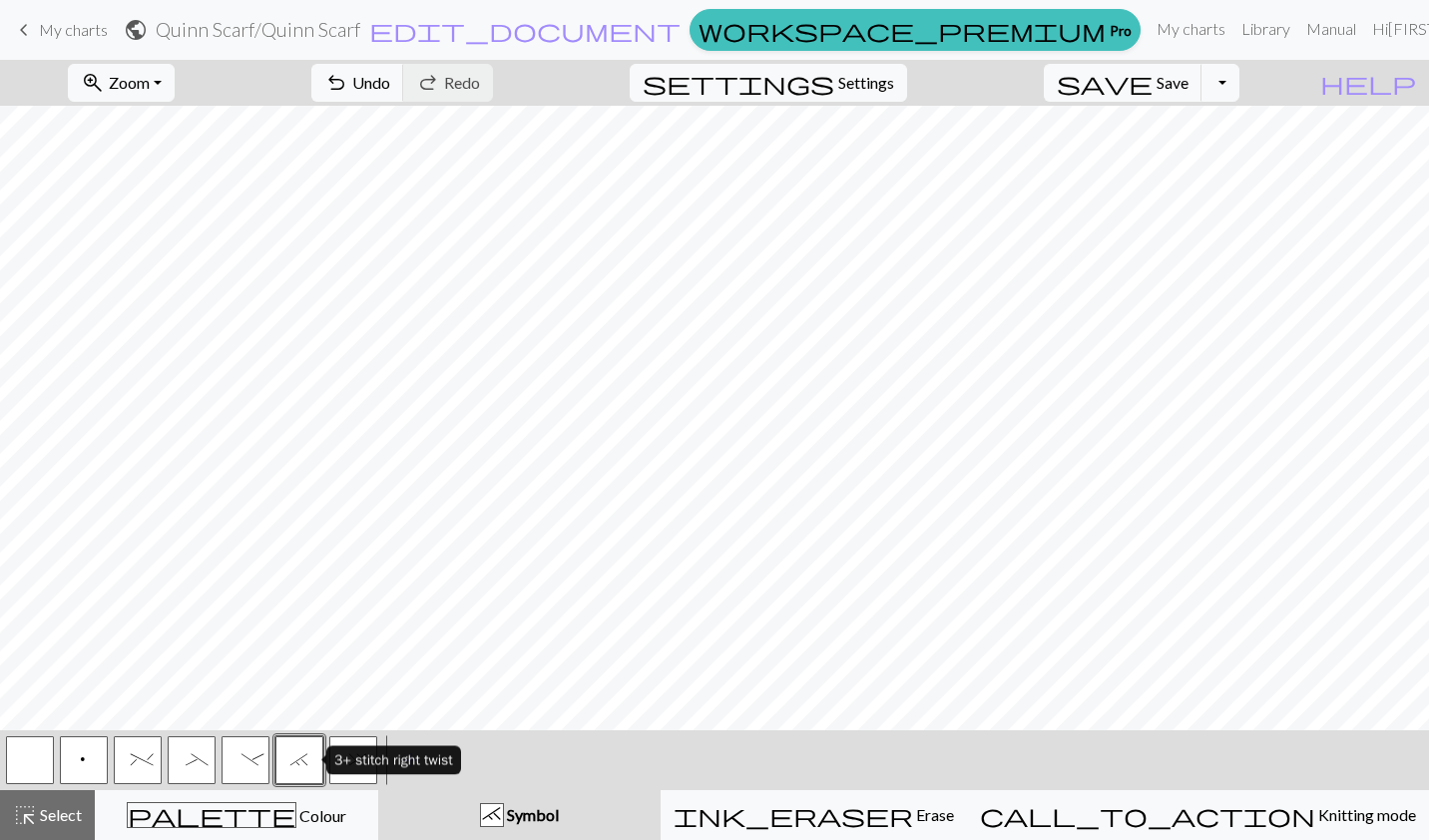 click on "palette   Colour   Colour" at bounding box center (237, 815) 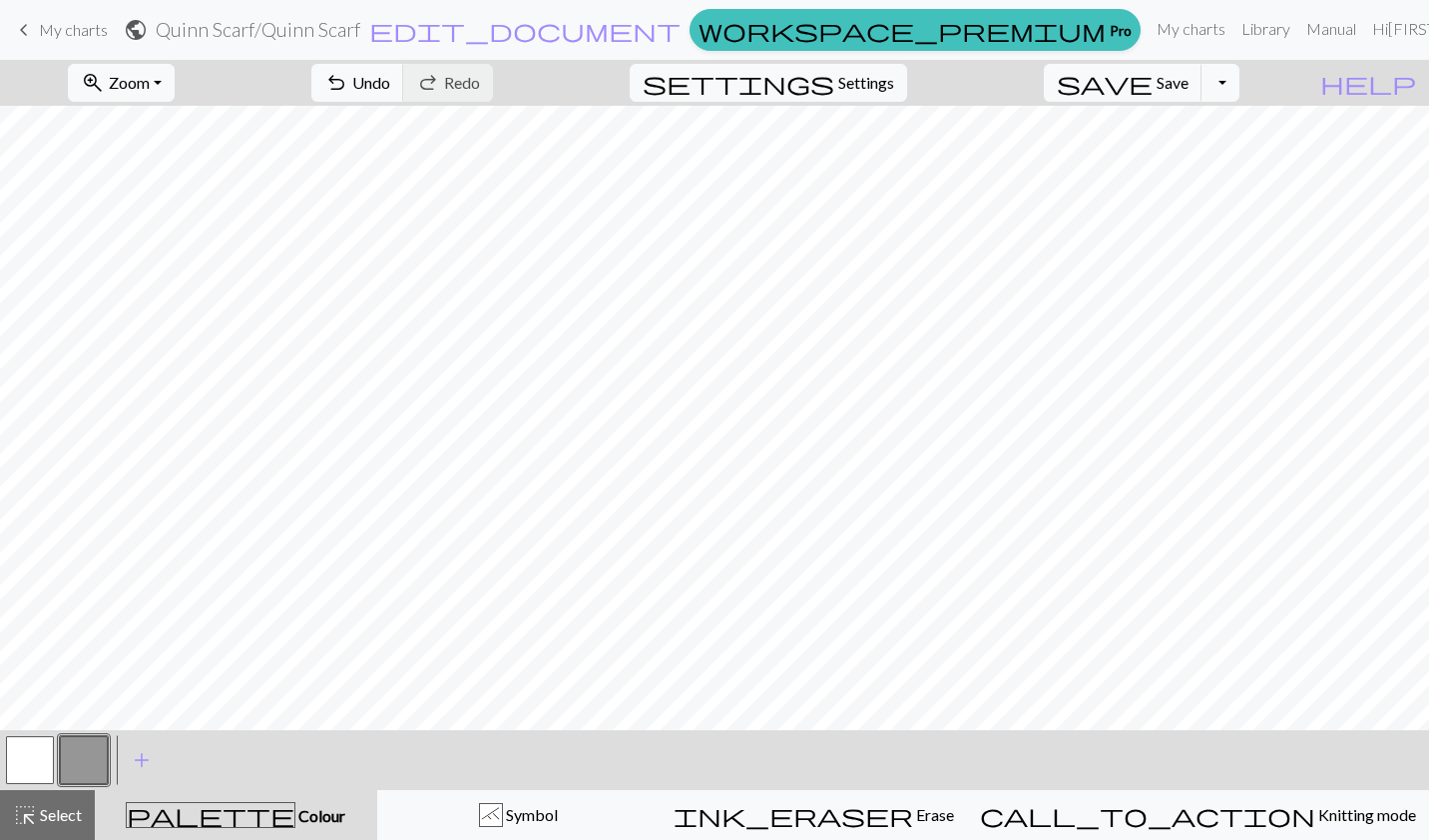 click at bounding box center (30, 760) 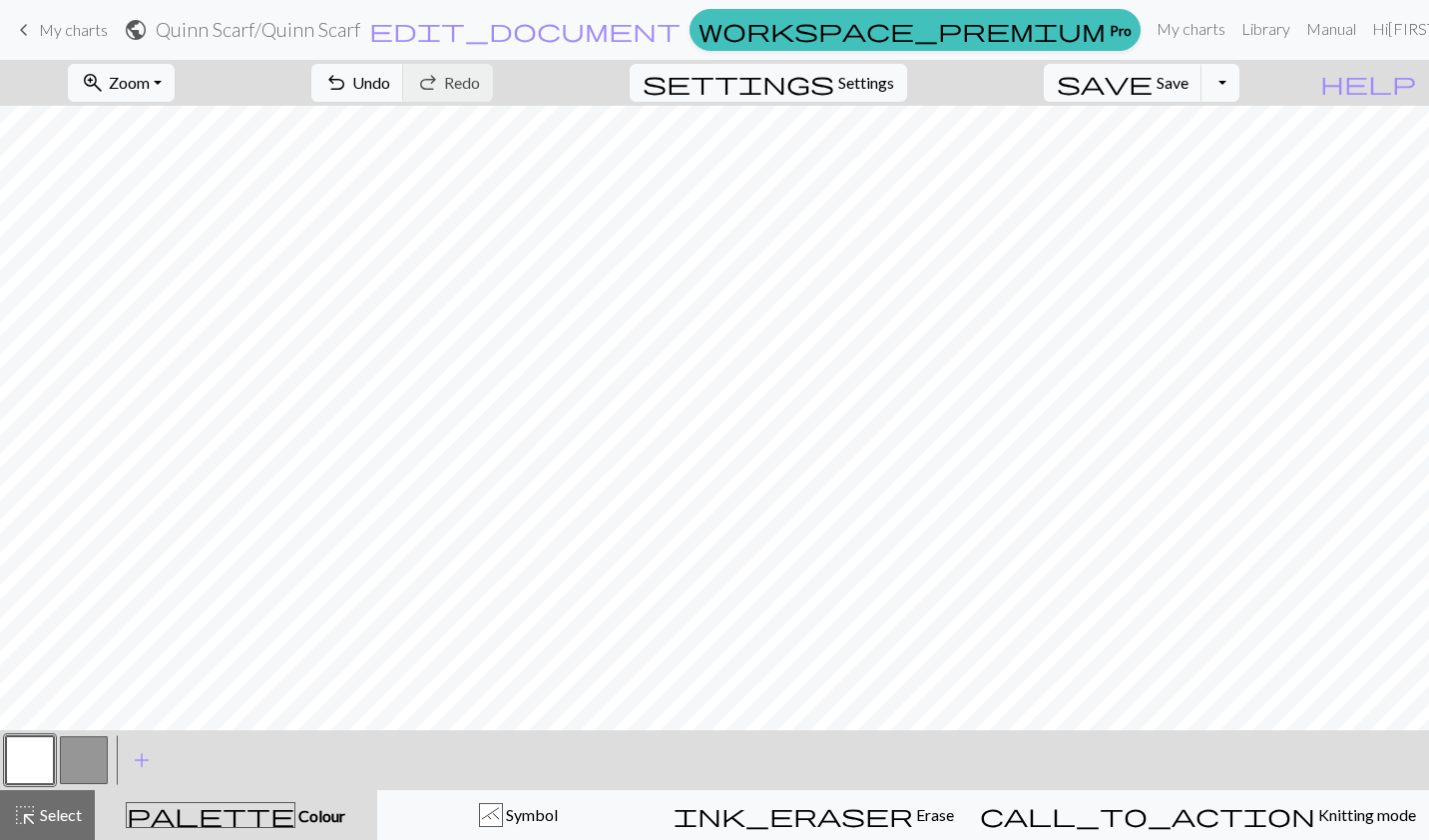 click at bounding box center [84, 760] 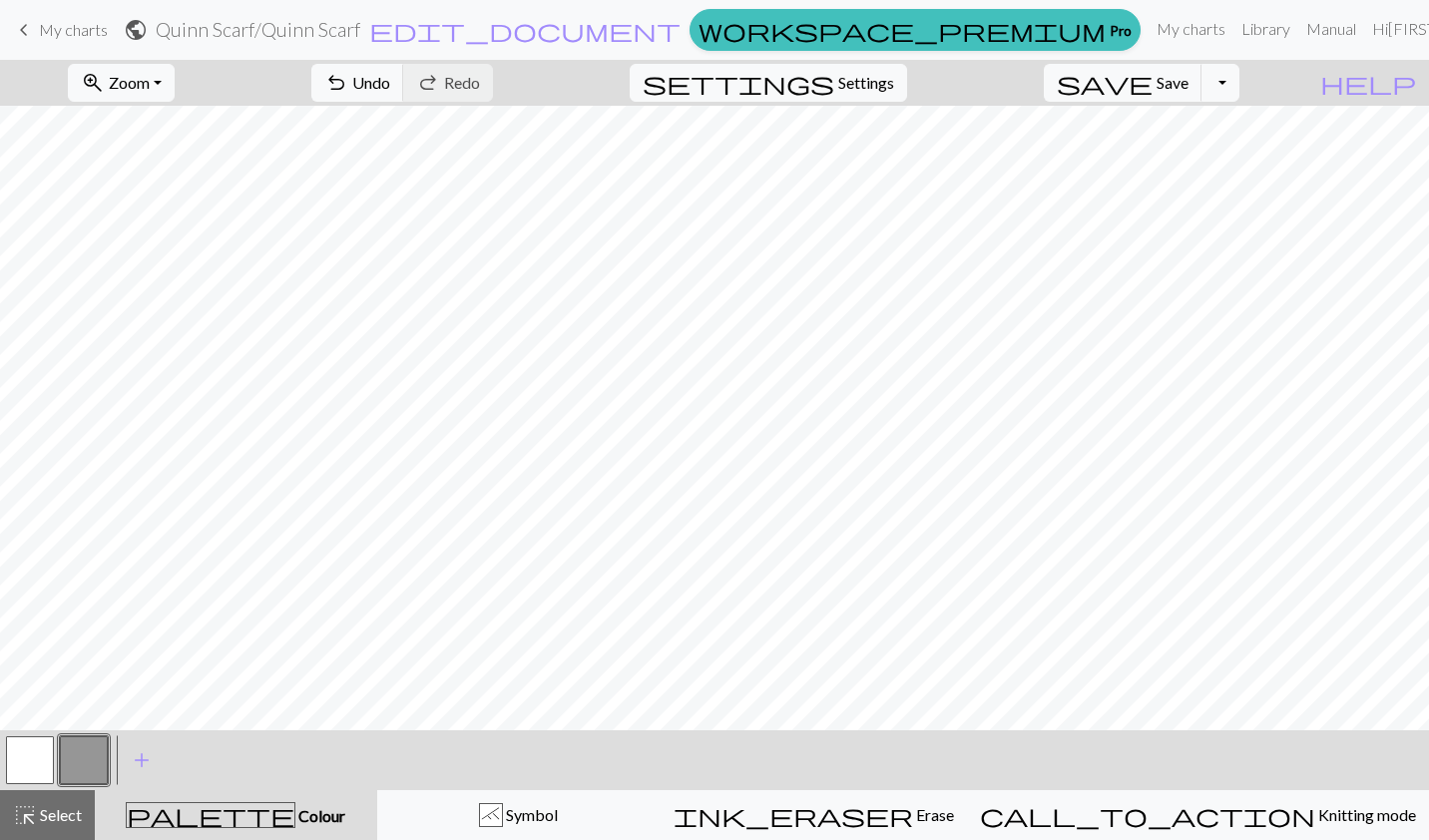 click on "Symbol" at bounding box center (530, 814) 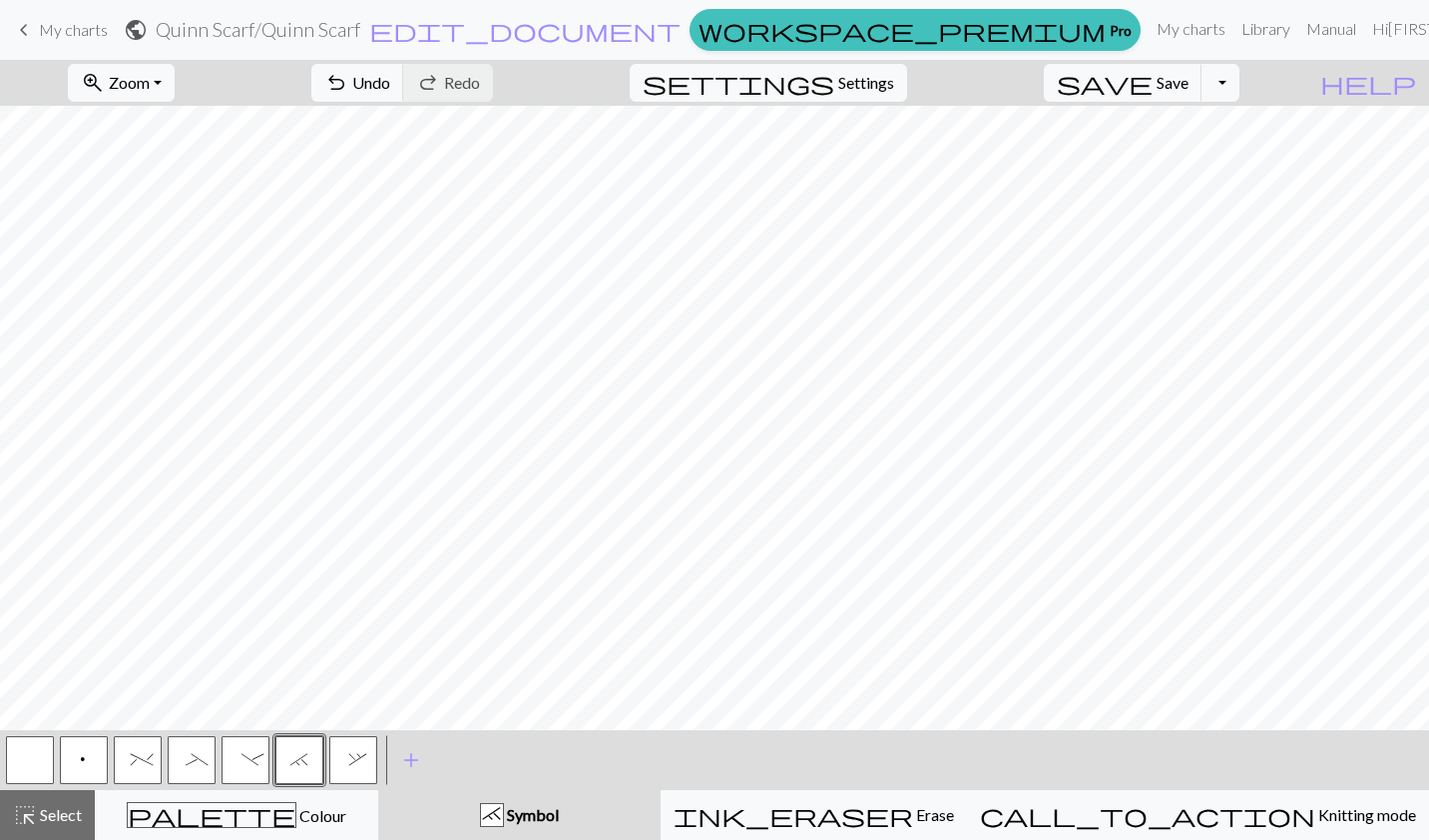 click on "add" at bounding box center (411, 760) 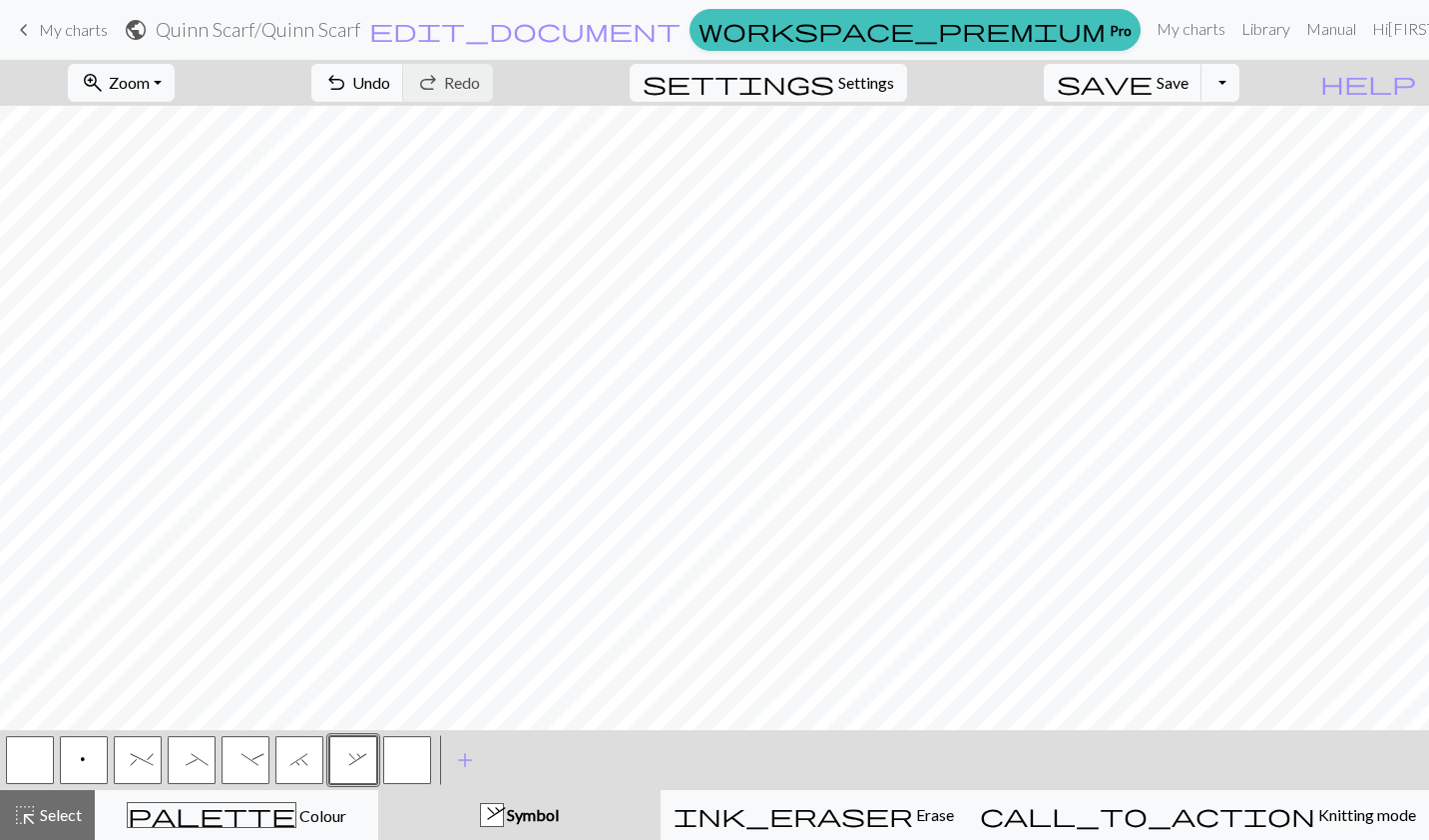 click at bounding box center (407, 760) 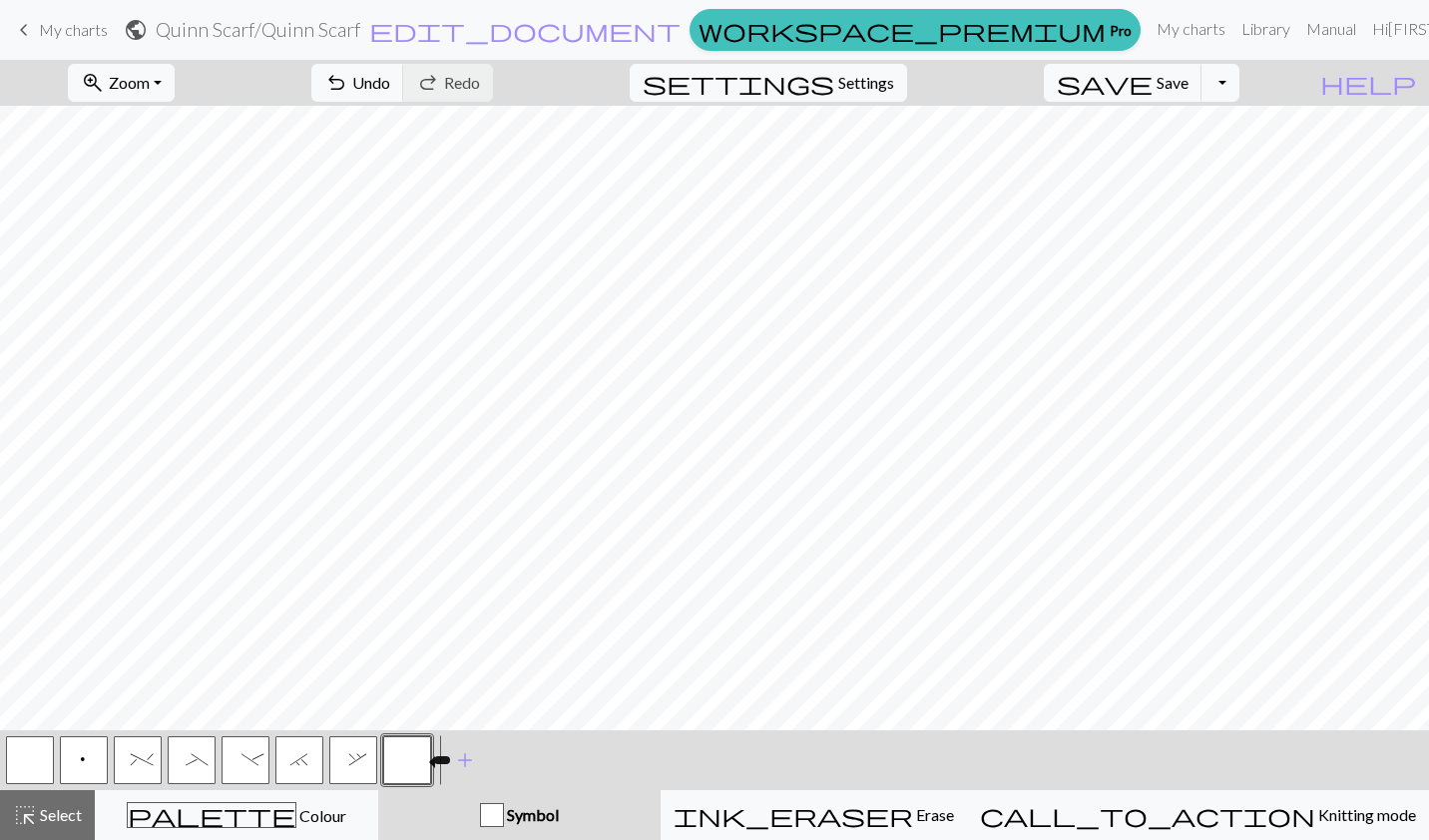 click at bounding box center [407, 760] 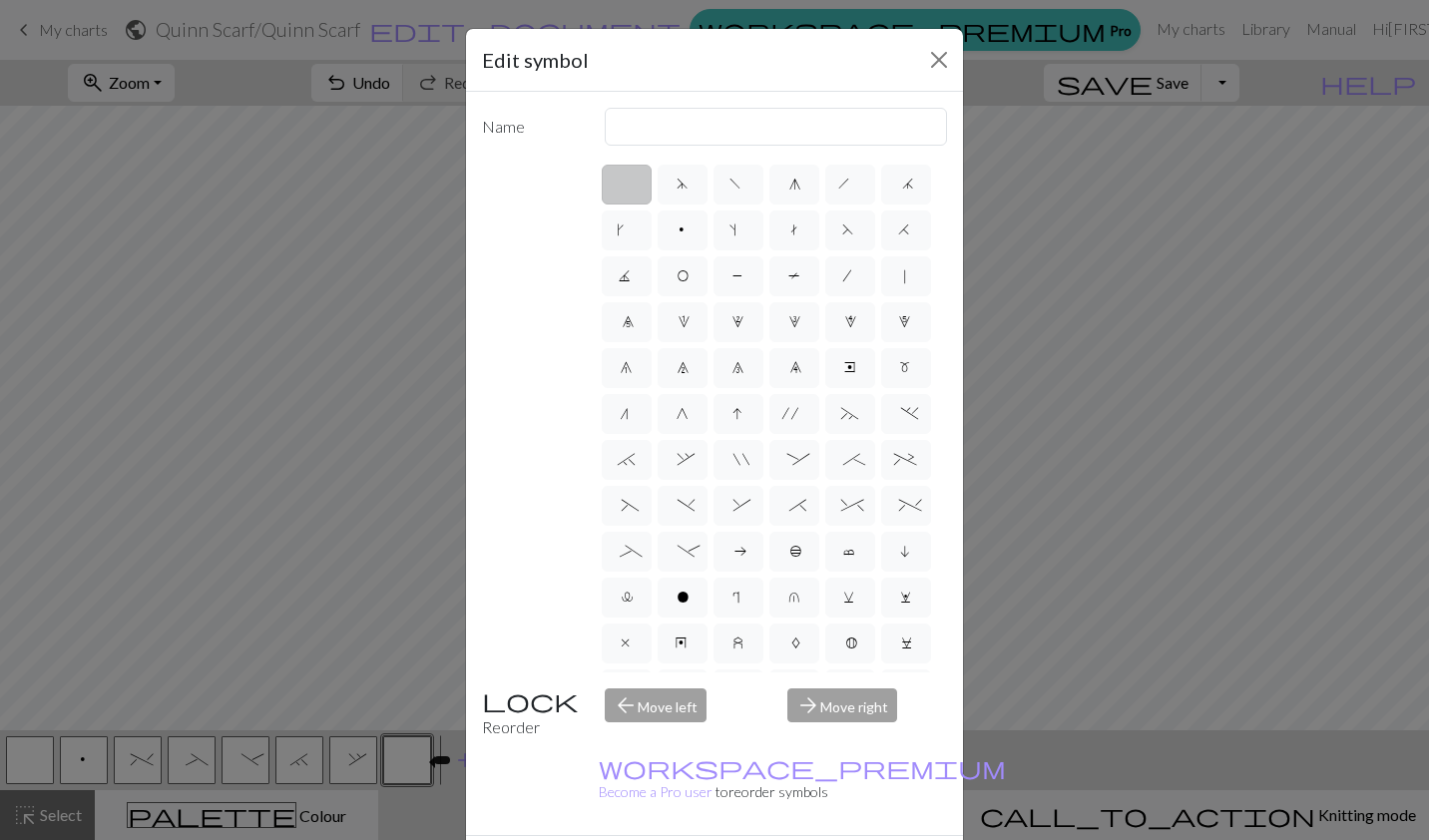 click on "~" at bounding box center (850, 416) 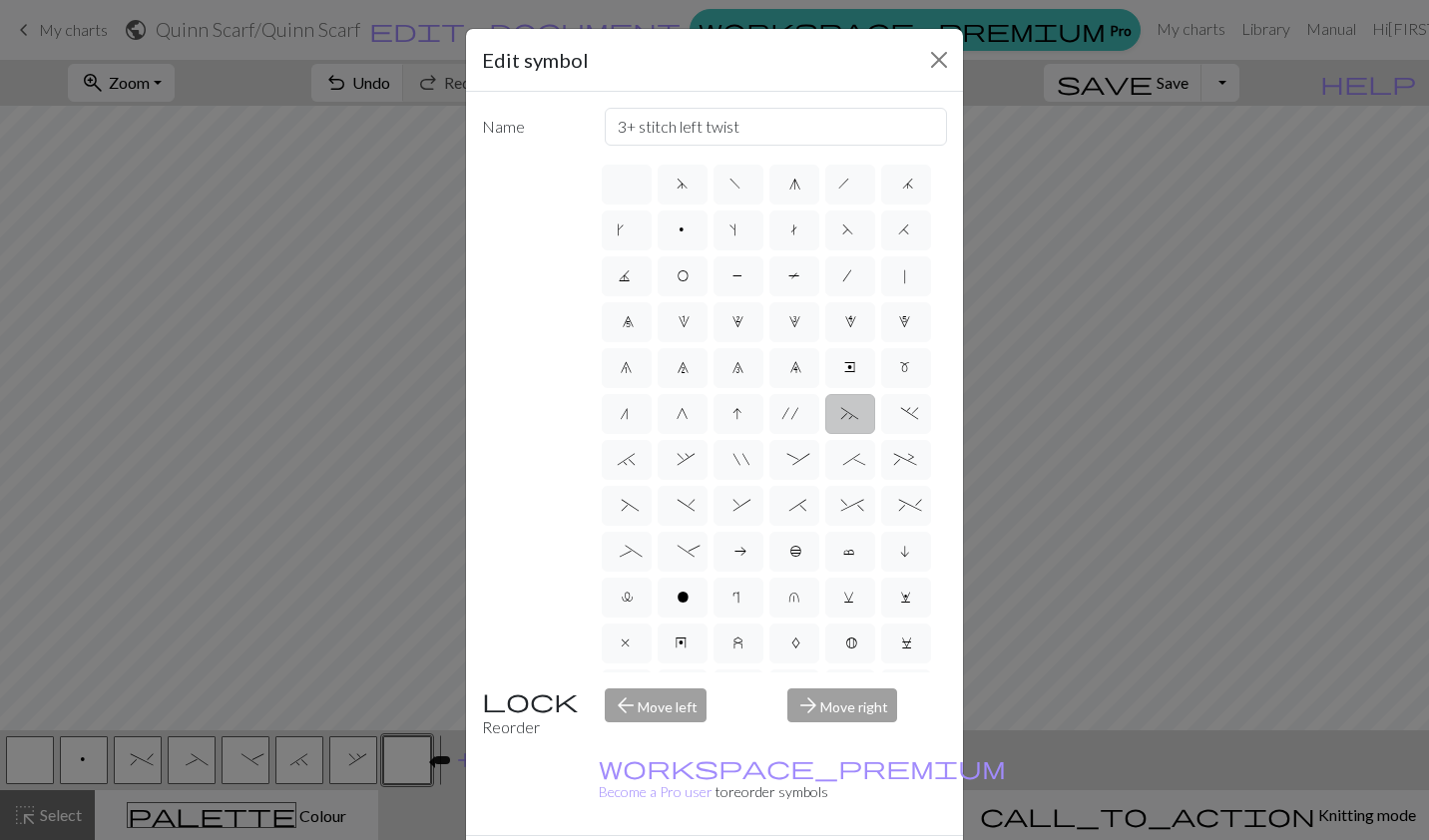 type on "3+ stitch left twist" 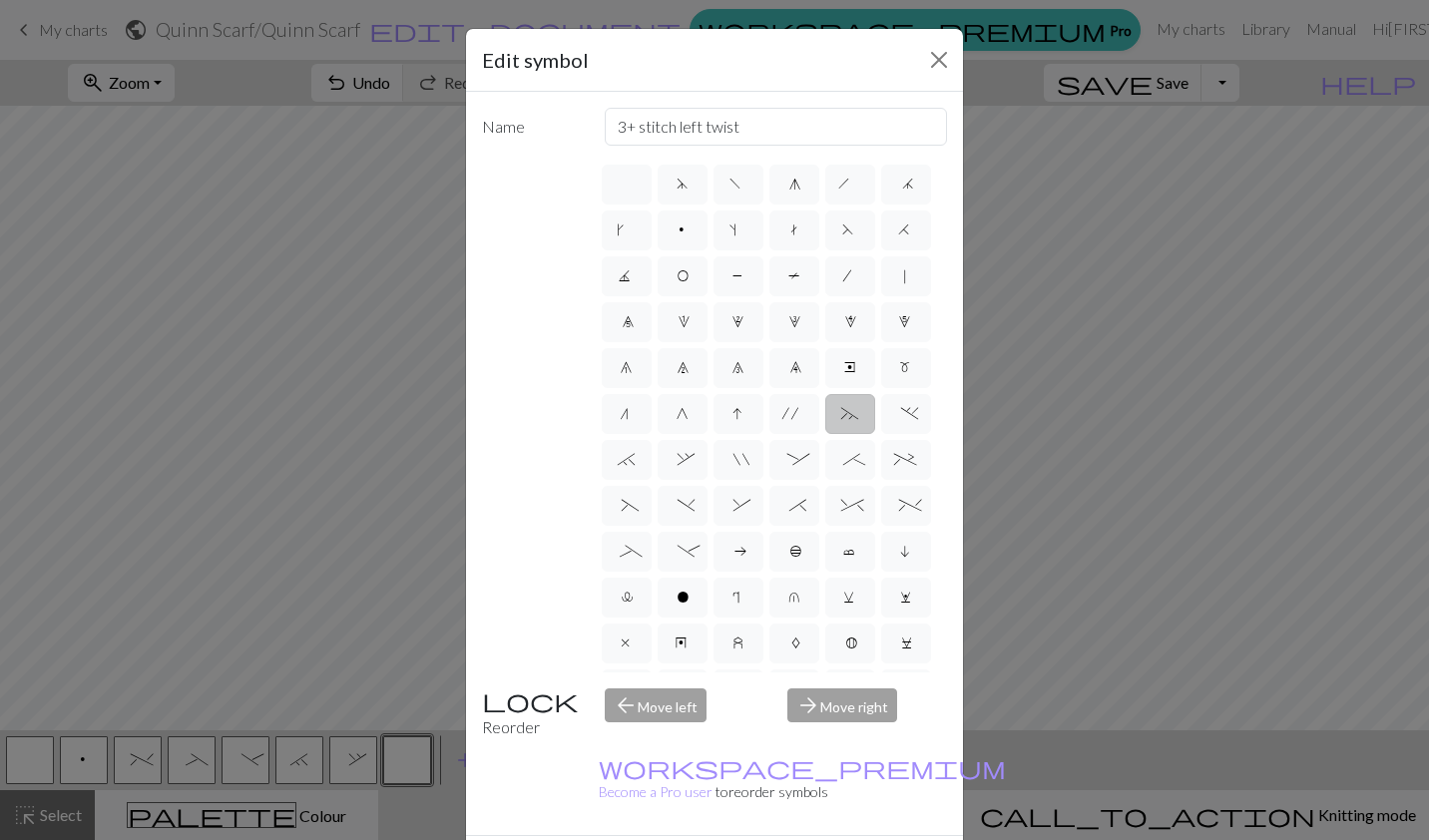 click on "Done" at bounding box center (834, 871) 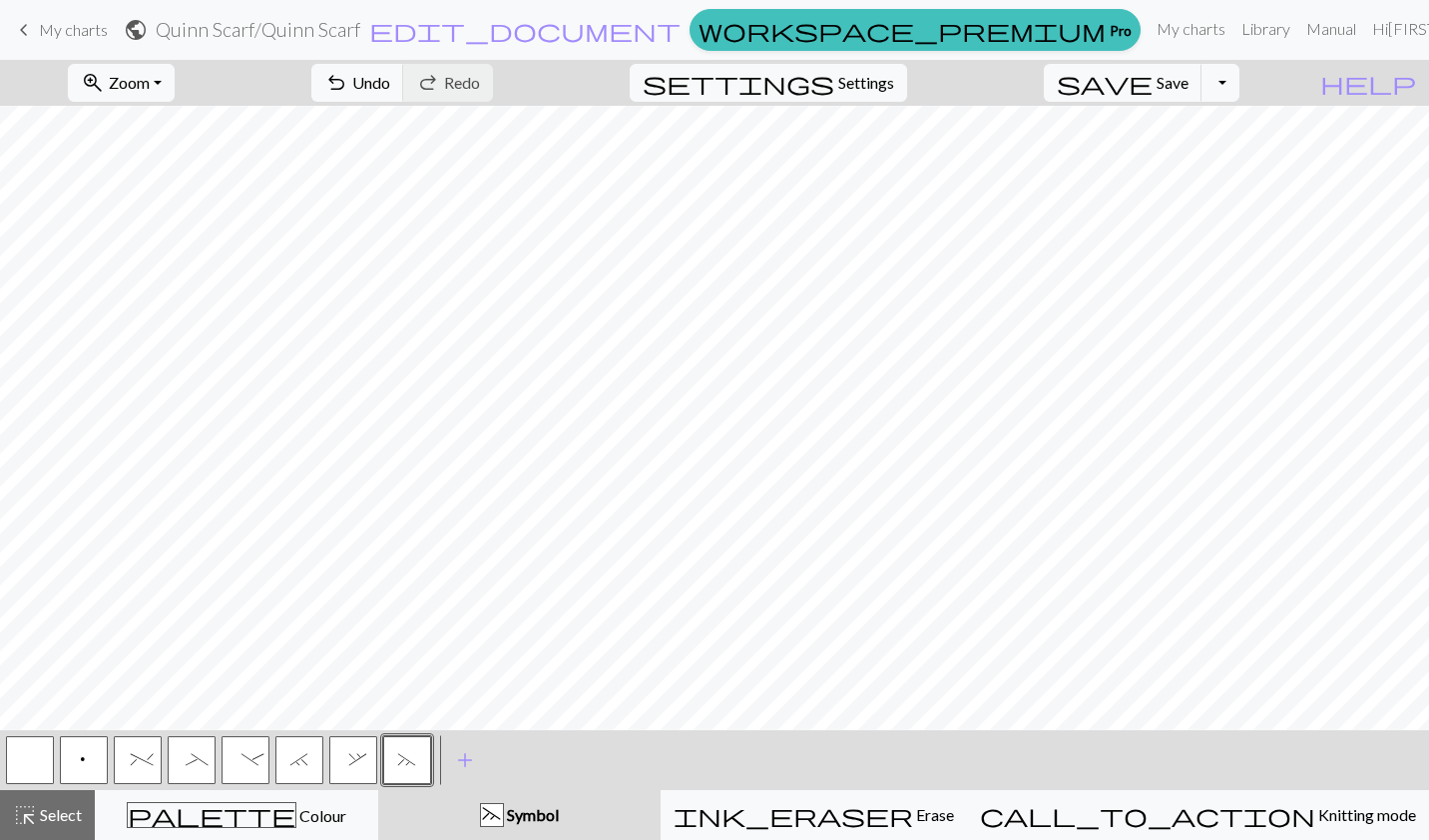click on "add" at bounding box center [465, 760] 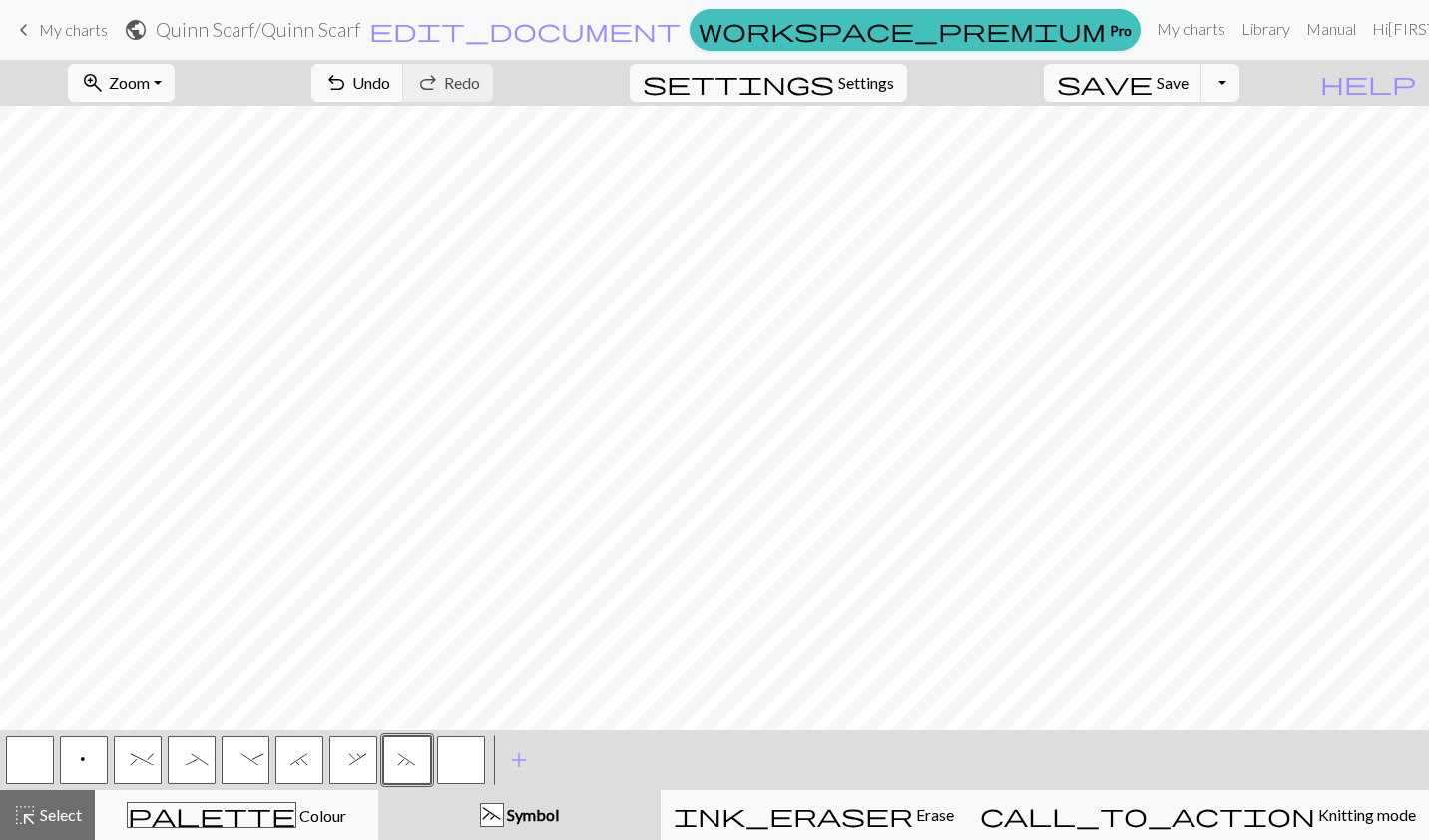click at bounding box center [461, 760] 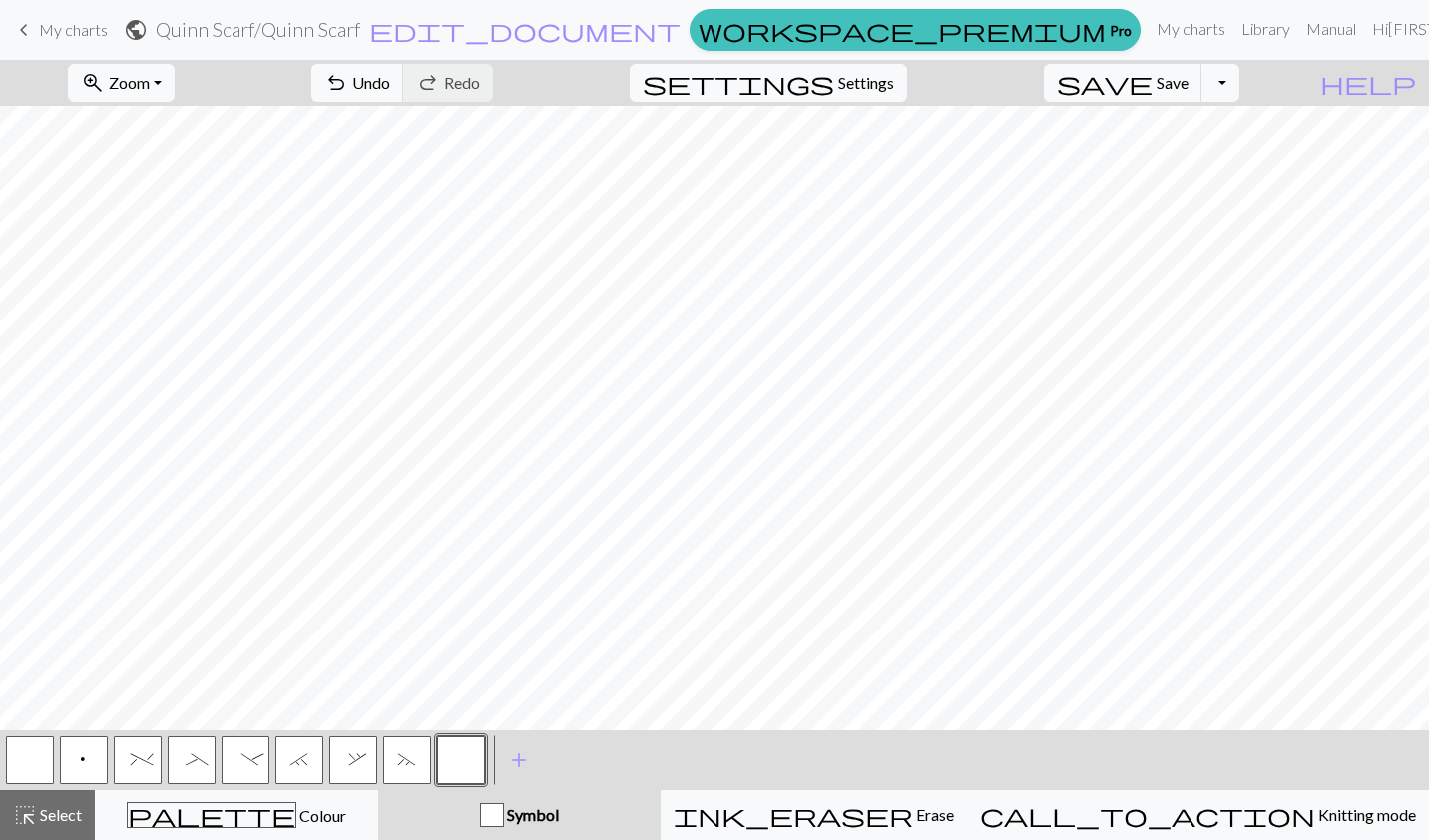click at bounding box center (461, 760) 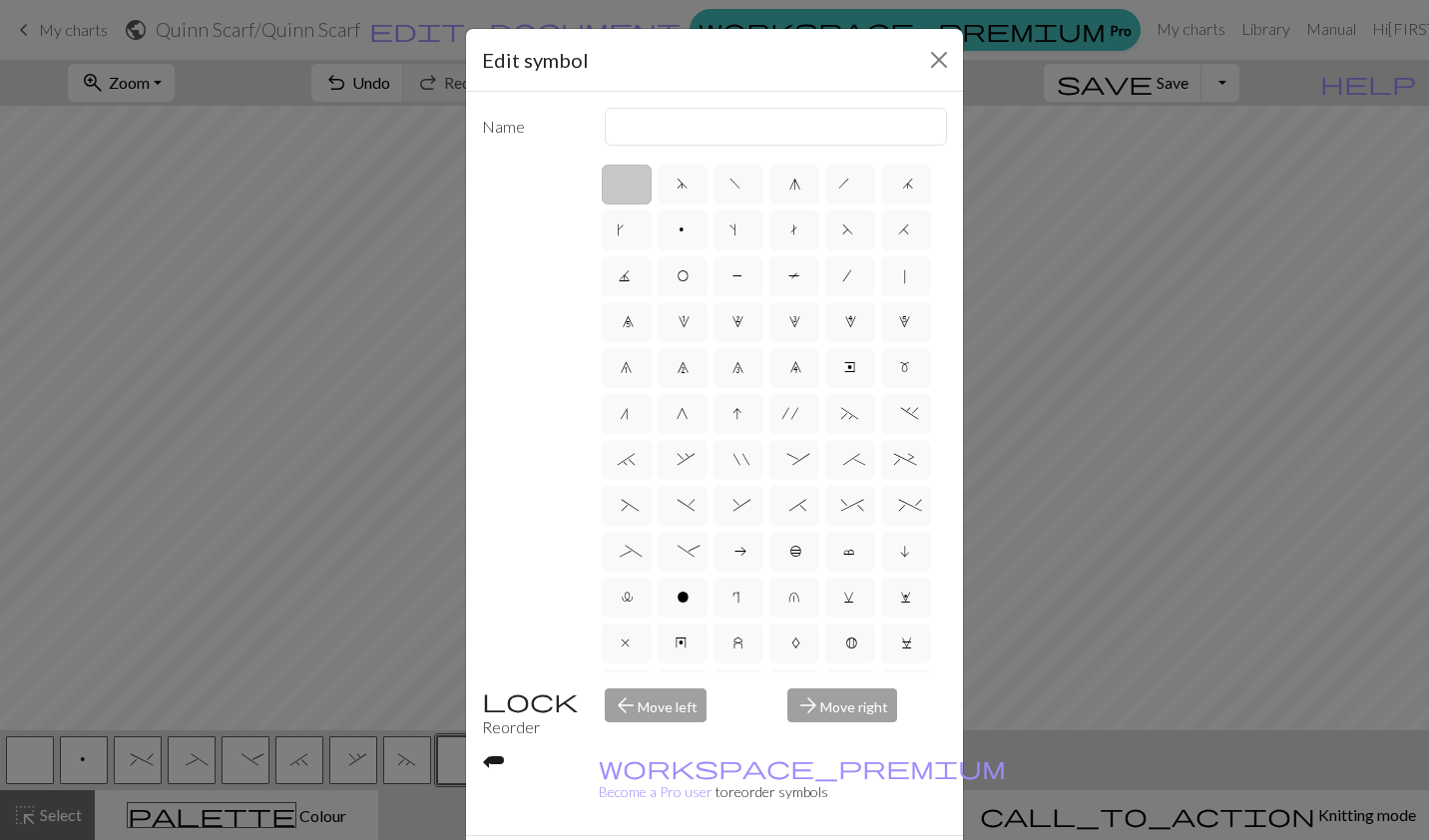 click on "." at bounding box center [906, 414] 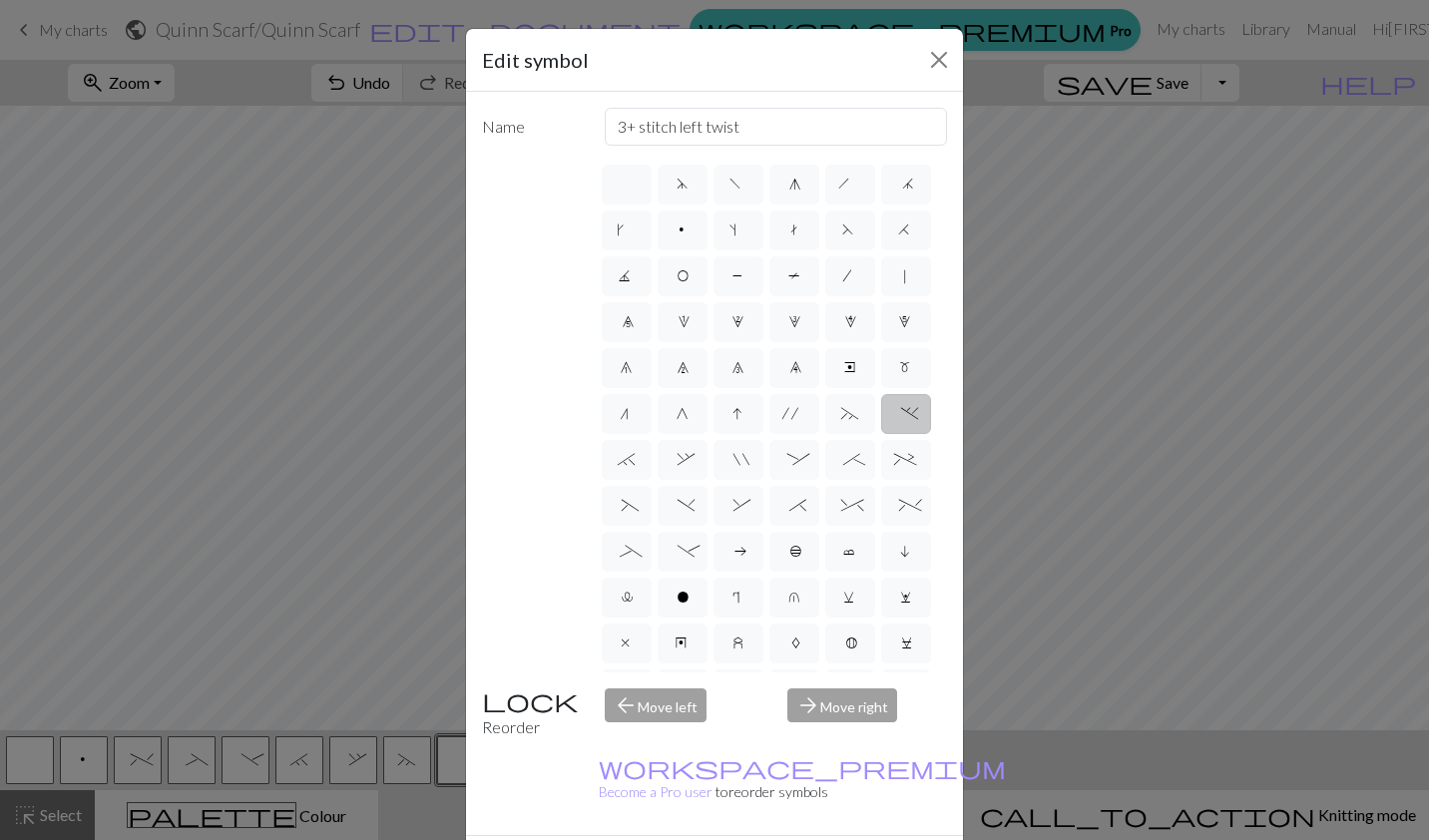 click on "Done" at bounding box center (834, 871) 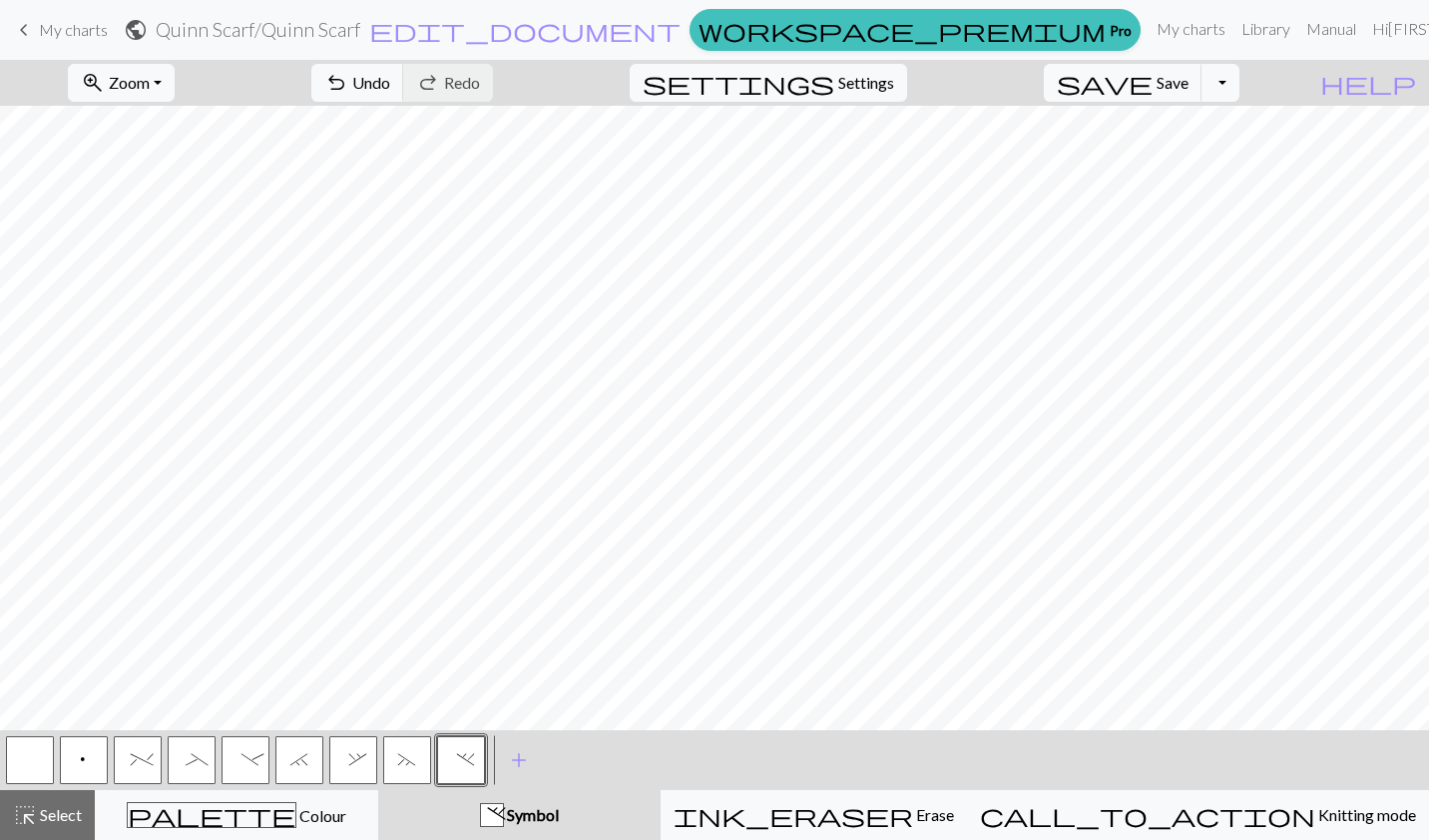 click on "~" at bounding box center (407, 760) 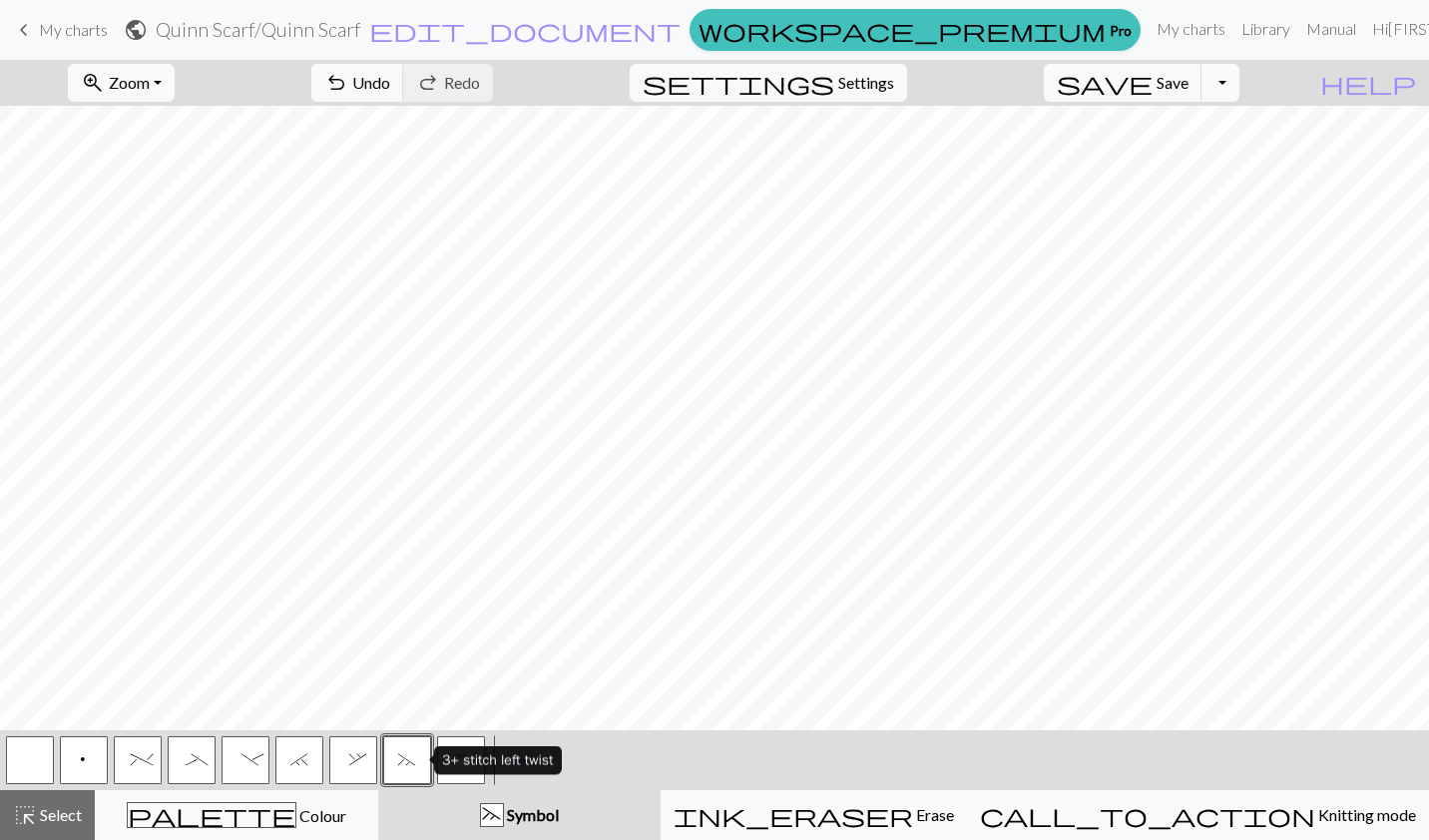 click on "palette" at bounding box center [212, 815] 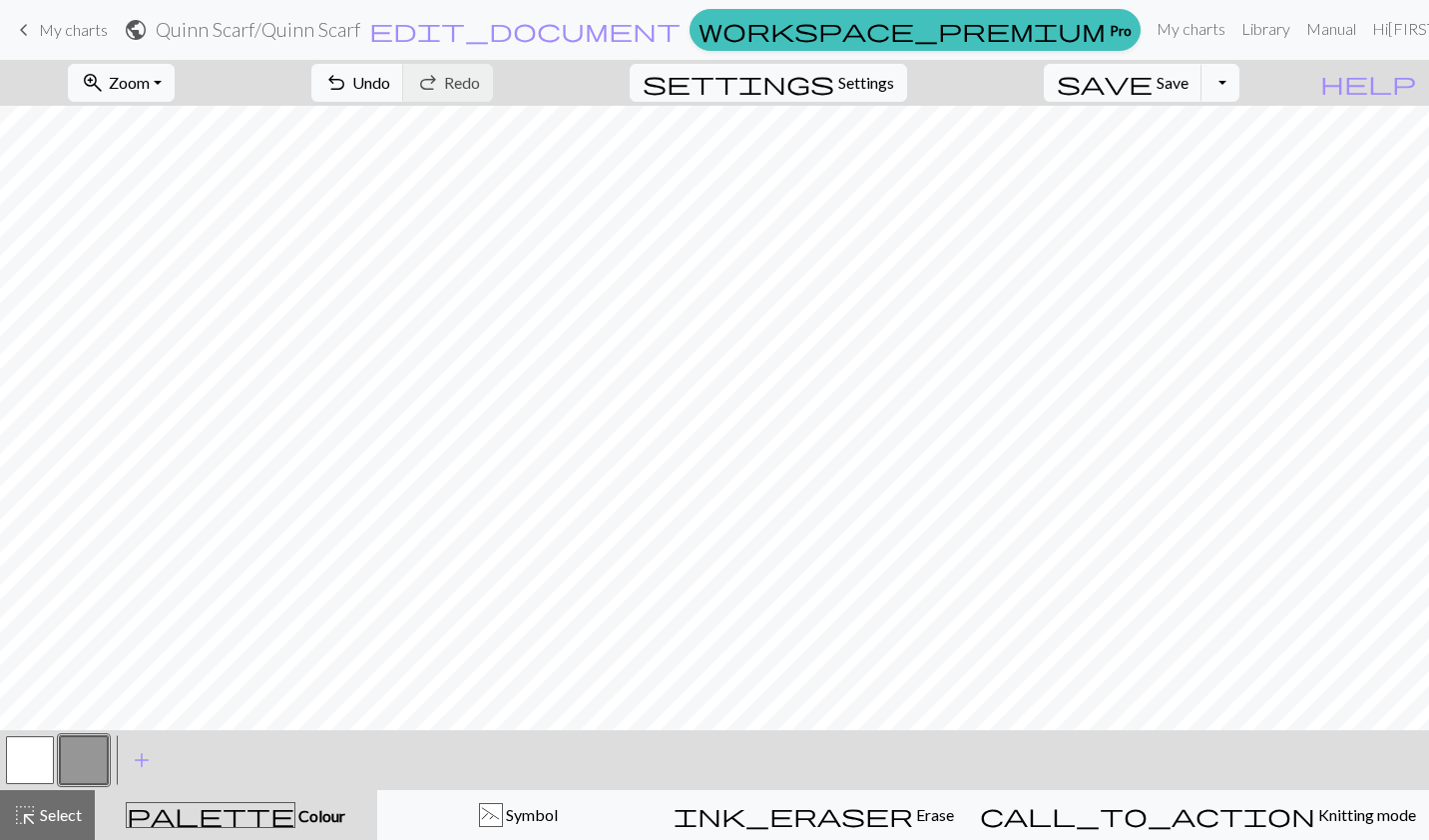 click at bounding box center [30, 760] 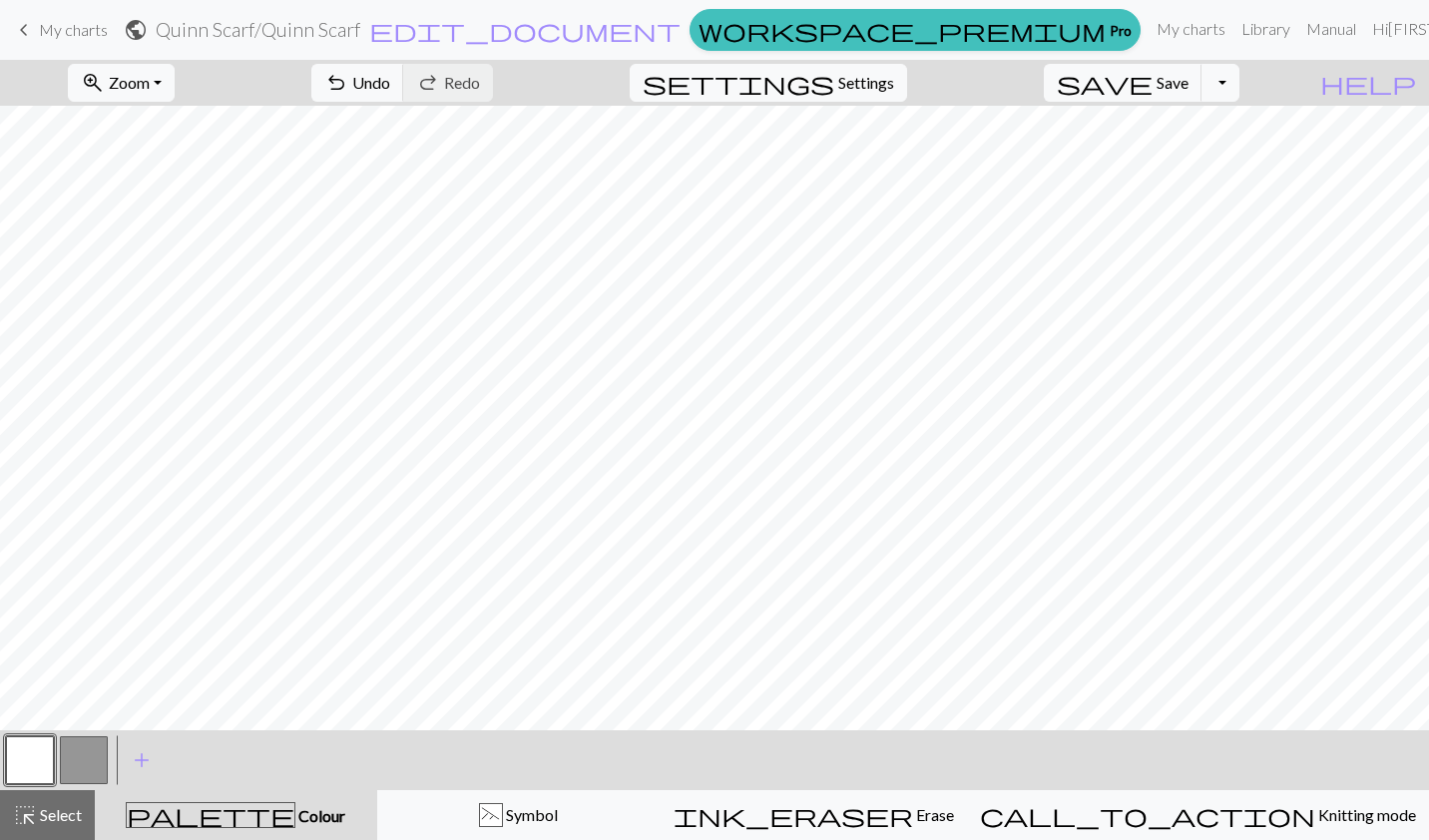 click at bounding box center (84, 760) 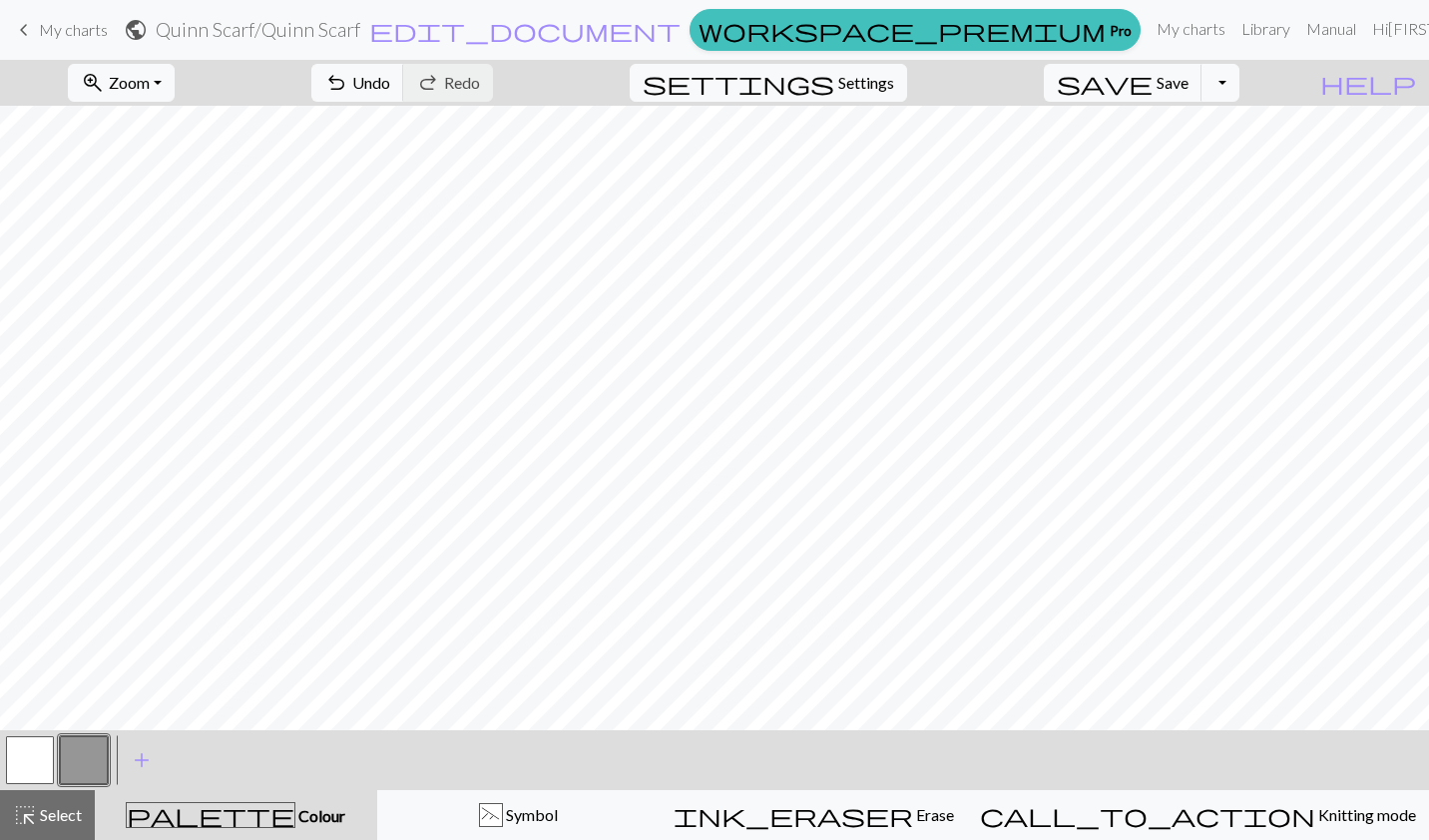 click at bounding box center [30, 760] 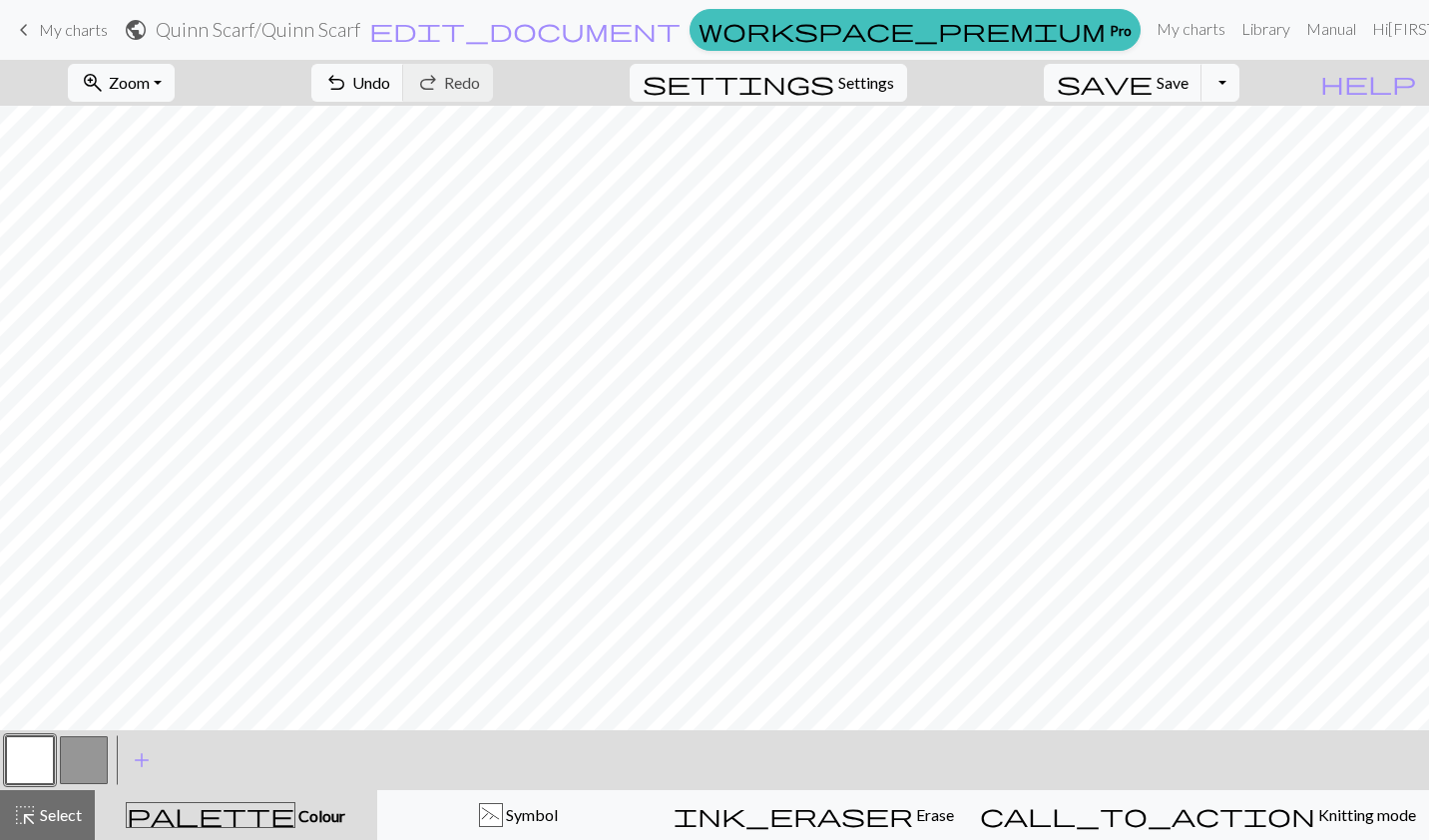 click at bounding box center [84, 760] 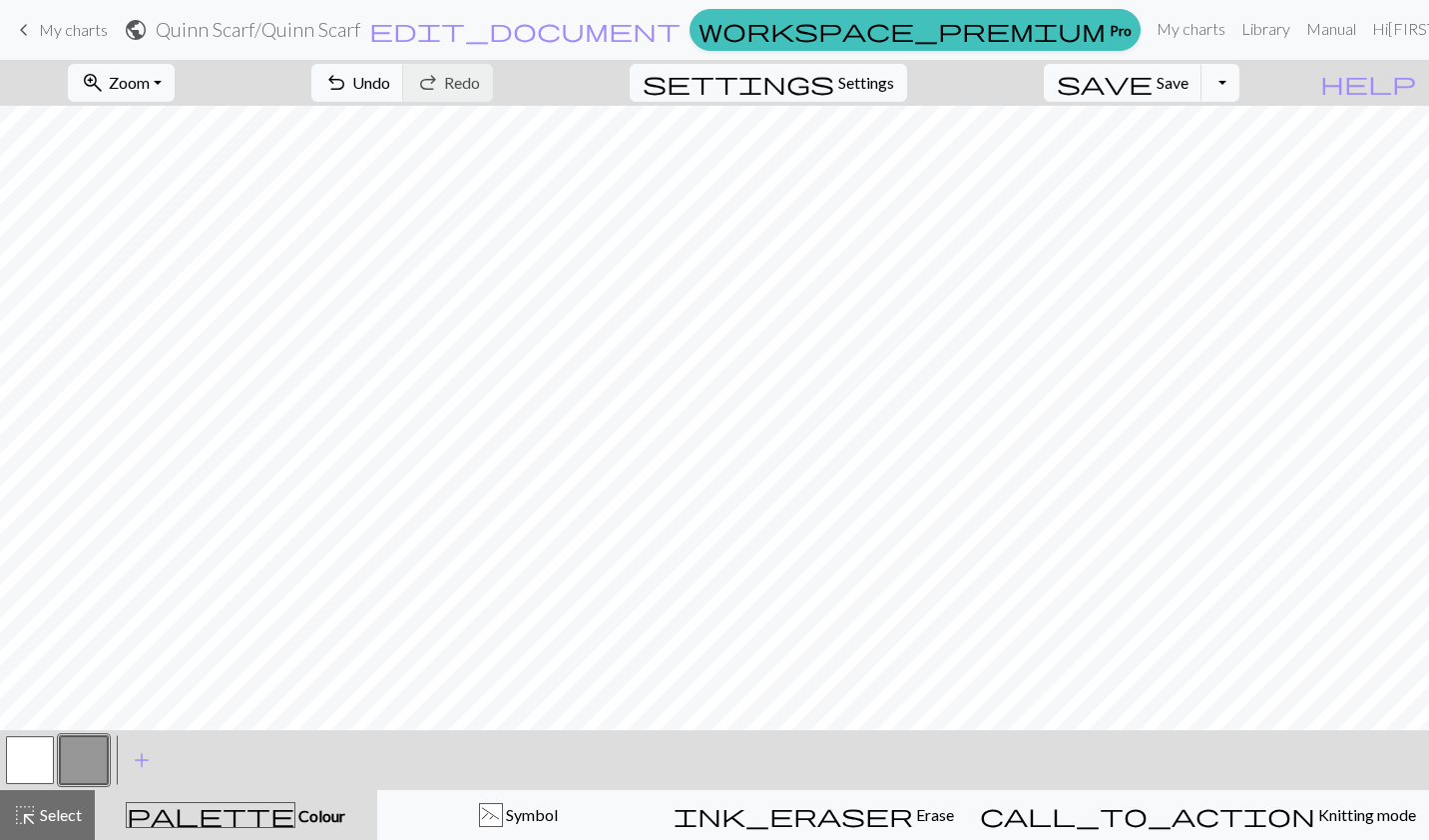 click at bounding box center (30, 760) 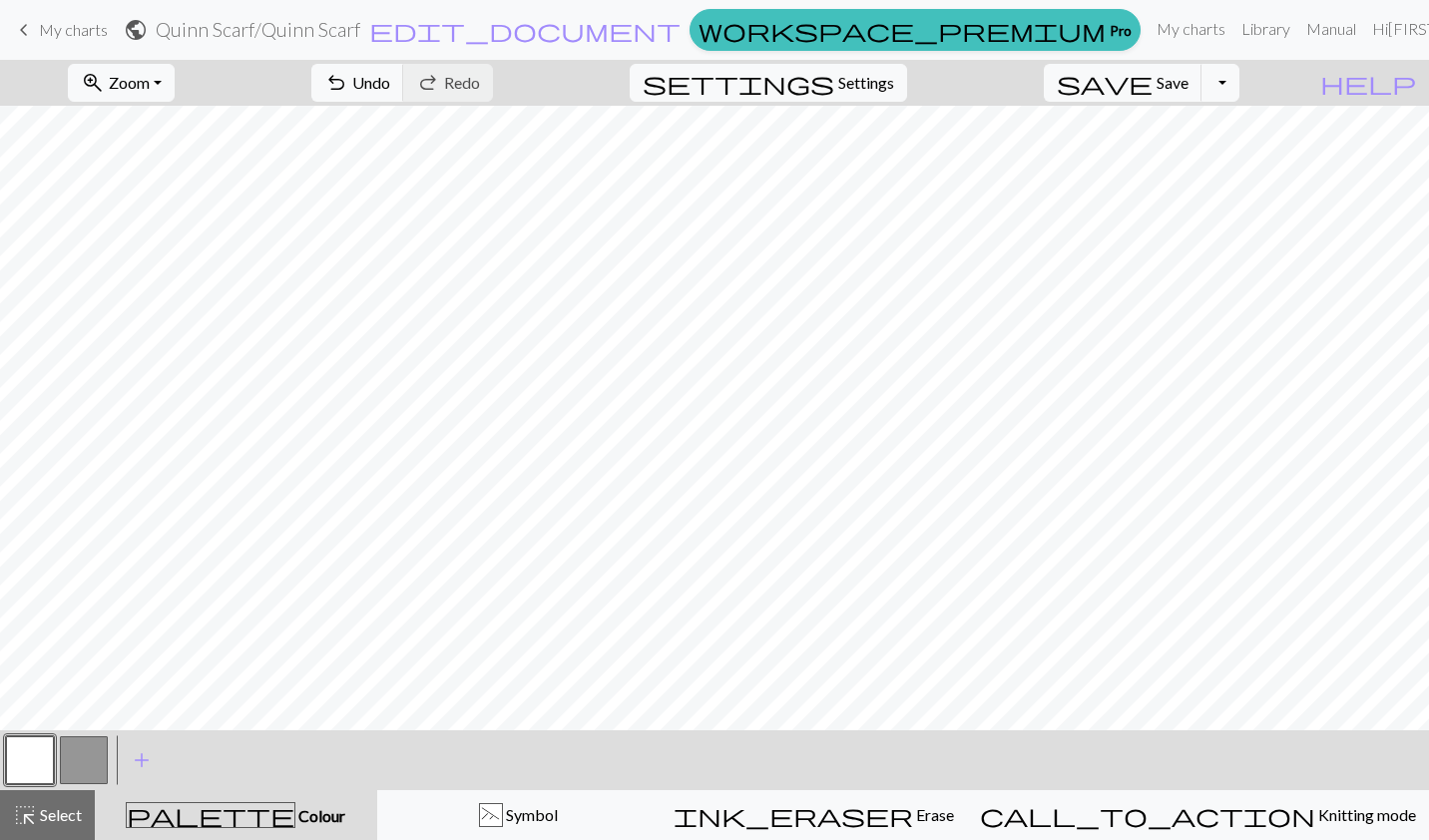 click at bounding box center [84, 760] 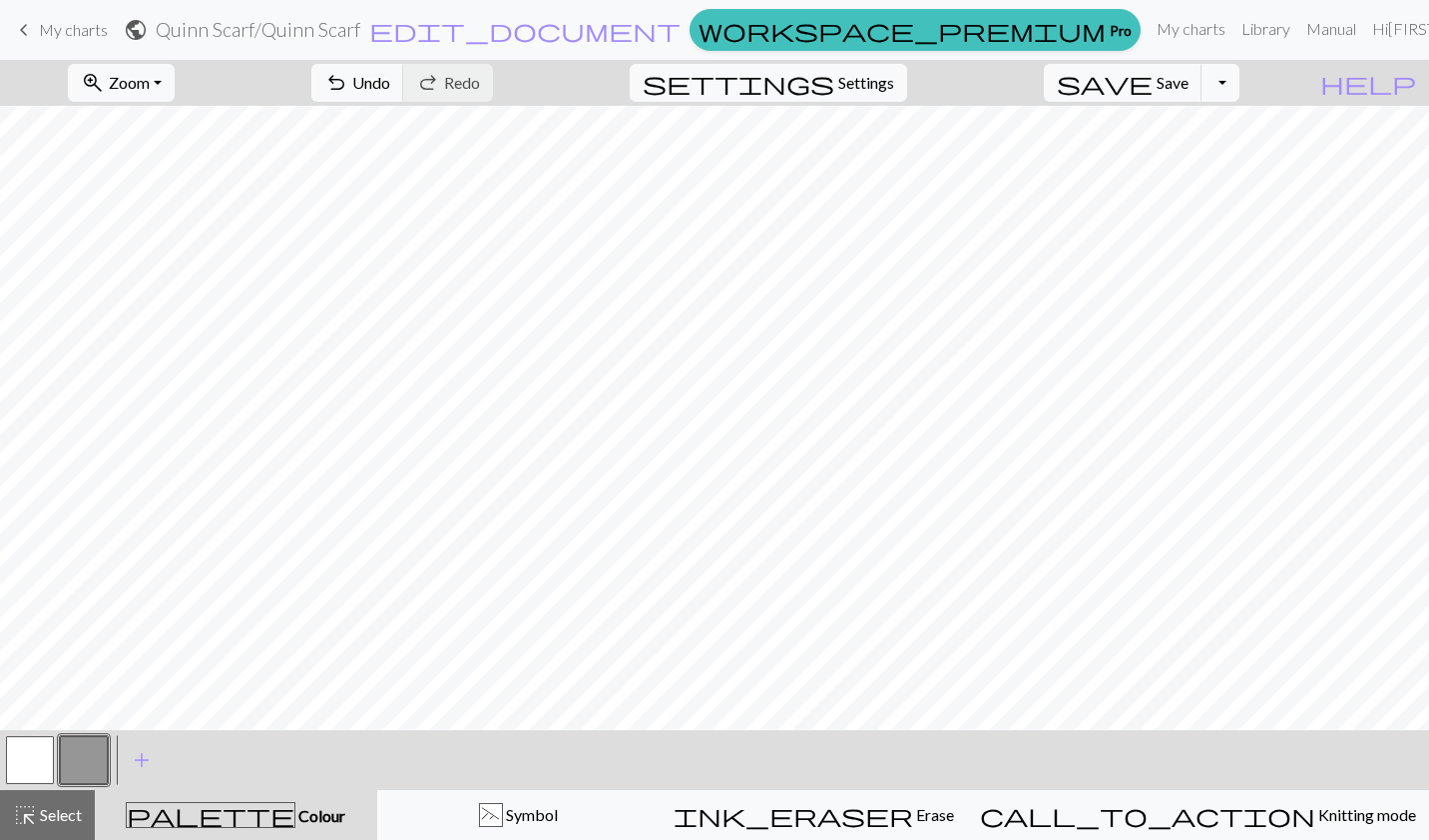 click at bounding box center (30, 760) 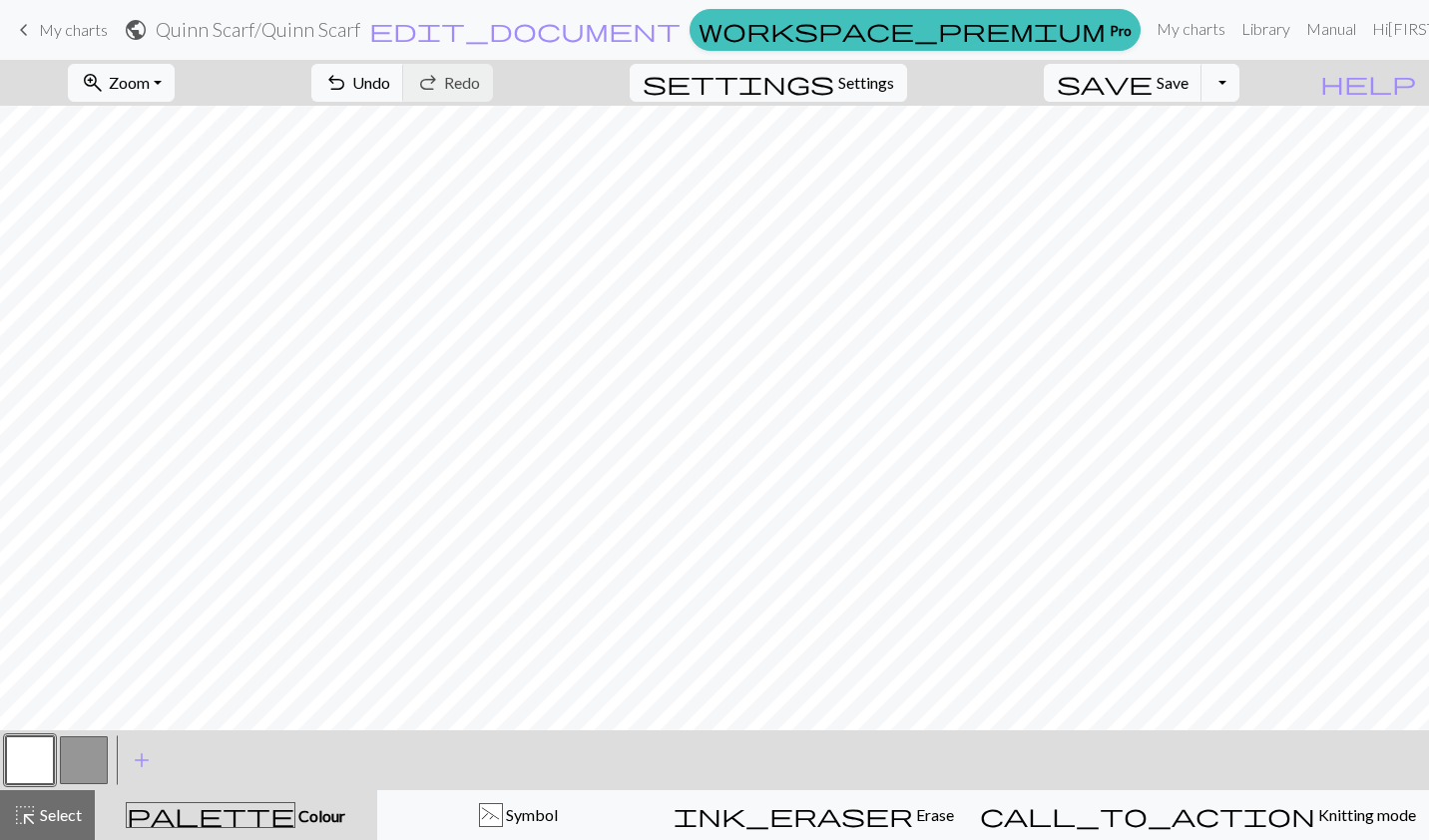 click on "~   Symbol" at bounding box center (519, 815) 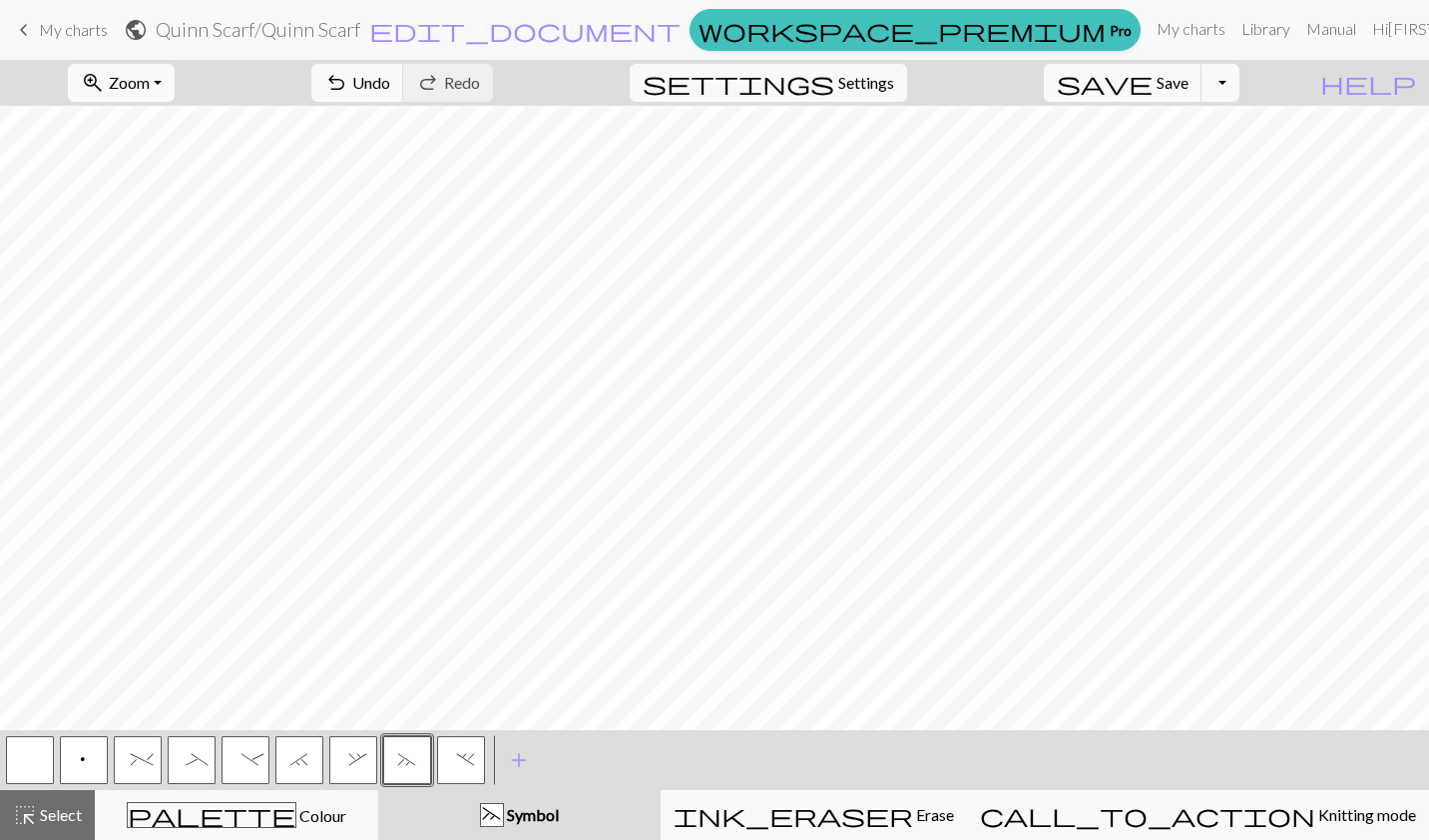 click on "%" at bounding box center [138, 762] 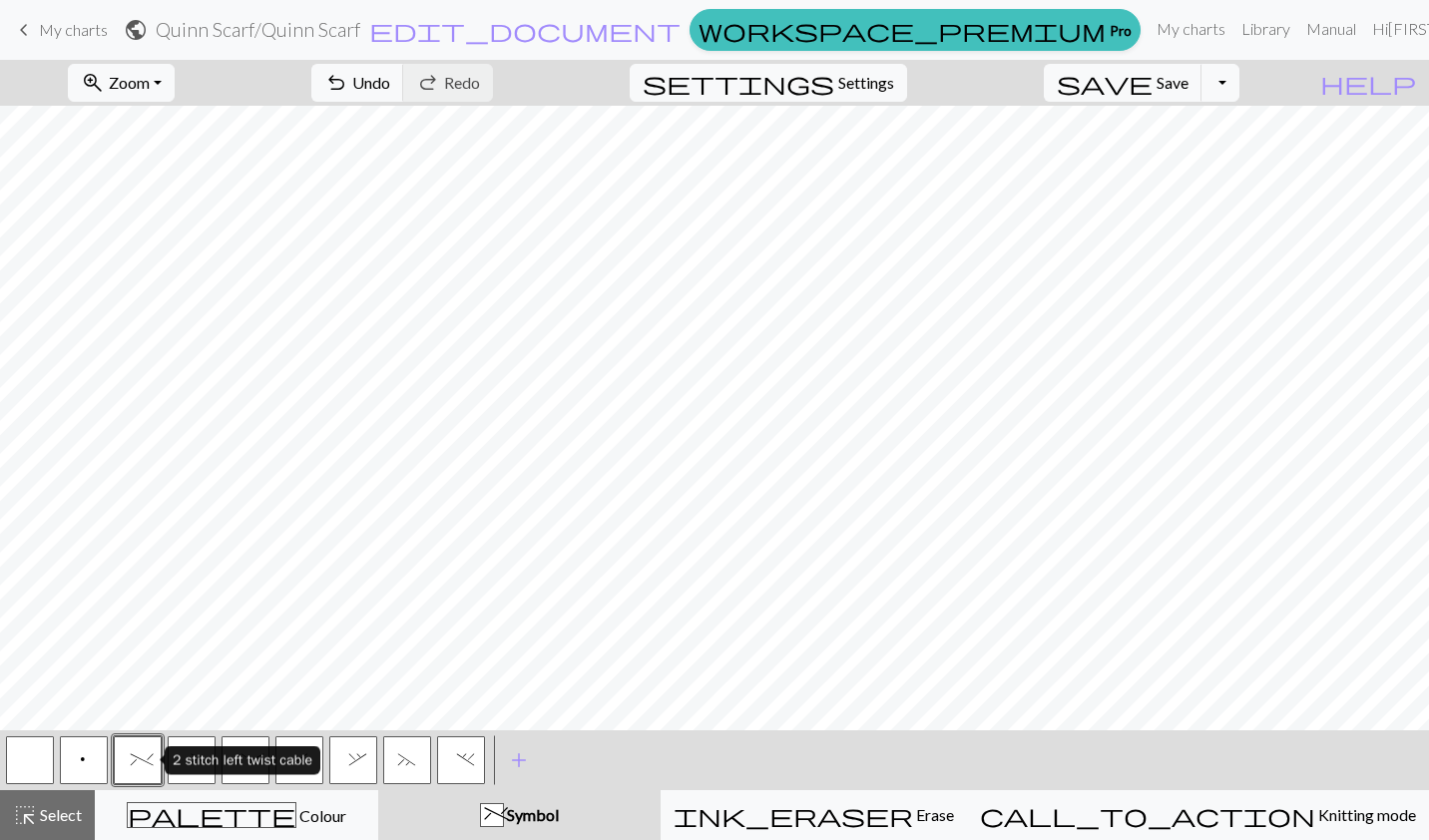 click on "add Add a symbol" at bounding box center (714, 760) 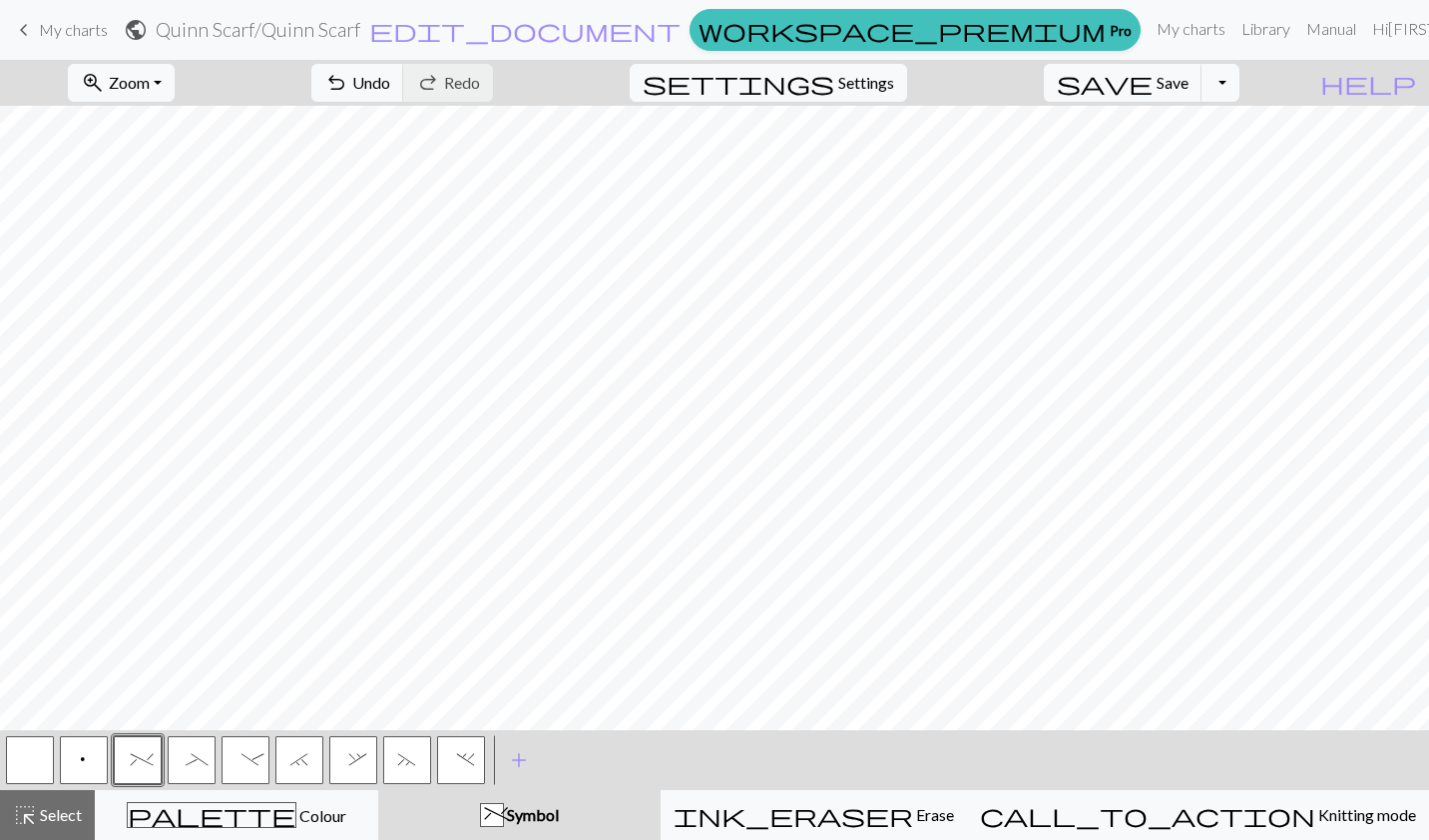 click at bounding box center (30, 760) 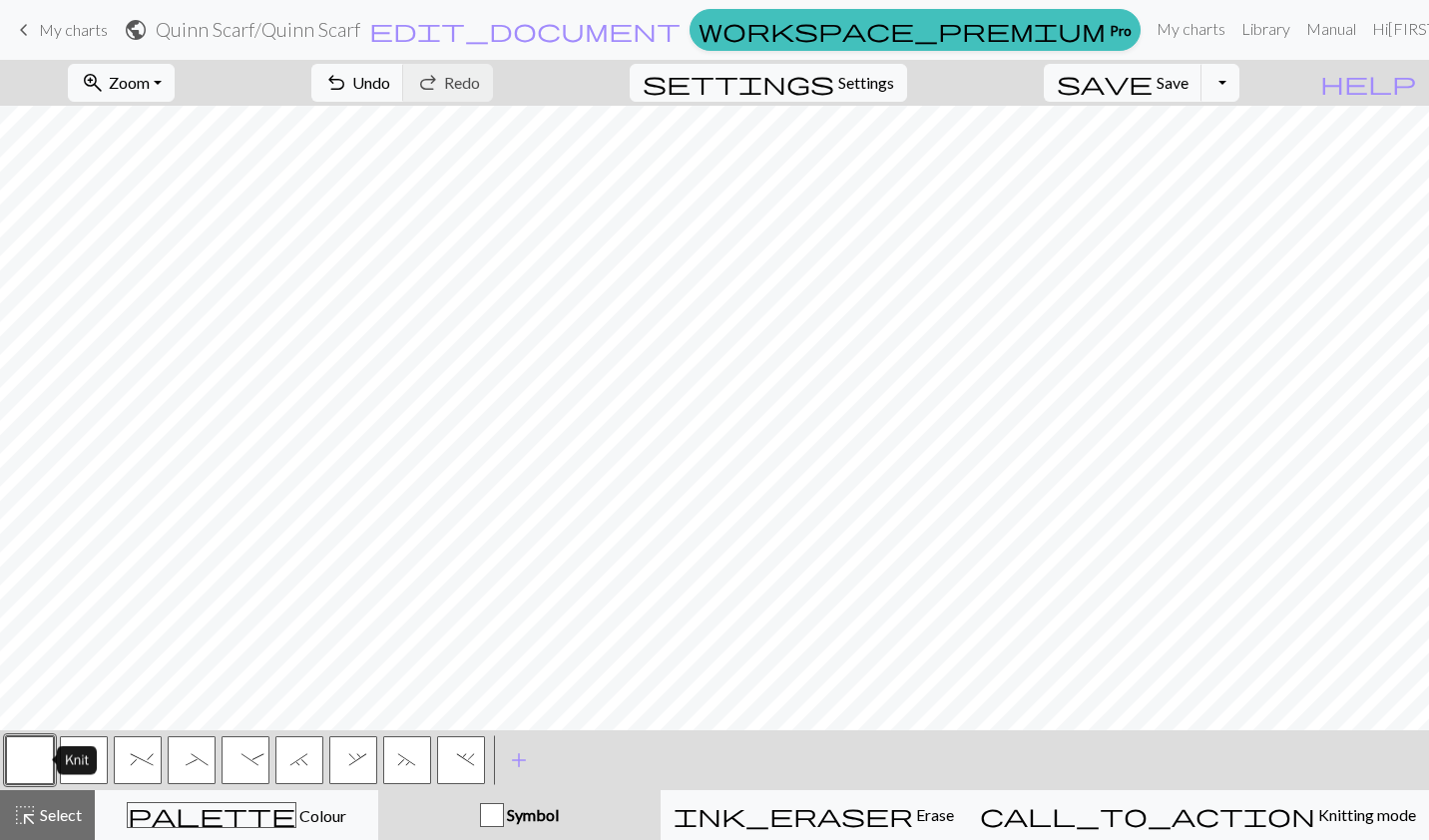 click on "add" at bounding box center [519, 760] 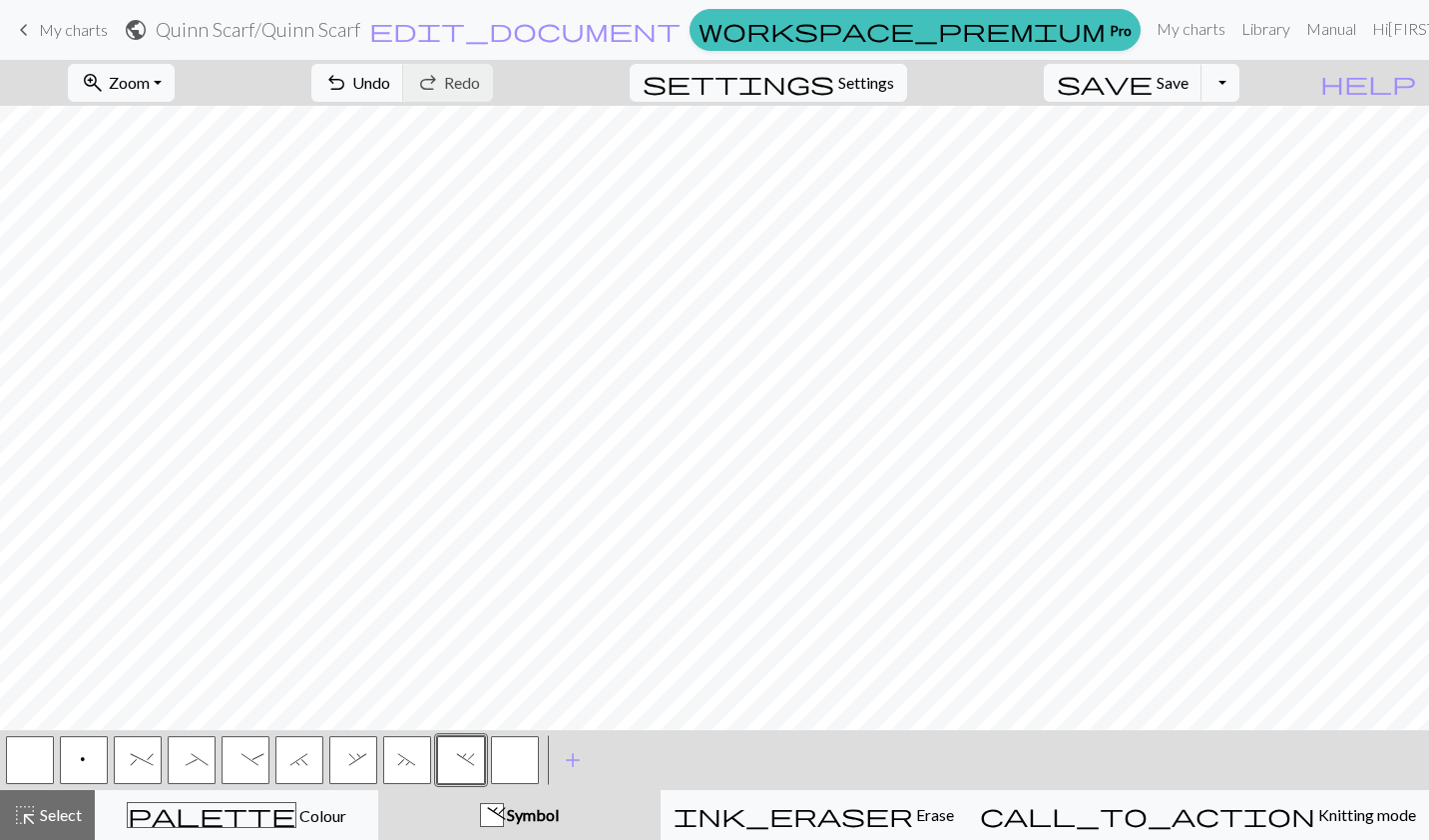 click at bounding box center (515, 760) 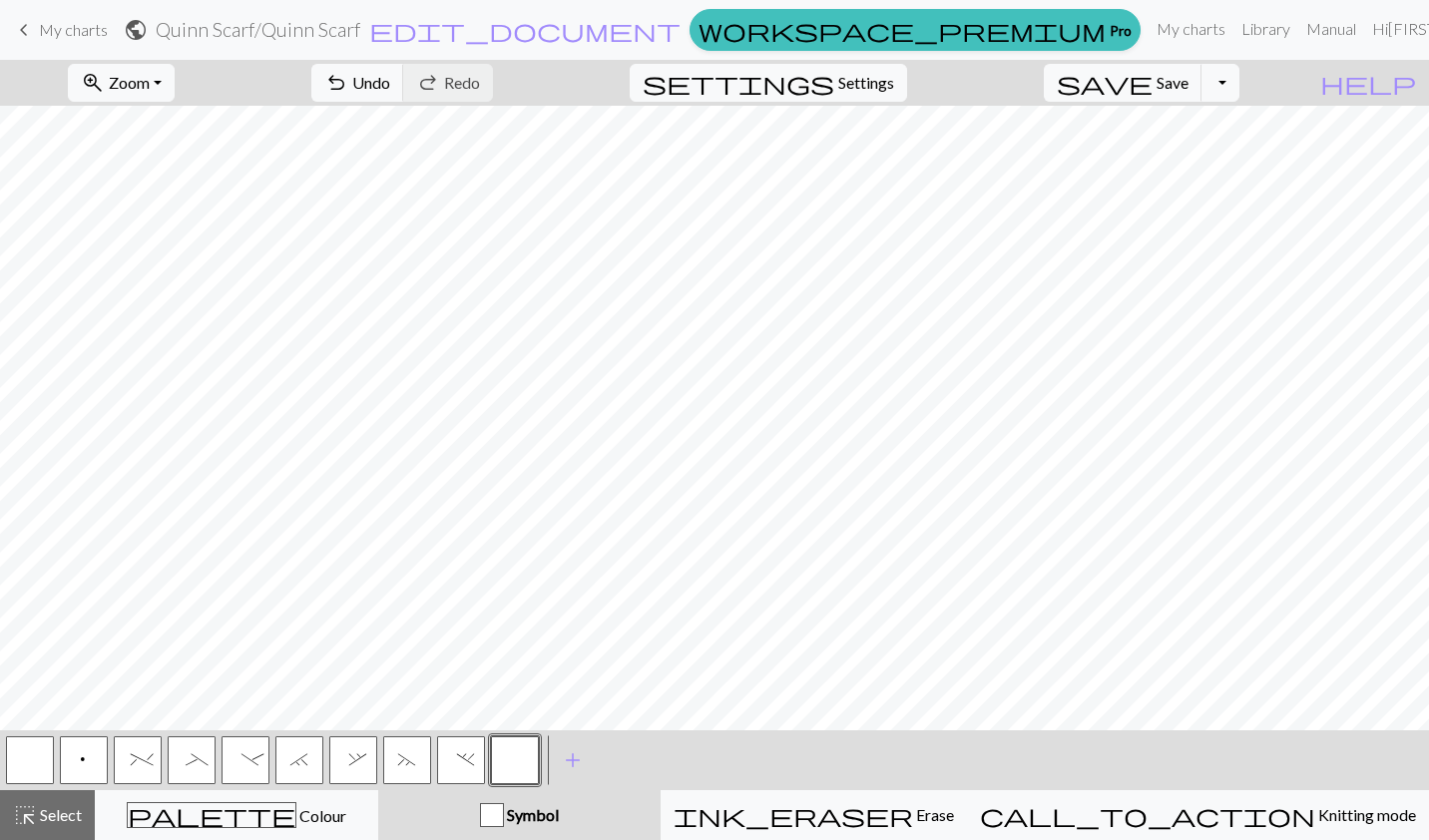 click at bounding box center [515, 760] 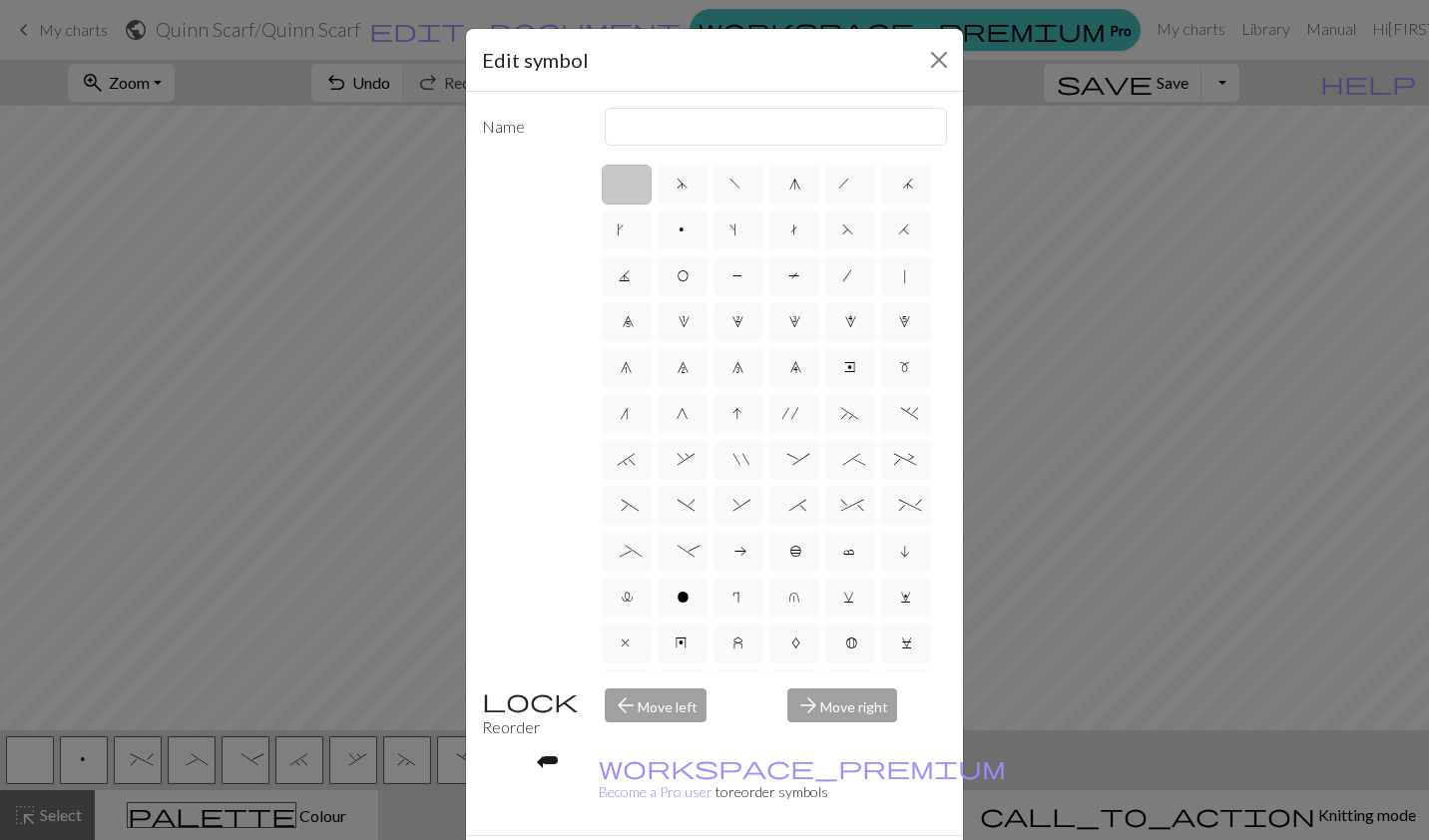 click on "&" at bounding box center (737, 508) 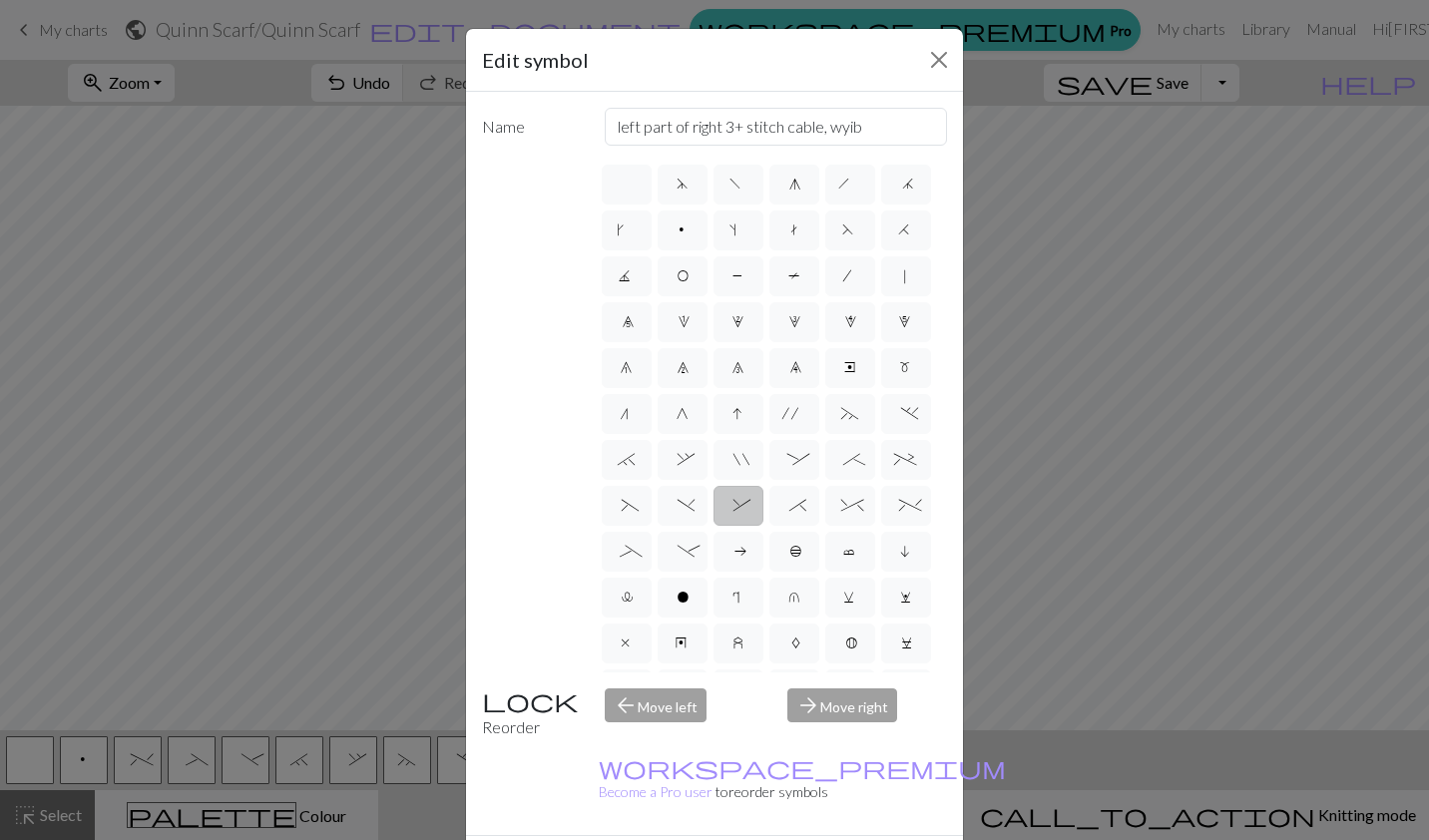 click on "Done" at bounding box center [834, 871] 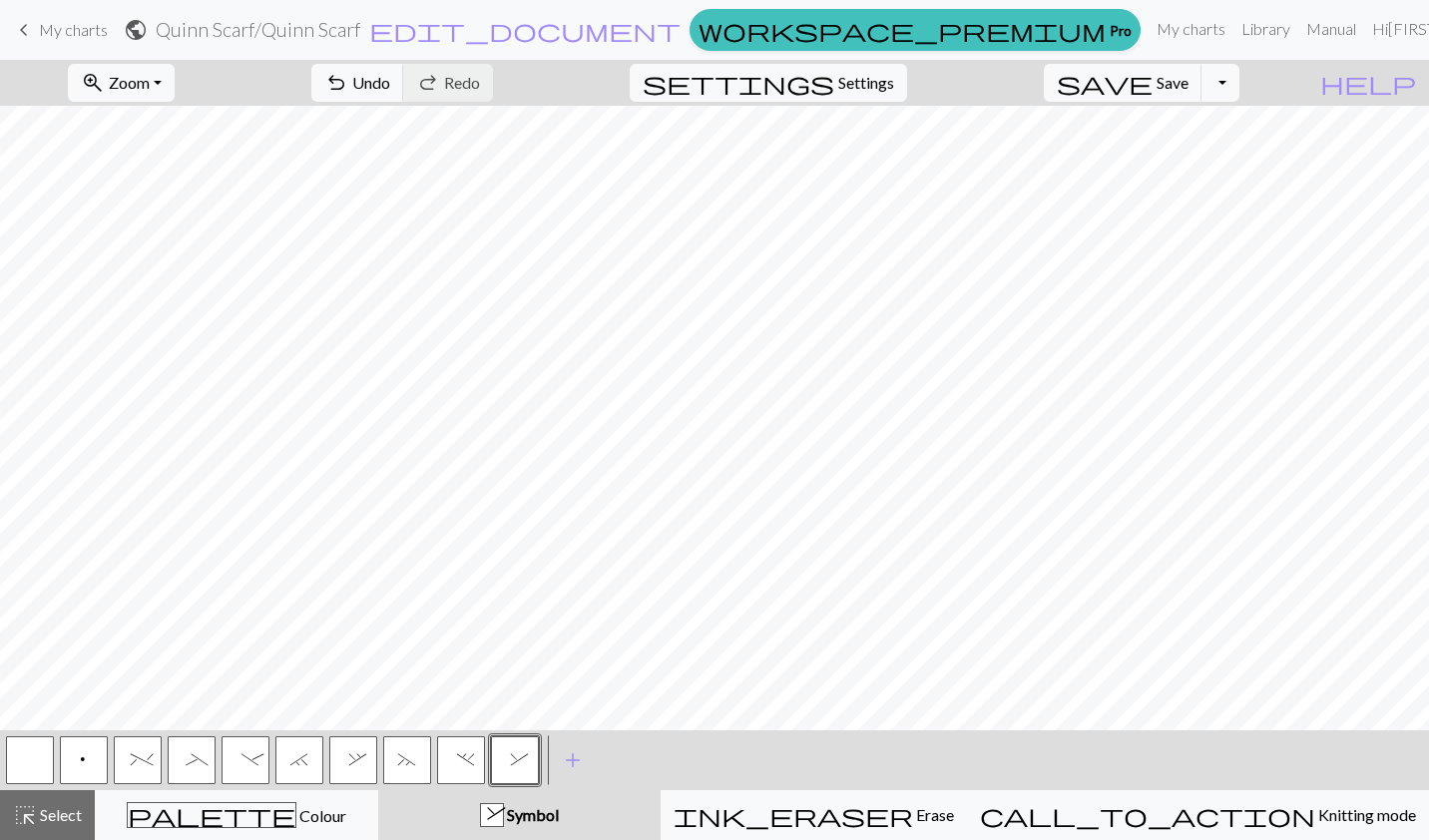 click on "add" at bounding box center [573, 760] 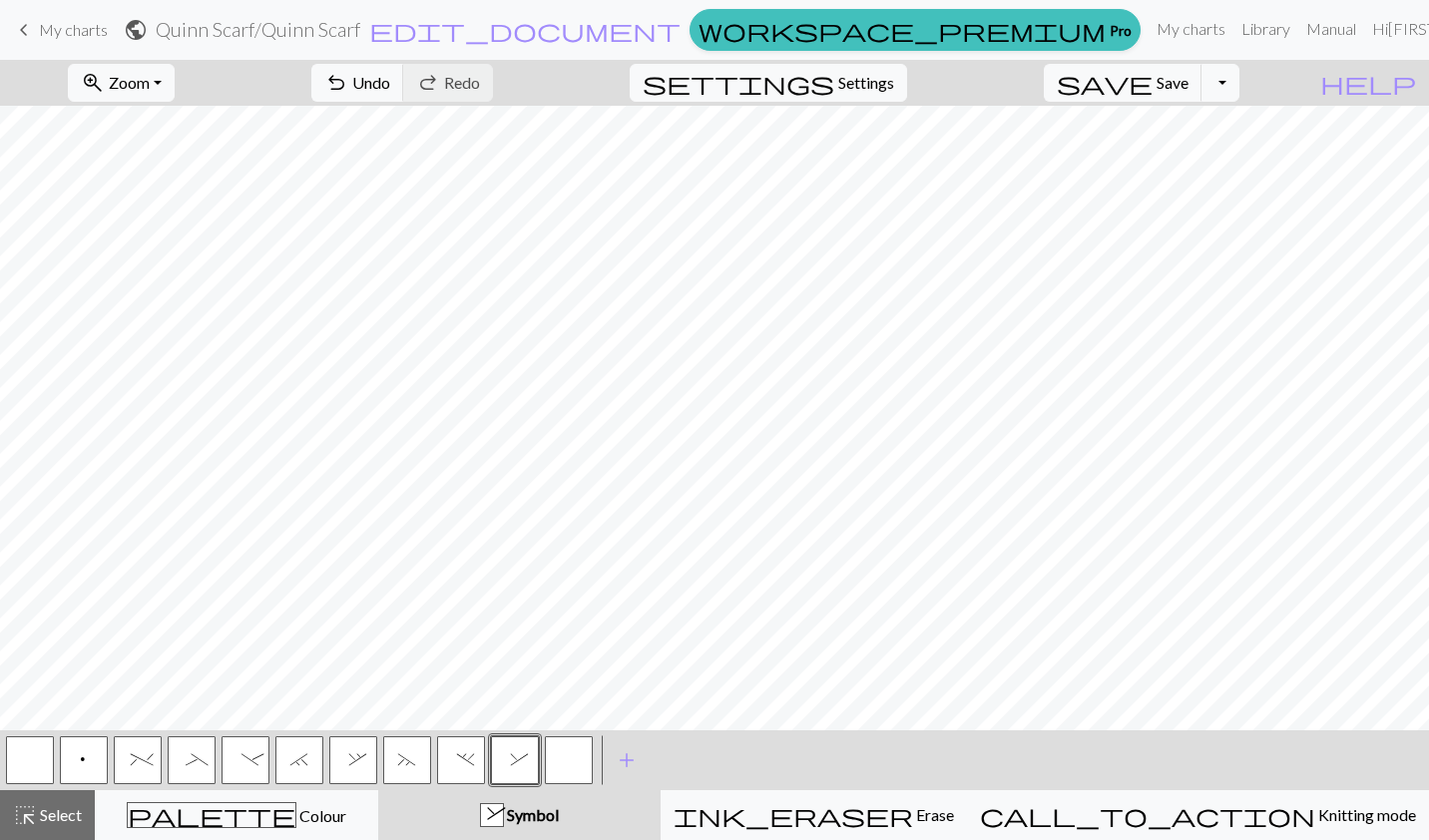 click at bounding box center [569, 760] 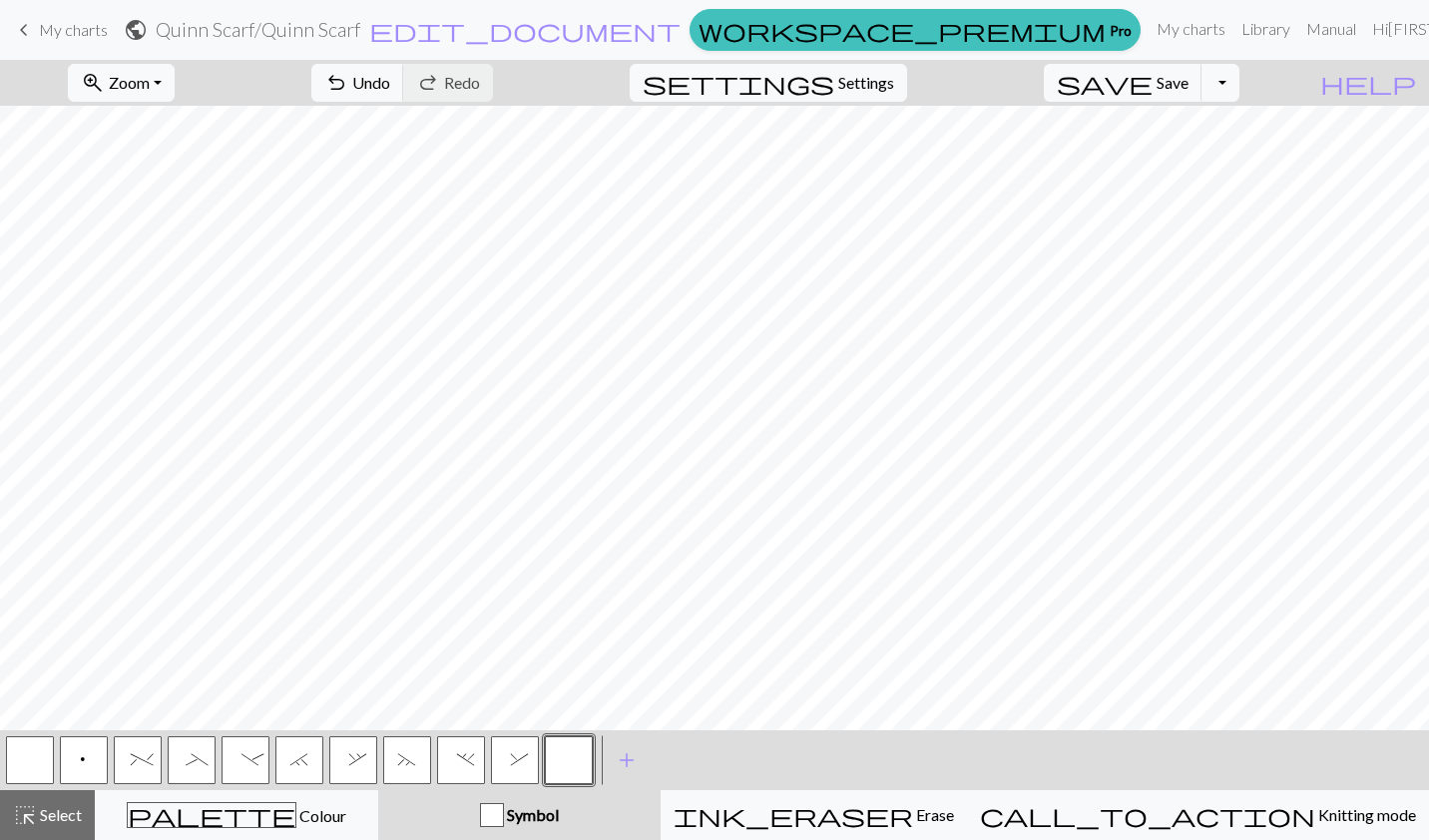 click at bounding box center (569, 760) 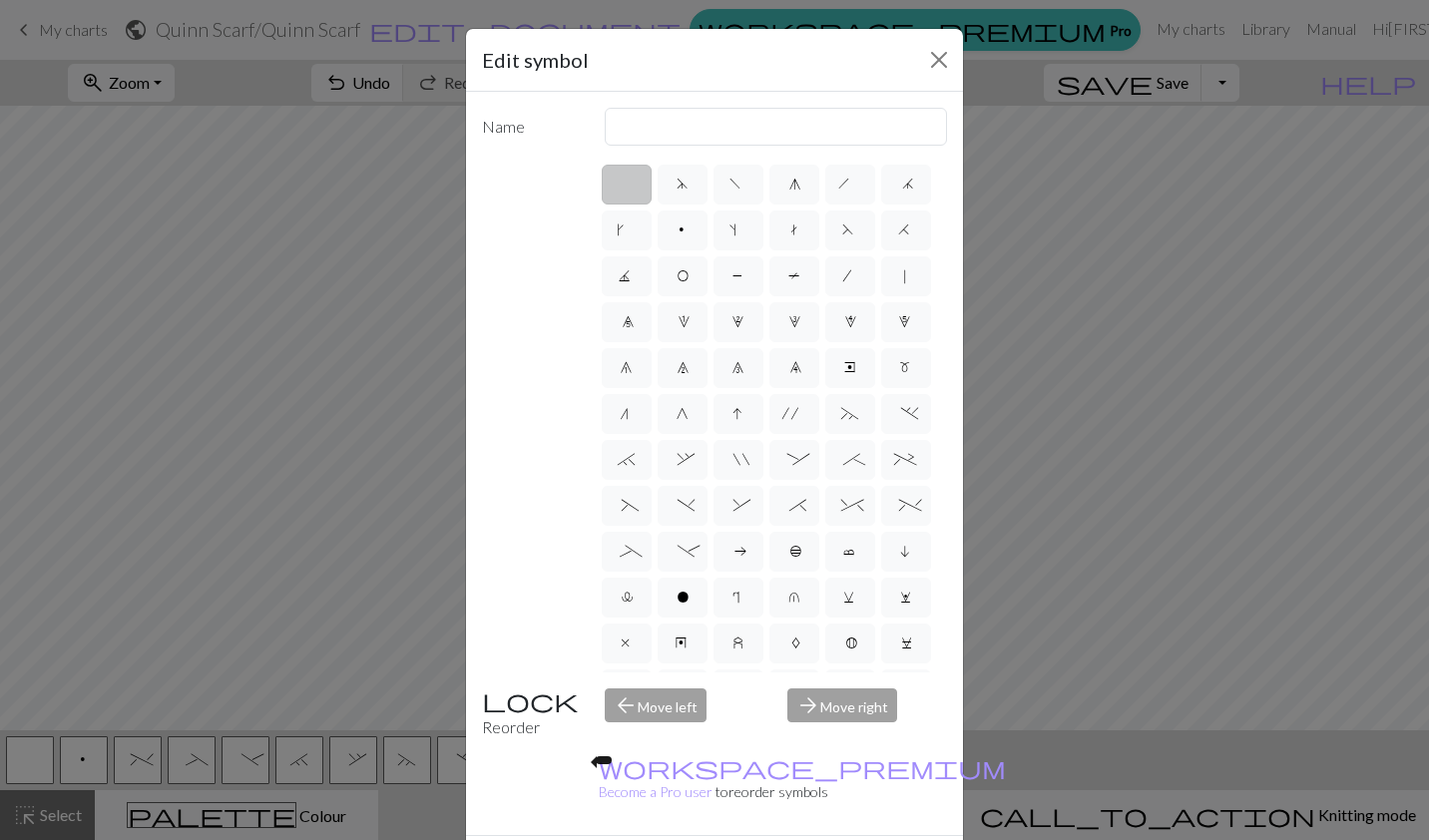 click on "*" at bounding box center [793, 508] 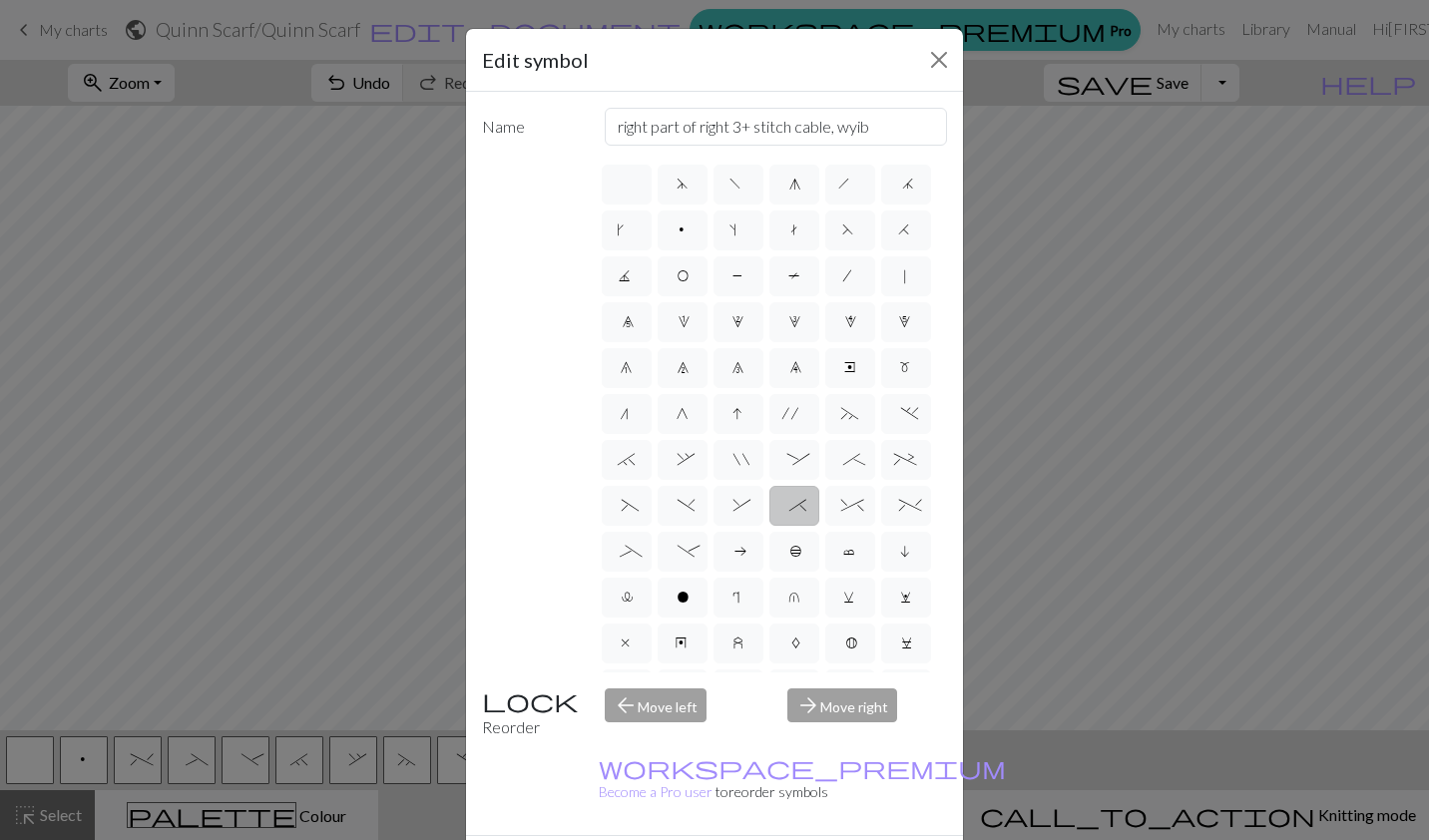 click on ";" at bounding box center [849, 462] 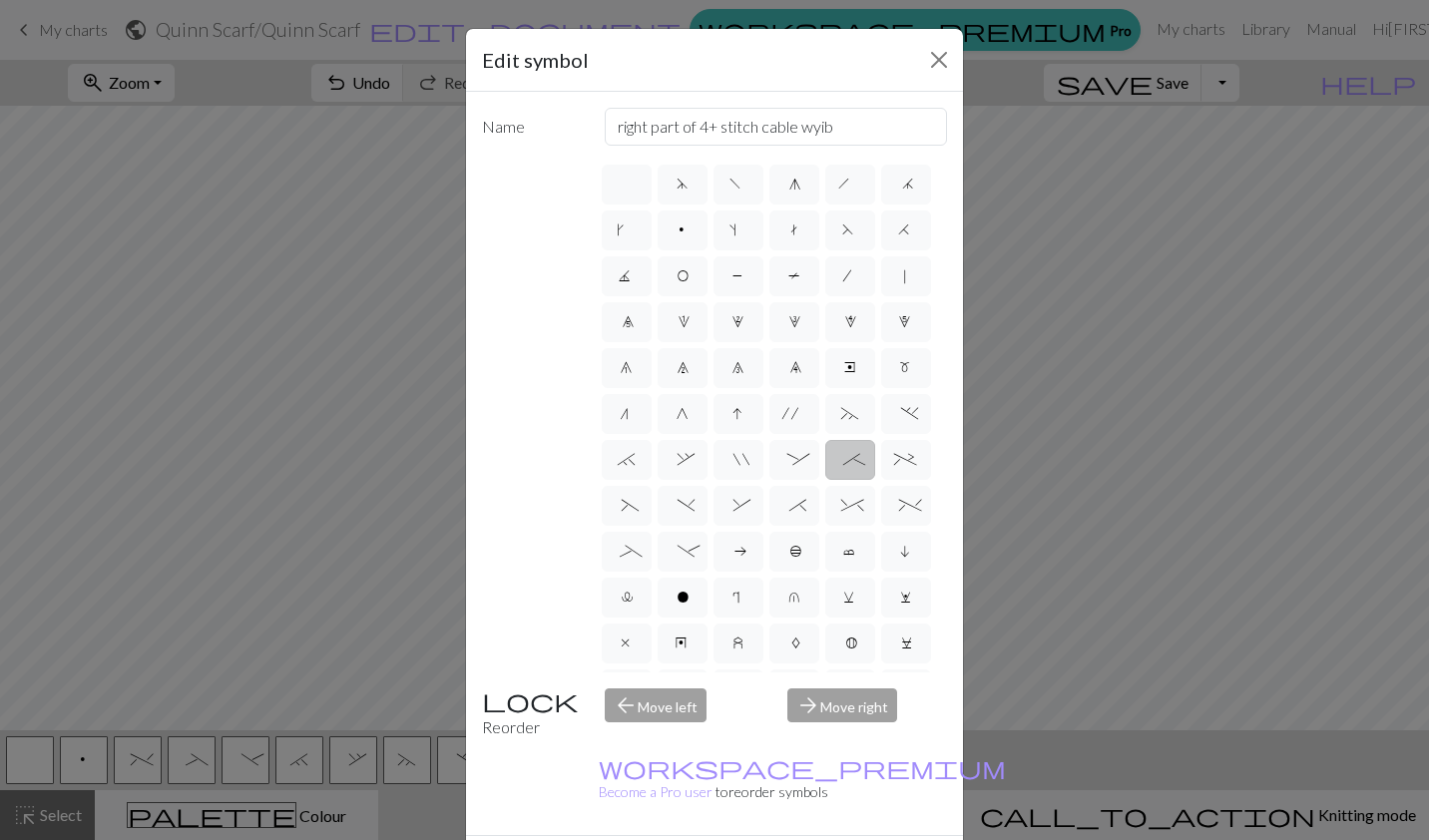 click on "Done" at bounding box center (834, 871) 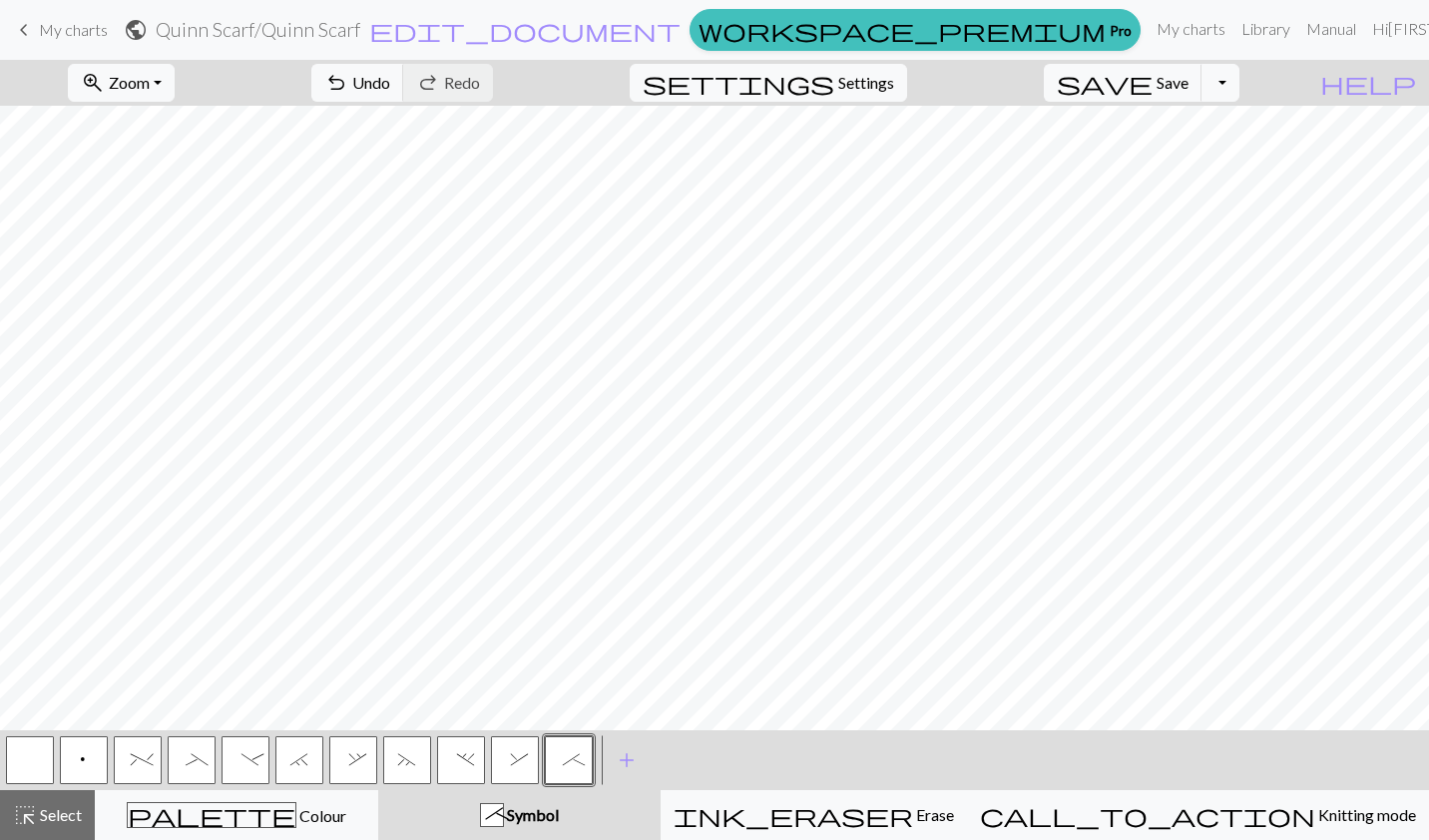 click on "&" at bounding box center (515, 762) 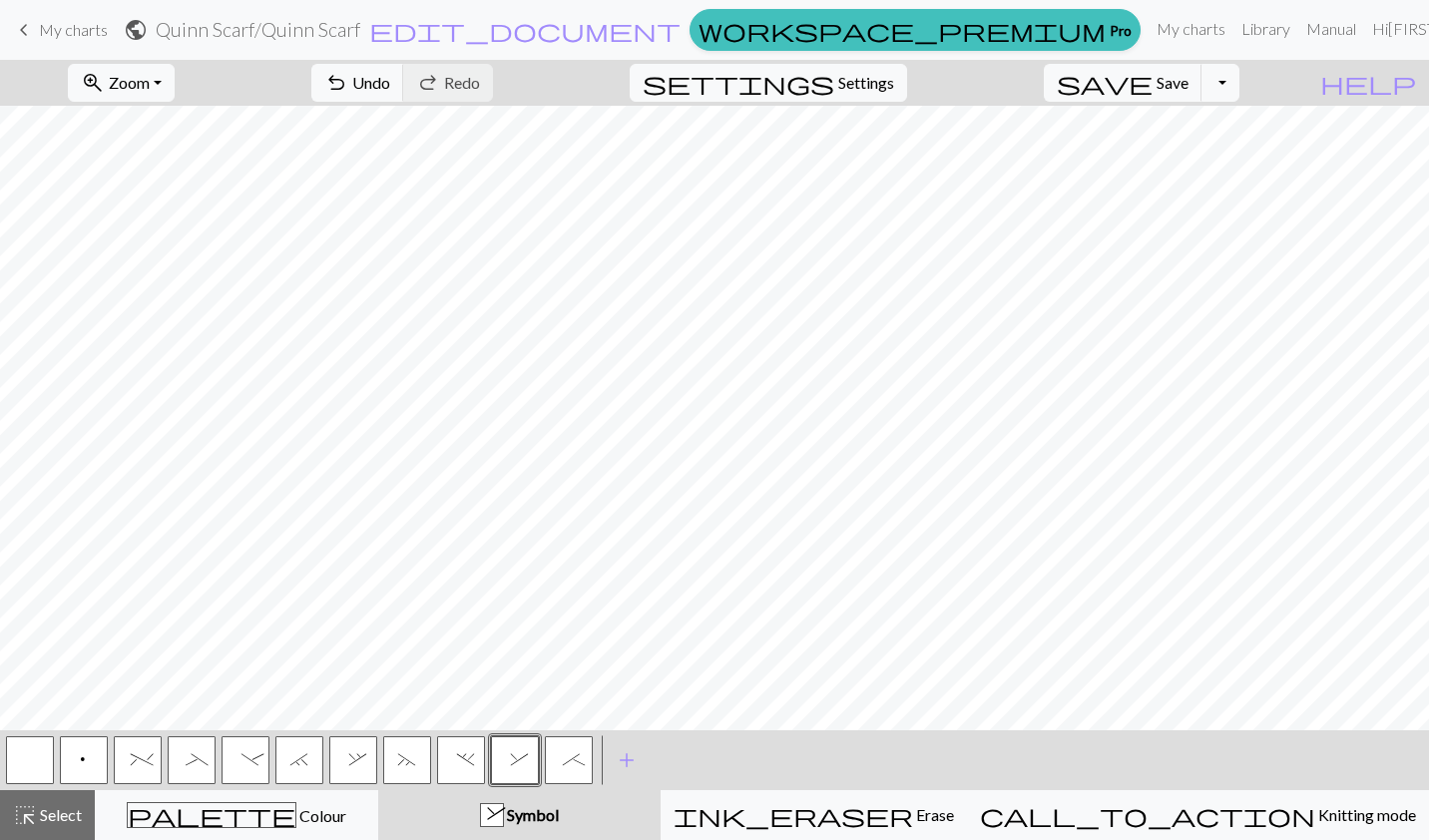 click on "&" at bounding box center (515, 762) 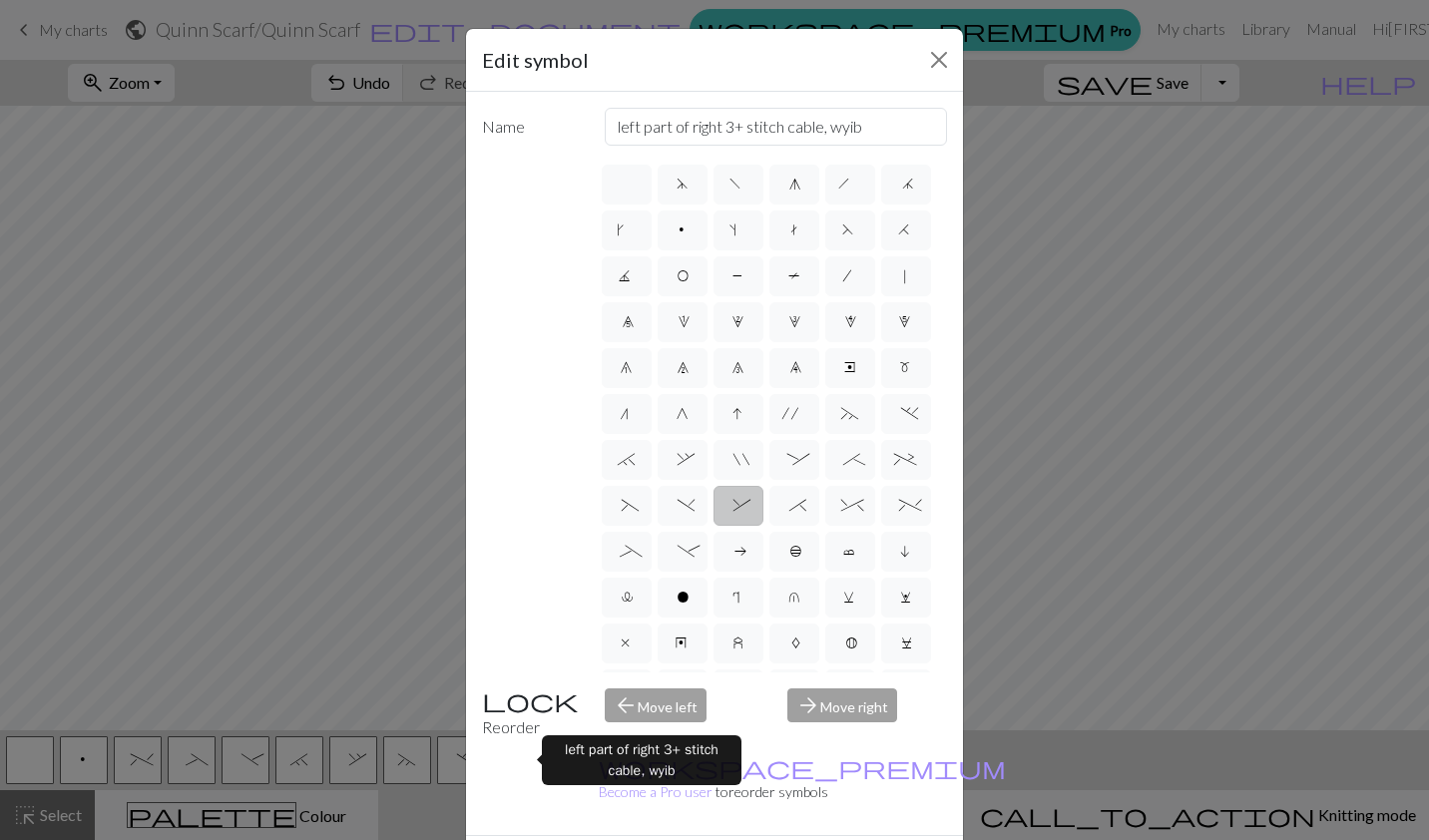 click on ":" at bounding box center (794, 462) 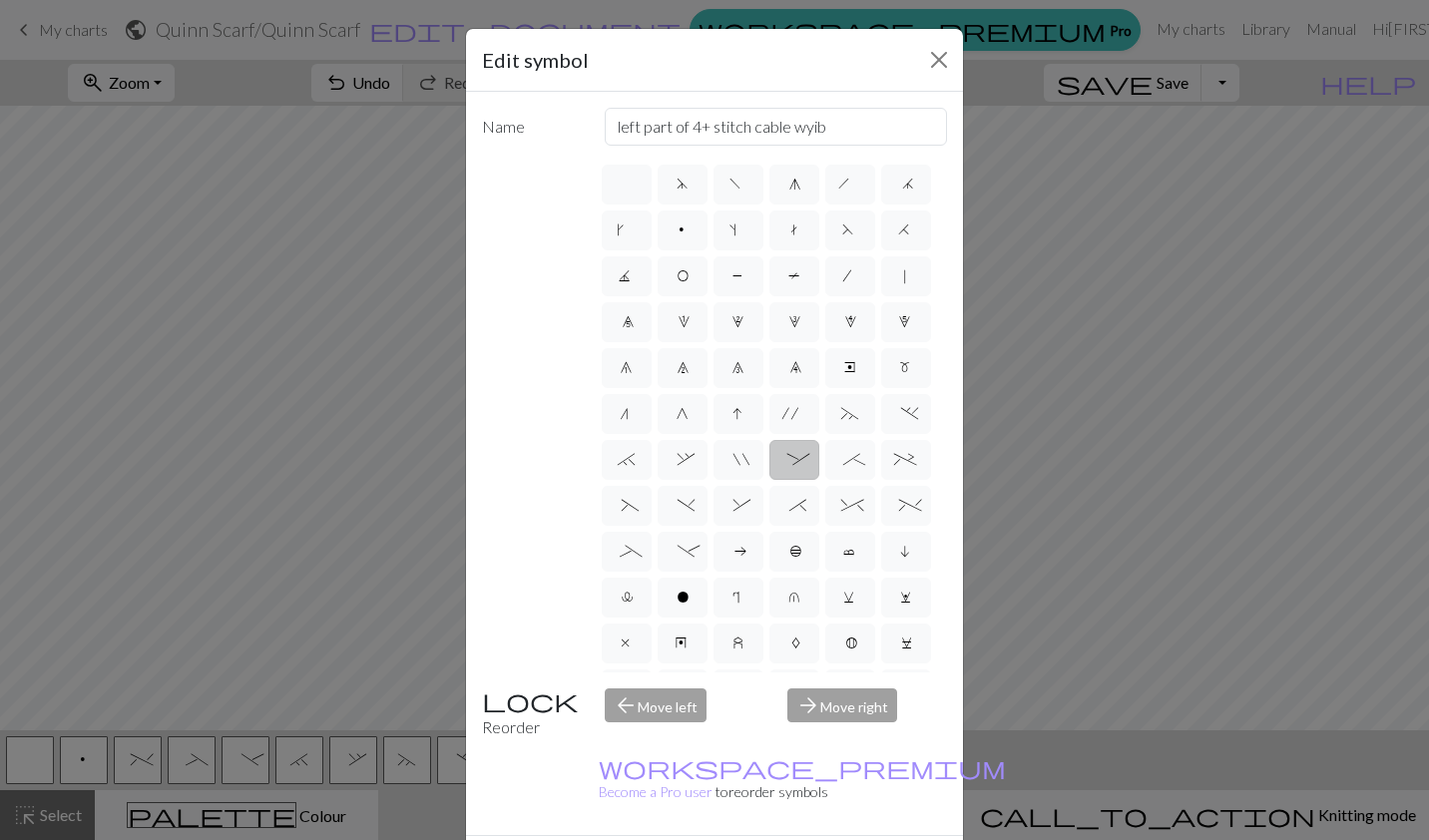 click on "Done" at bounding box center [834, 871] 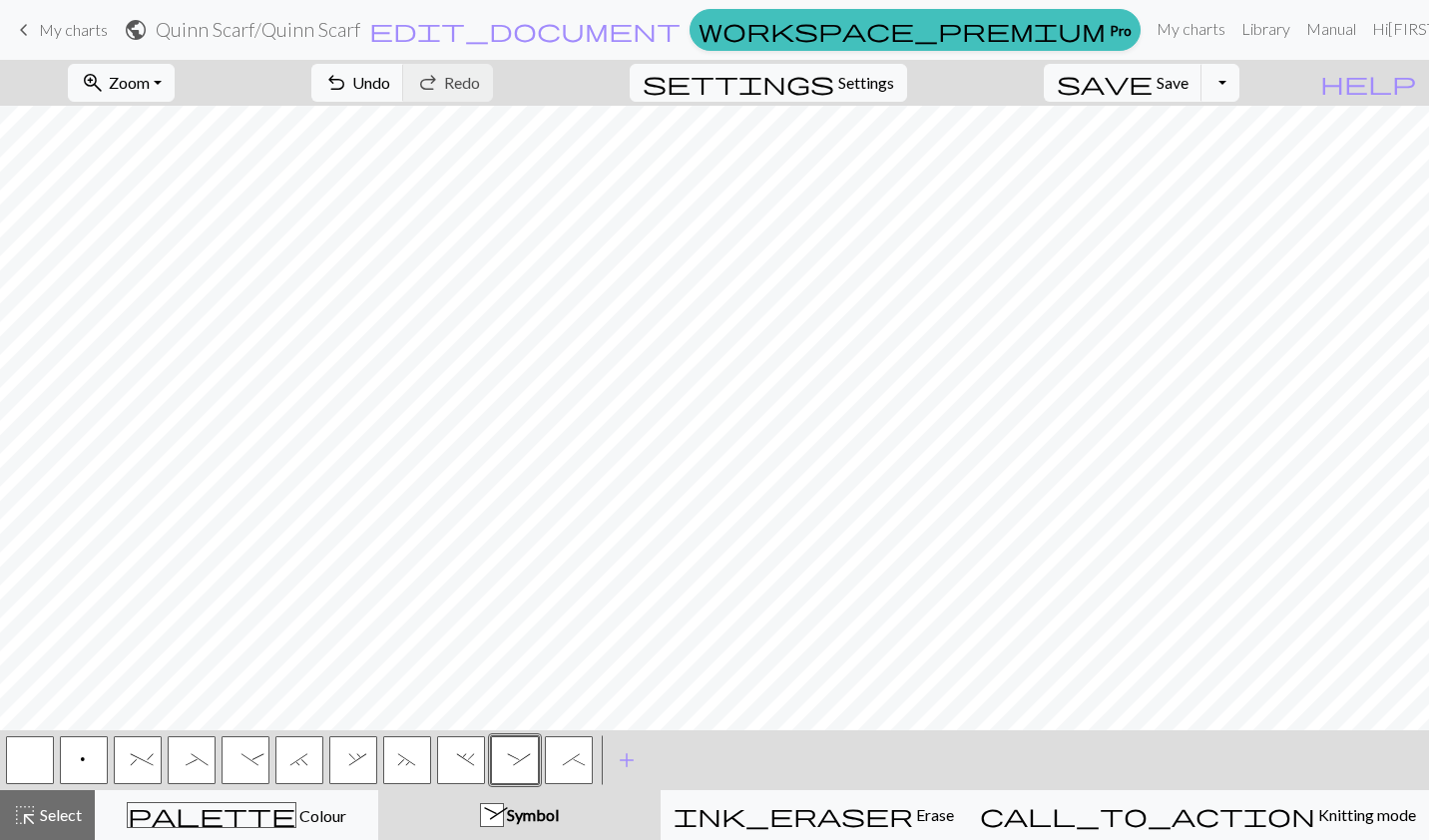click on ";" at bounding box center (569, 762) 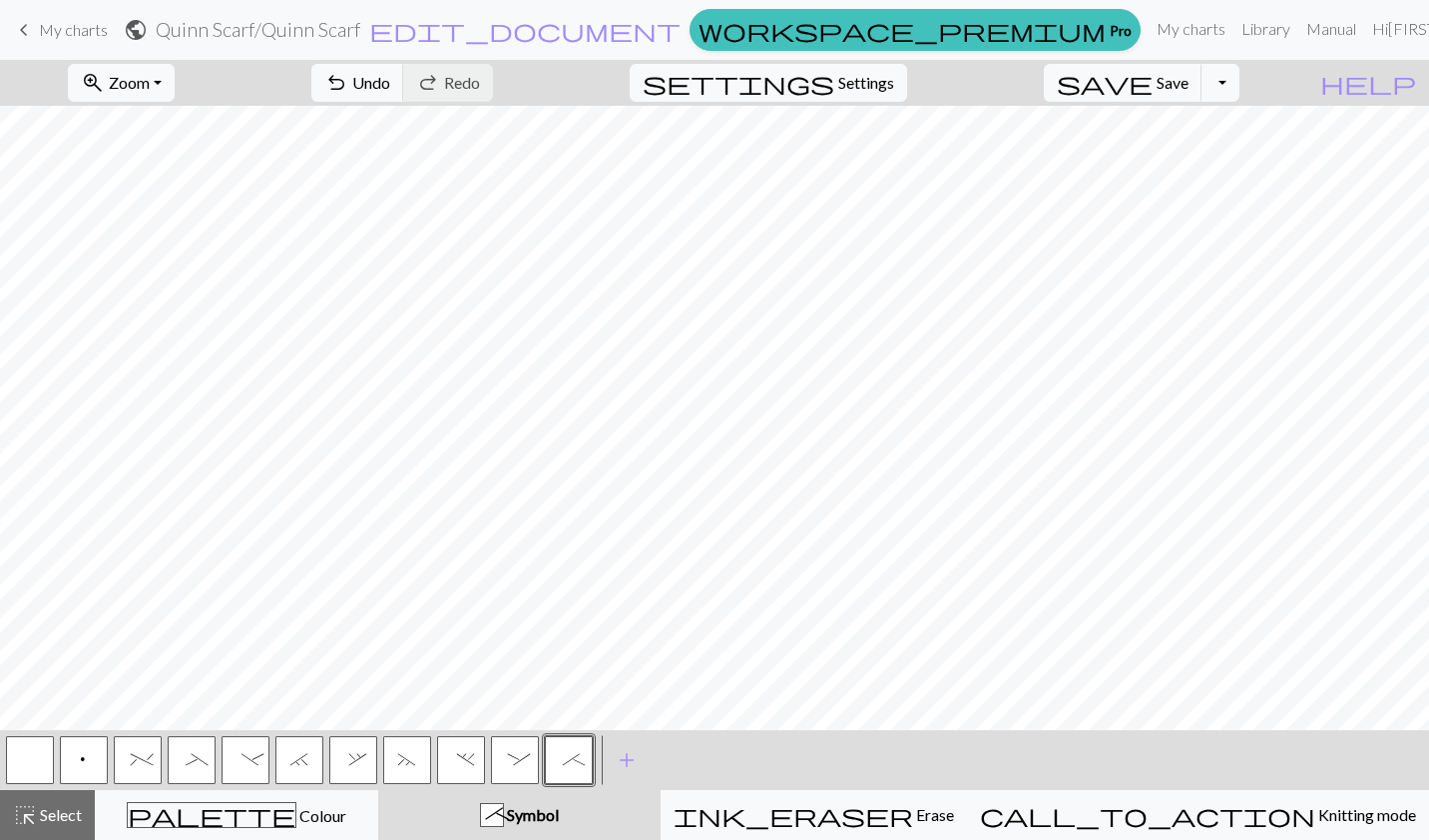 click on ":" at bounding box center [515, 762] 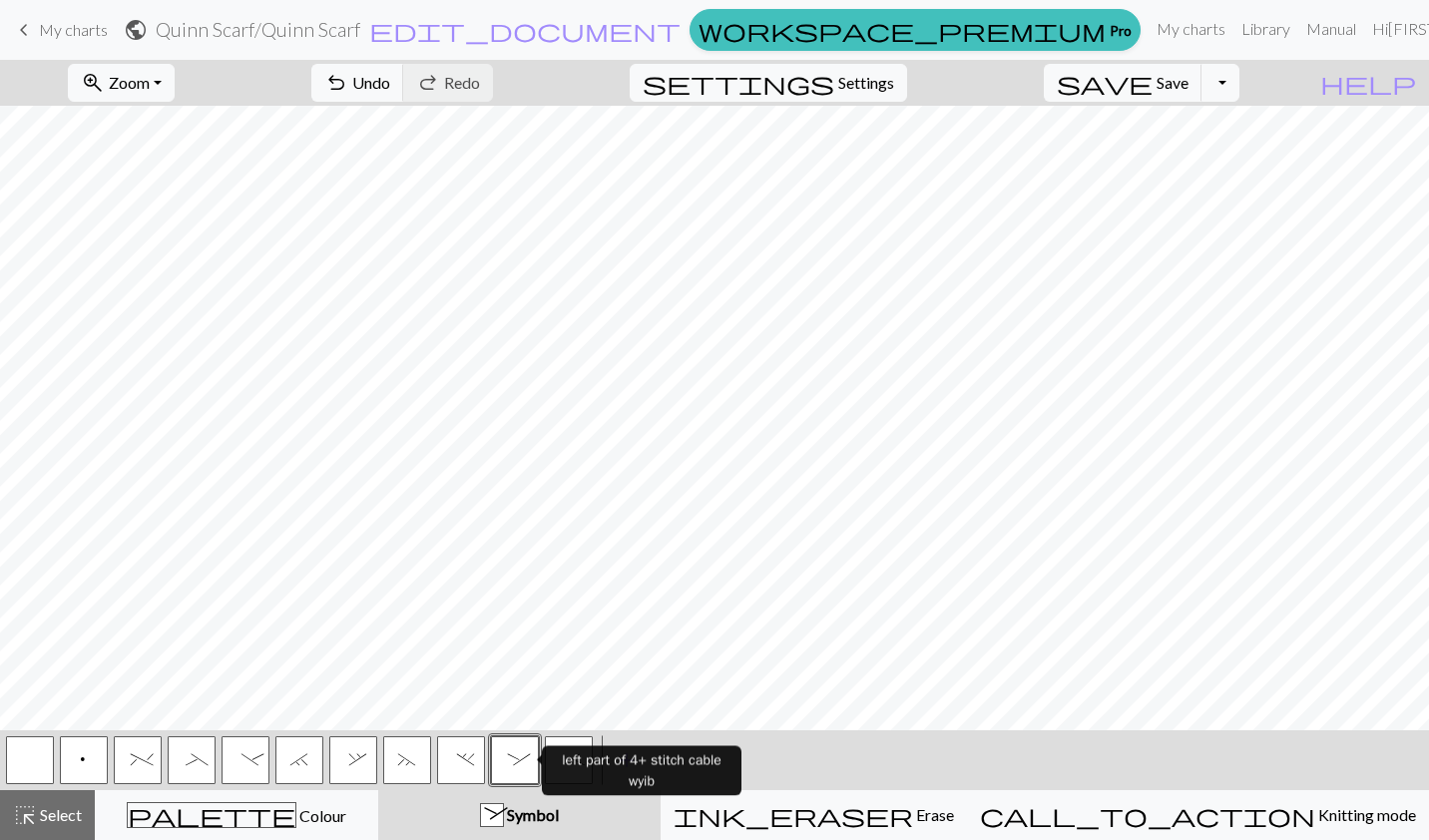 click on ";" at bounding box center (569, 760) 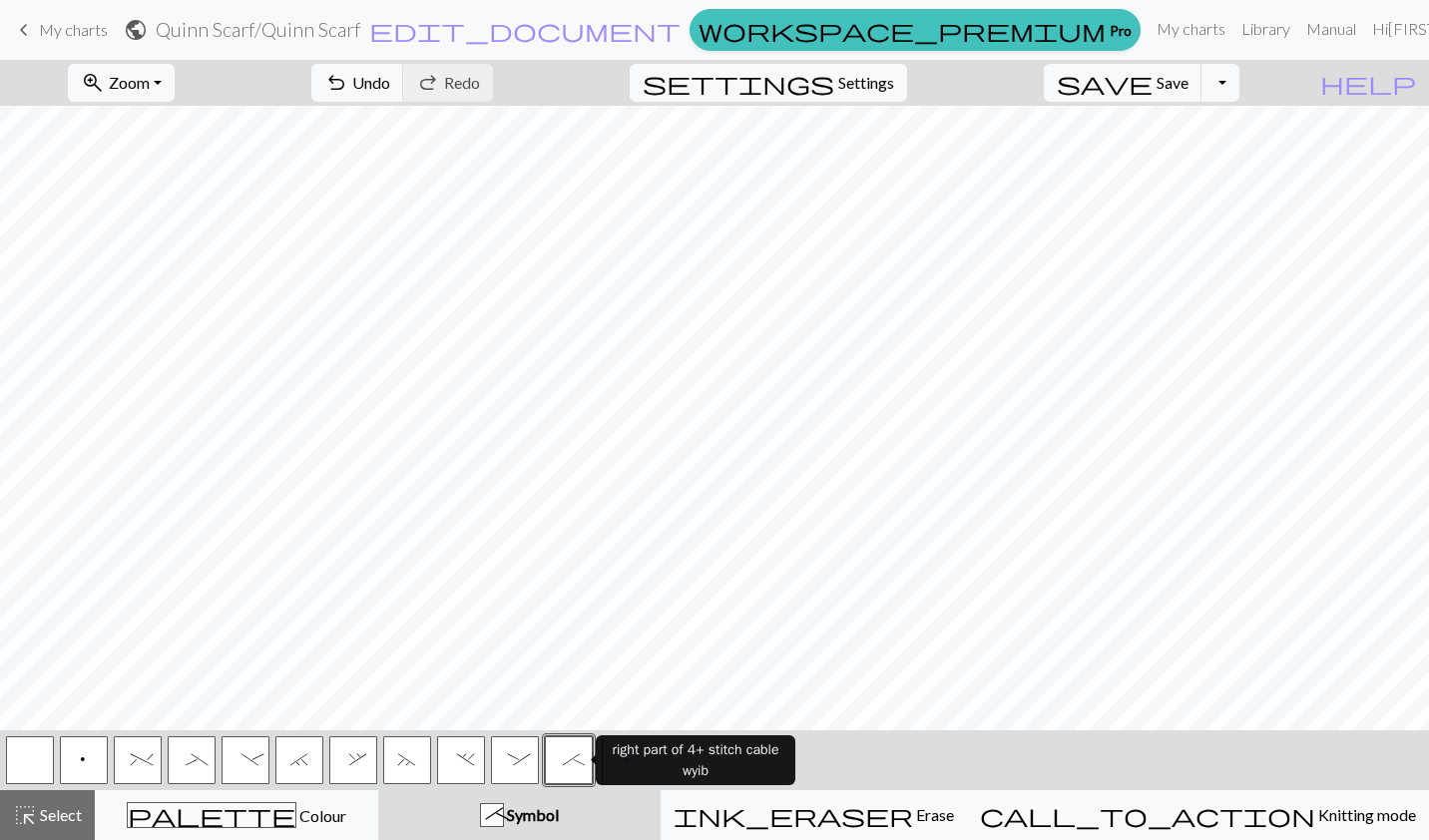 click on "_" at bounding box center [192, 762] 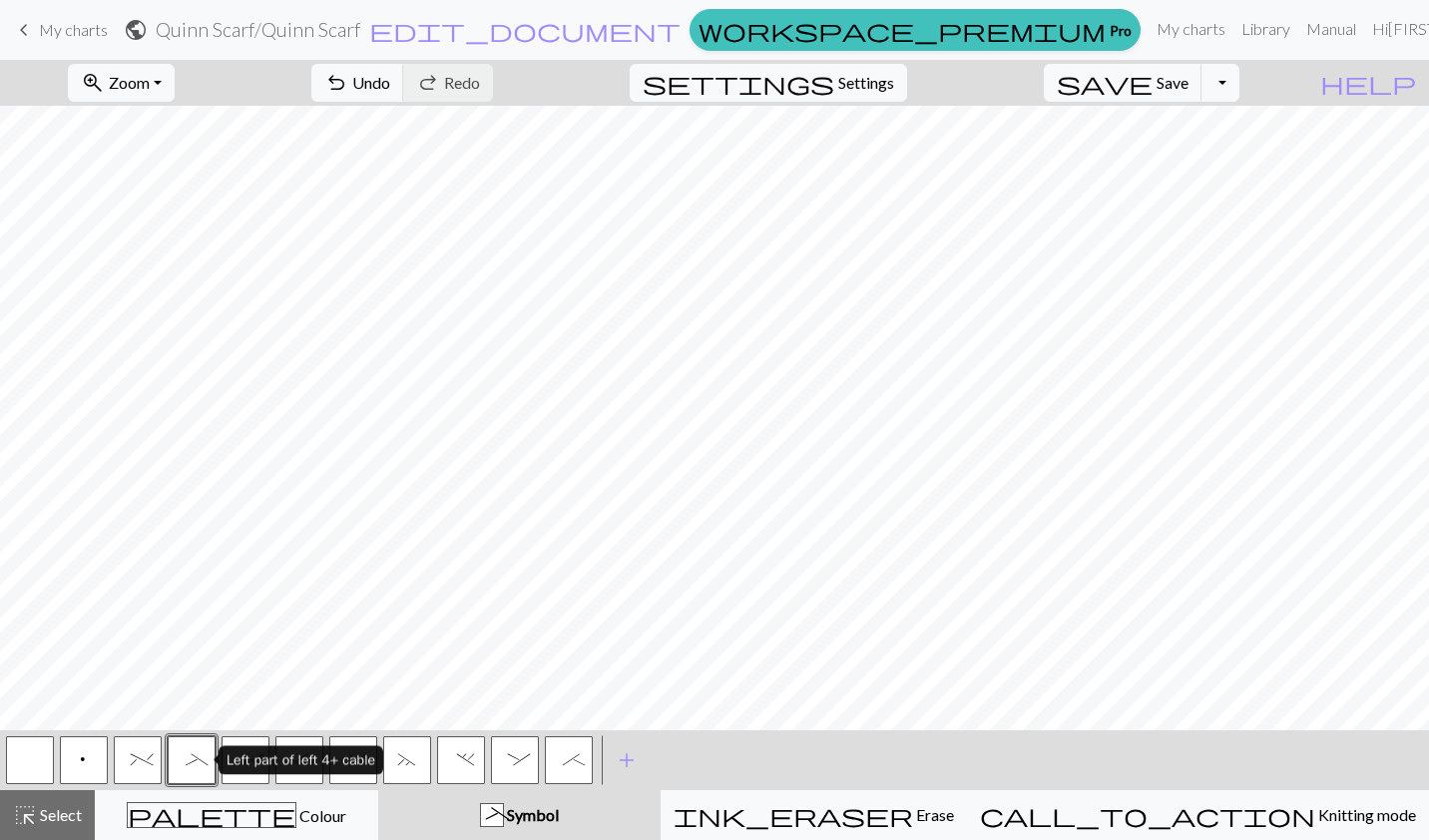 click on "-" at bounding box center [245, 760] 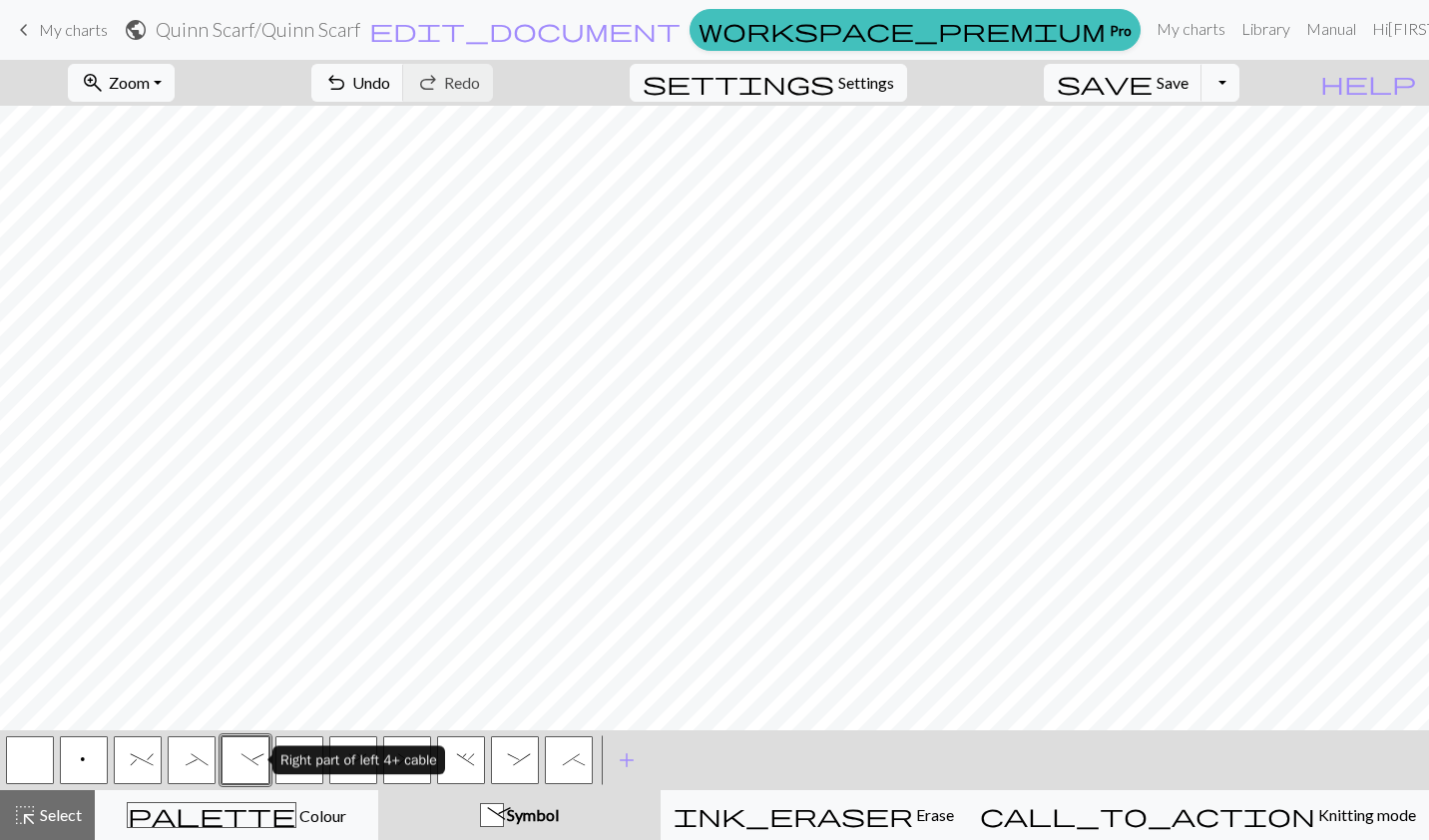 click on "_" at bounding box center [192, 762] 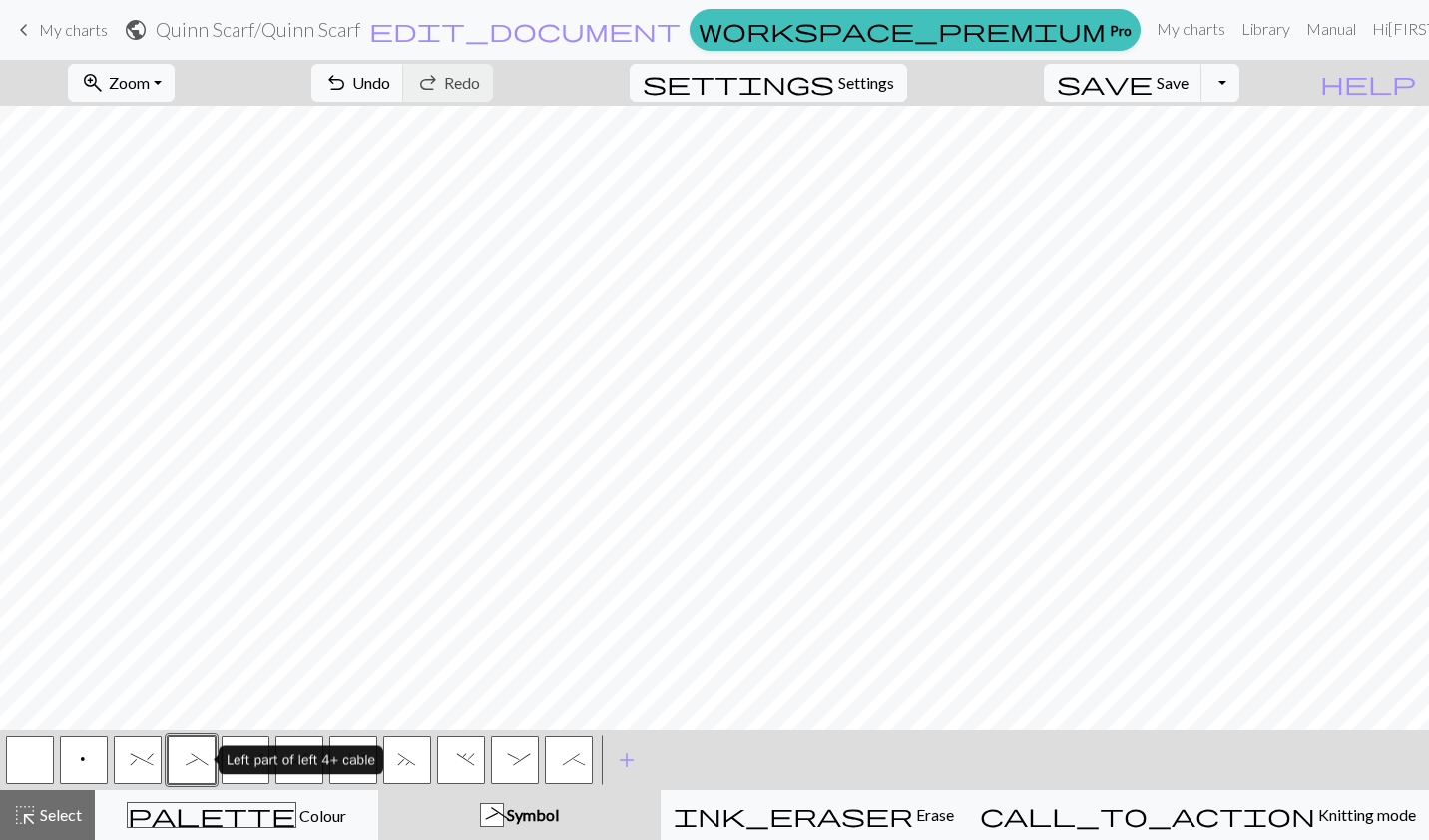 click on ":" at bounding box center [515, 760] 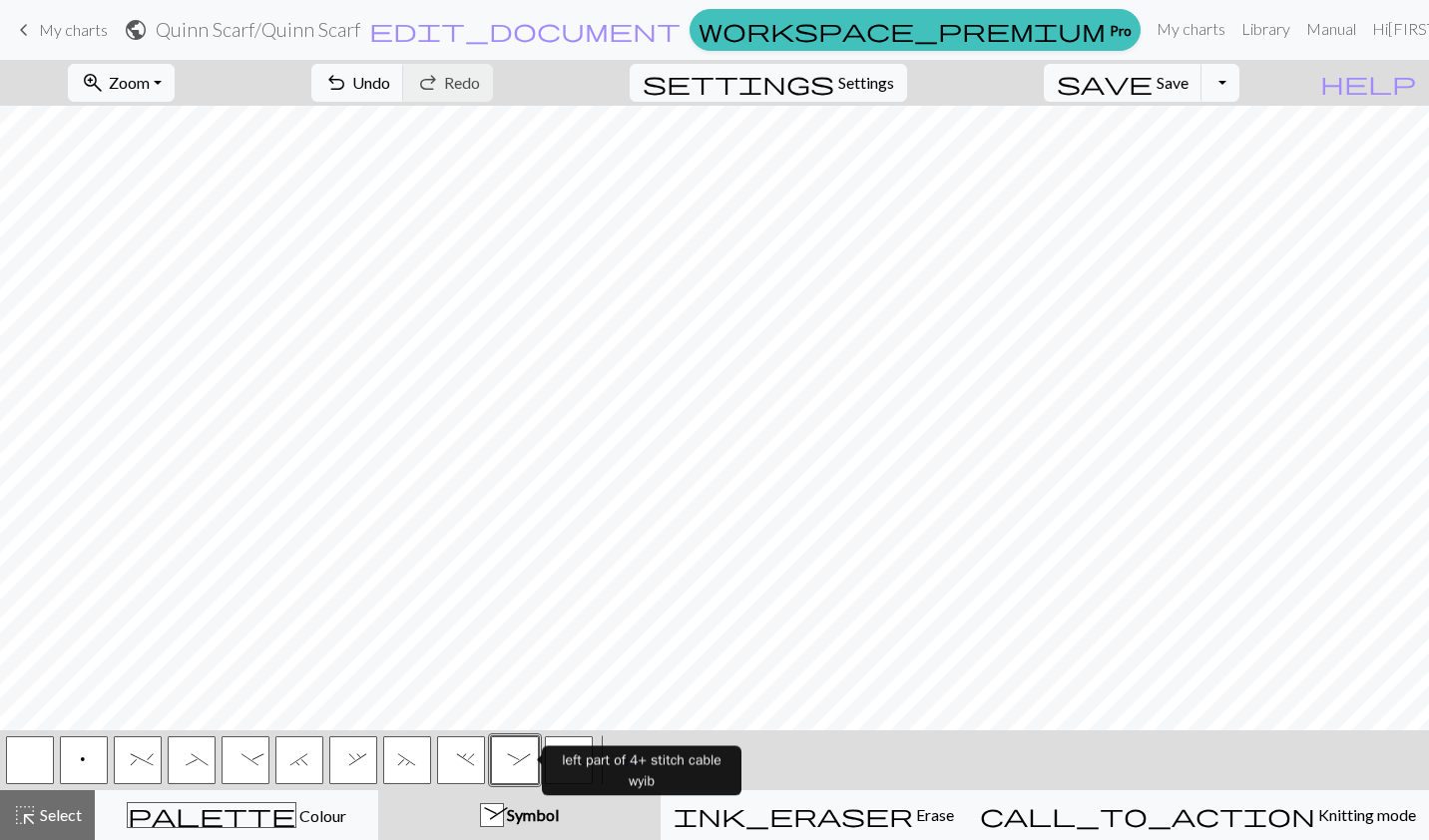 click on "left part of 4+ stitch cable wyib" at bounding box center (642, 771) 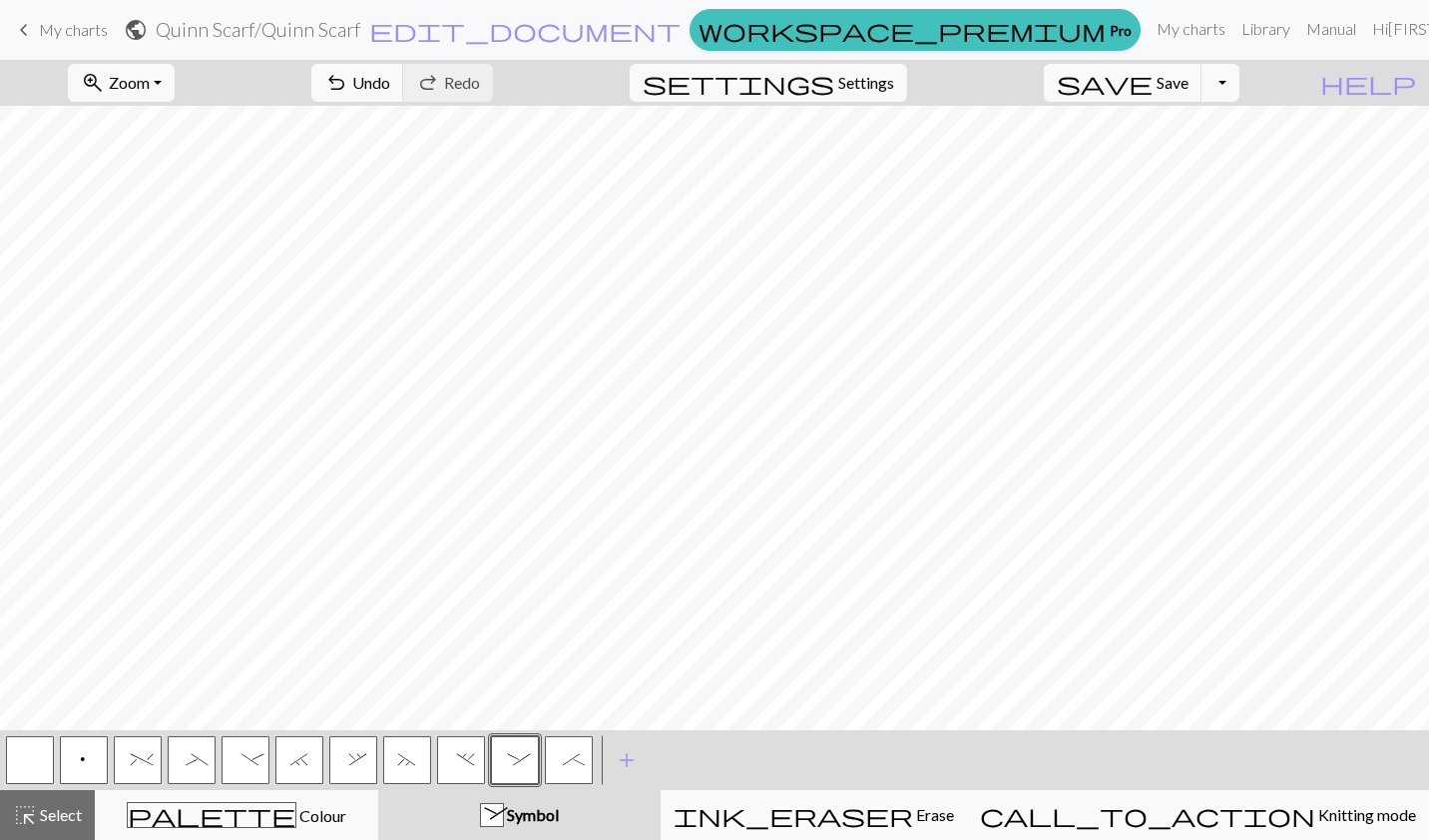 click on "add" at bounding box center (627, 760) 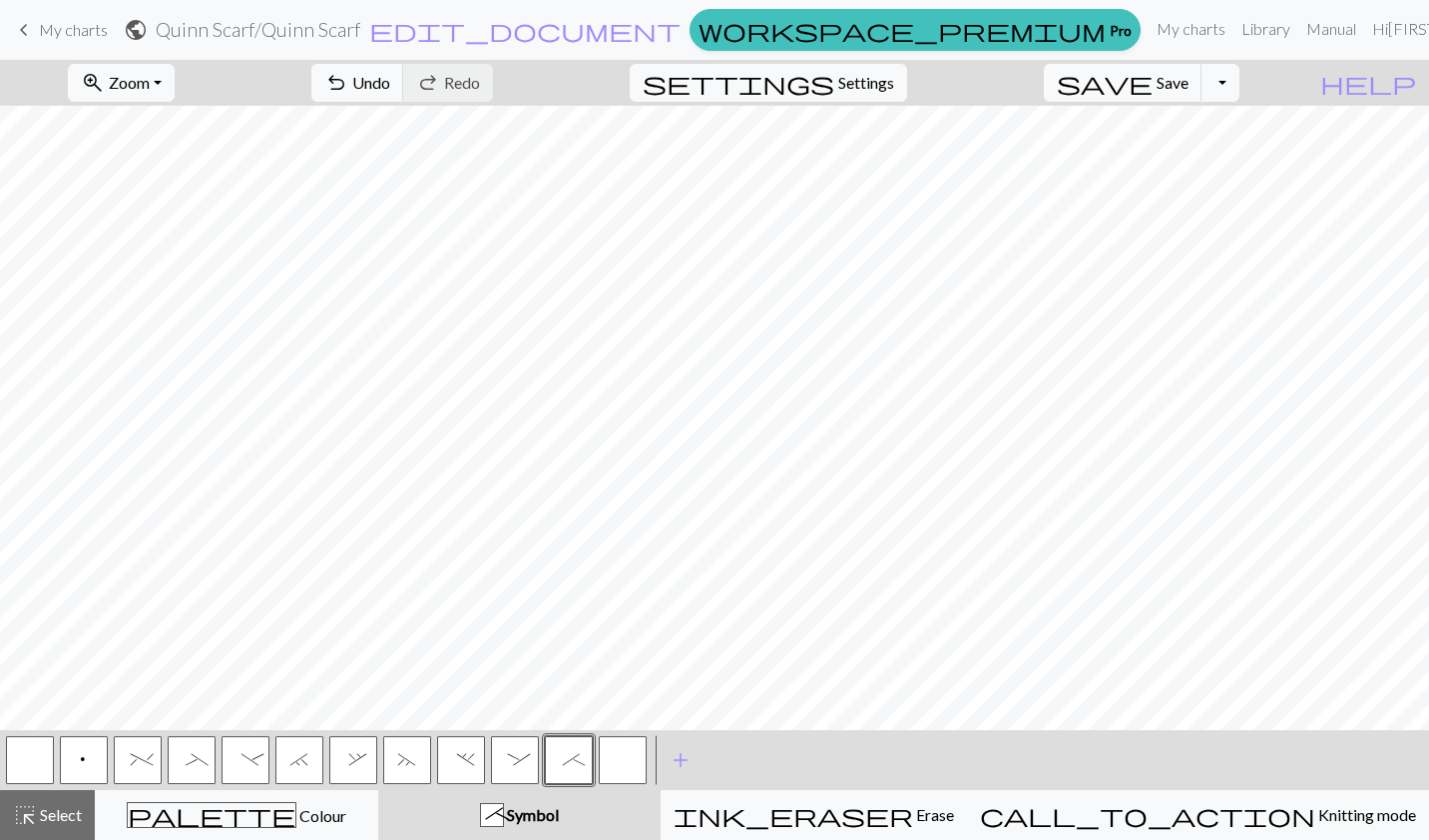 click at bounding box center (623, 760) 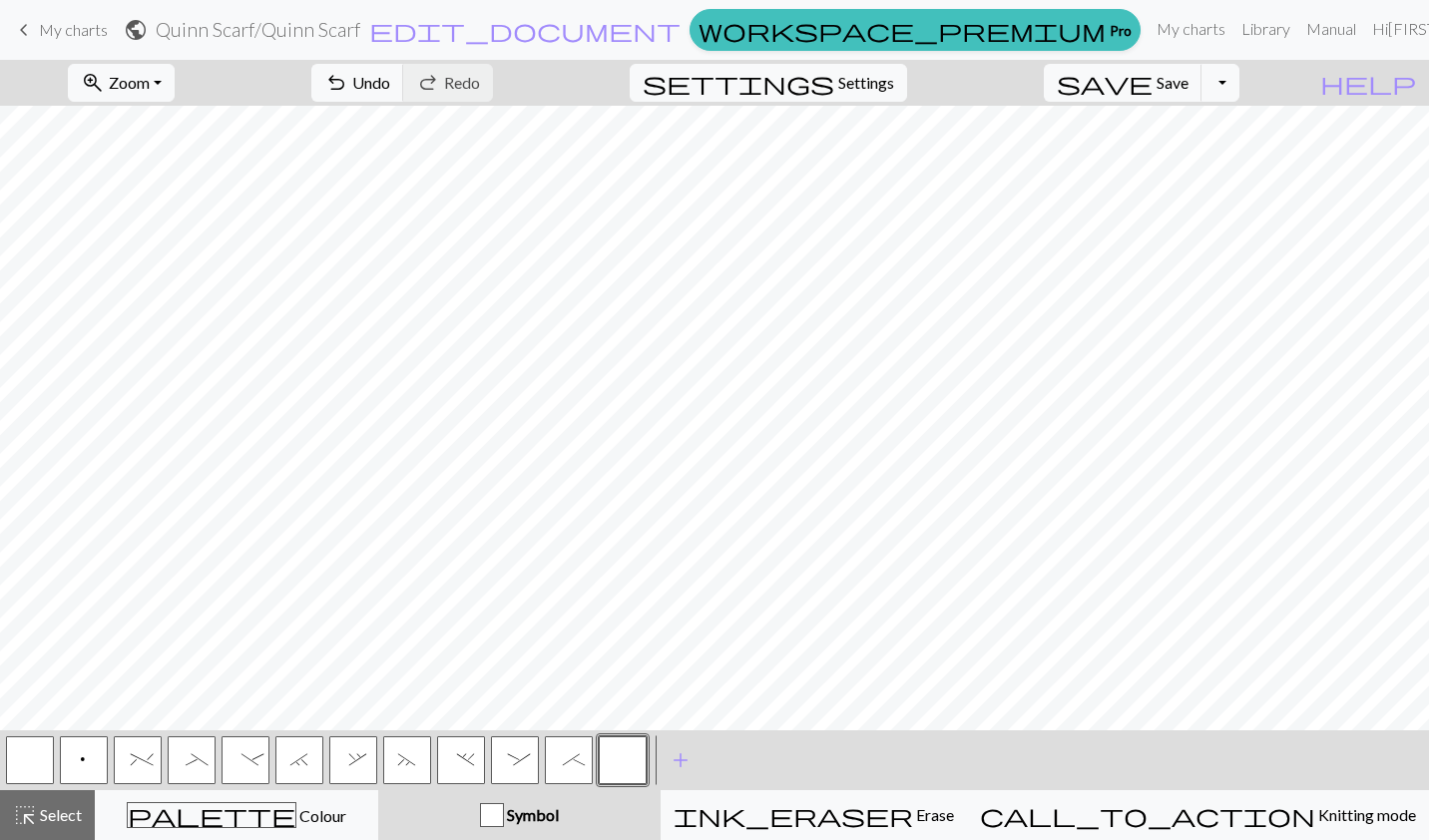 click at bounding box center [623, 760] 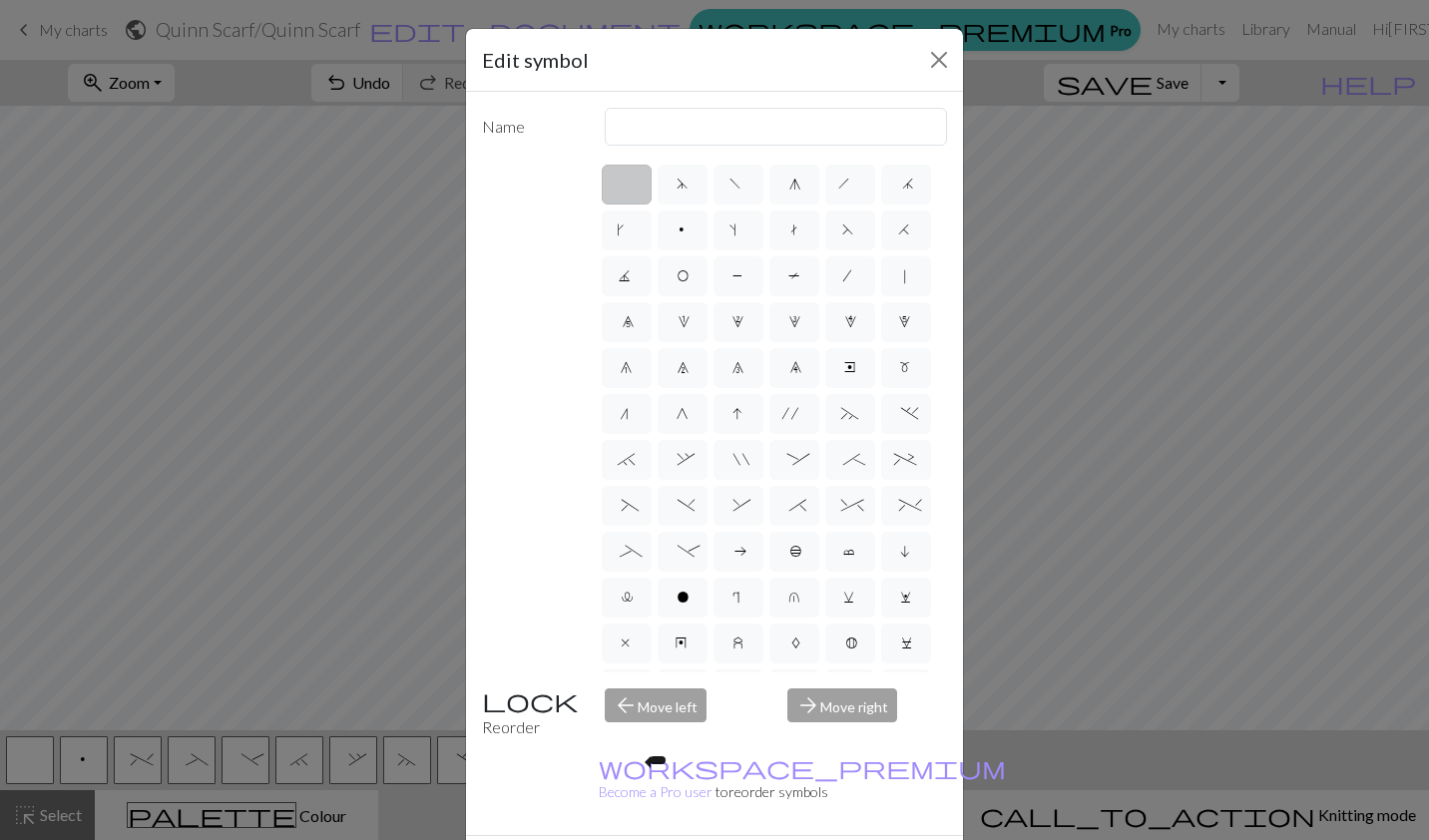 click on "'" at bounding box center [794, 414] 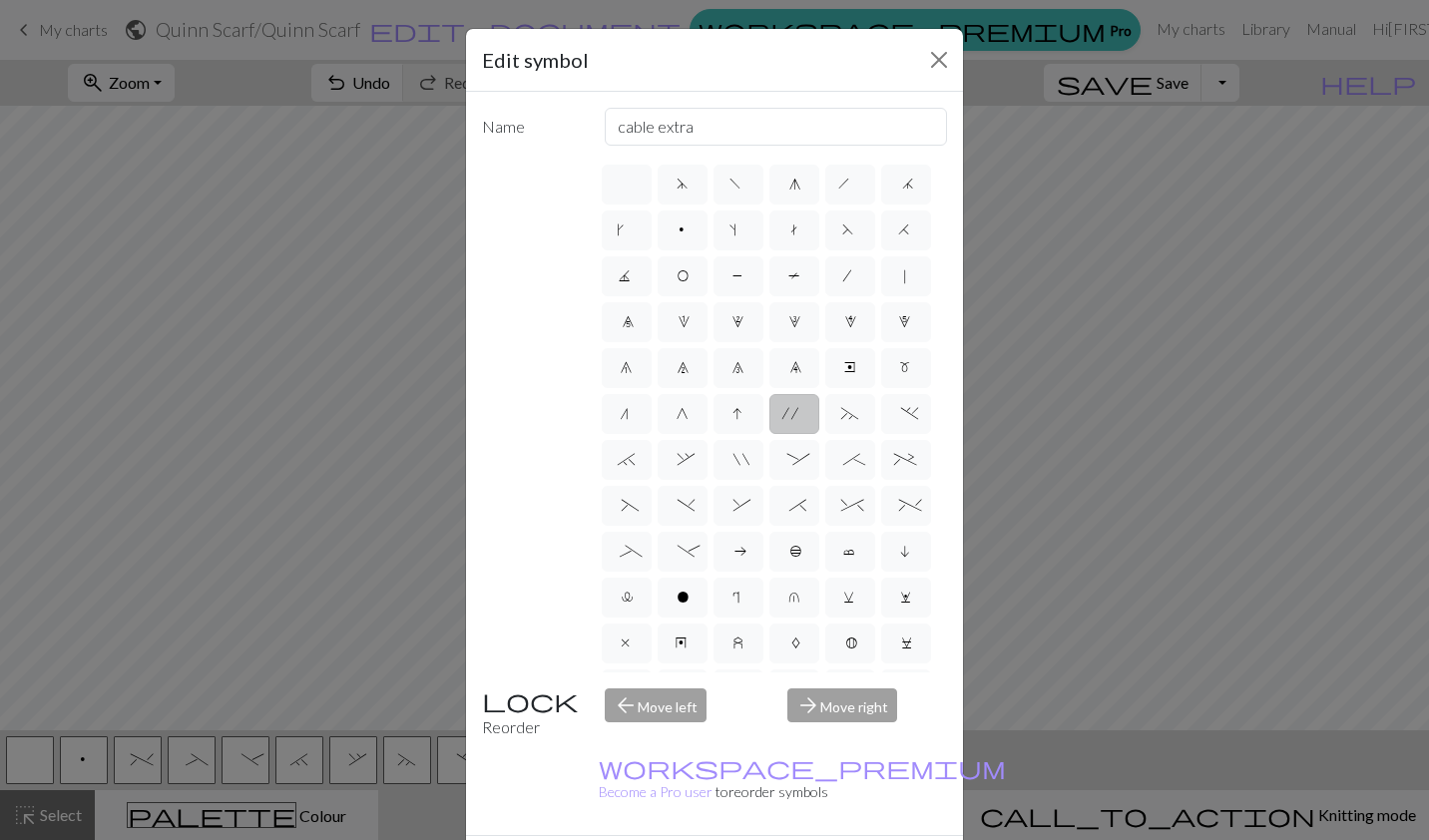 click on "~" at bounding box center (850, 416) 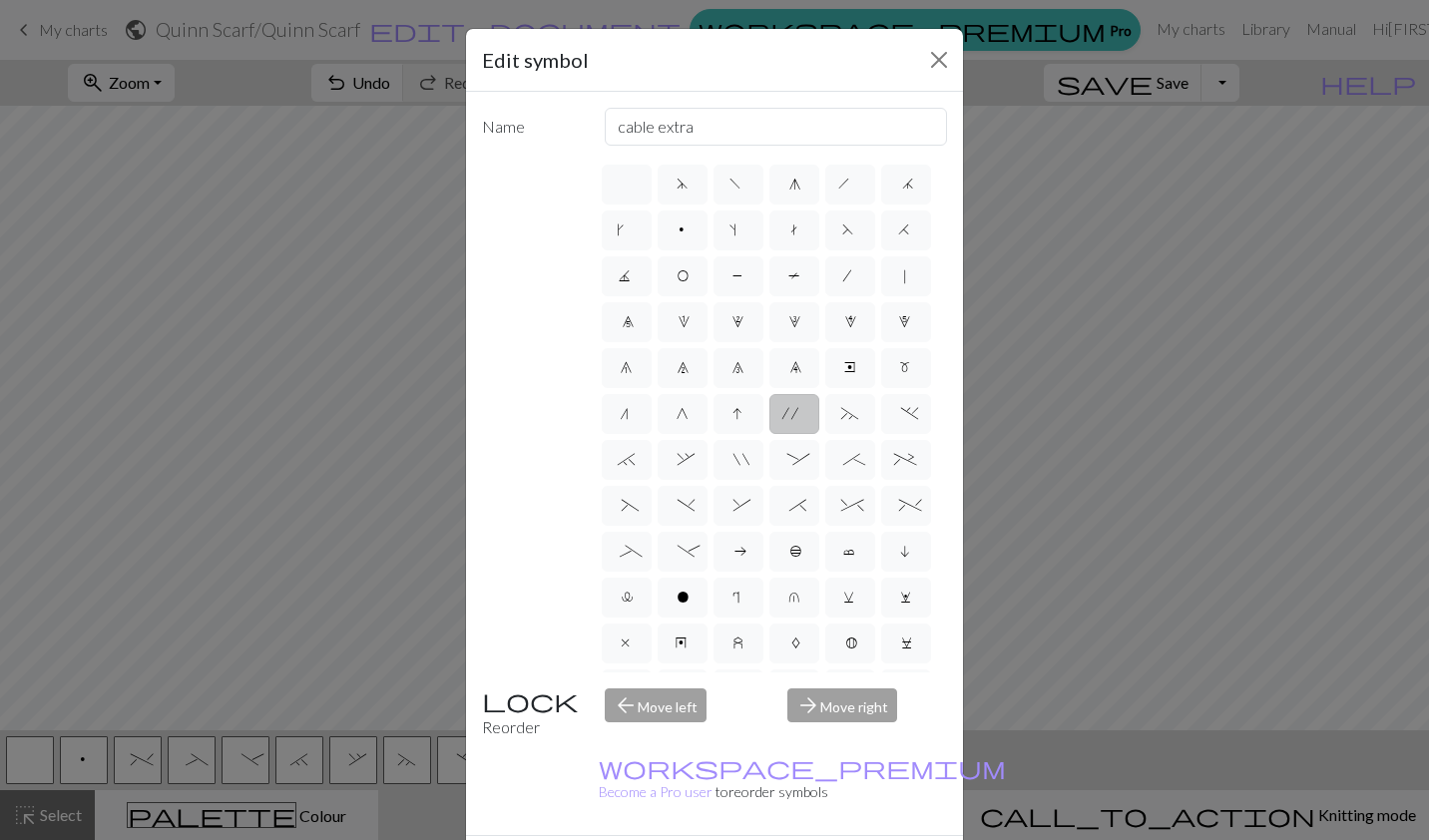 click on "~" at bounding box center (847, 407) 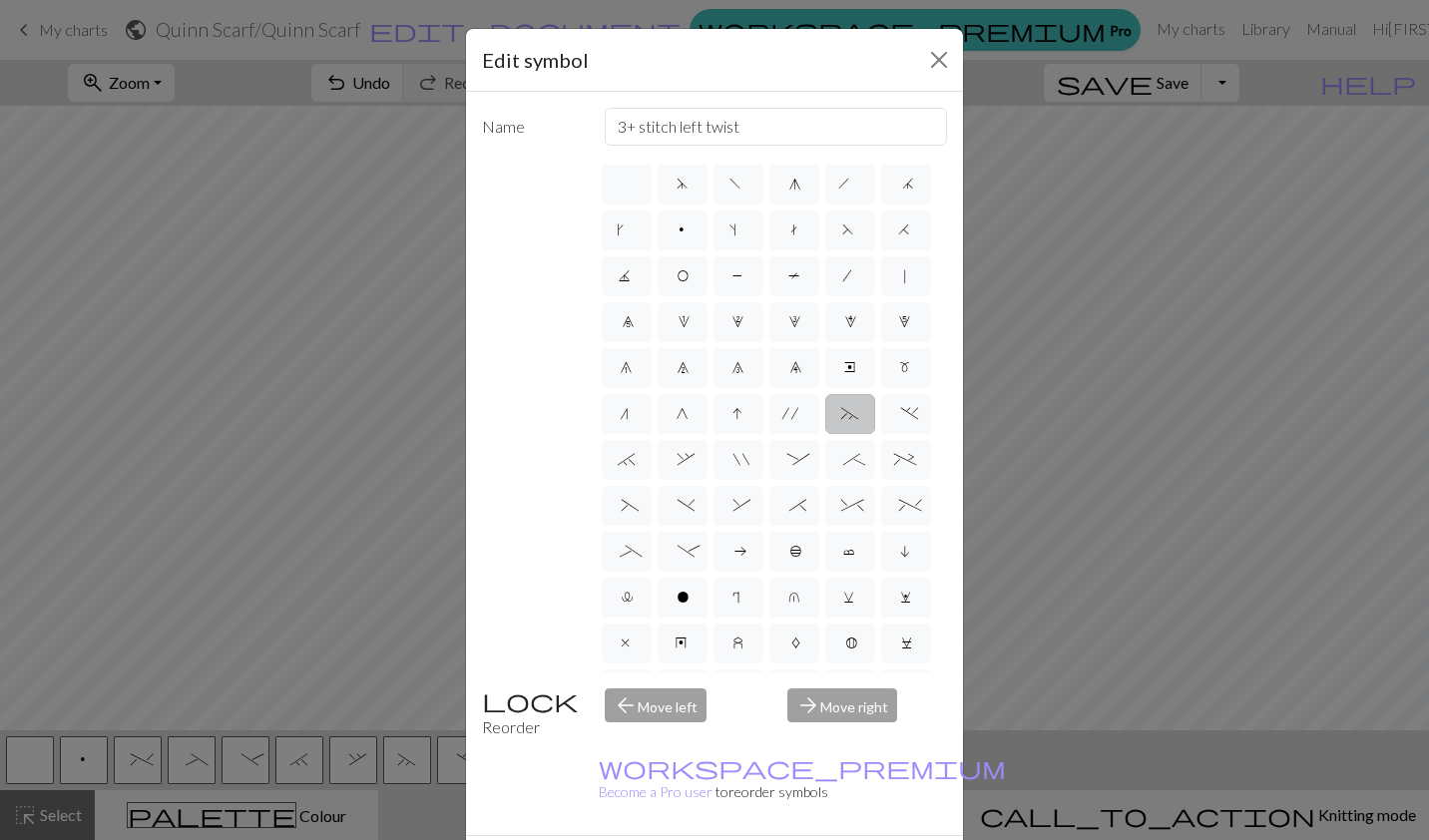 click on "." at bounding box center [906, 414] 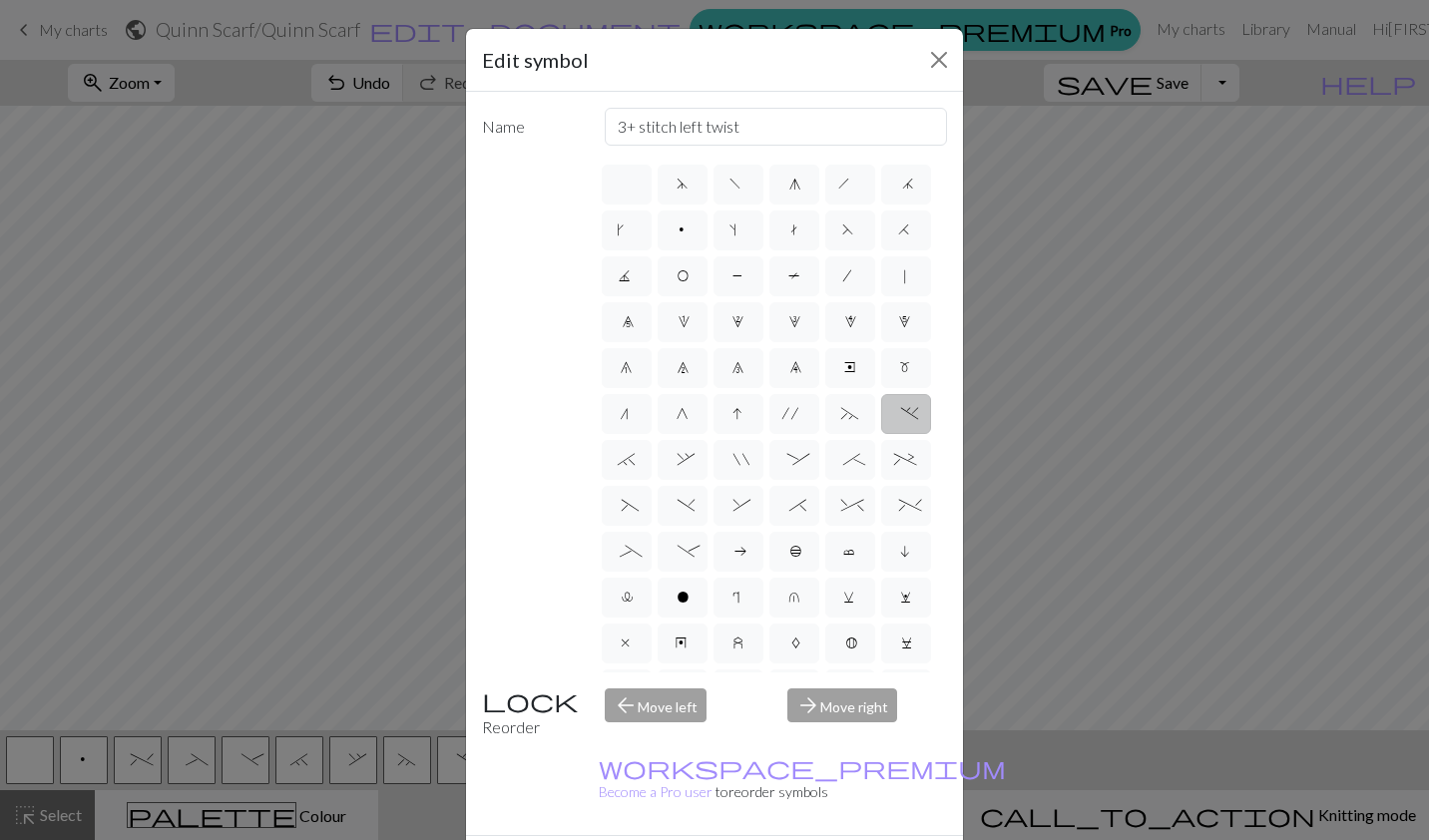 click on "`" at bounding box center [627, 462] 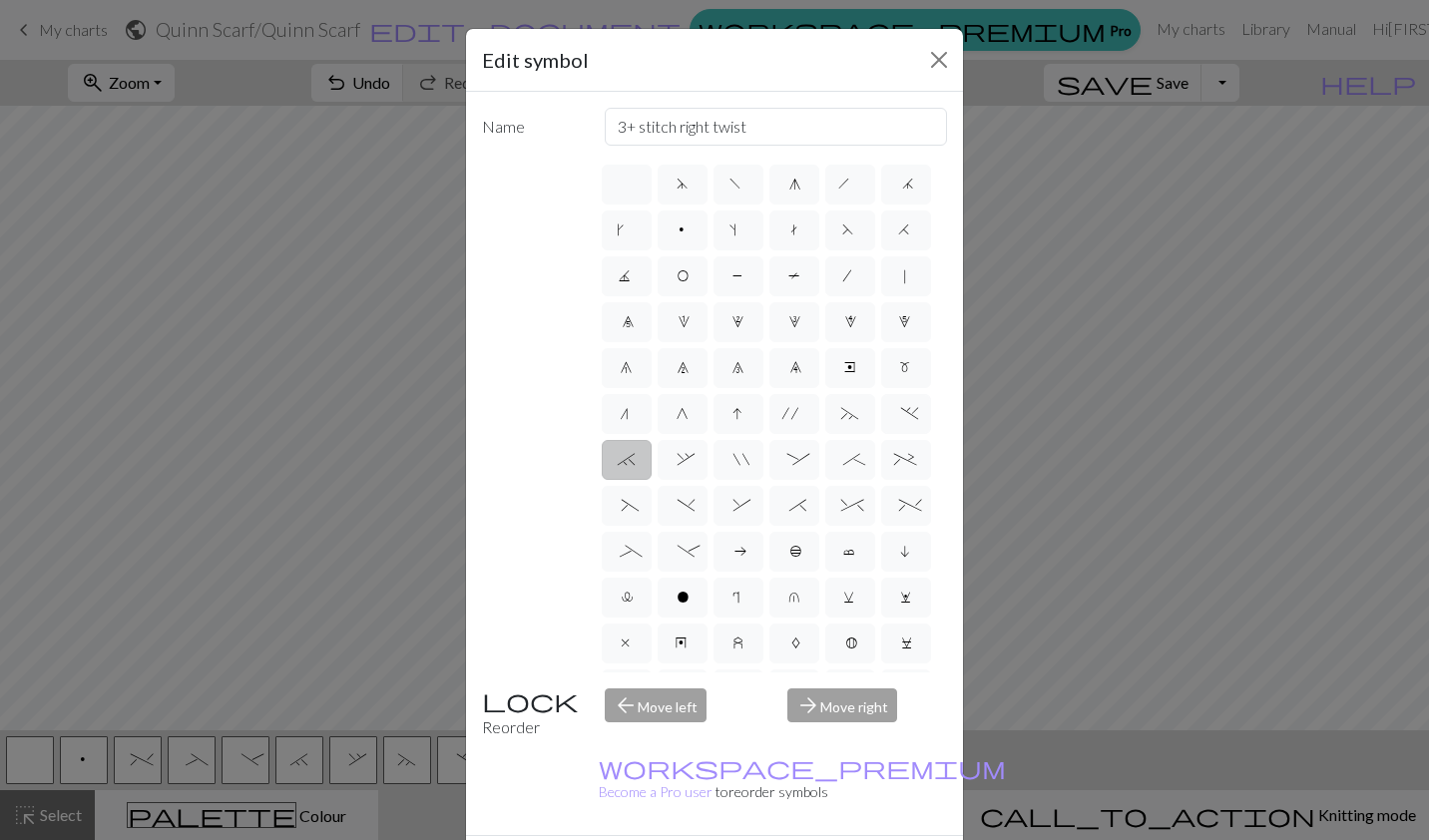 click on "," at bounding box center [682, 462] 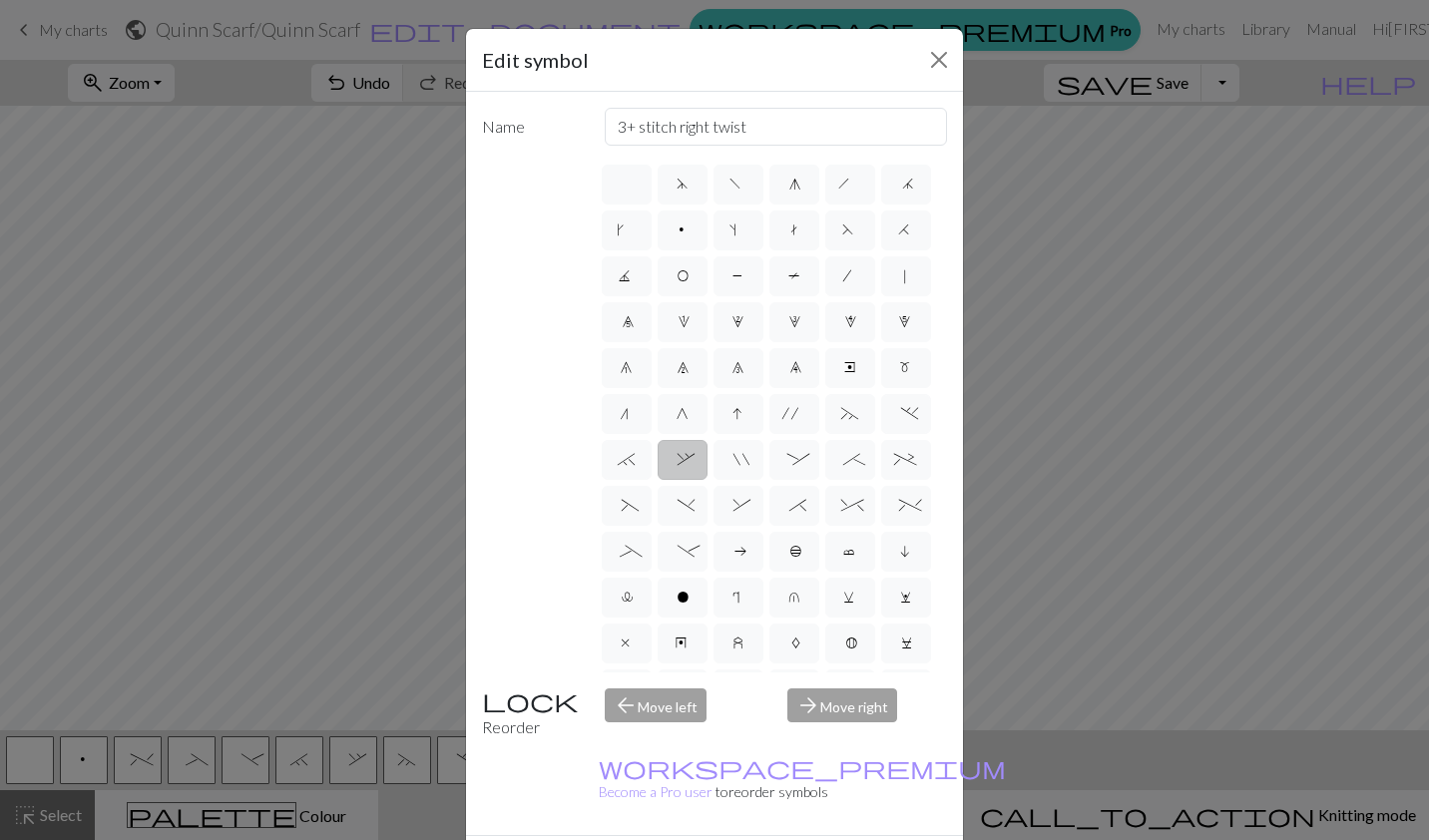 click on """ at bounding box center (738, 460) 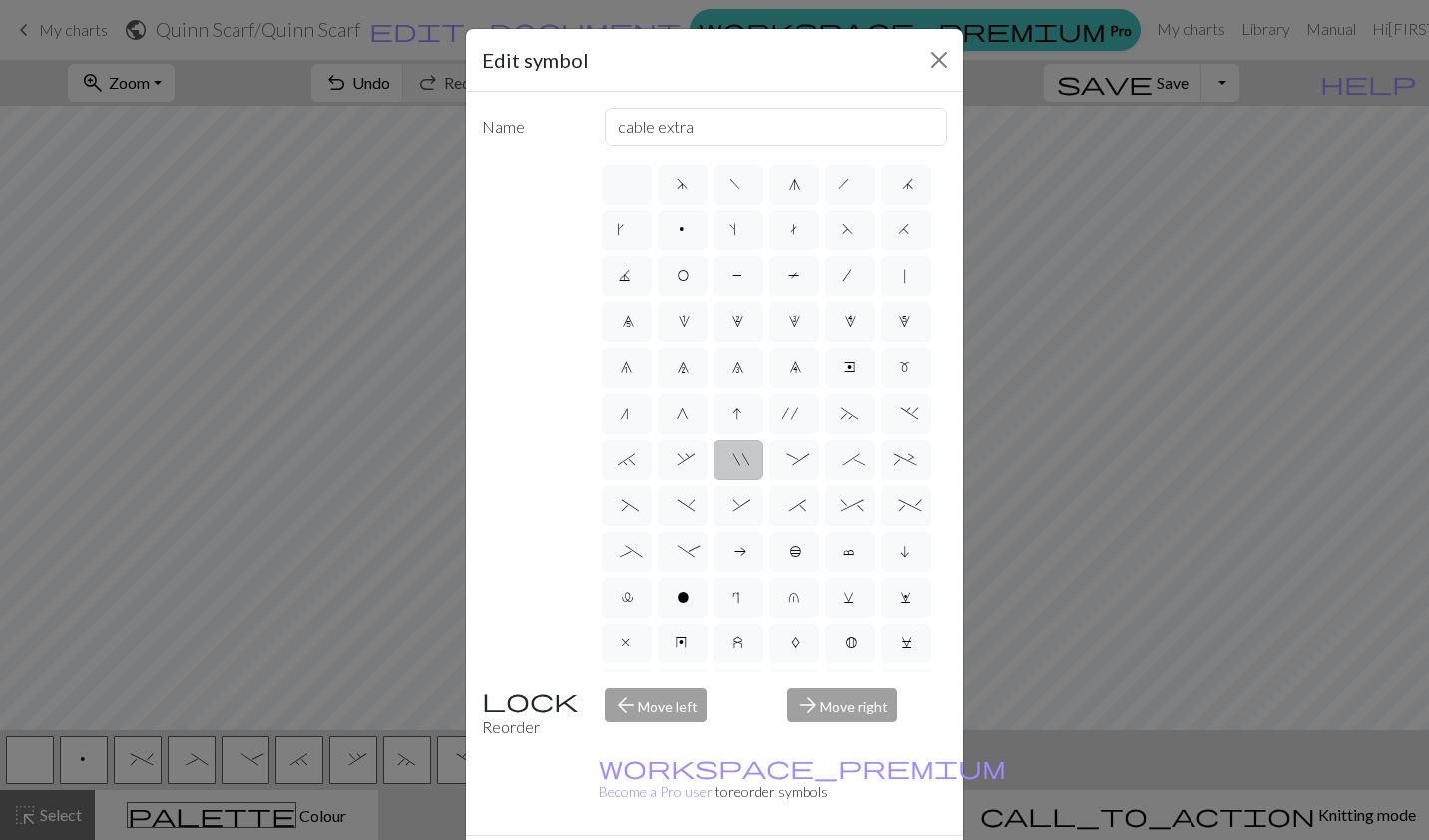 click on ":" at bounding box center (794, 462) 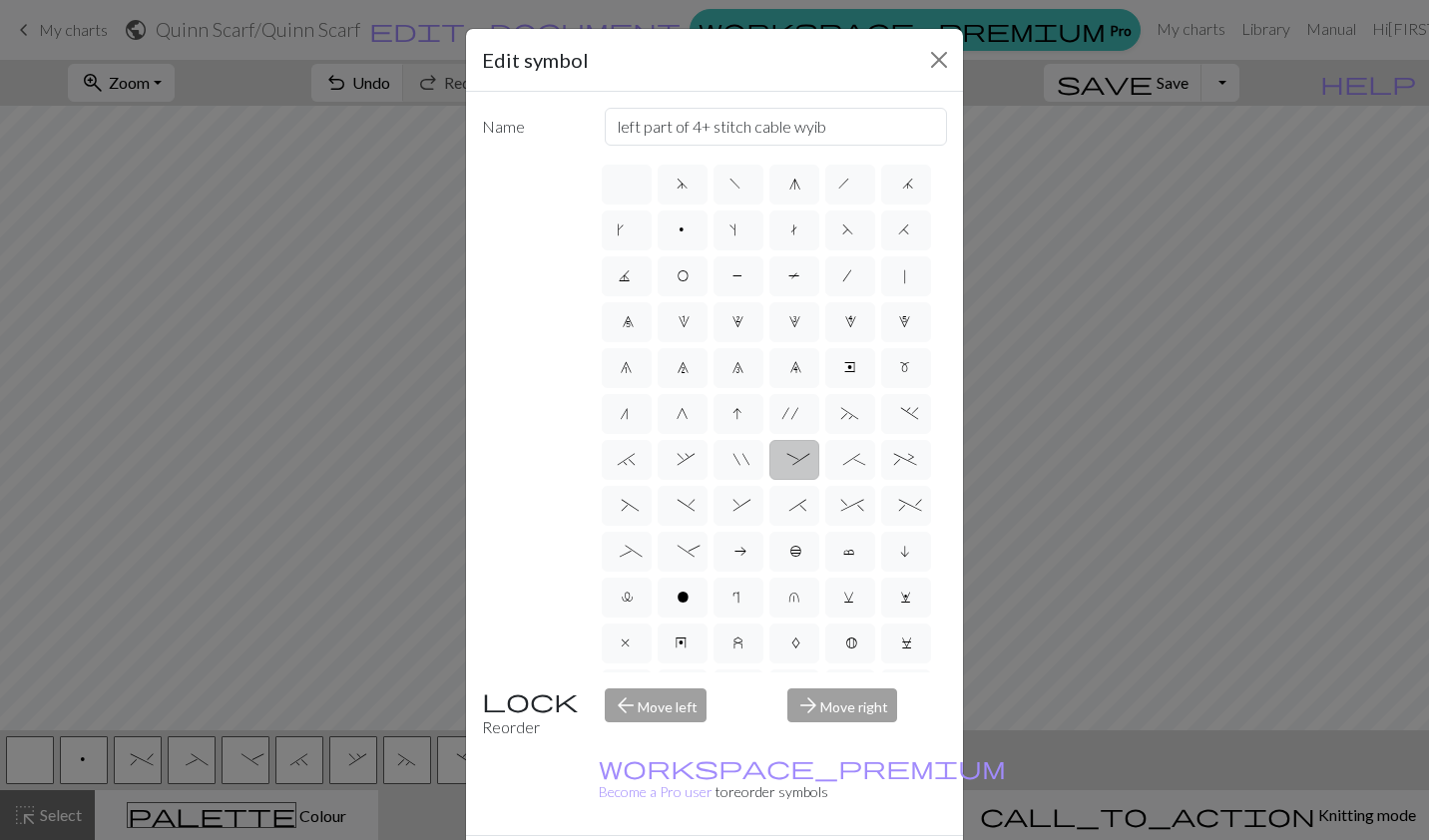 click on ";" at bounding box center [849, 462] 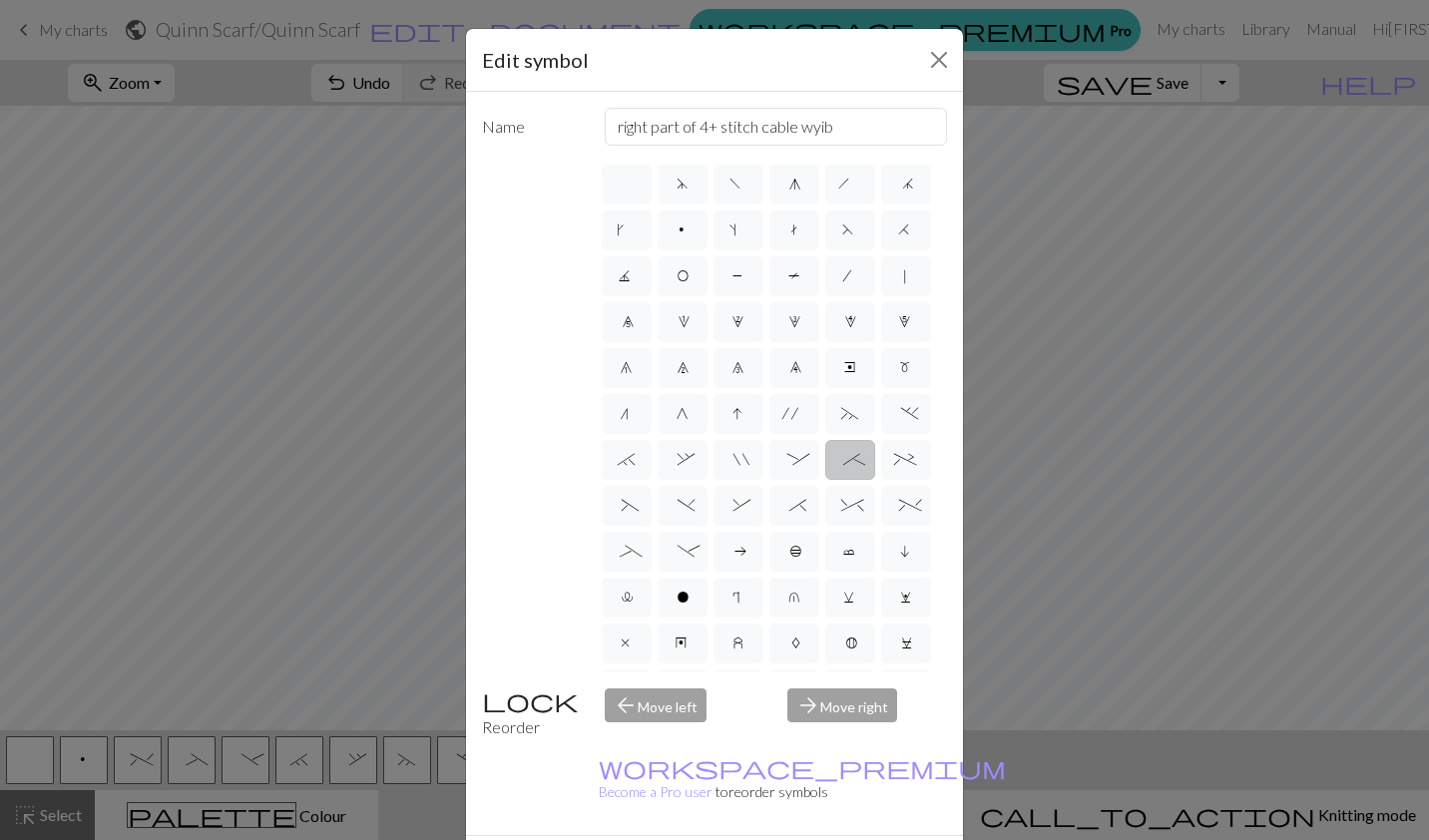 click on "+" at bounding box center [906, 462] 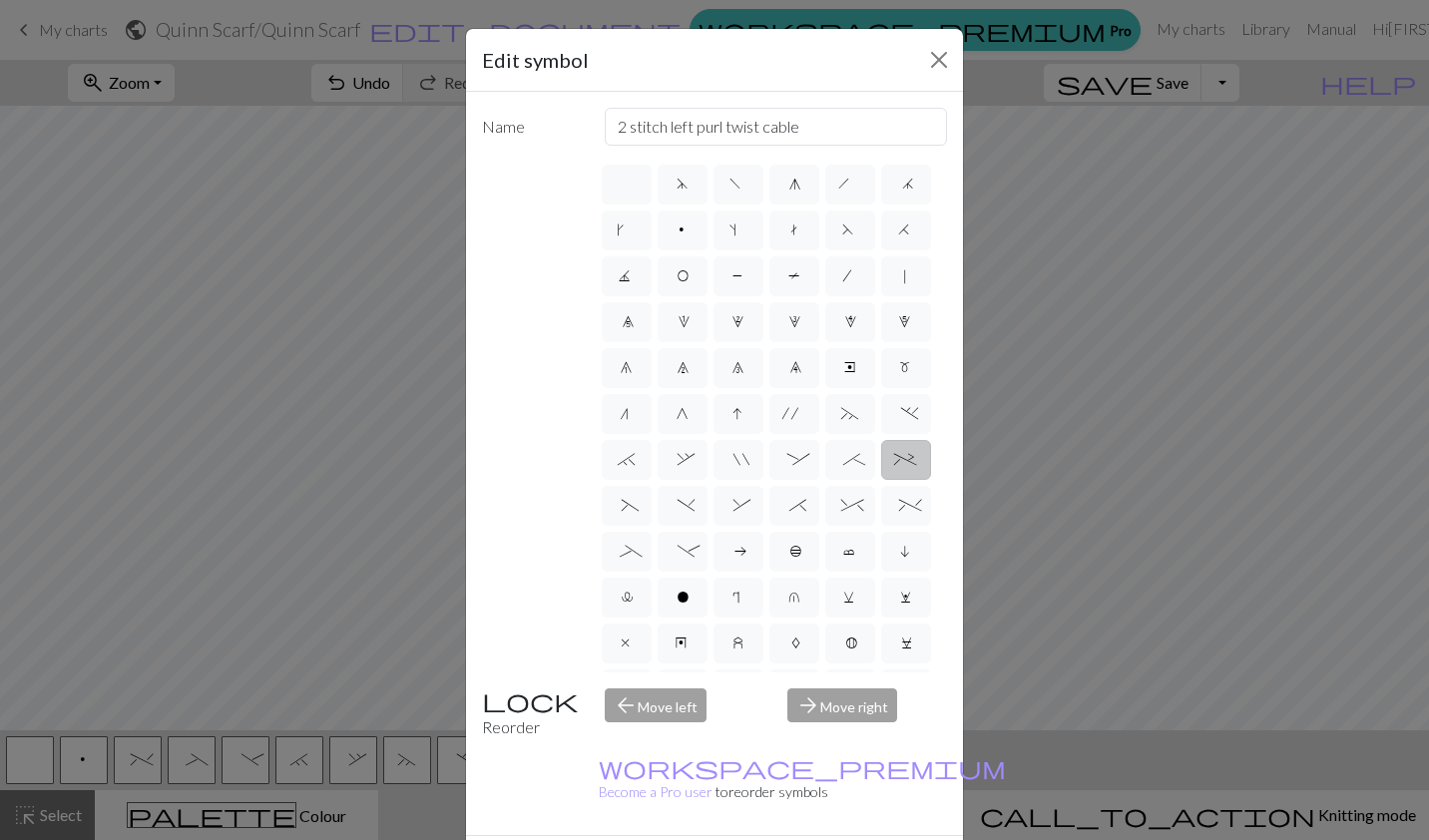click on "(" at bounding box center [627, 506] 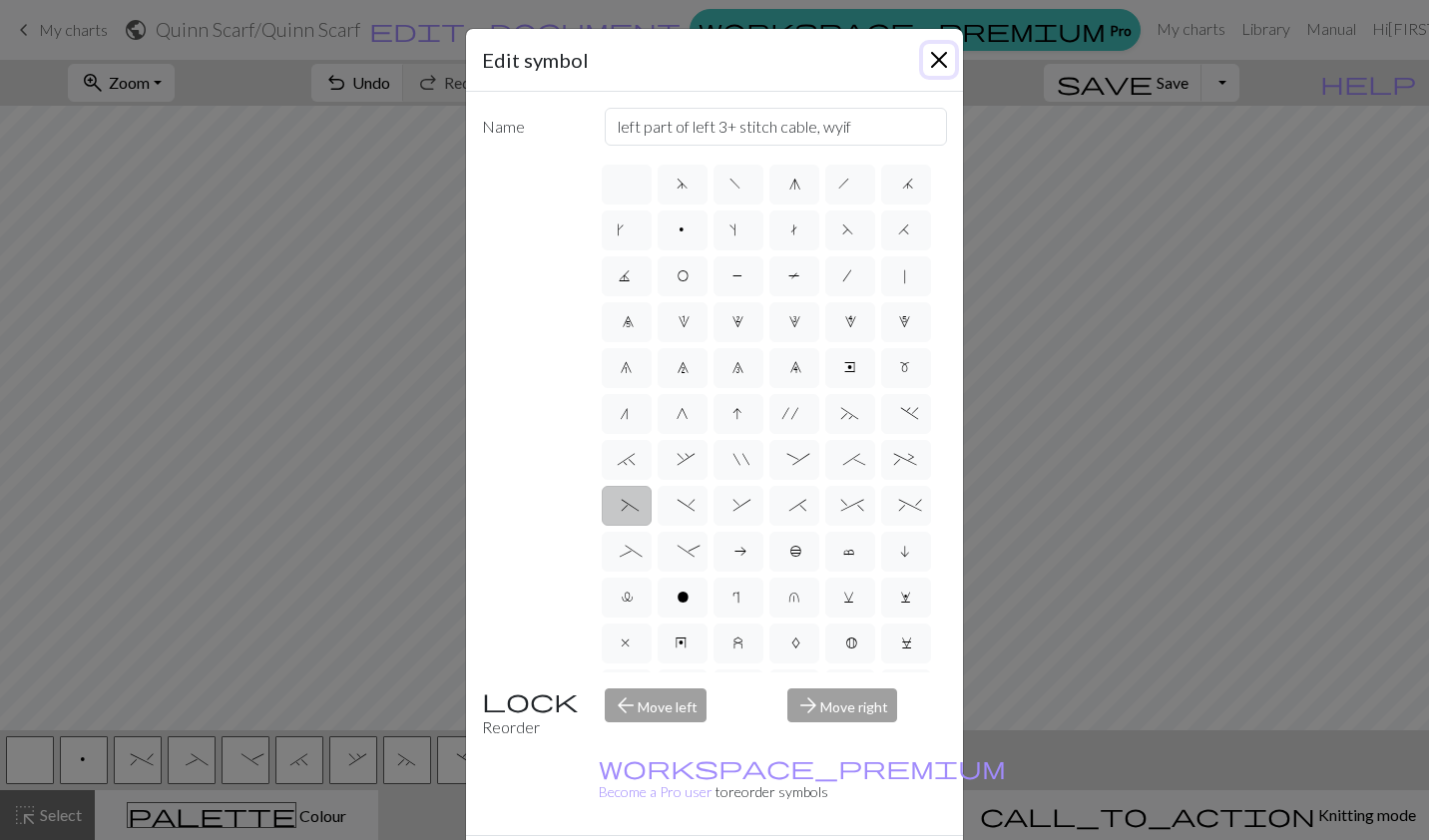 click at bounding box center [939, 60] 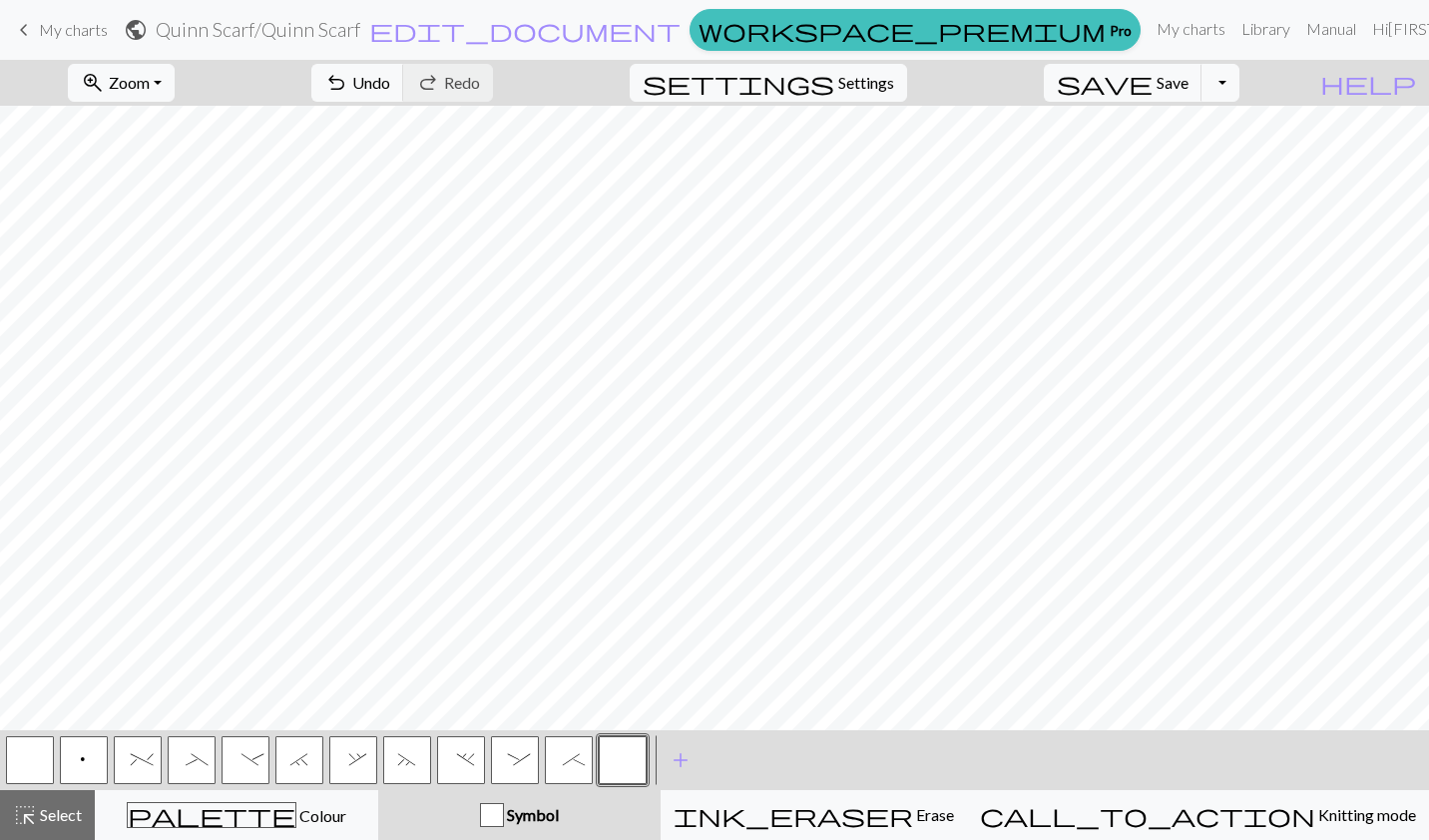 click on ";" at bounding box center [569, 762] 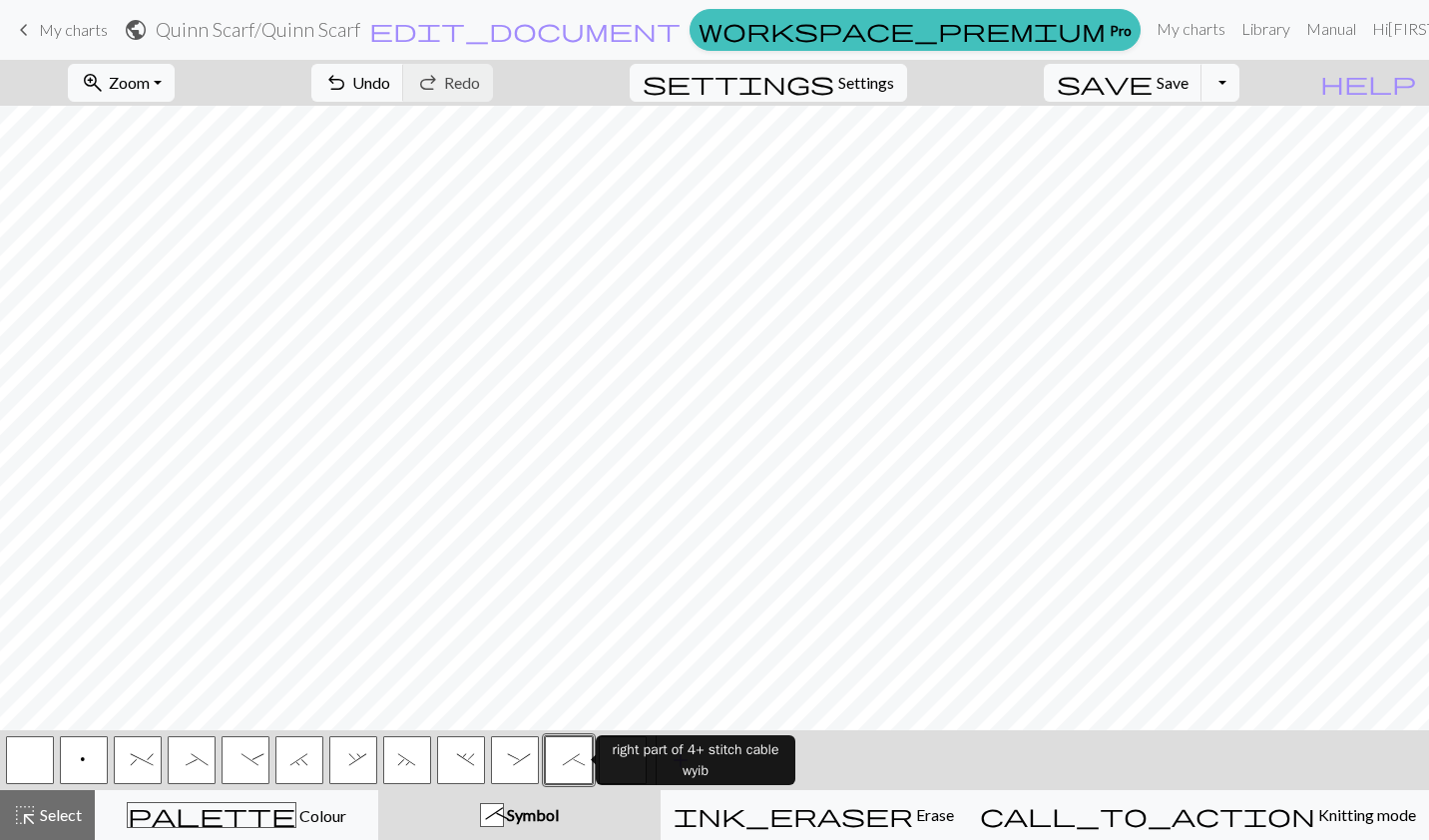 click on ":" at bounding box center [515, 760] 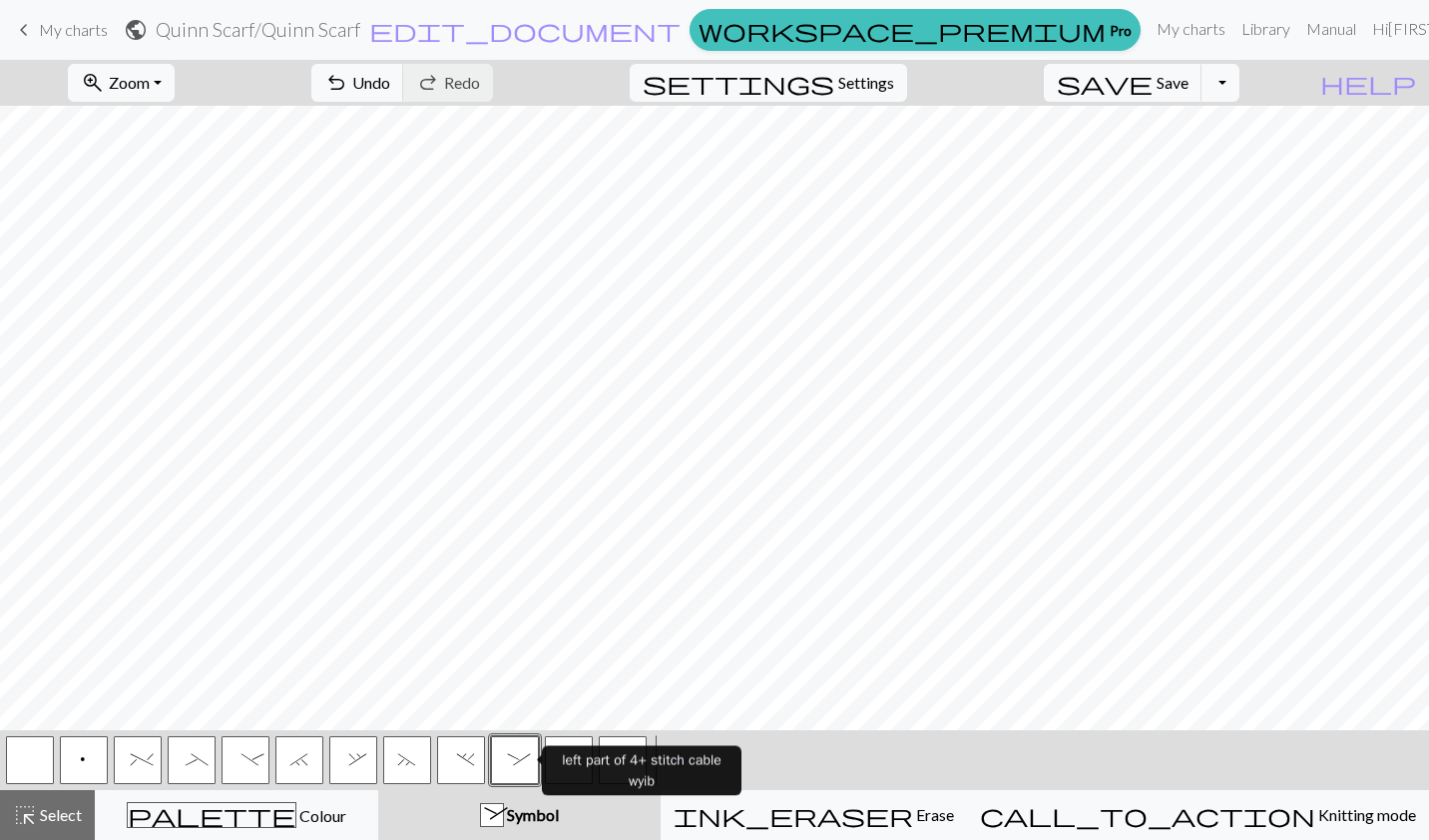 click on "-" at bounding box center [245, 762] 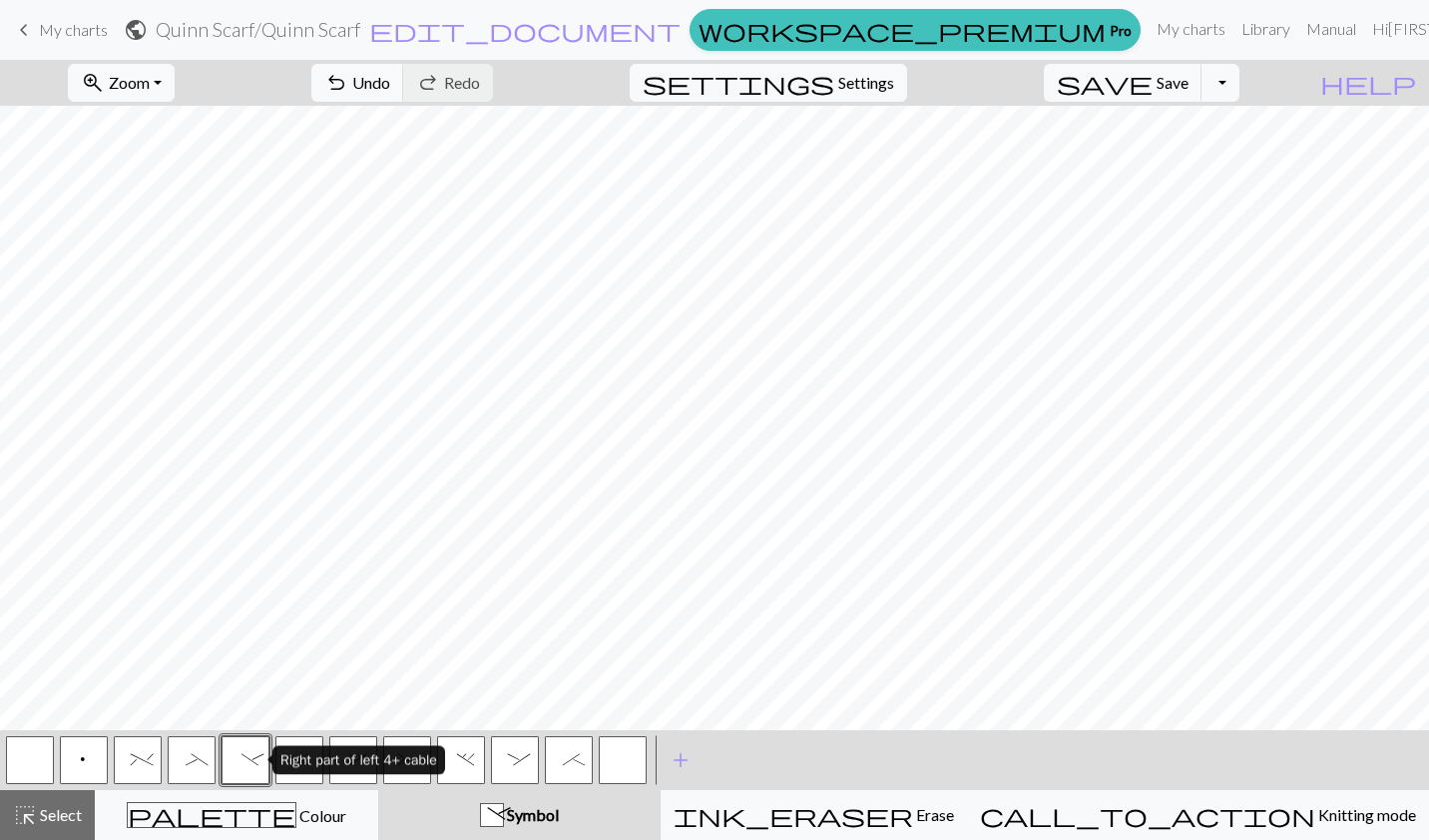 click on "_" at bounding box center (192, 760) 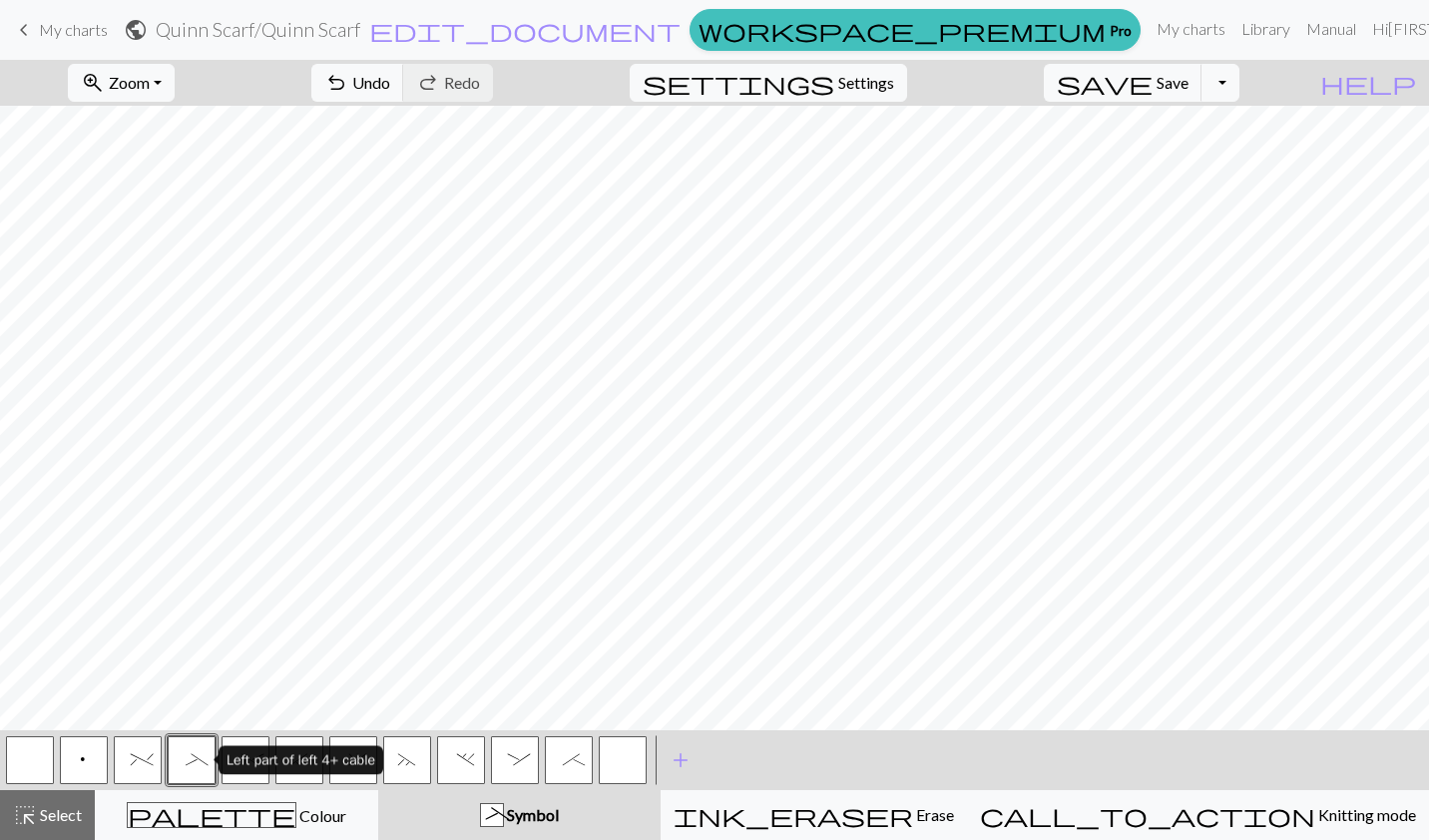 click on "palette   Colour   Colour" at bounding box center (237, 815) 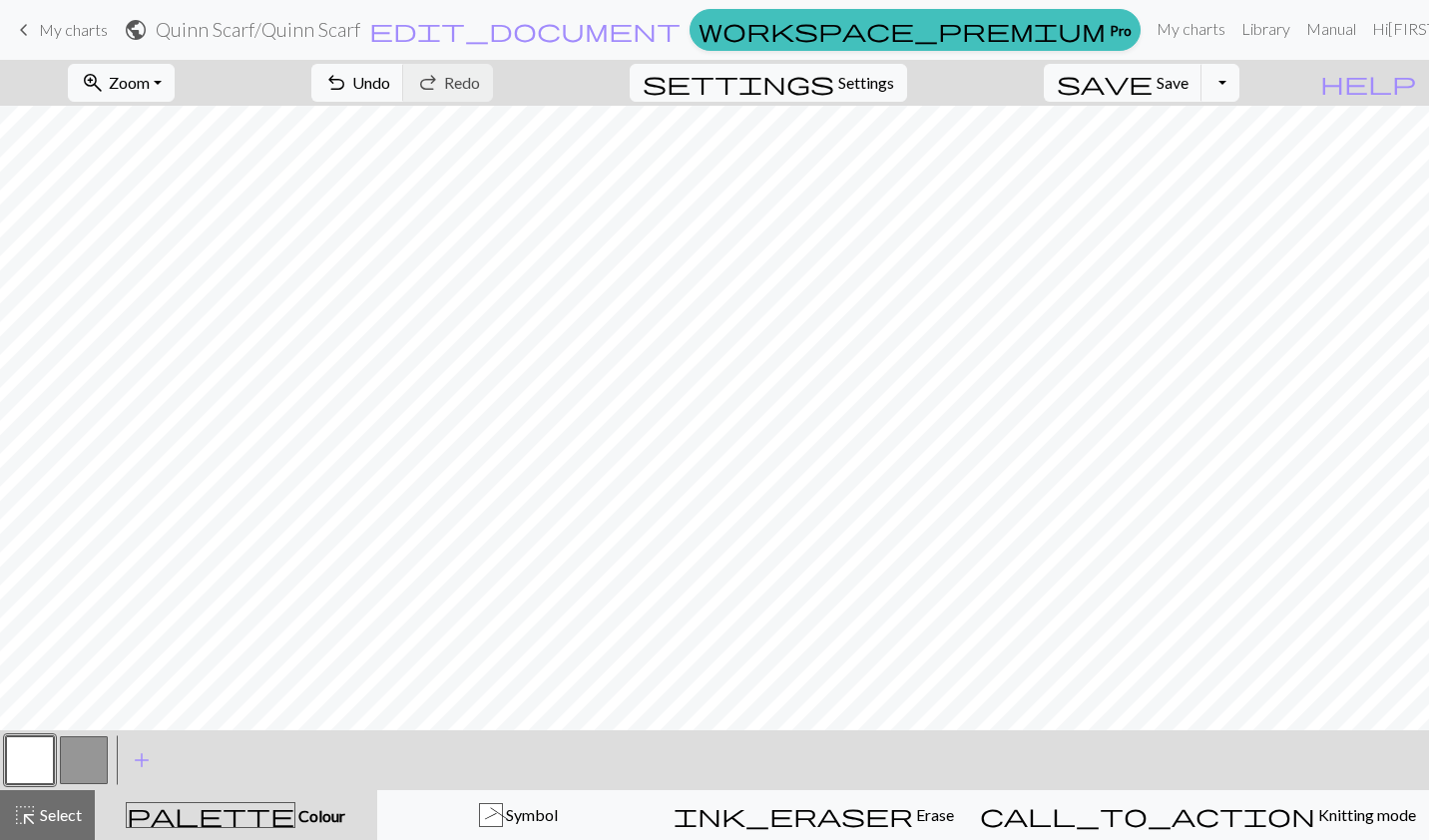 click at bounding box center (84, 760) 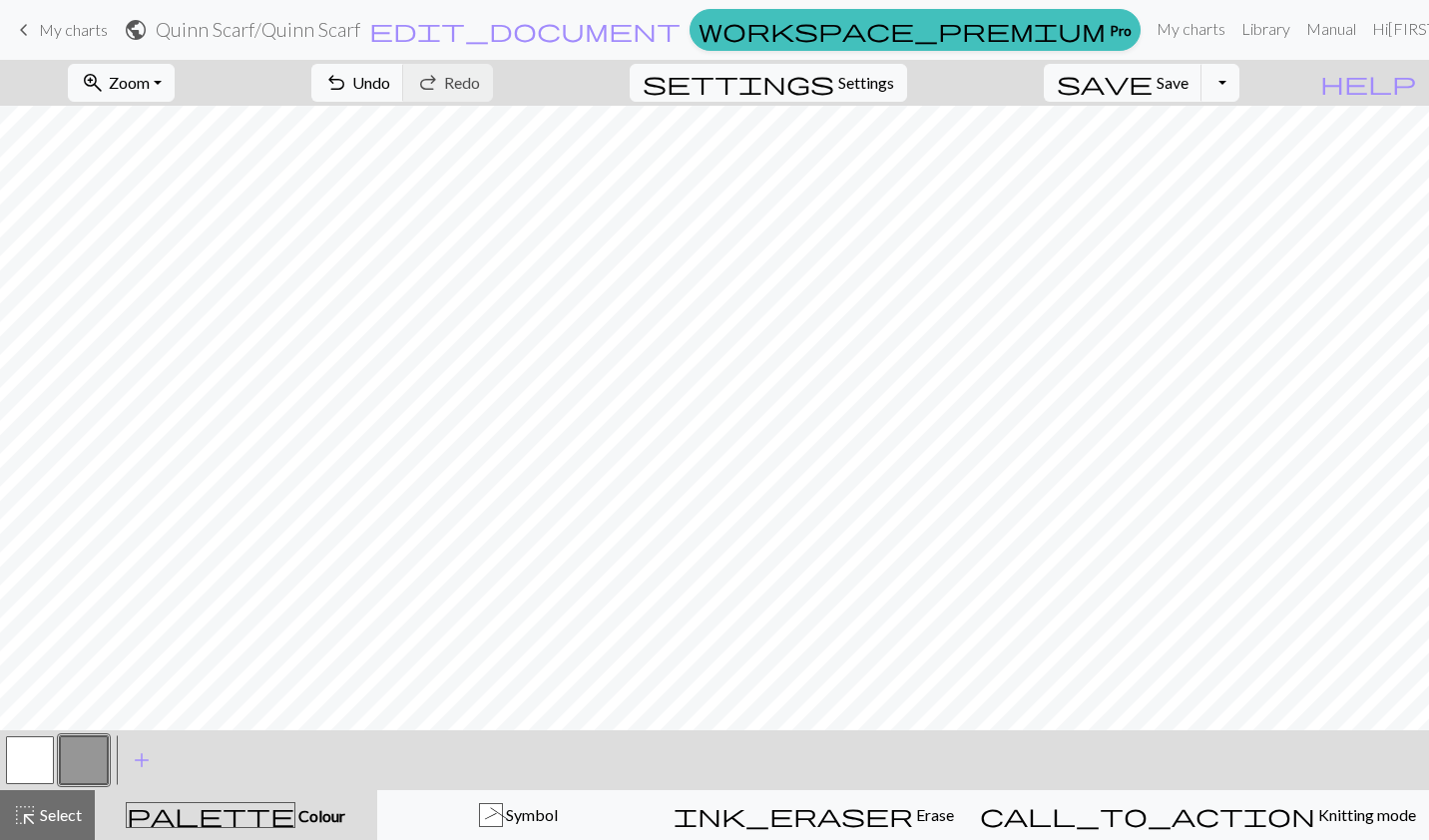 click at bounding box center (30, 760) 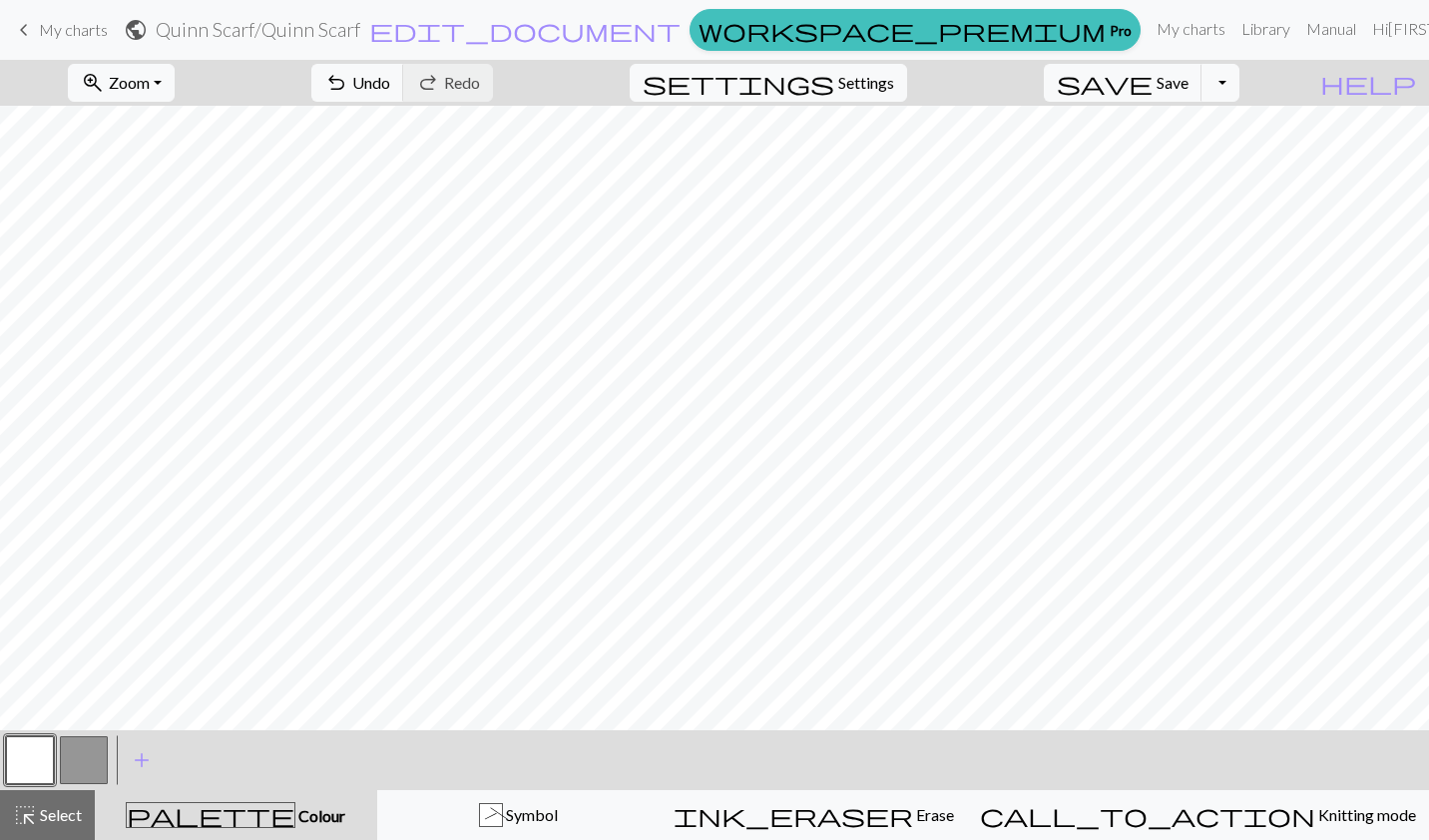 click at bounding box center [84, 760] 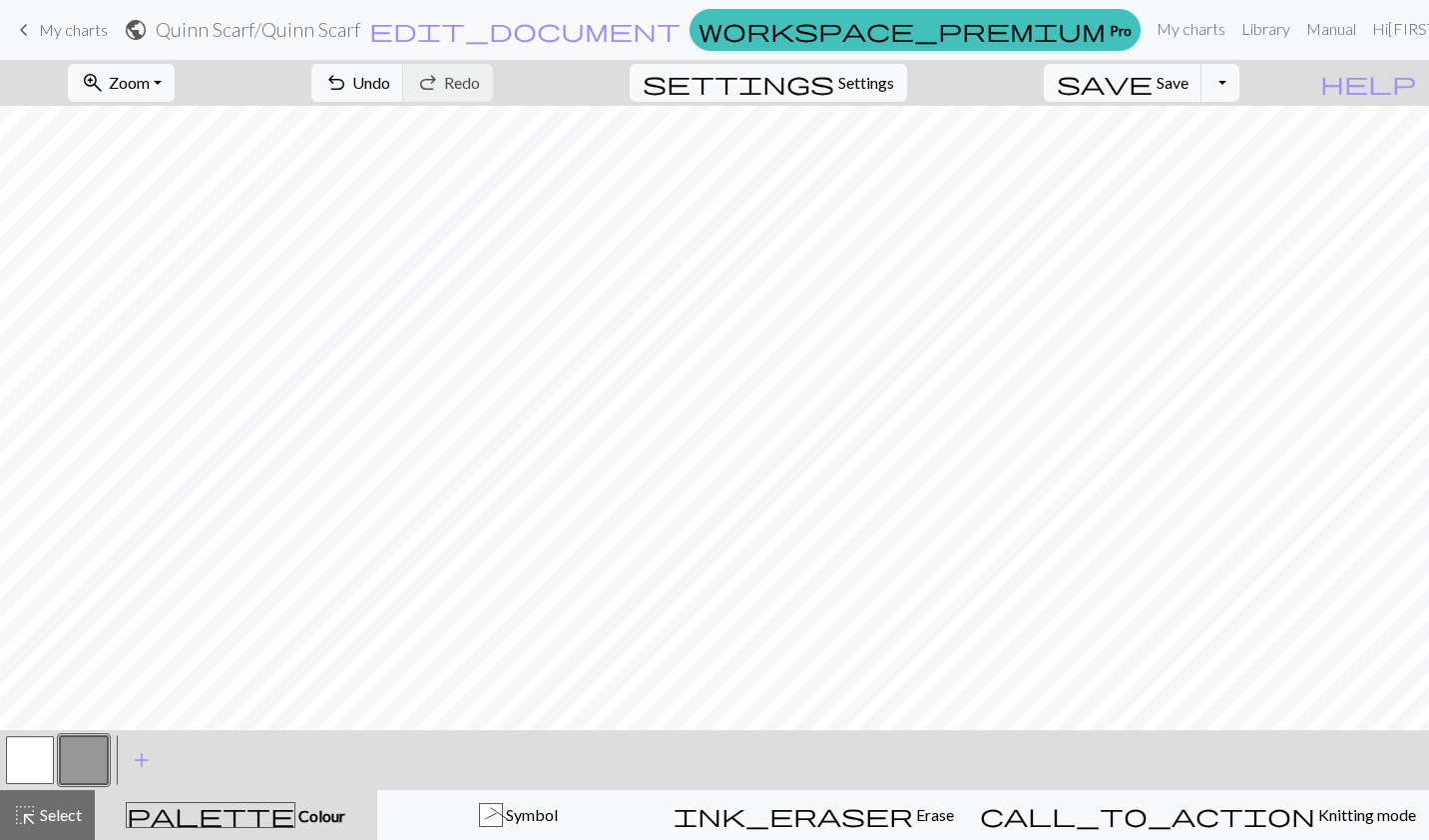 click on "_   Symbol" at bounding box center [519, 815] 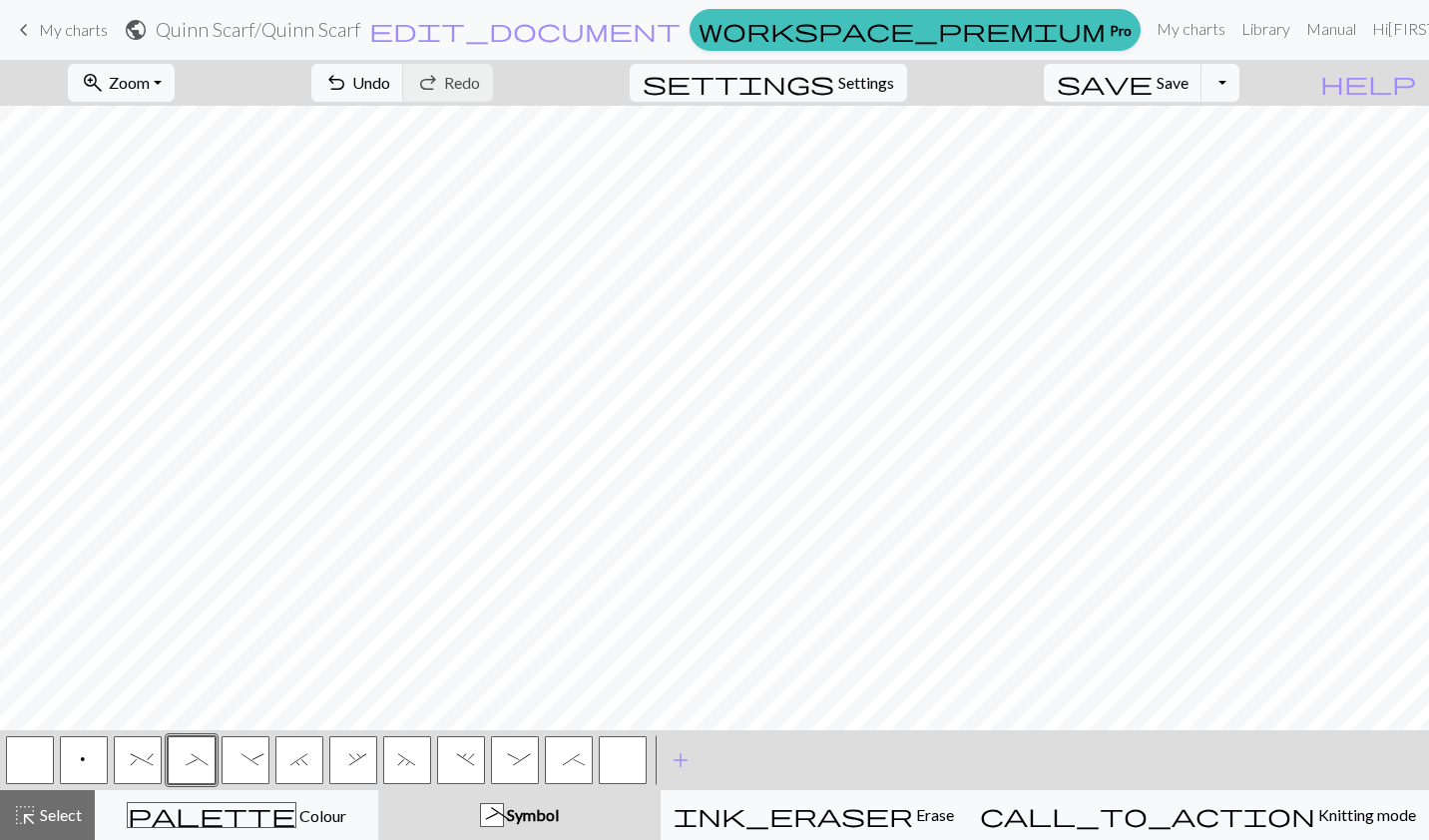click on ";" at bounding box center (569, 762) 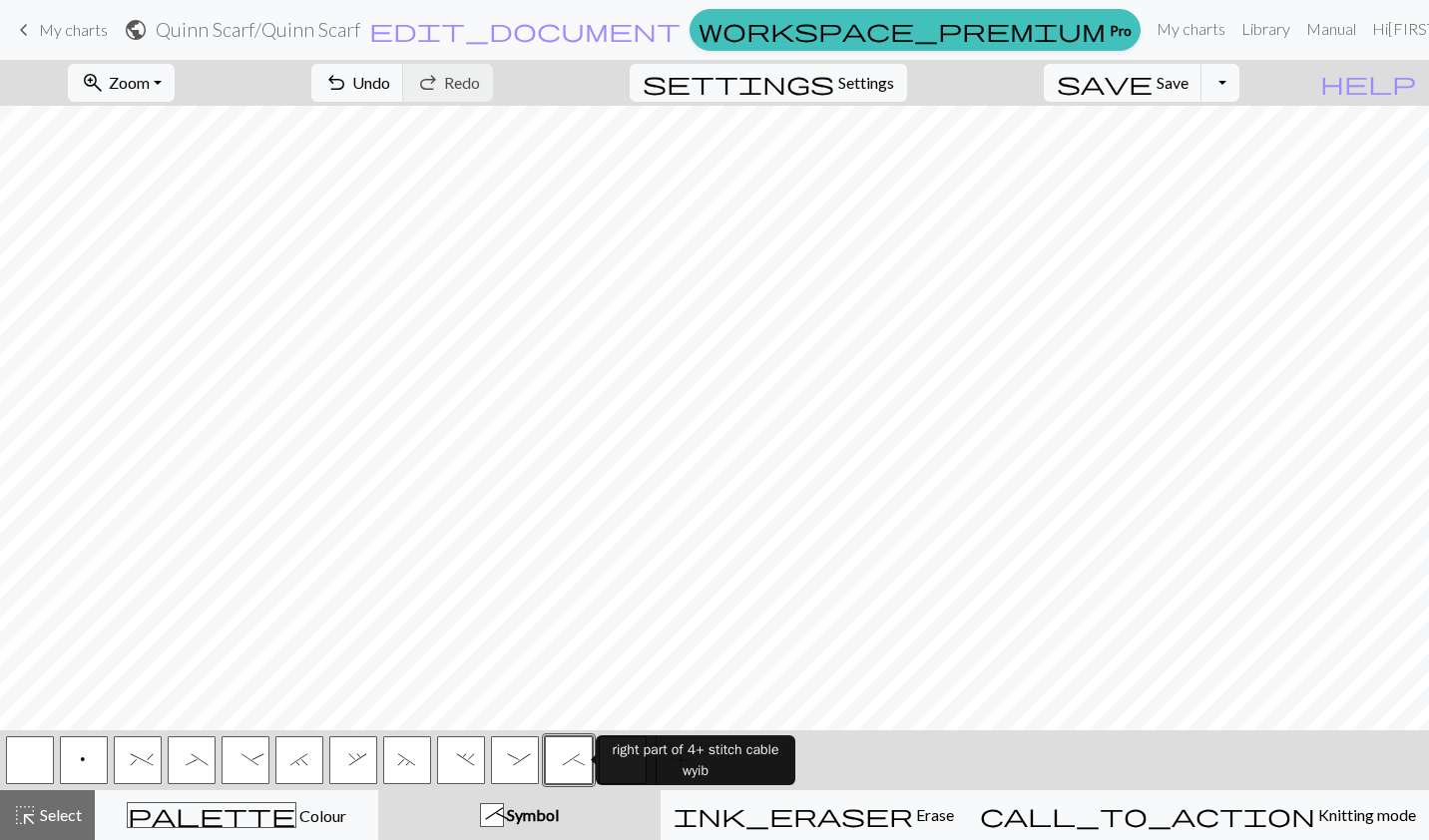 click on ":" at bounding box center [515, 762] 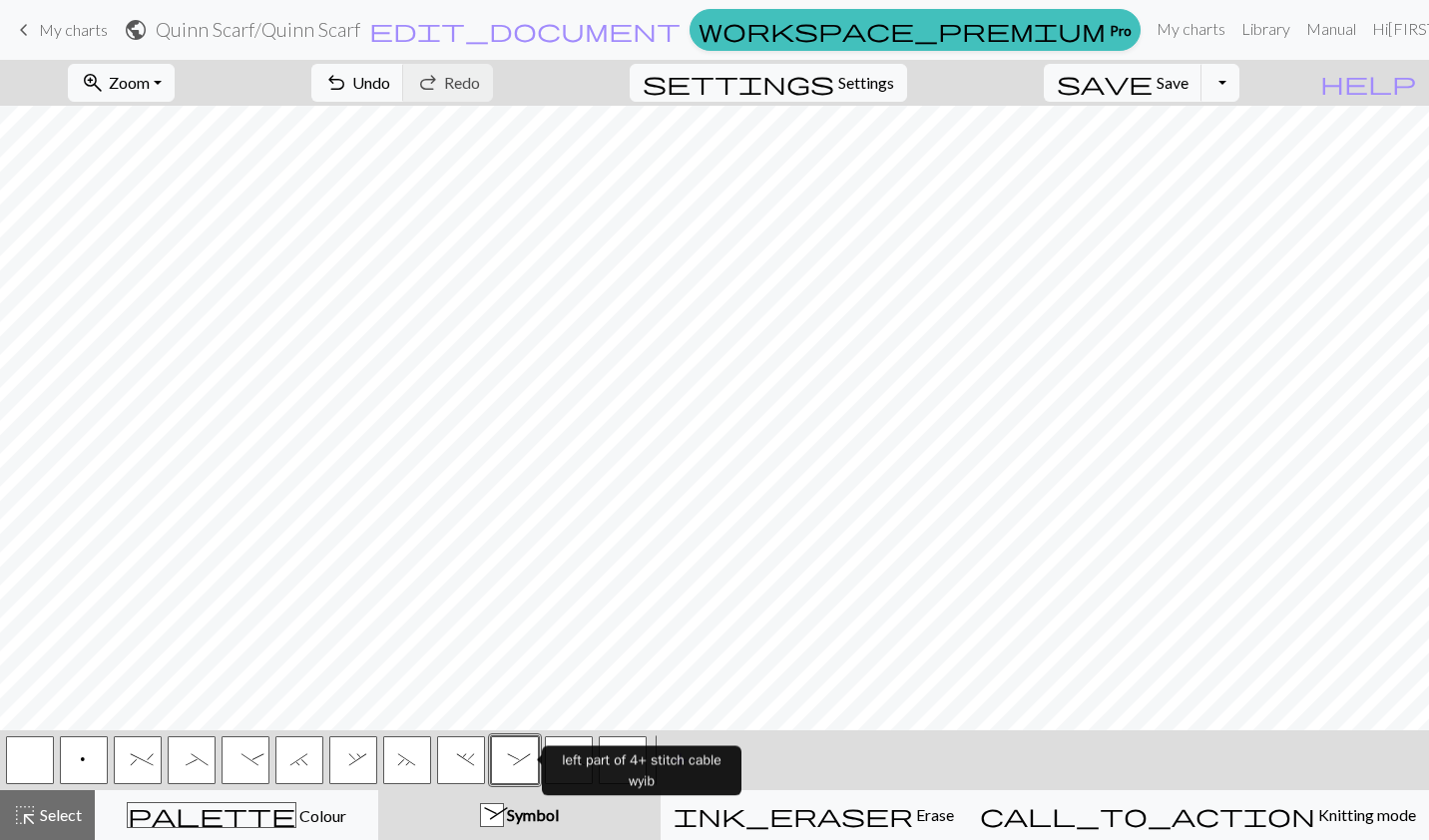 click on "-" at bounding box center [245, 762] 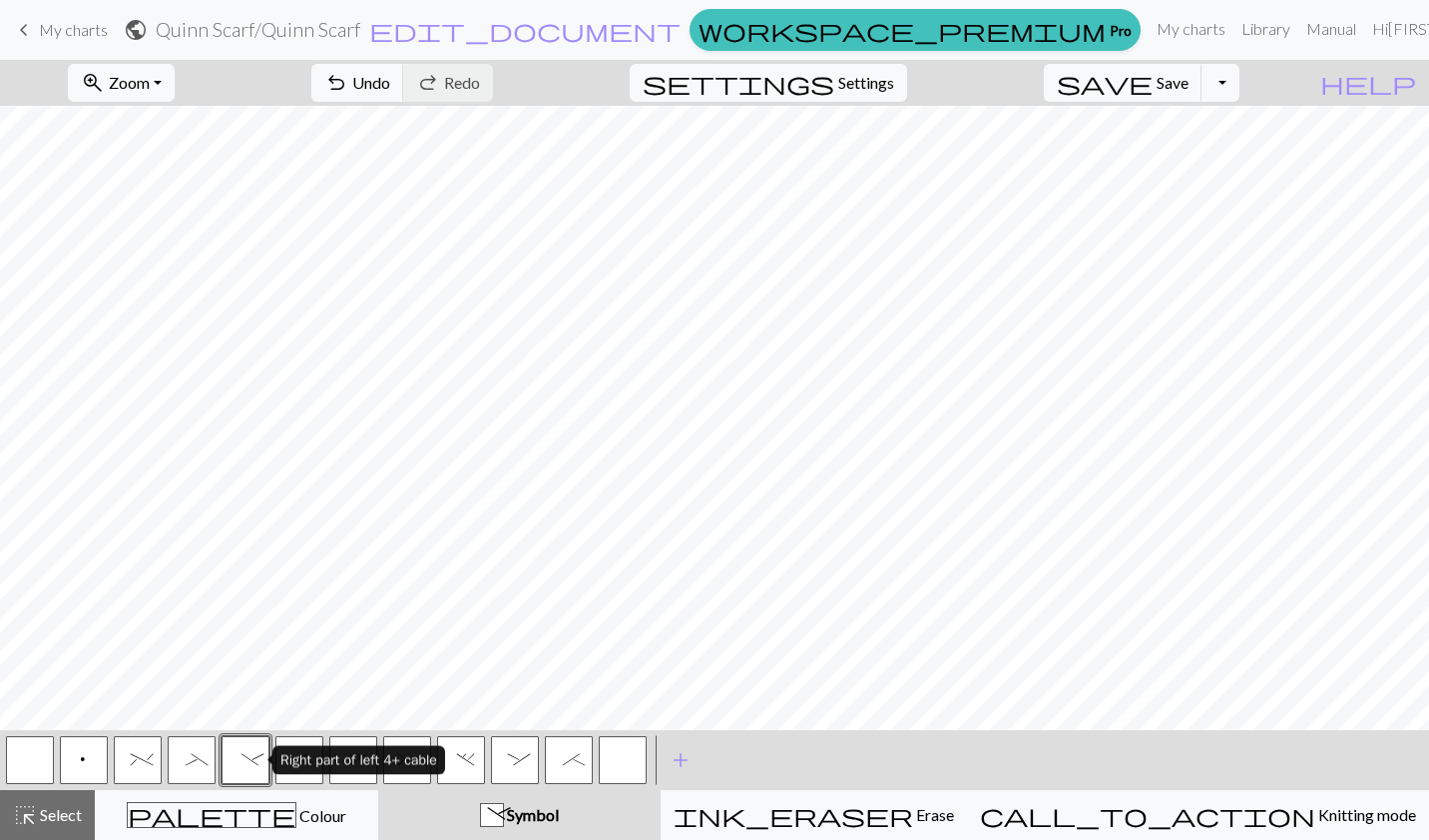 click on "_" at bounding box center [192, 762] 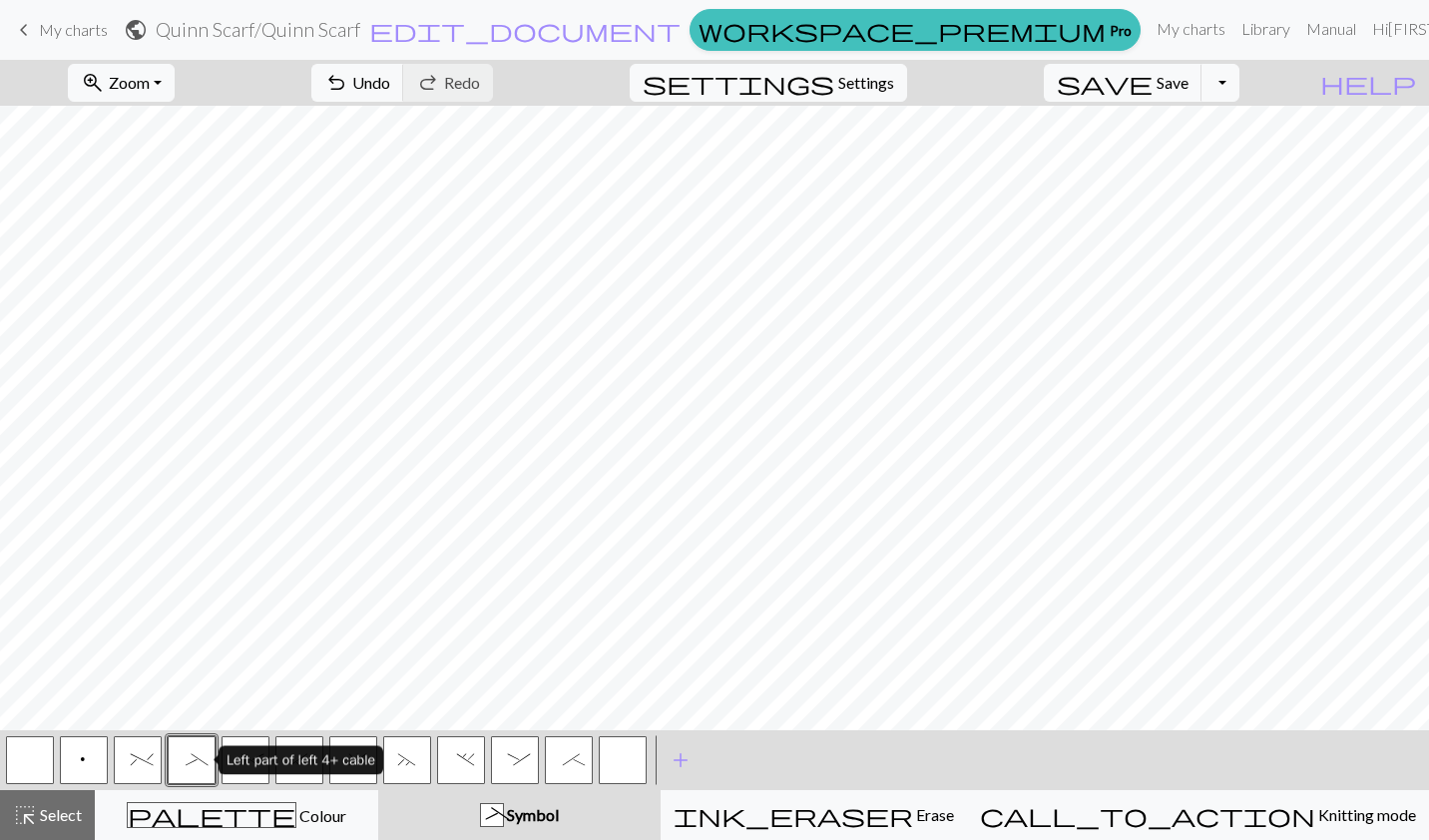 click on "Colour" at bounding box center (321, 815) 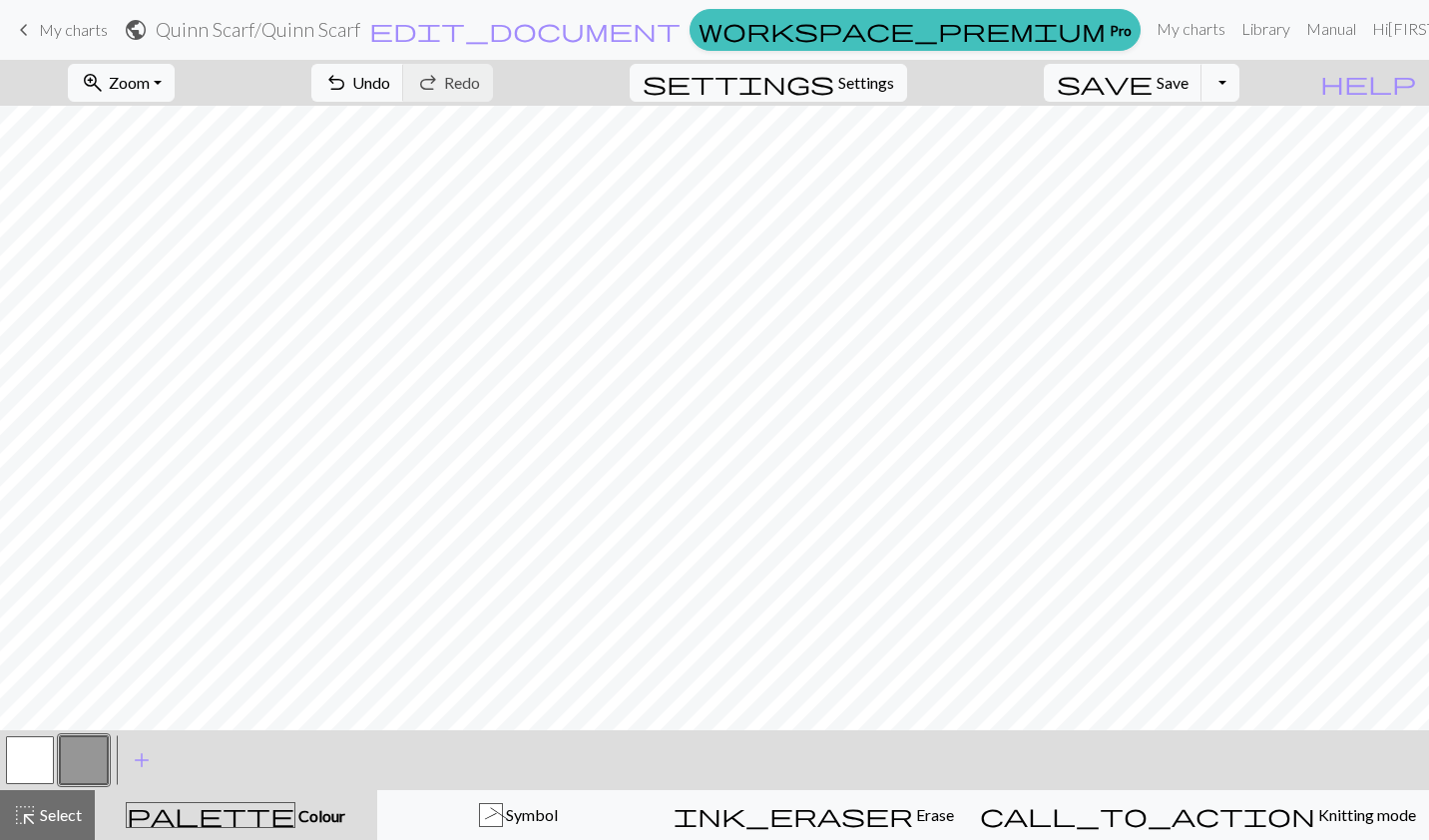 click at bounding box center [30, 760] 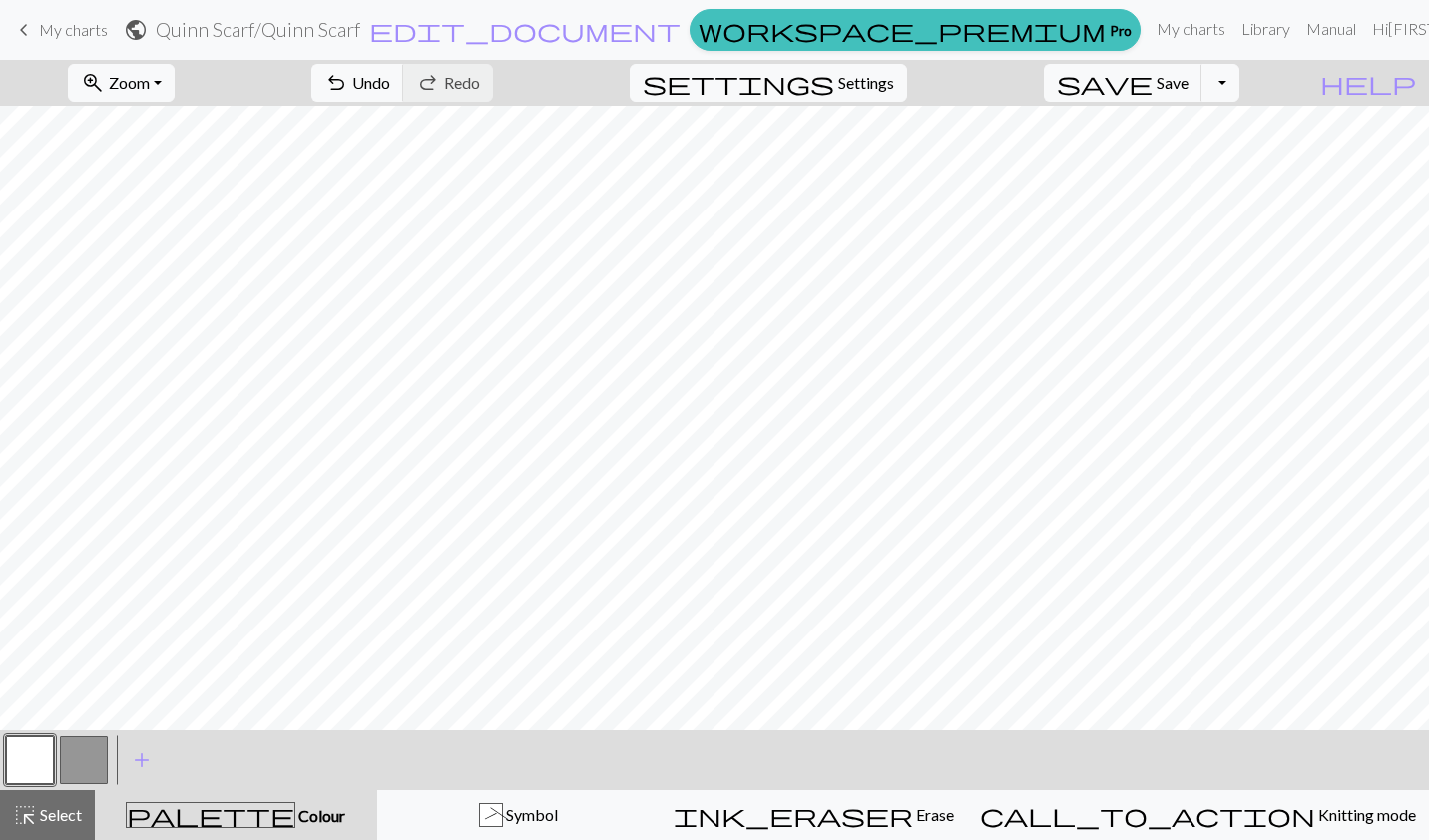click at bounding box center [84, 760] 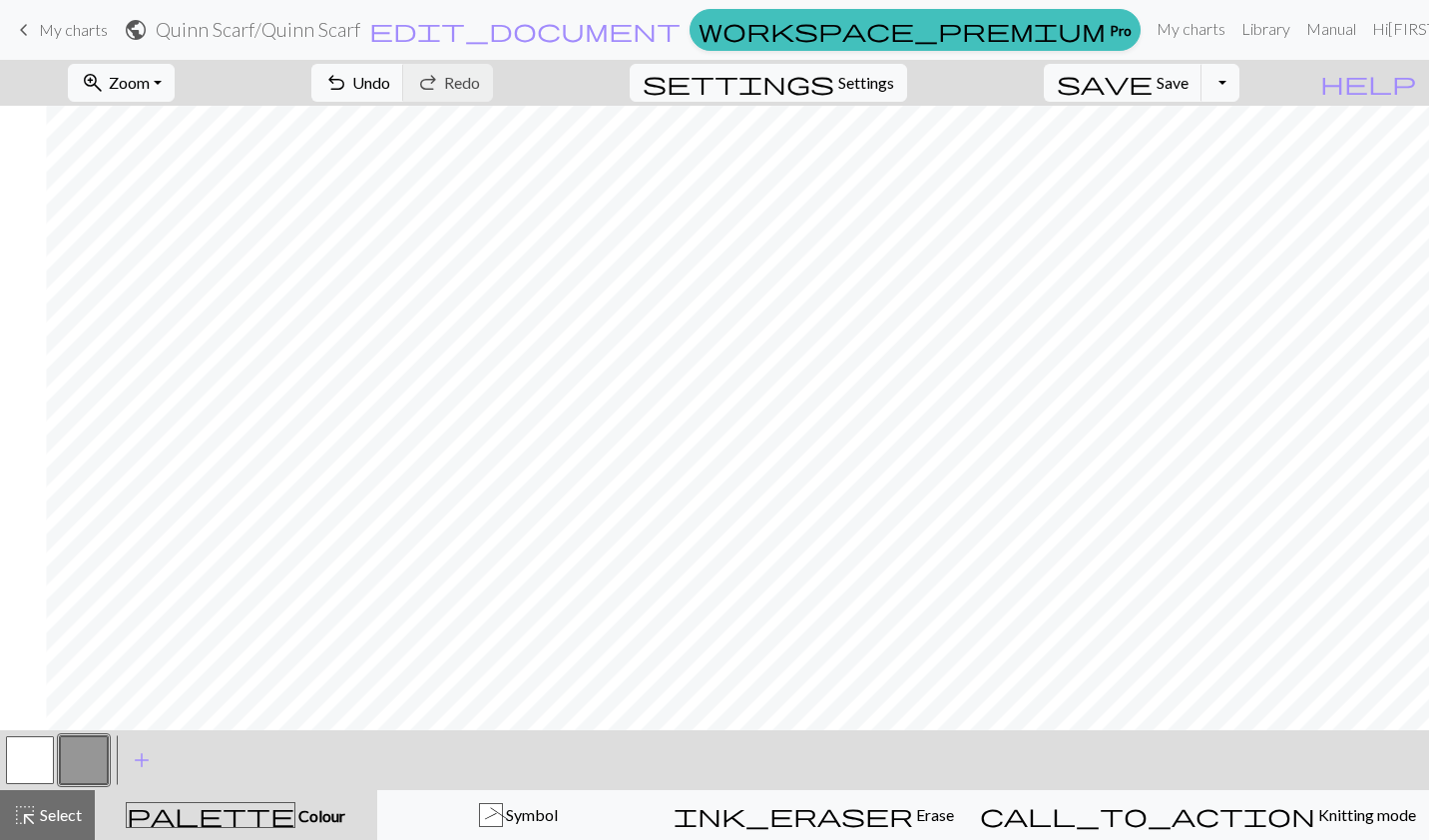 scroll, scrollTop: 0, scrollLeft: 46, axis: horizontal 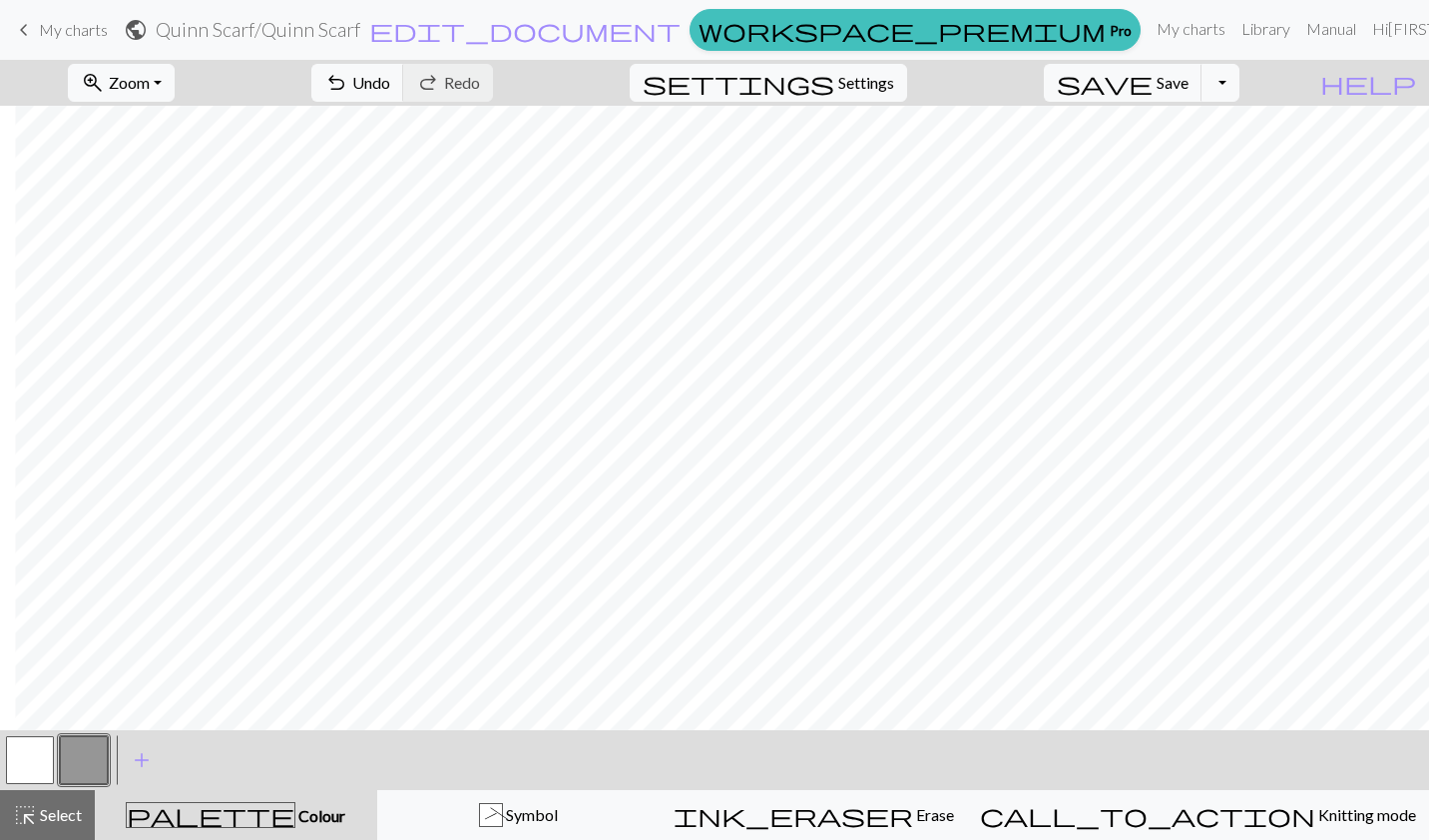 click at bounding box center [30, 760] 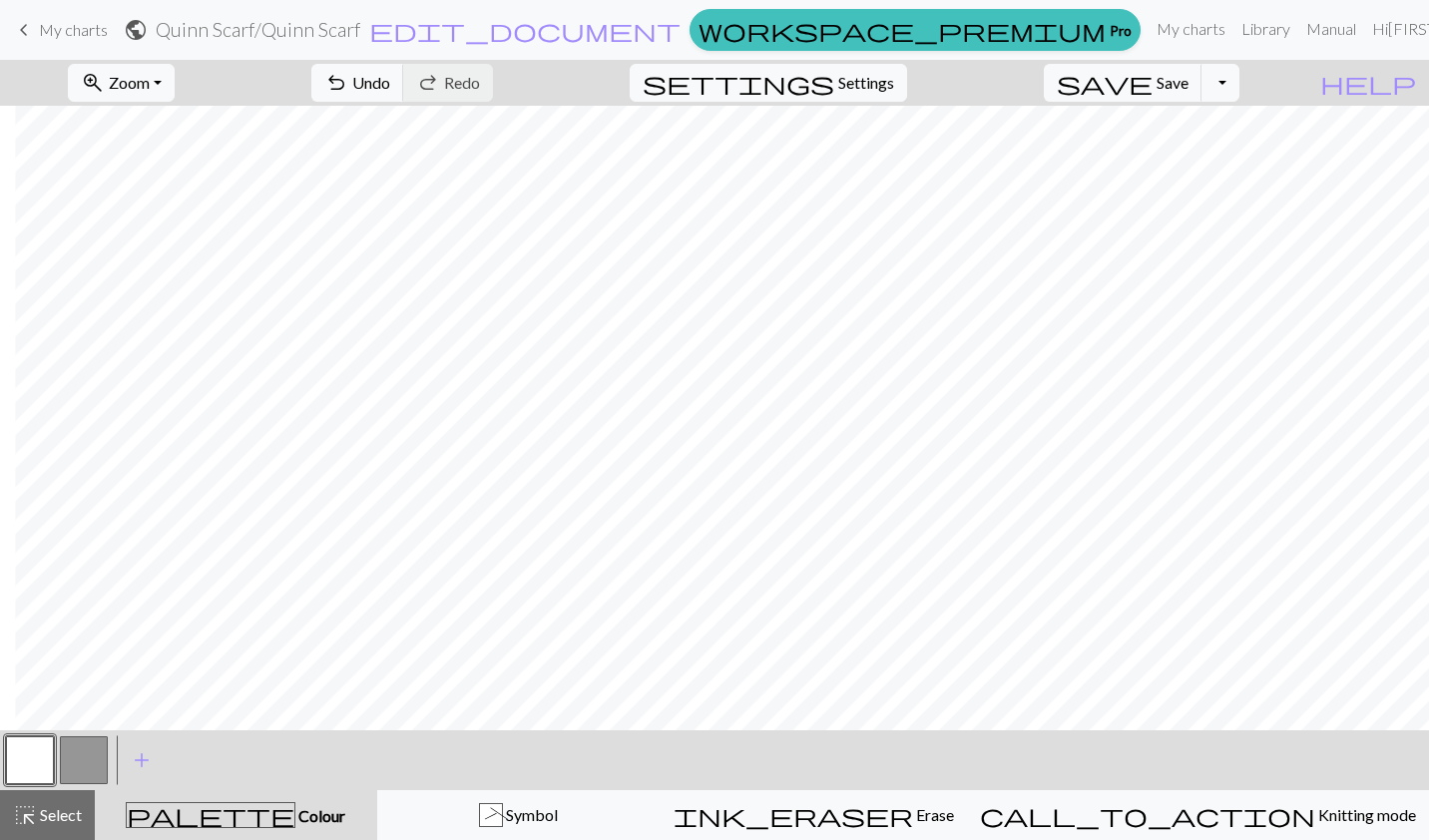 click at bounding box center [84, 760] 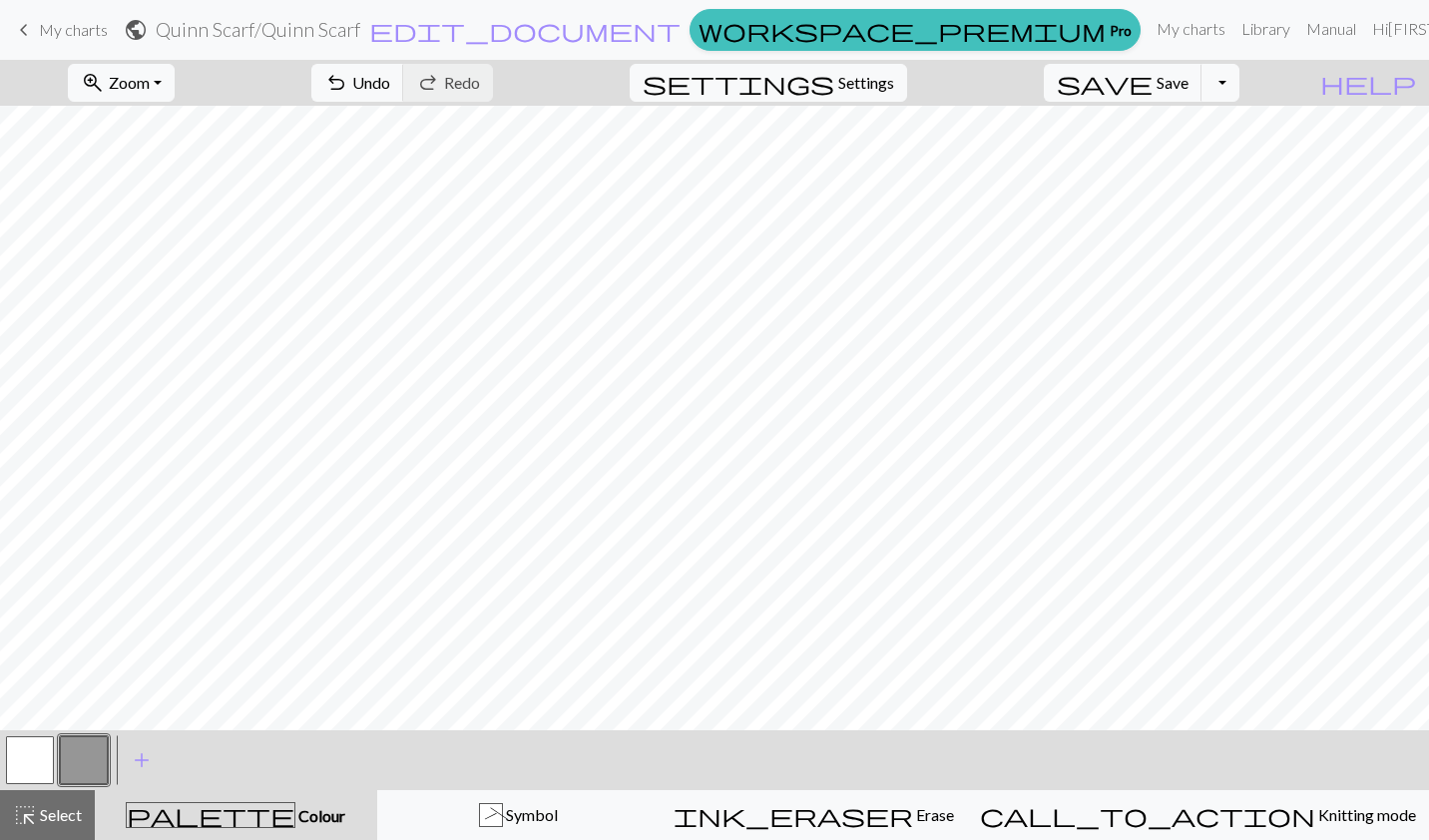 scroll, scrollTop: 0, scrollLeft: 0, axis: both 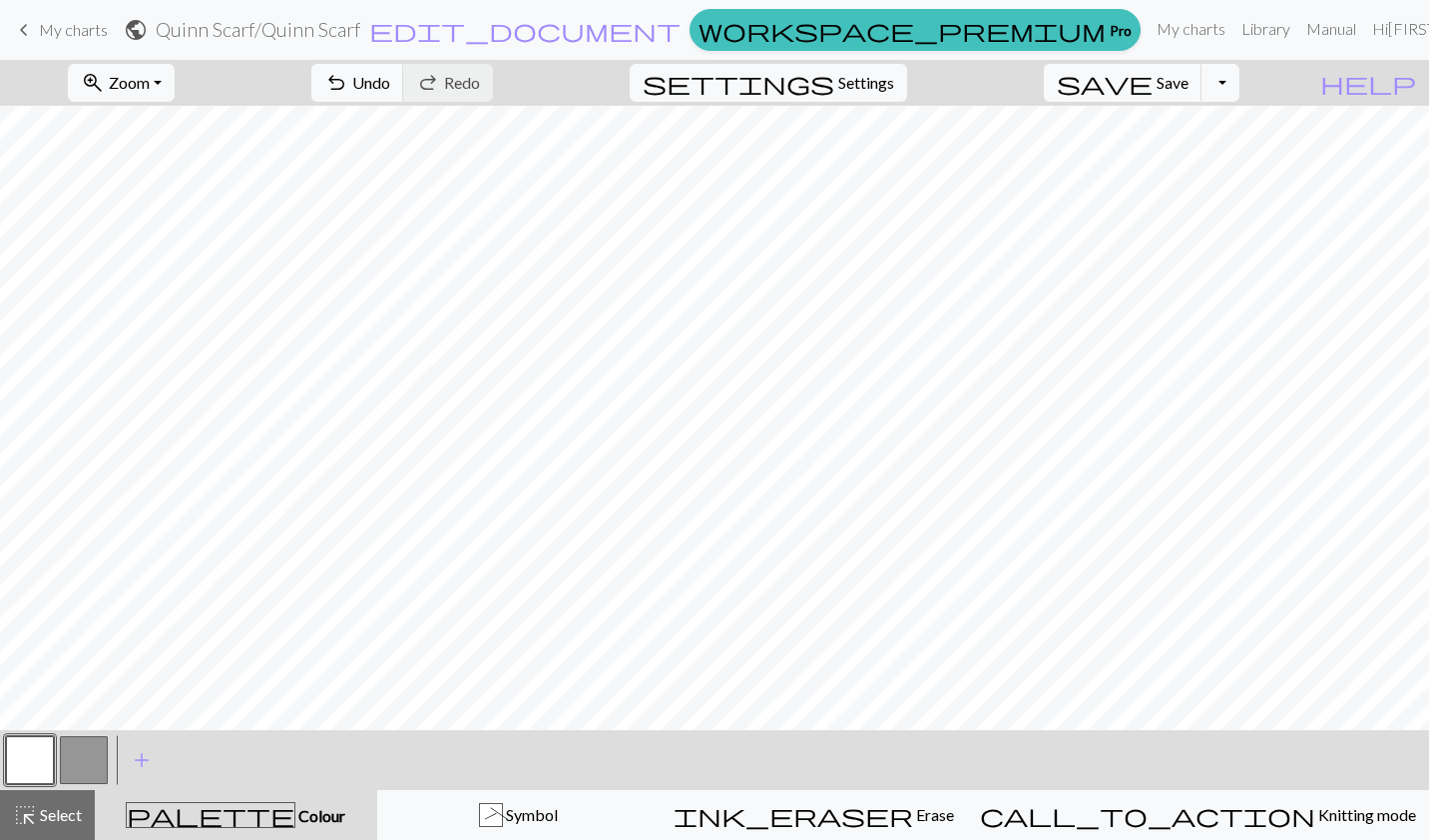 click at bounding box center [84, 760] 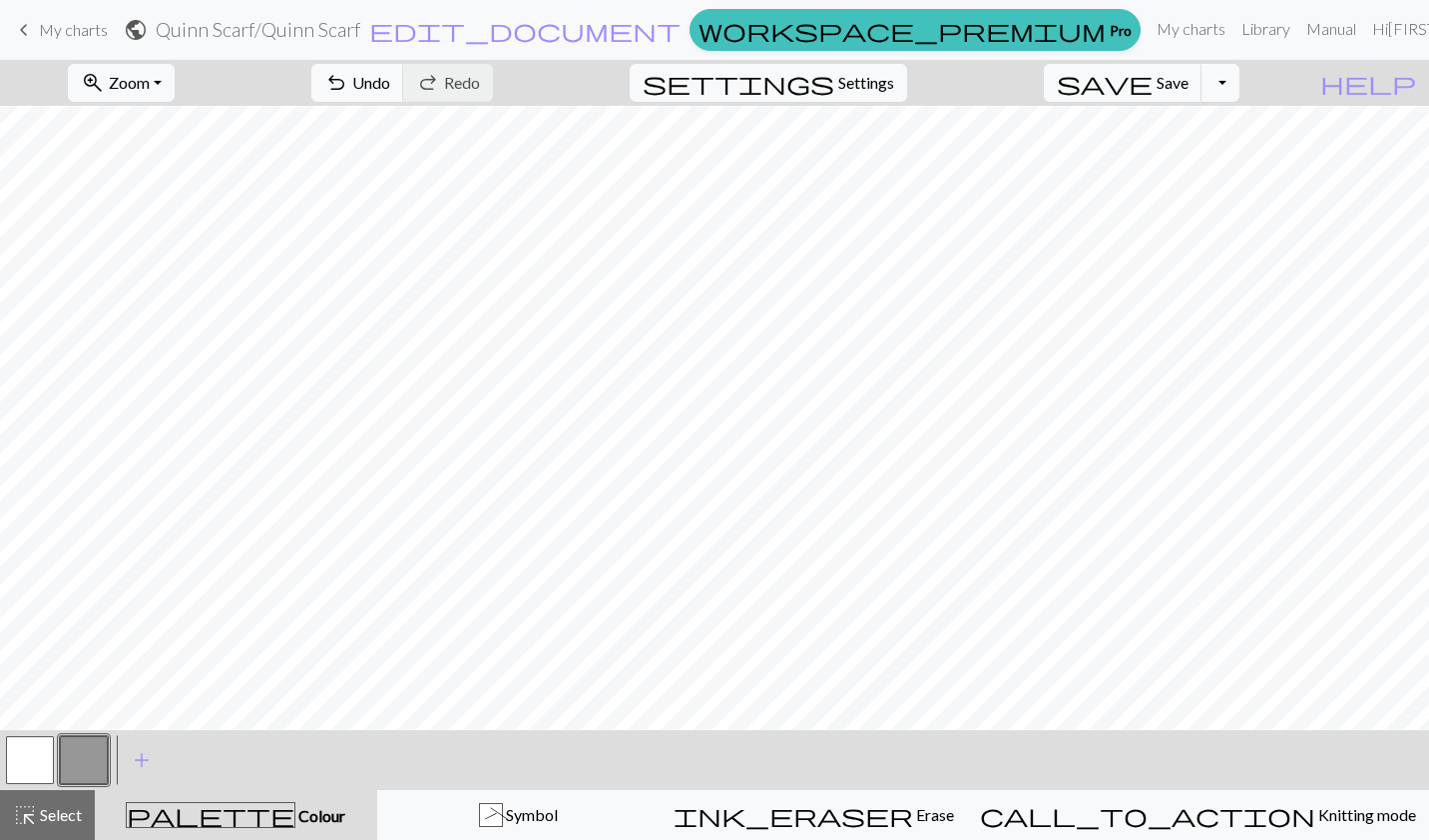 click at bounding box center (30, 760) 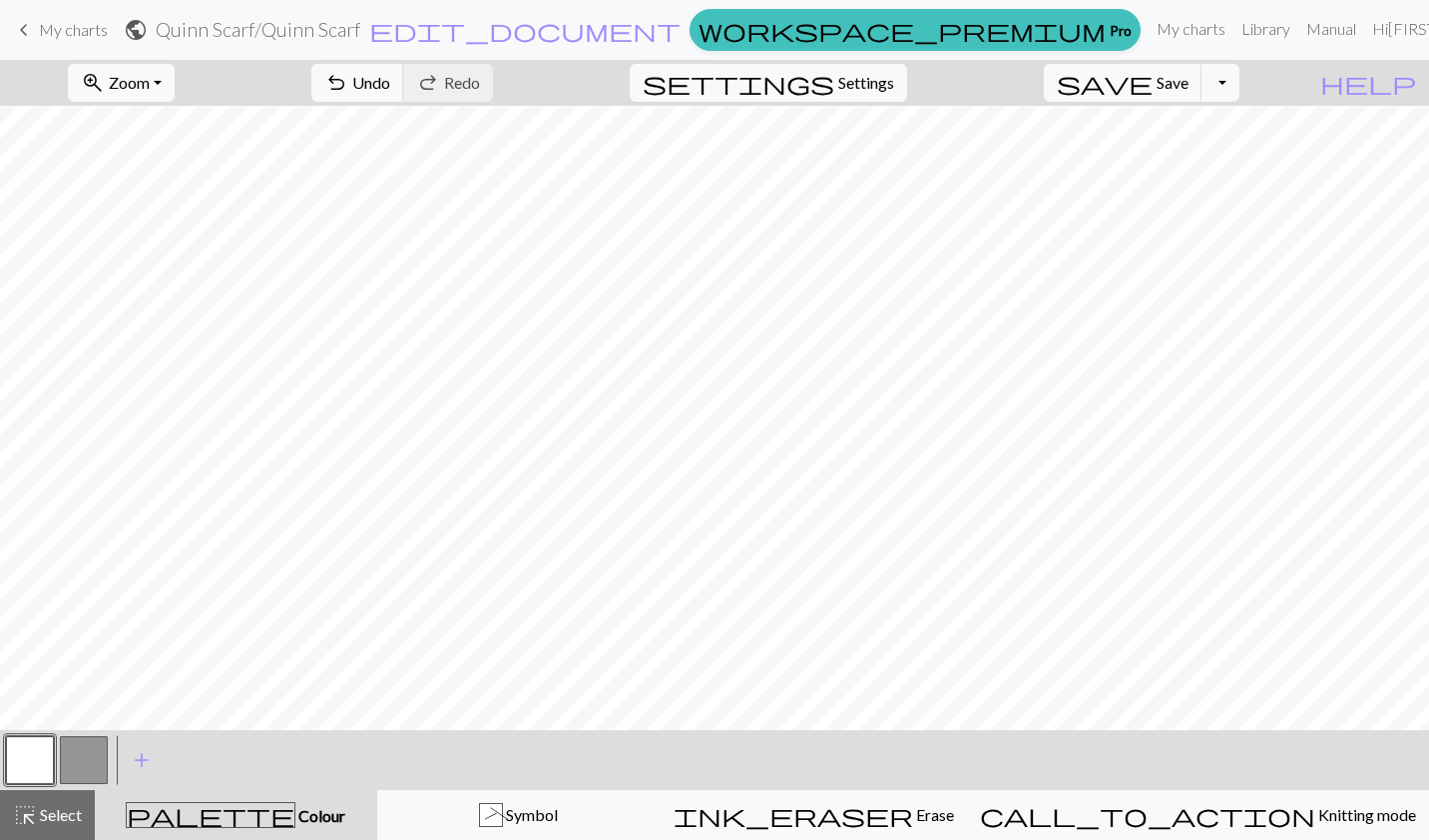 click at bounding box center (84, 760) 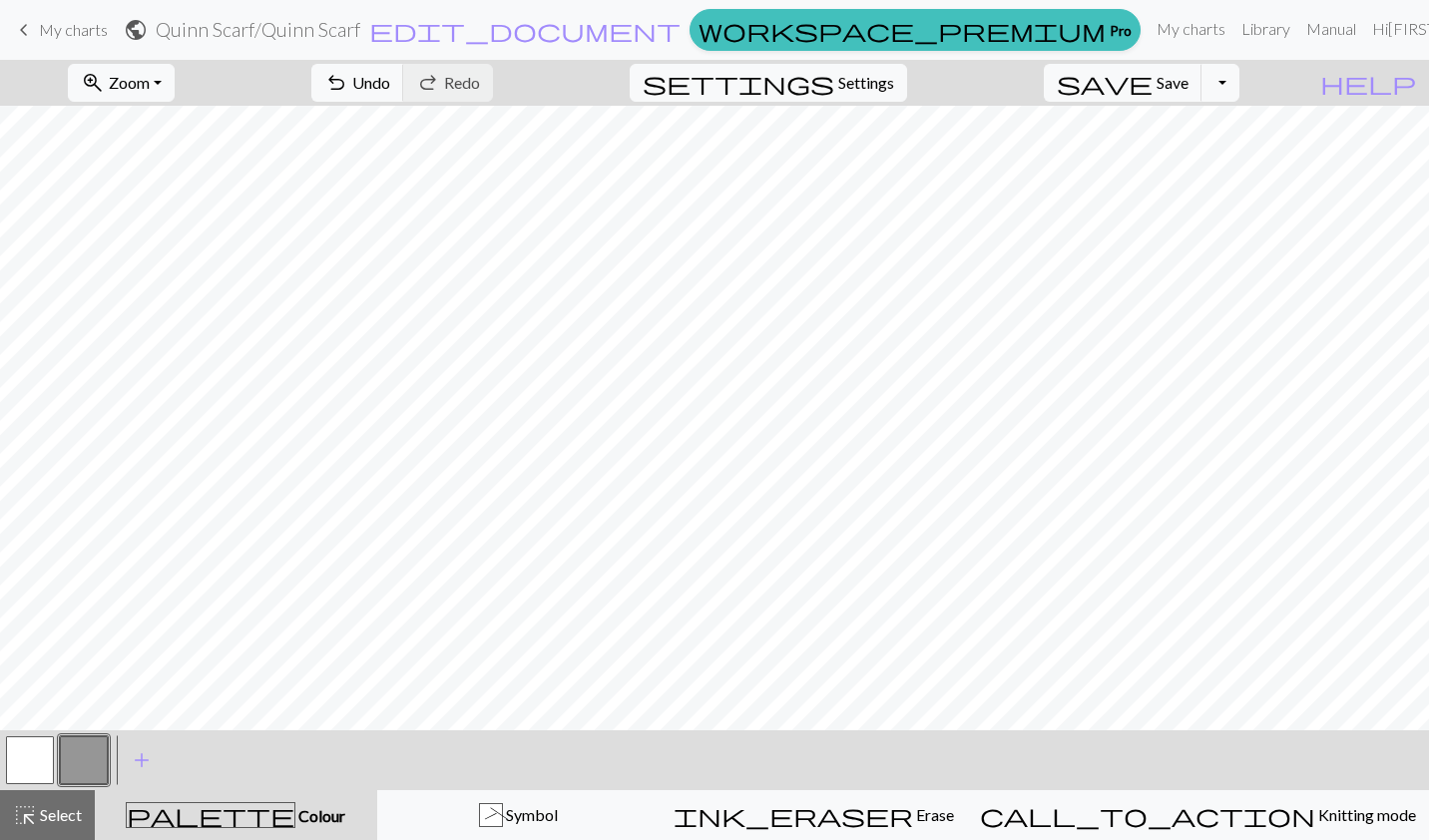 click at bounding box center (30, 760) 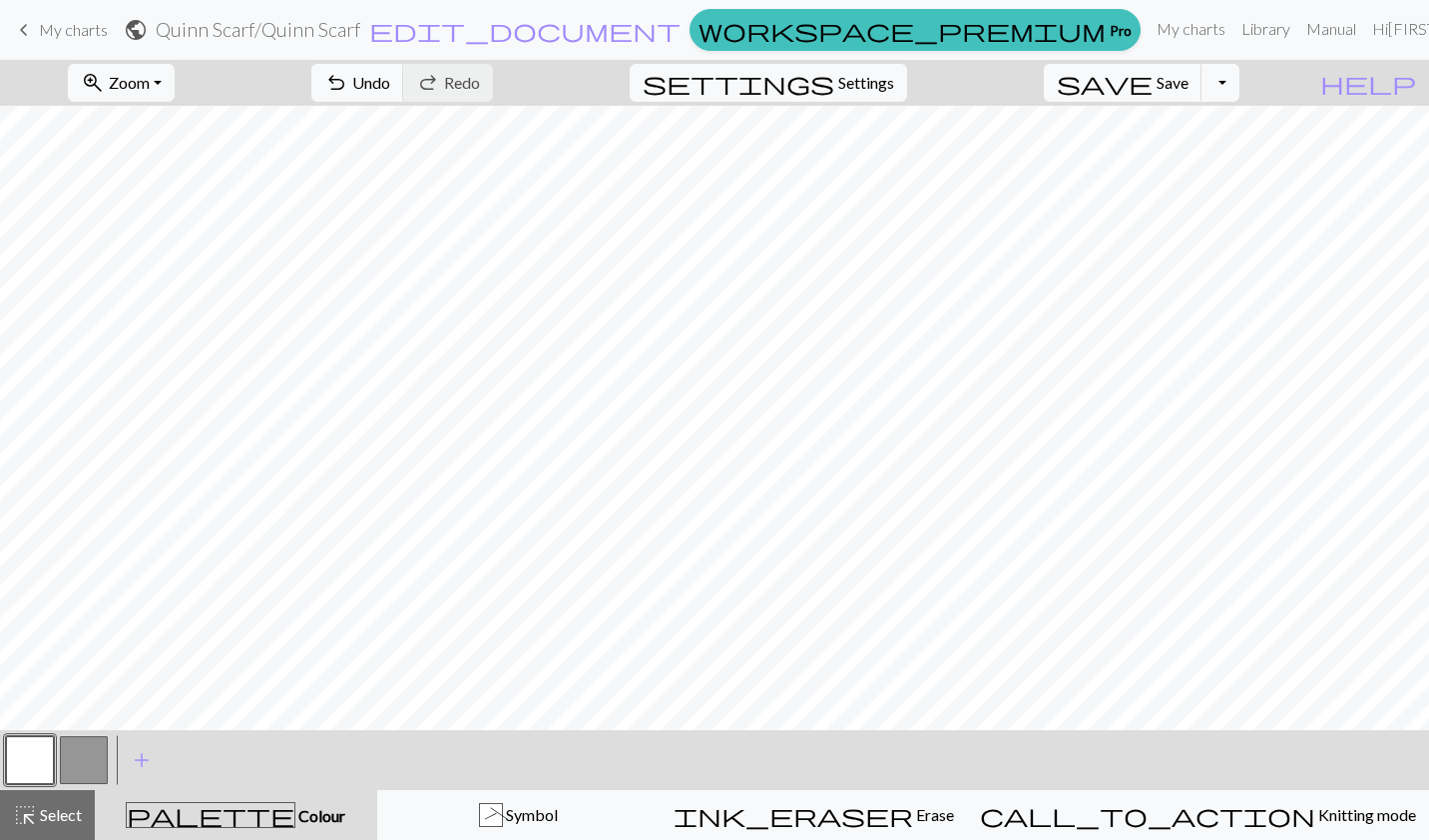 click at bounding box center (84, 760) 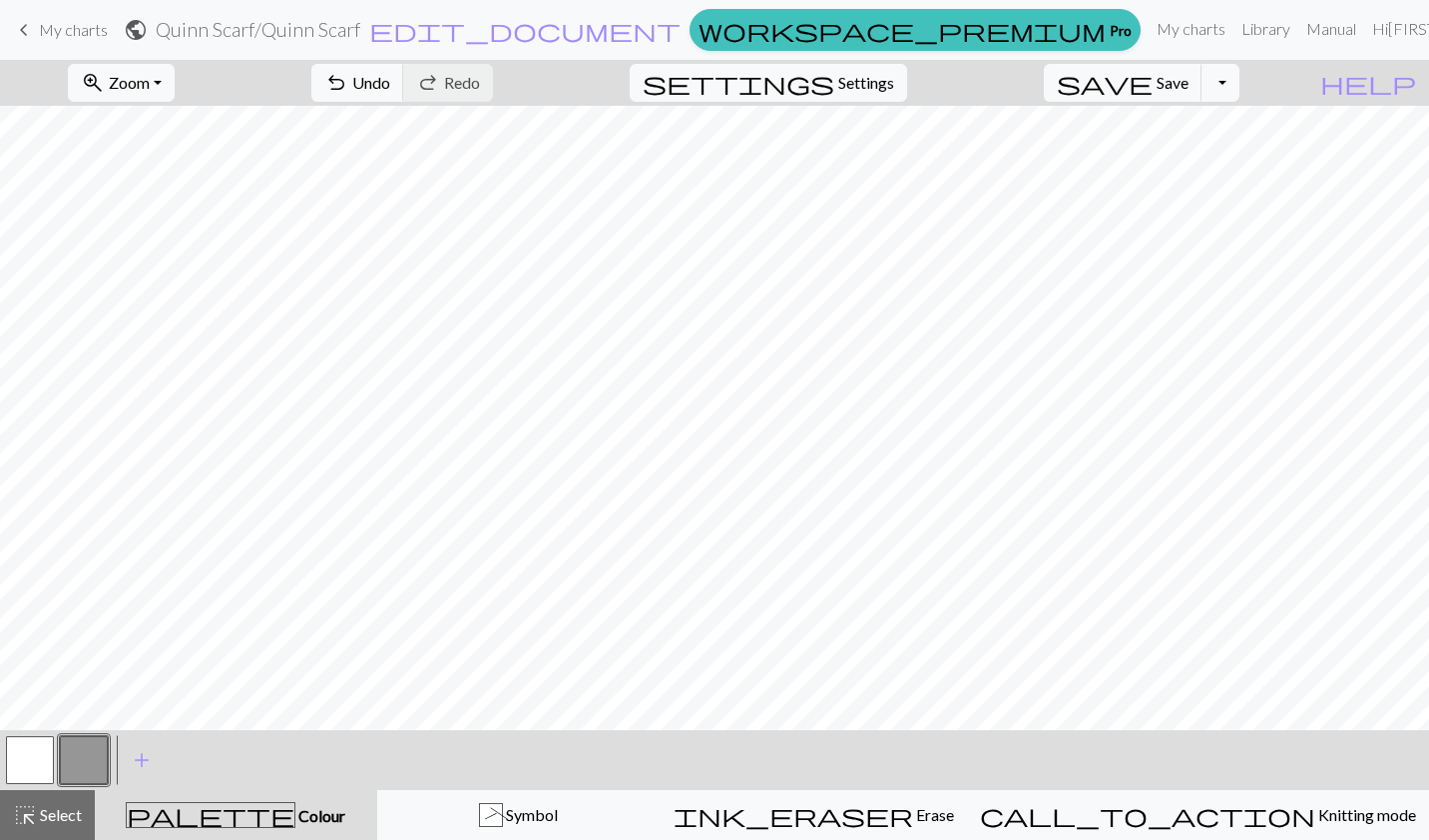 click on "Symbol" at bounding box center [530, 814] 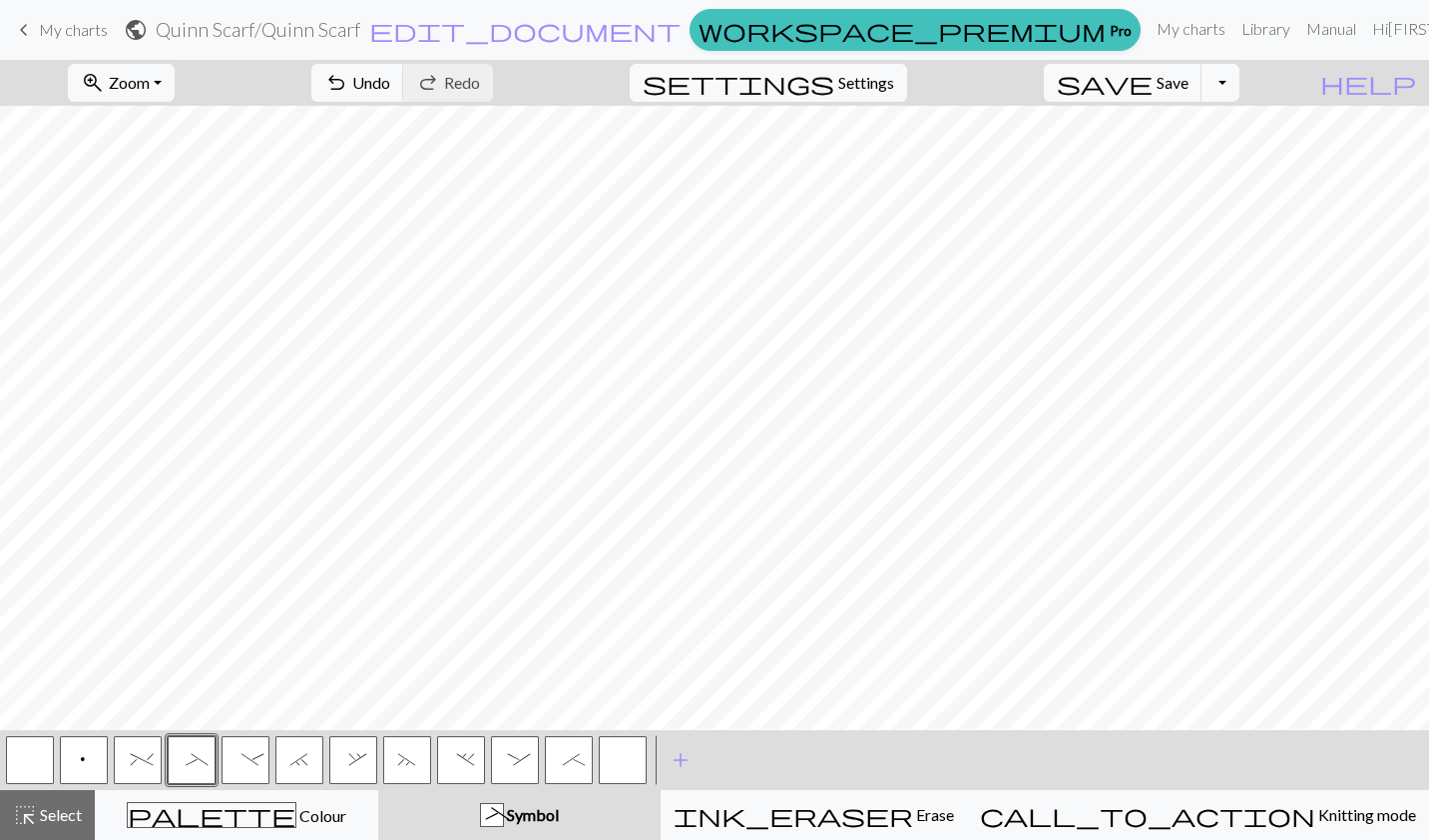 click on "add" at bounding box center (681, 760) 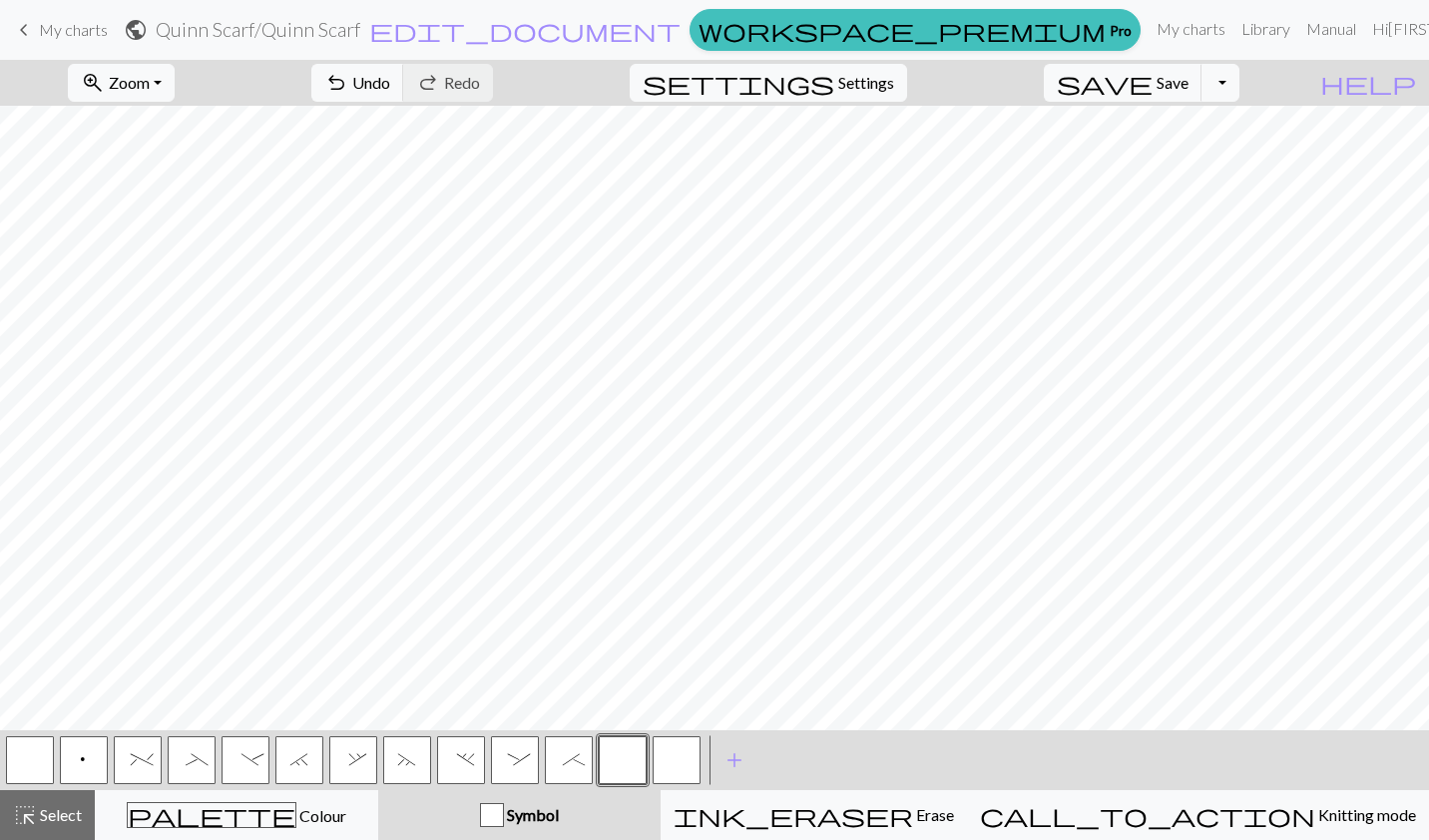 click at bounding box center (623, 760) 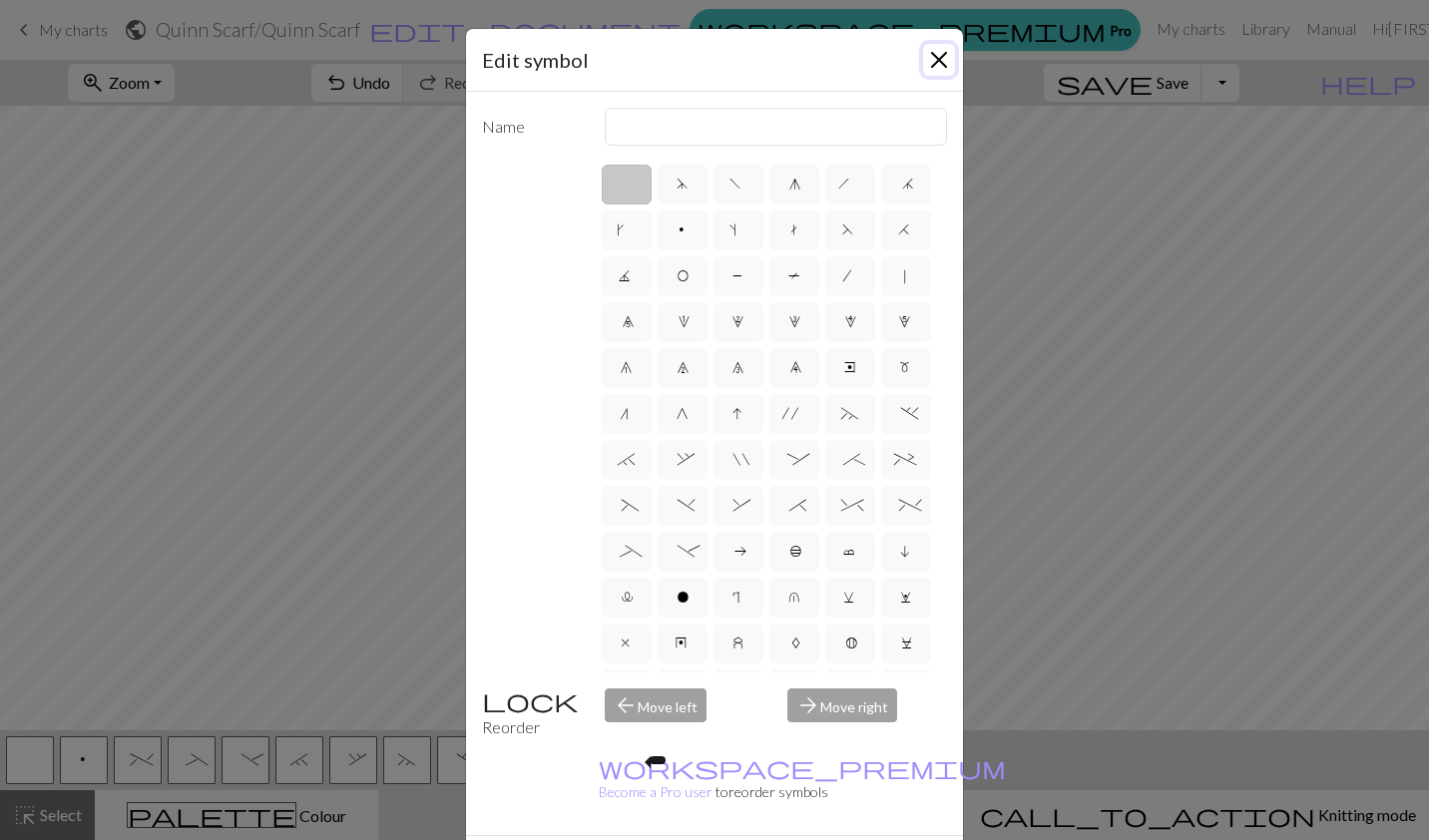 click at bounding box center [939, 60] 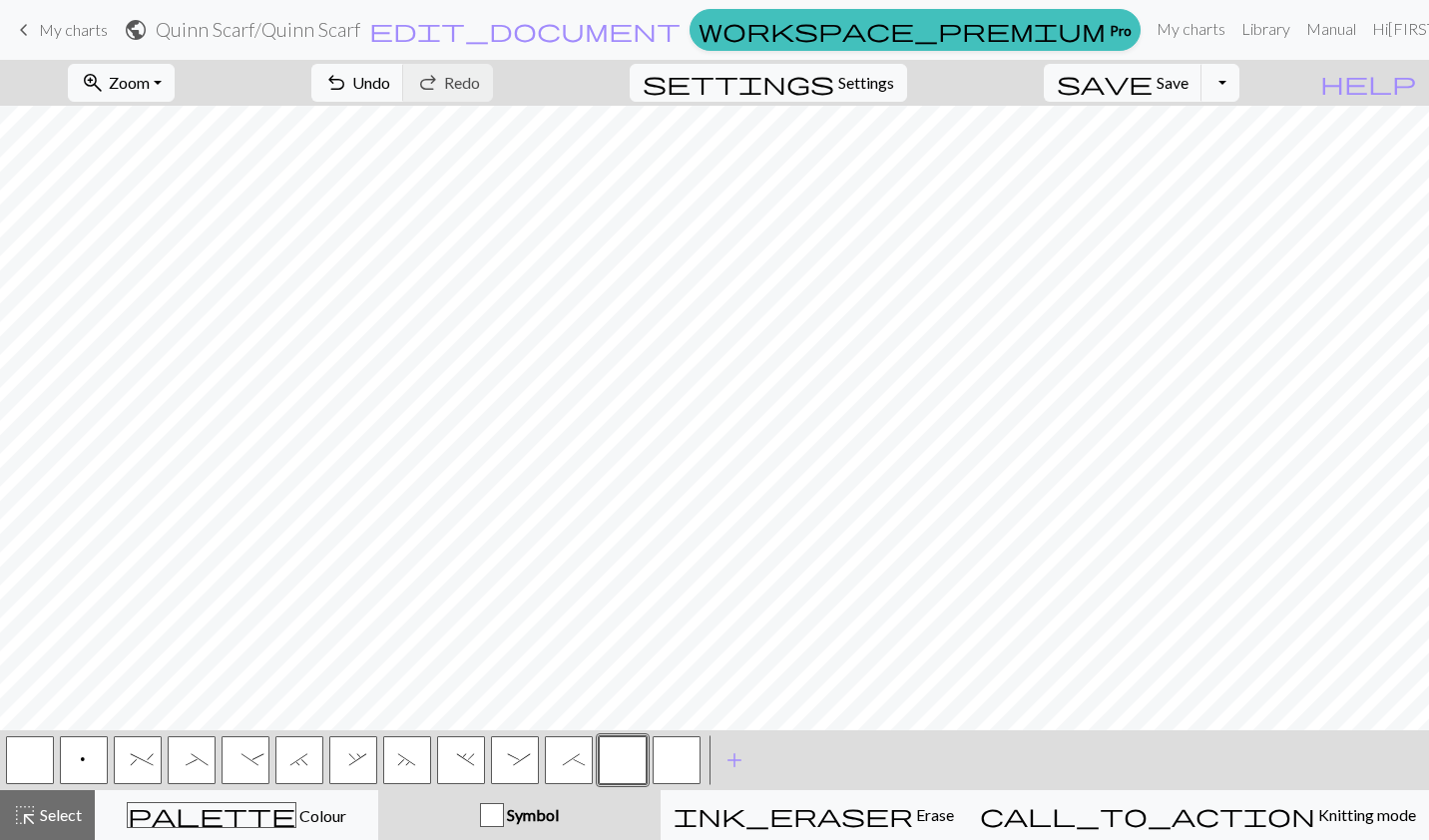 click on "palette" at bounding box center (212, 815) 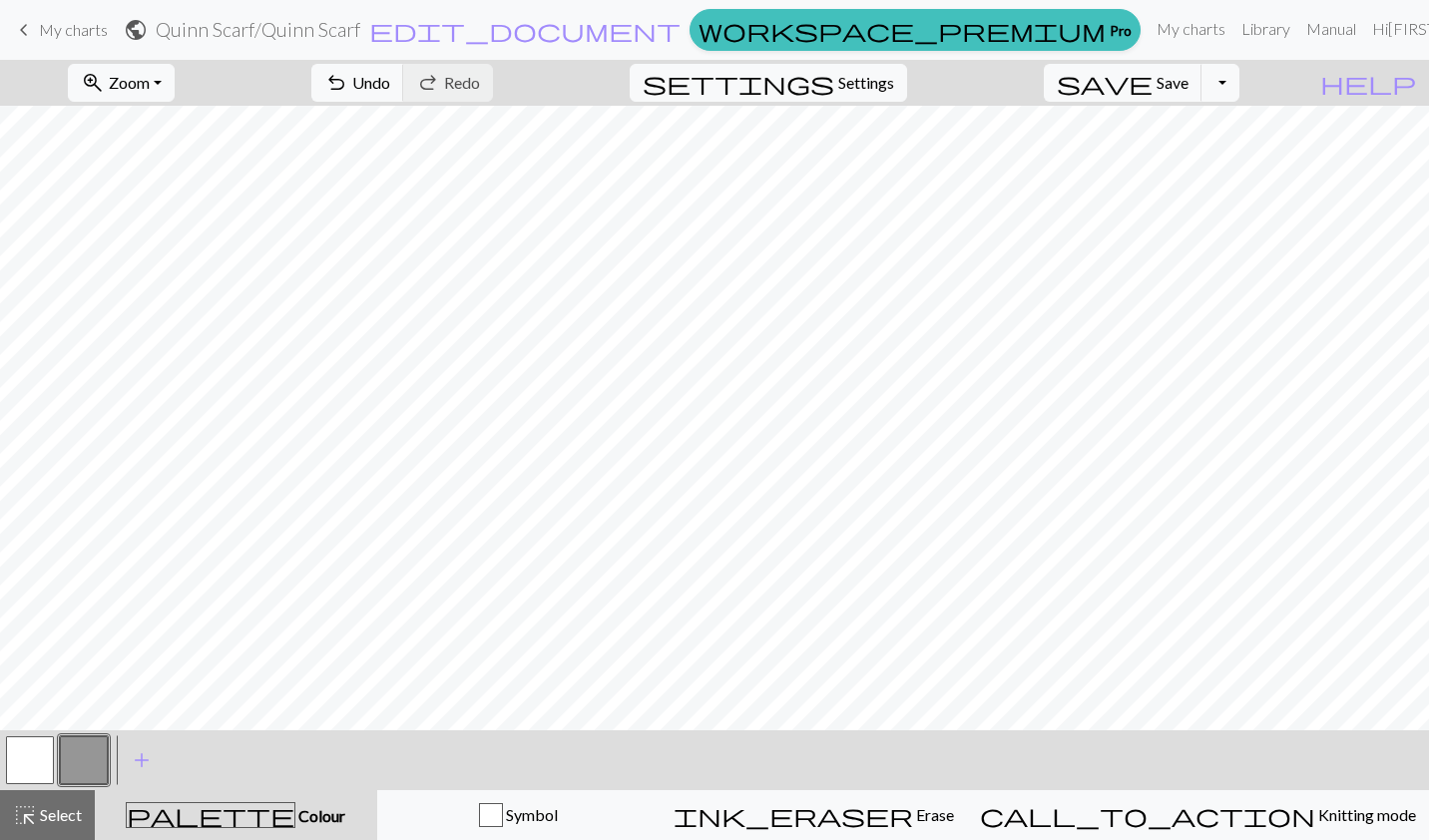click at bounding box center (30, 760) 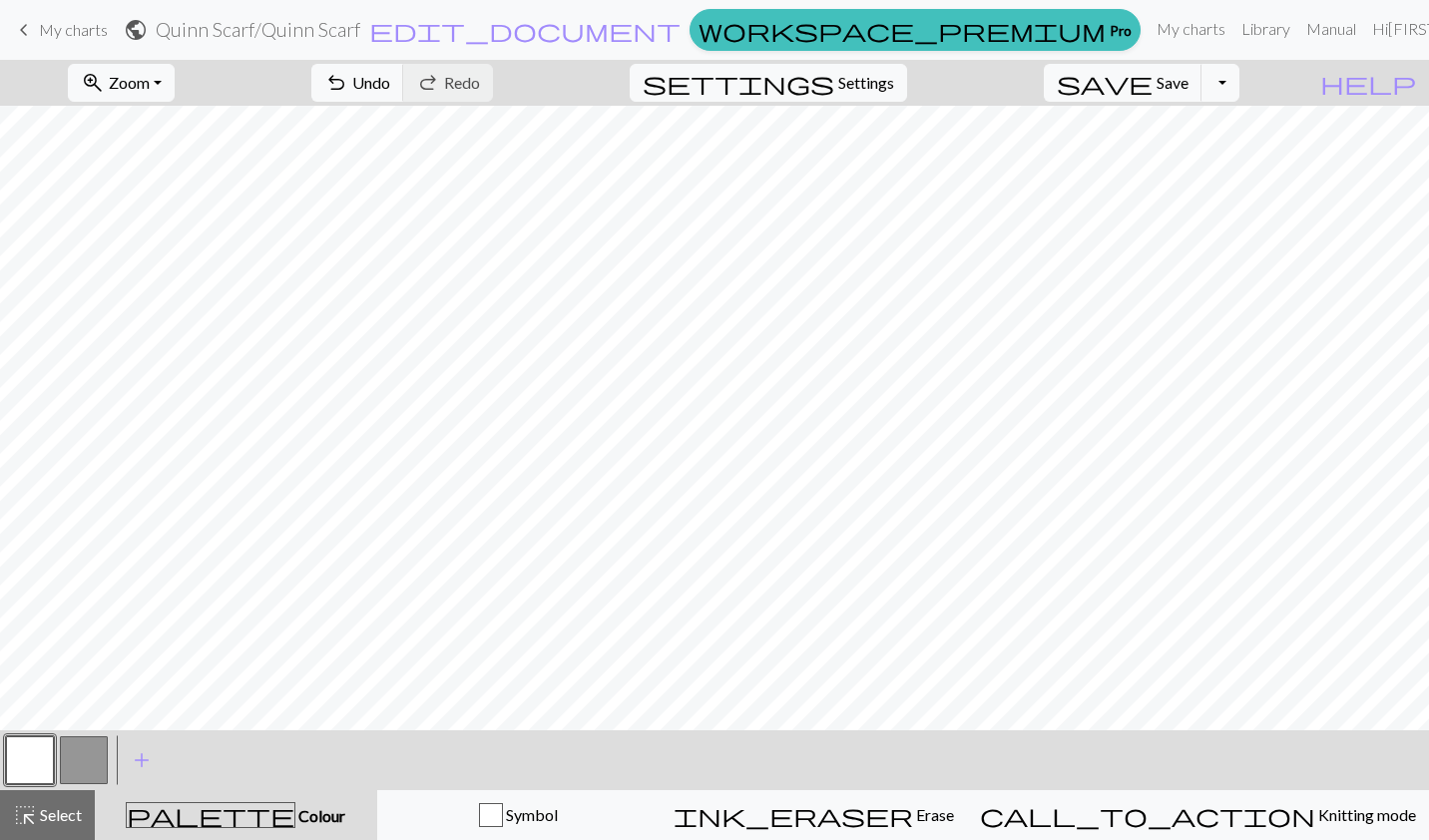 click on "Symbol" at bounding box center (519, 815) 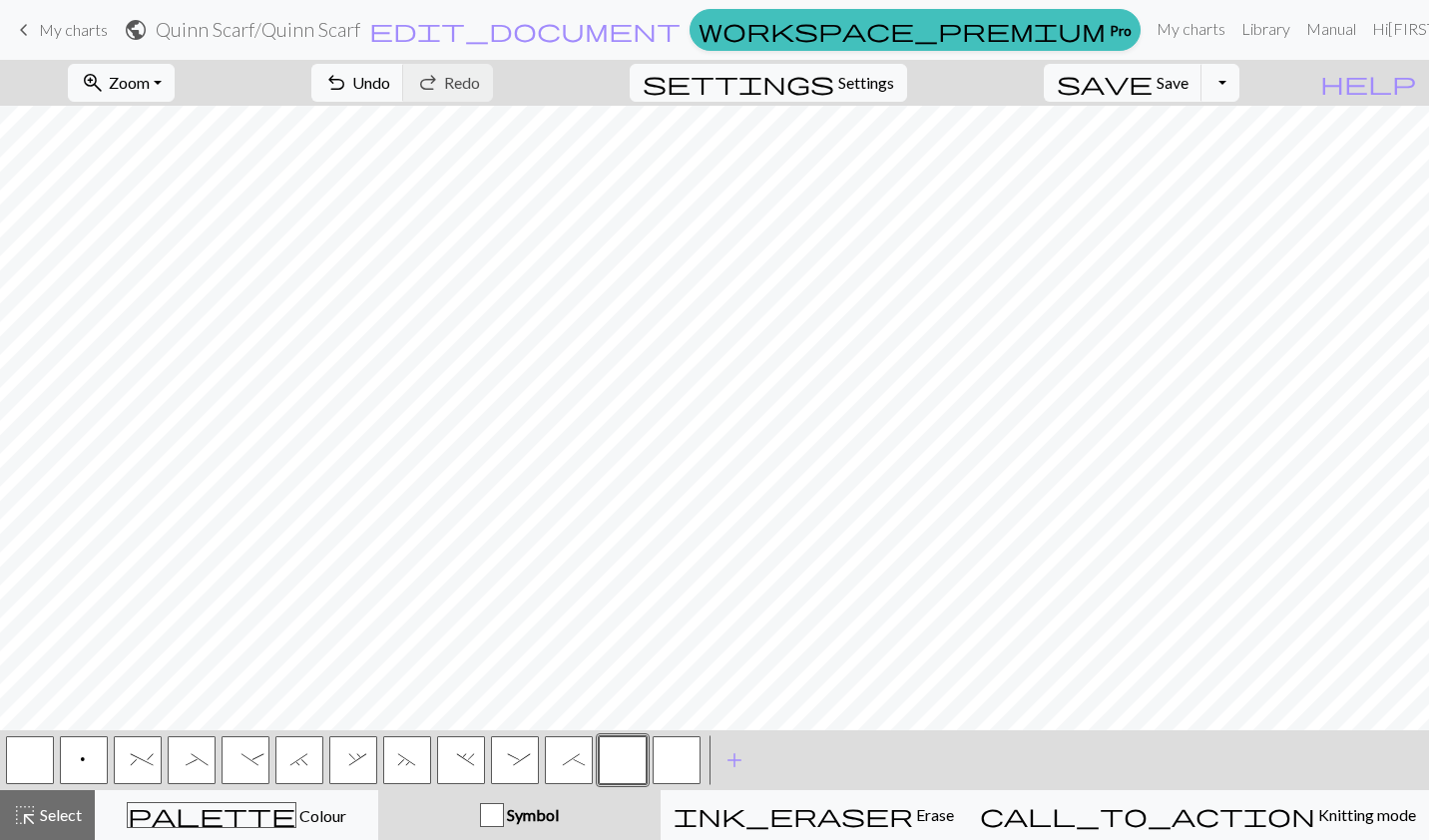 click on "p" at bounding box center [84, 760] 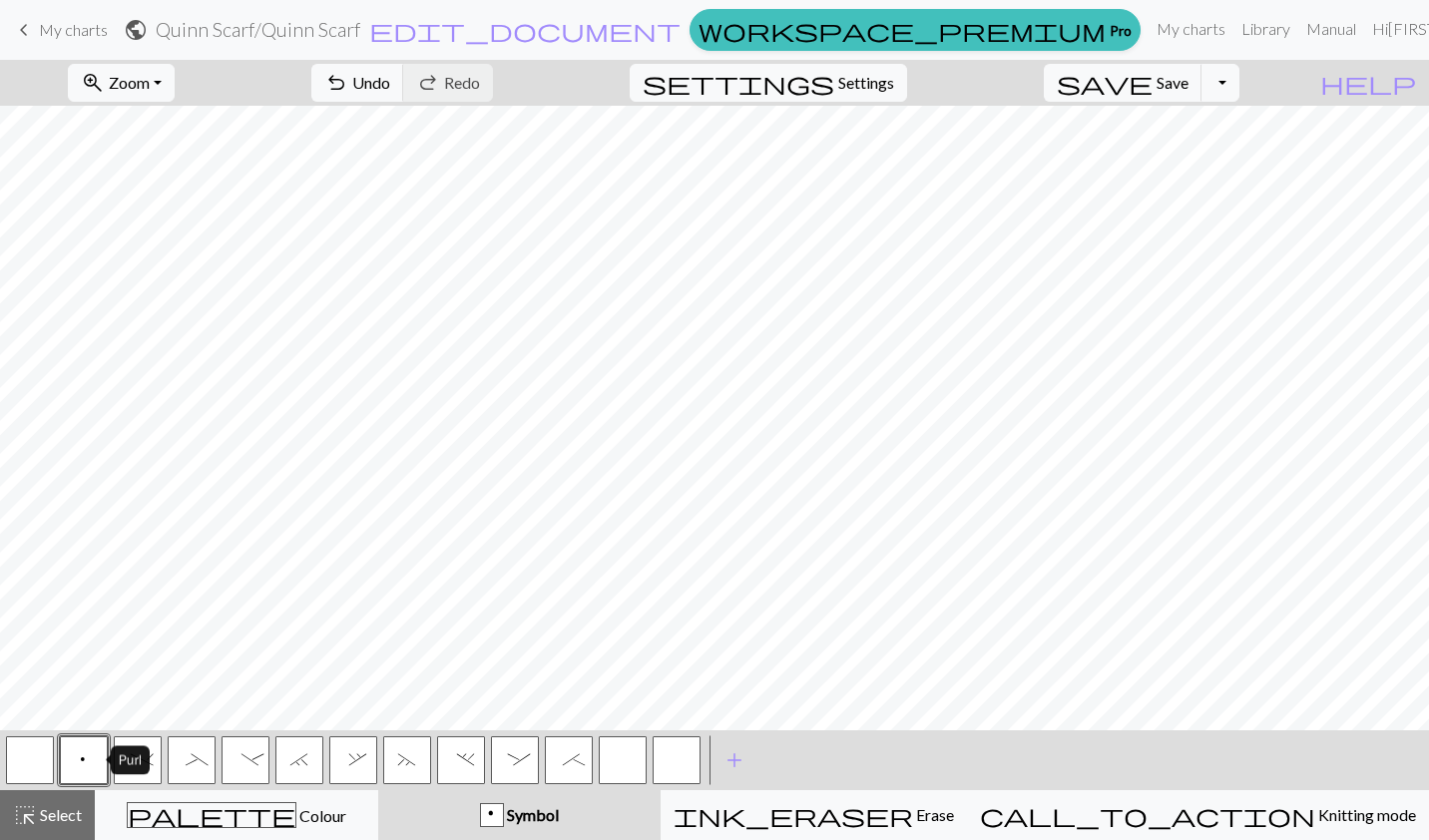 click at bounding box center [30, 760] 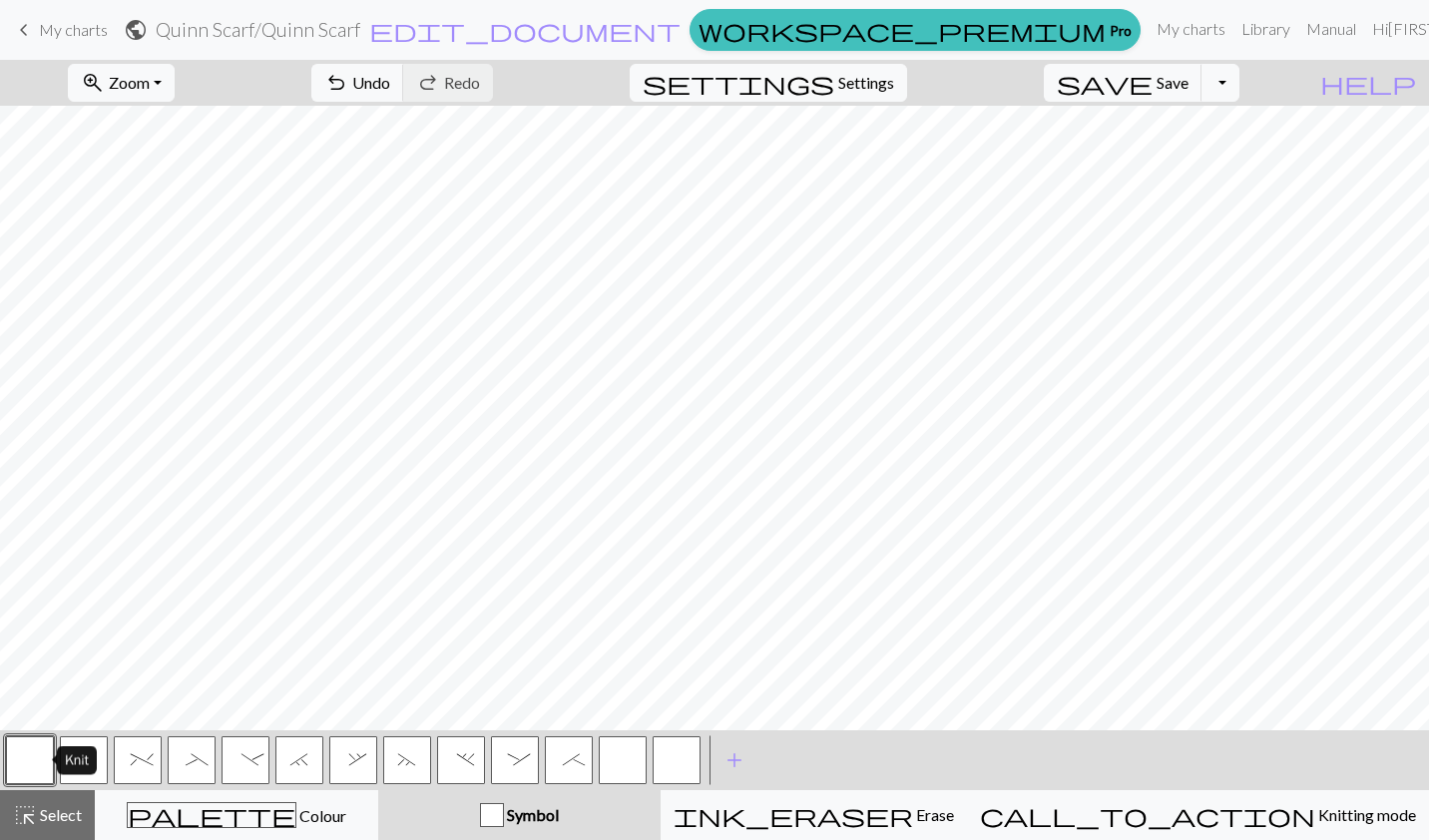 click on "palette   Colour   Colour" at bounding box center (237, 815) 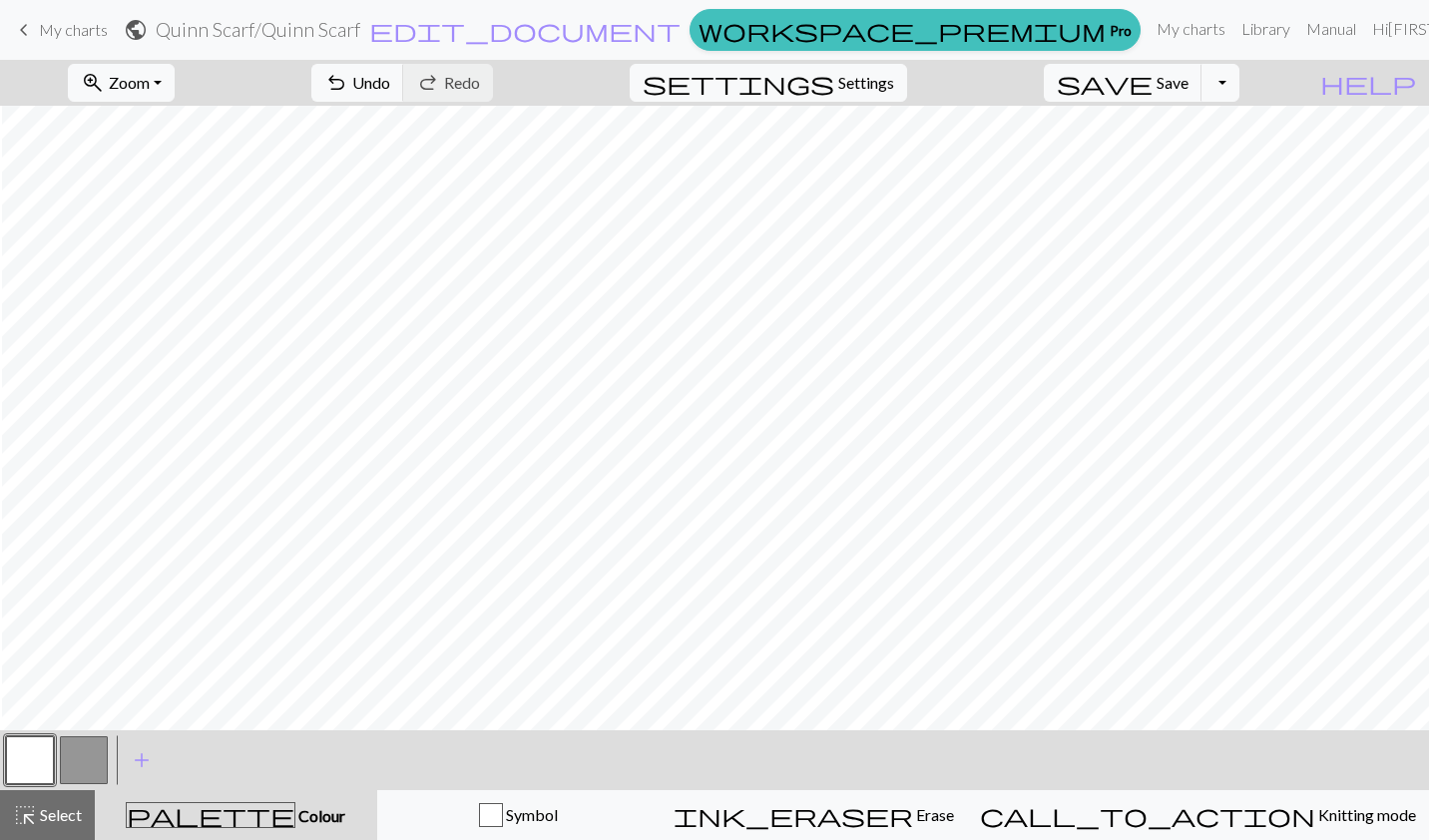 scroll, scrollTop: 0, scrollLeft: 46, axis: horizontal 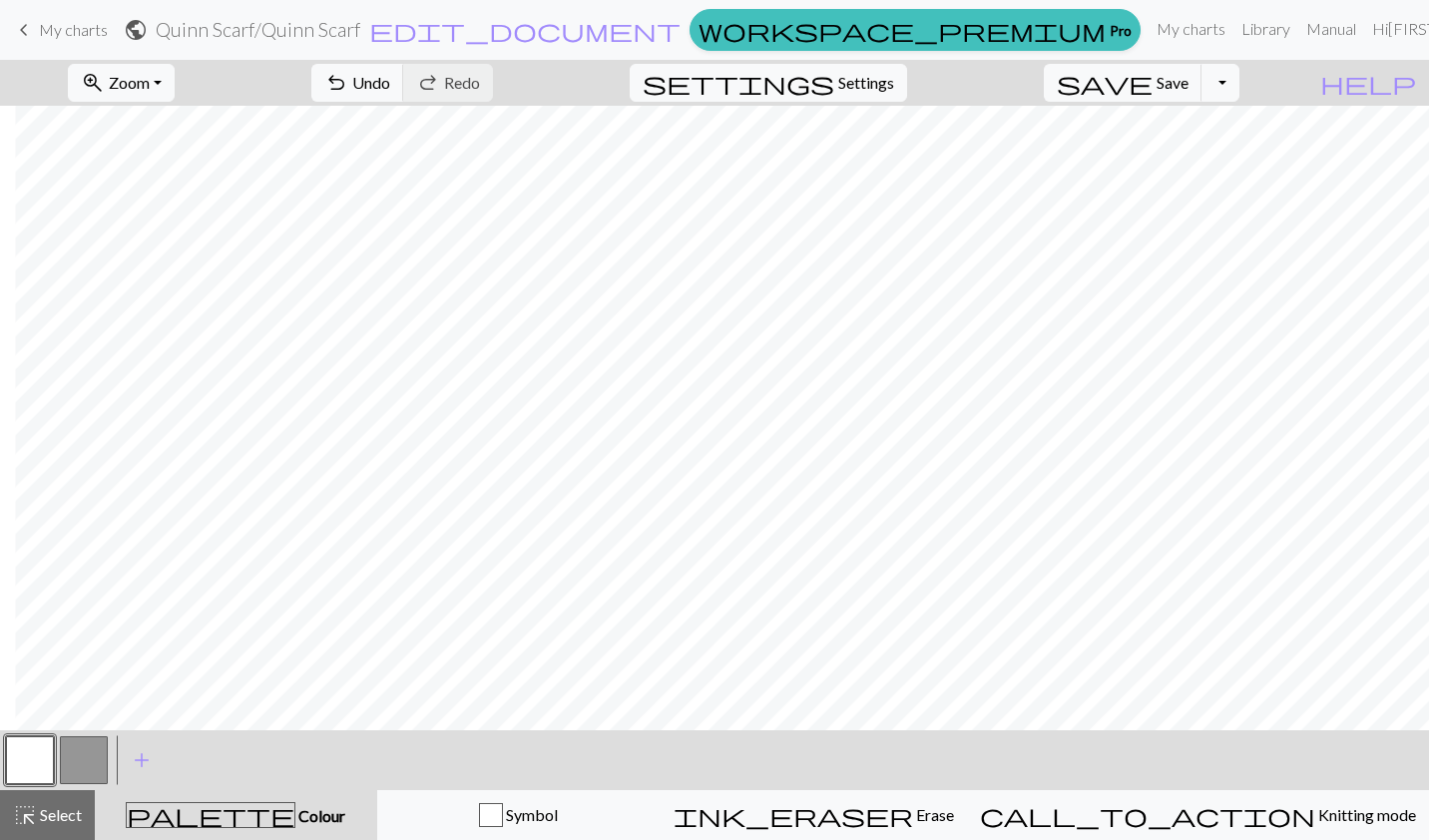 click on "Symbol" at bounding box center (519, 815) 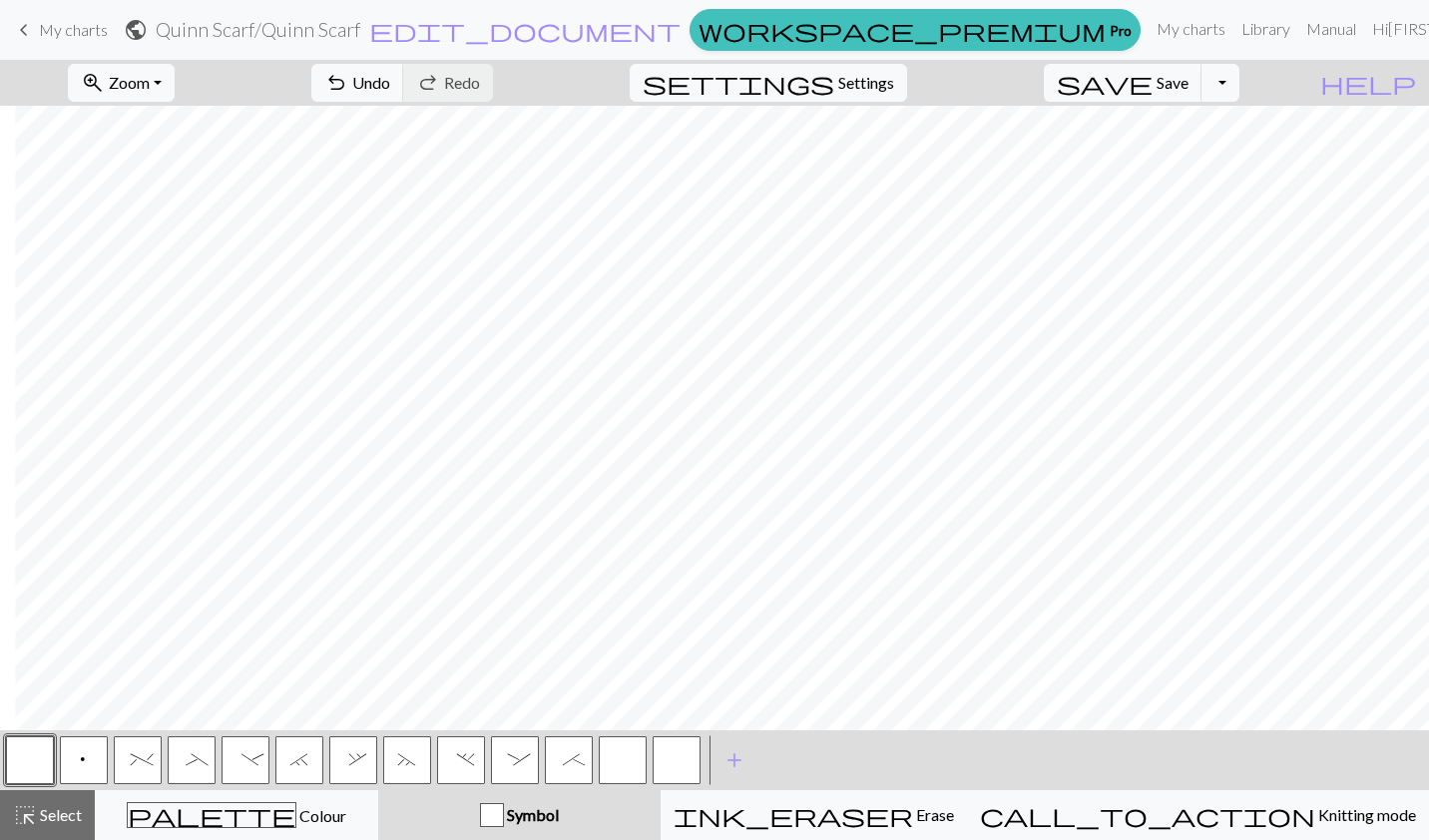 click on "p" at bounding box center (84, 760) 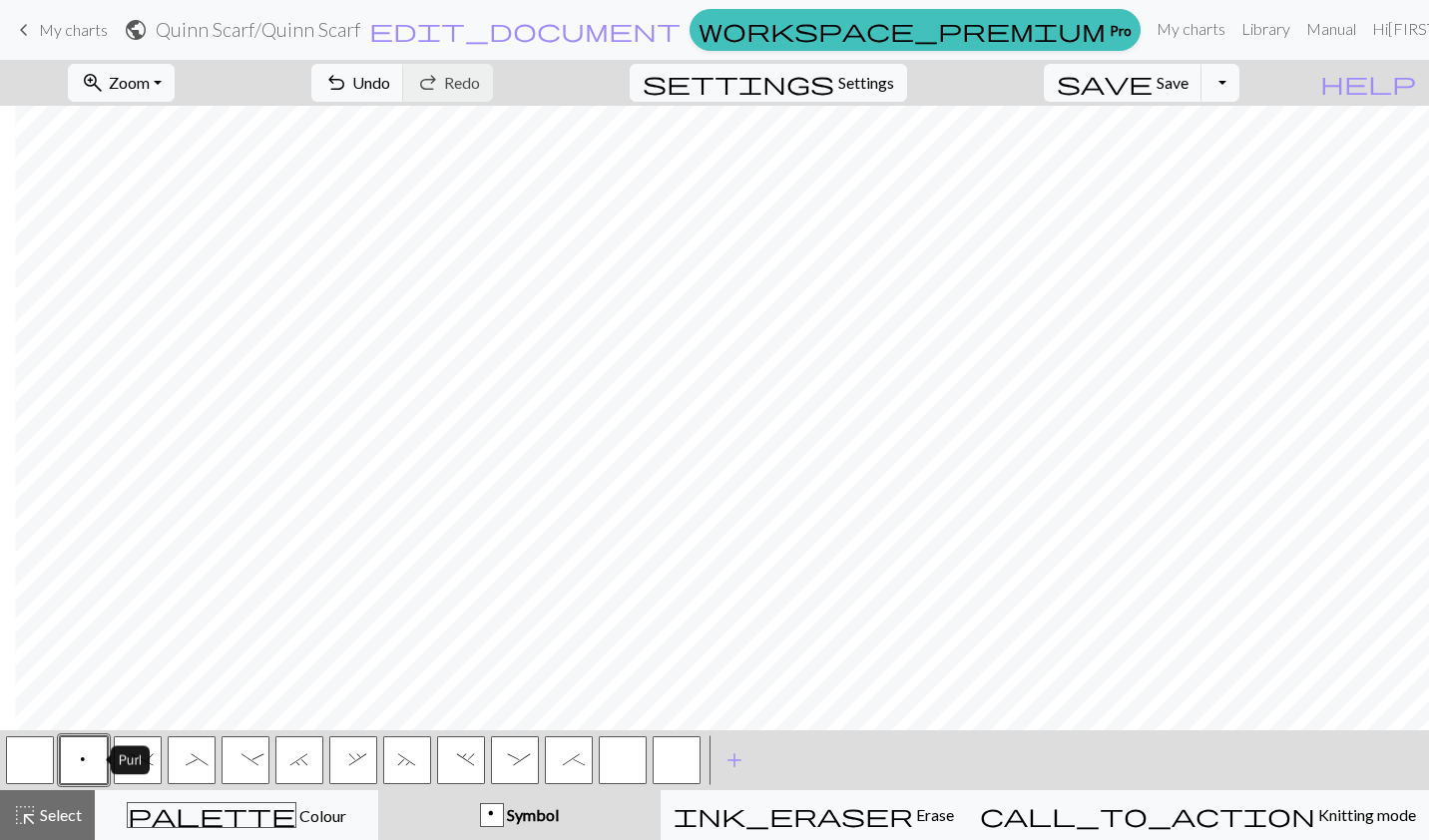 click at bounding box center (30, 760) 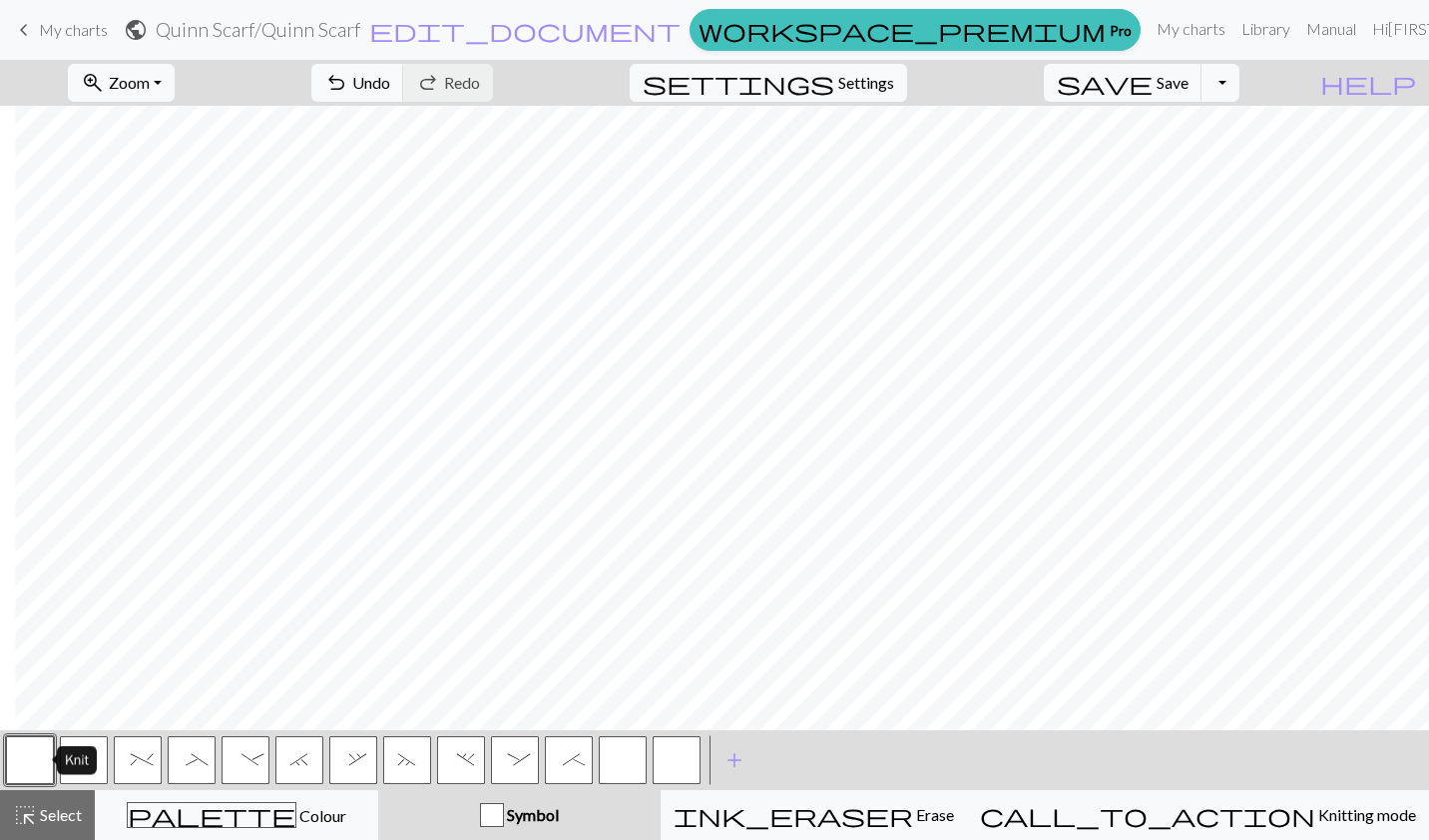 click on "Colour" at bounding box center [321, 815] 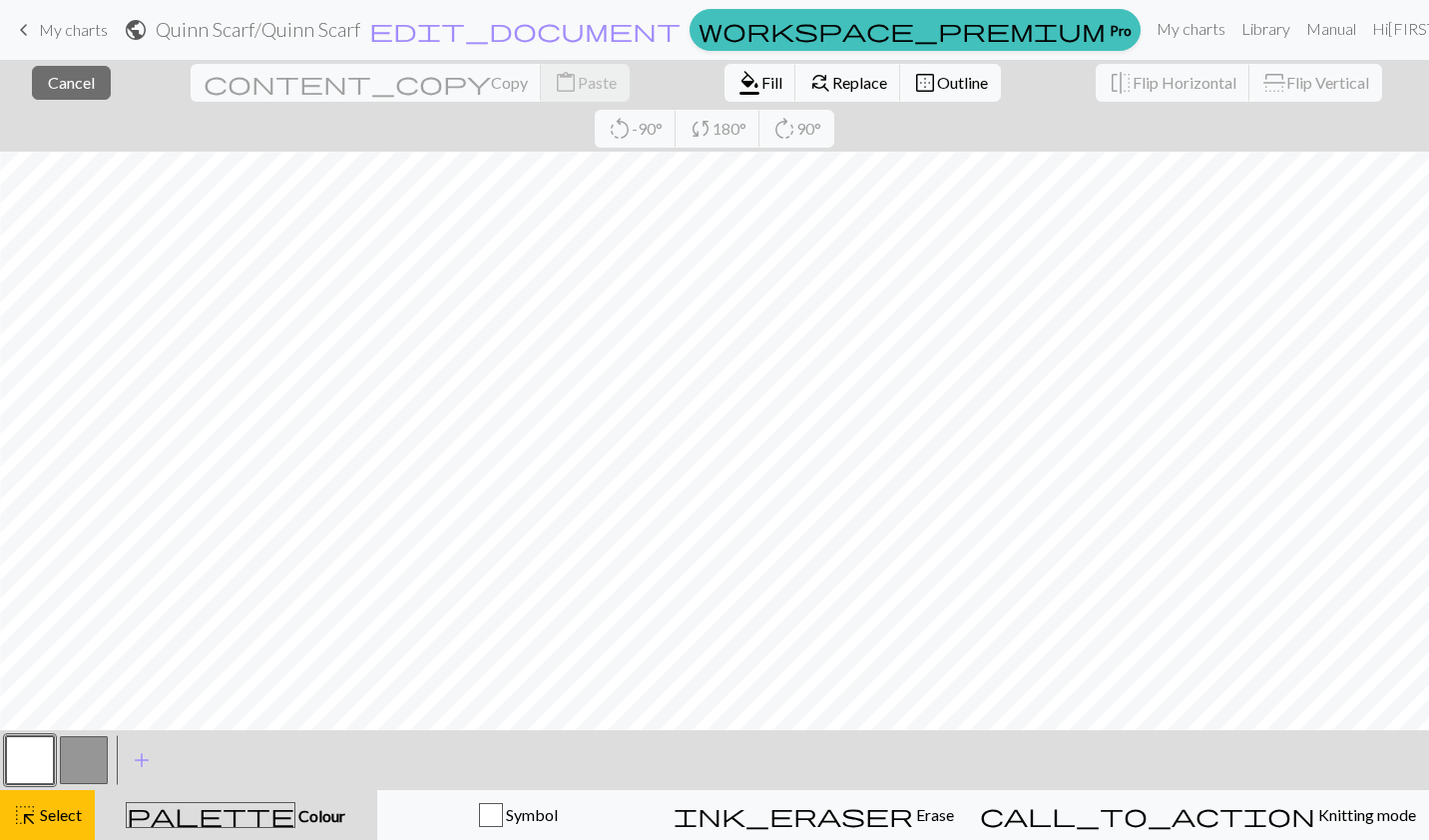 scroll, scrollTop: 0, scrollLeft: 31, axis: horizontal 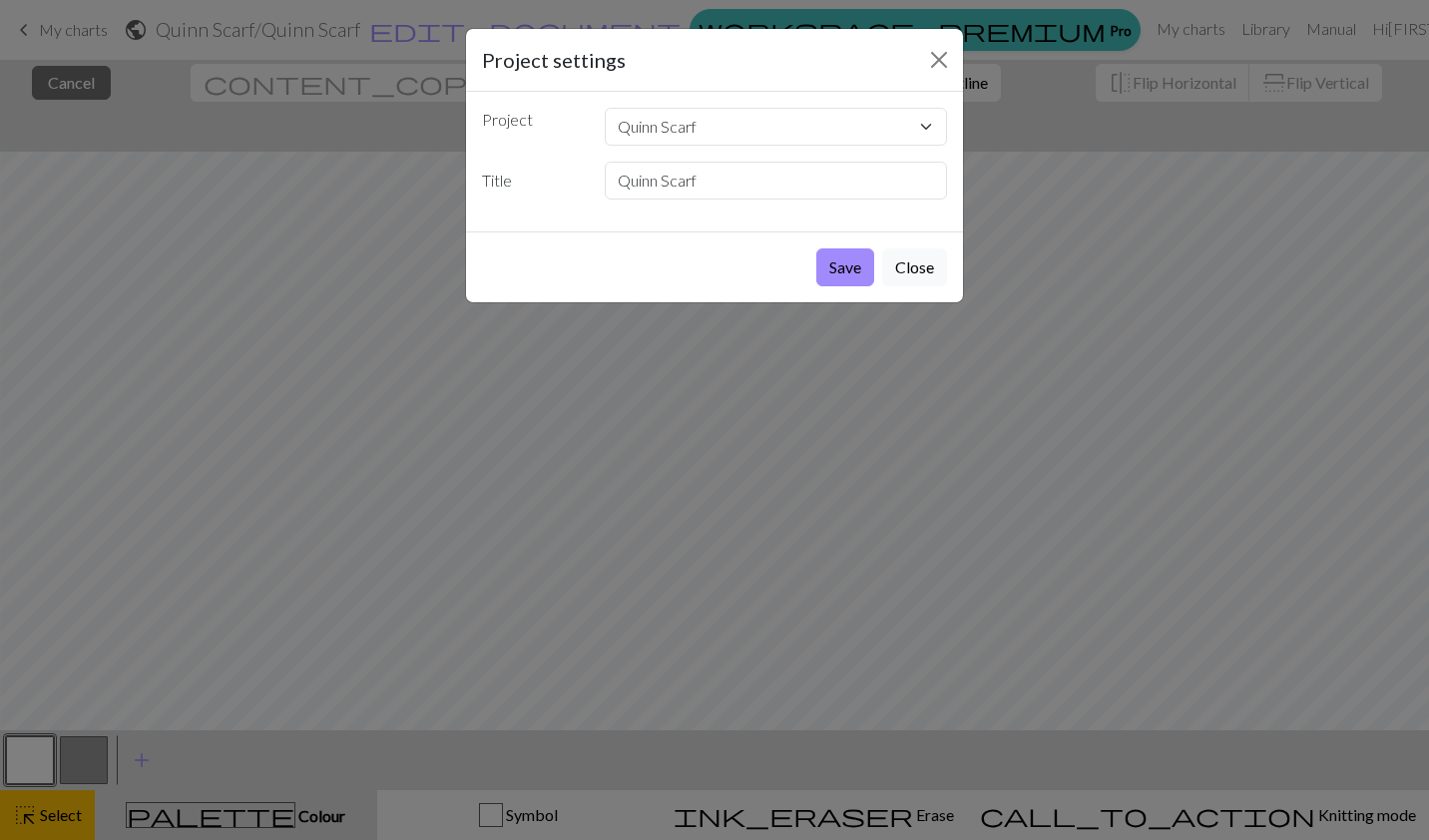 click on "Save" at bounding box center (845, 267) 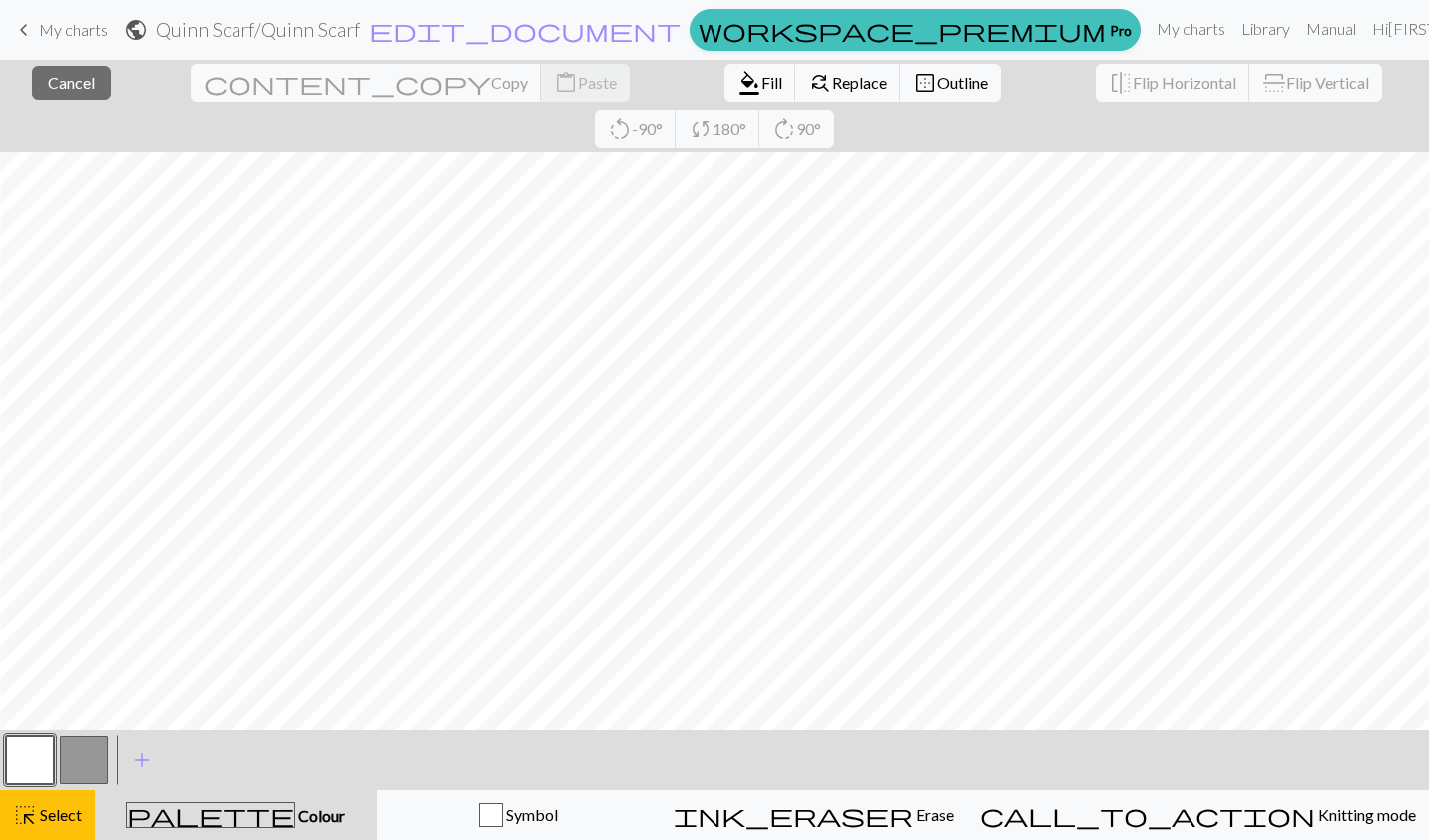 click at bounding box center [84, 760] 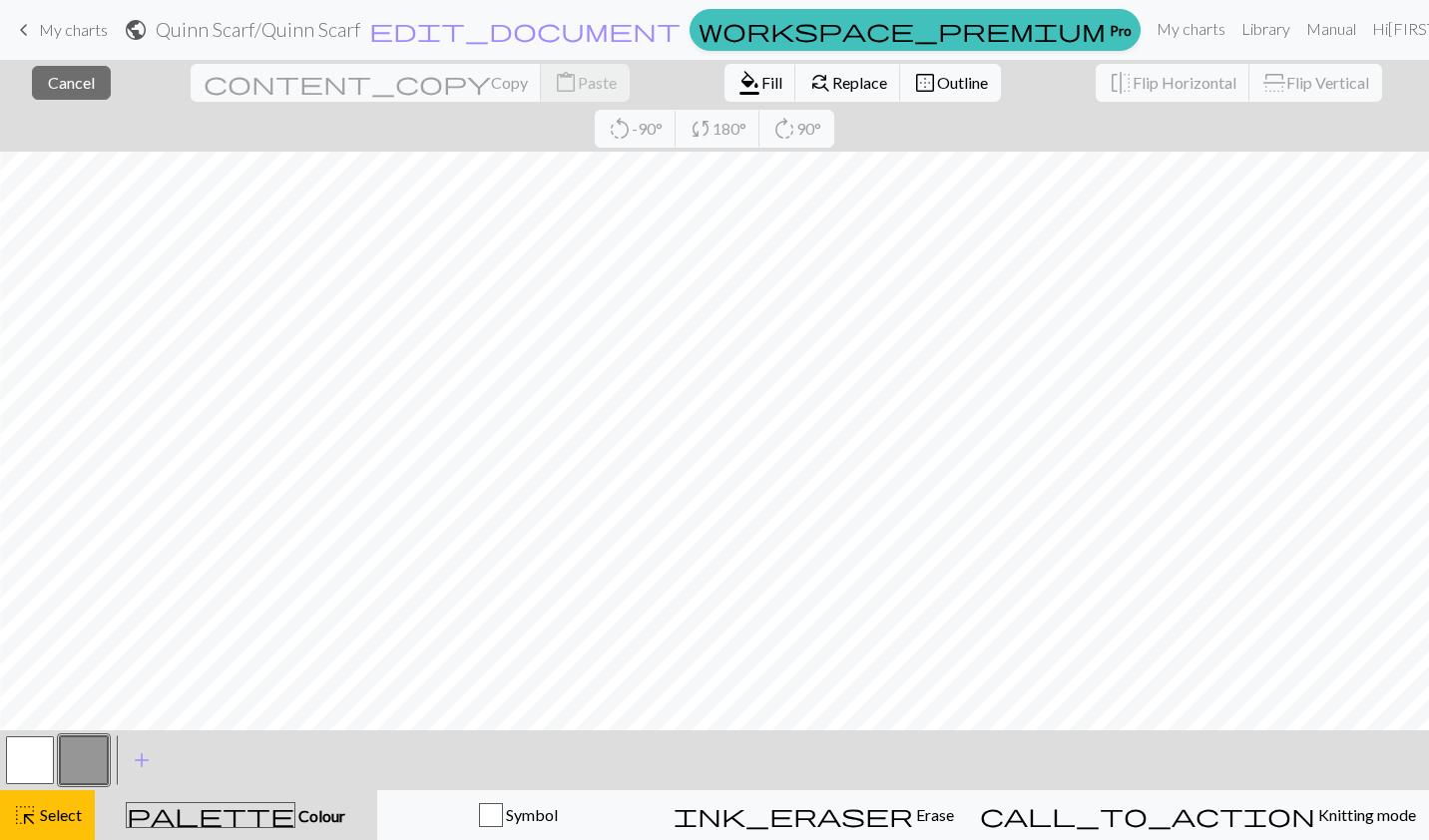 click at bounding box center (30, 760) 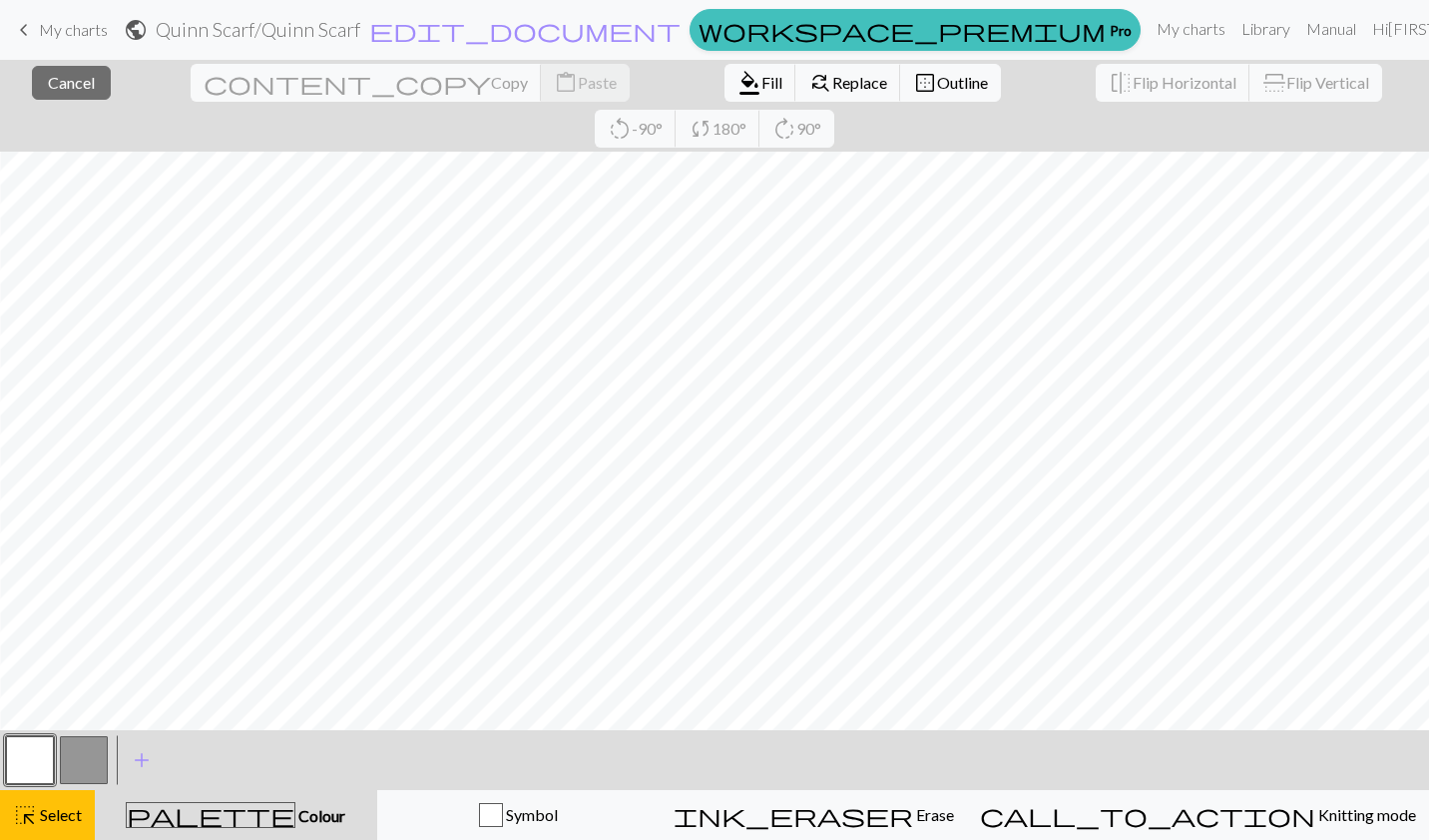 click at bounding box center [30, 760] 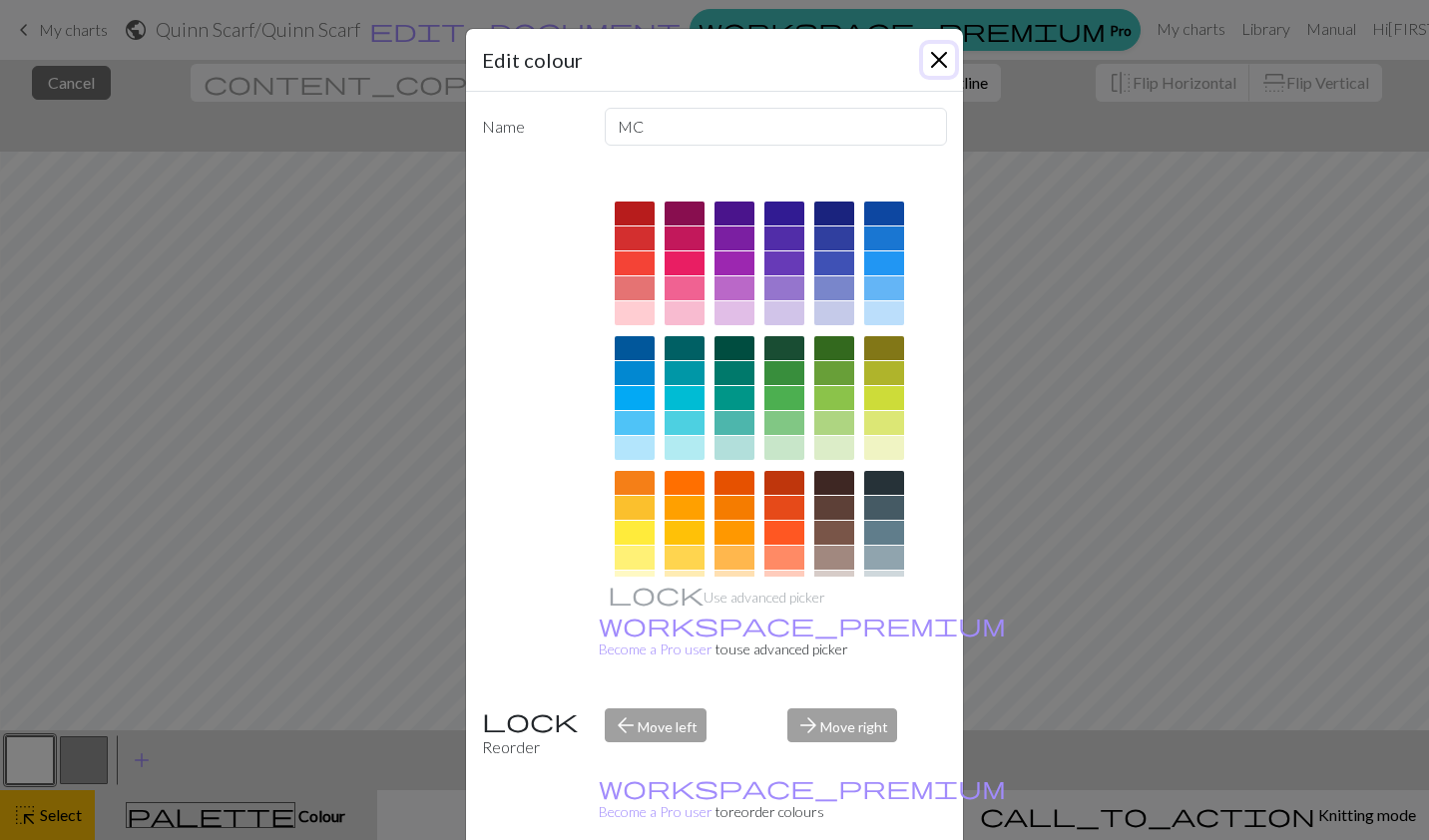 click at bounding box center (939, 60) 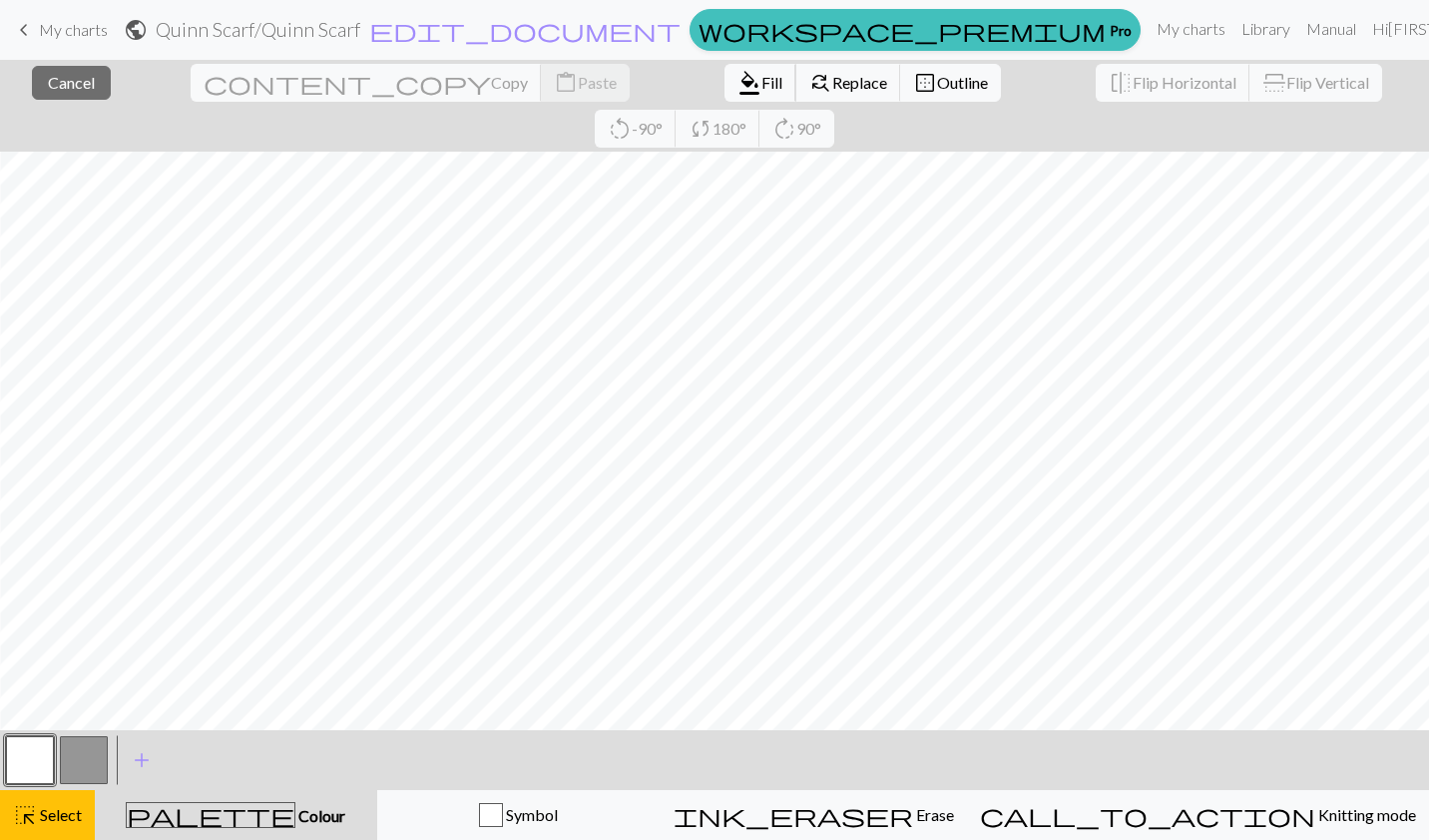 click on "format_color_fill  Fill" at bounding box center [760, 83] 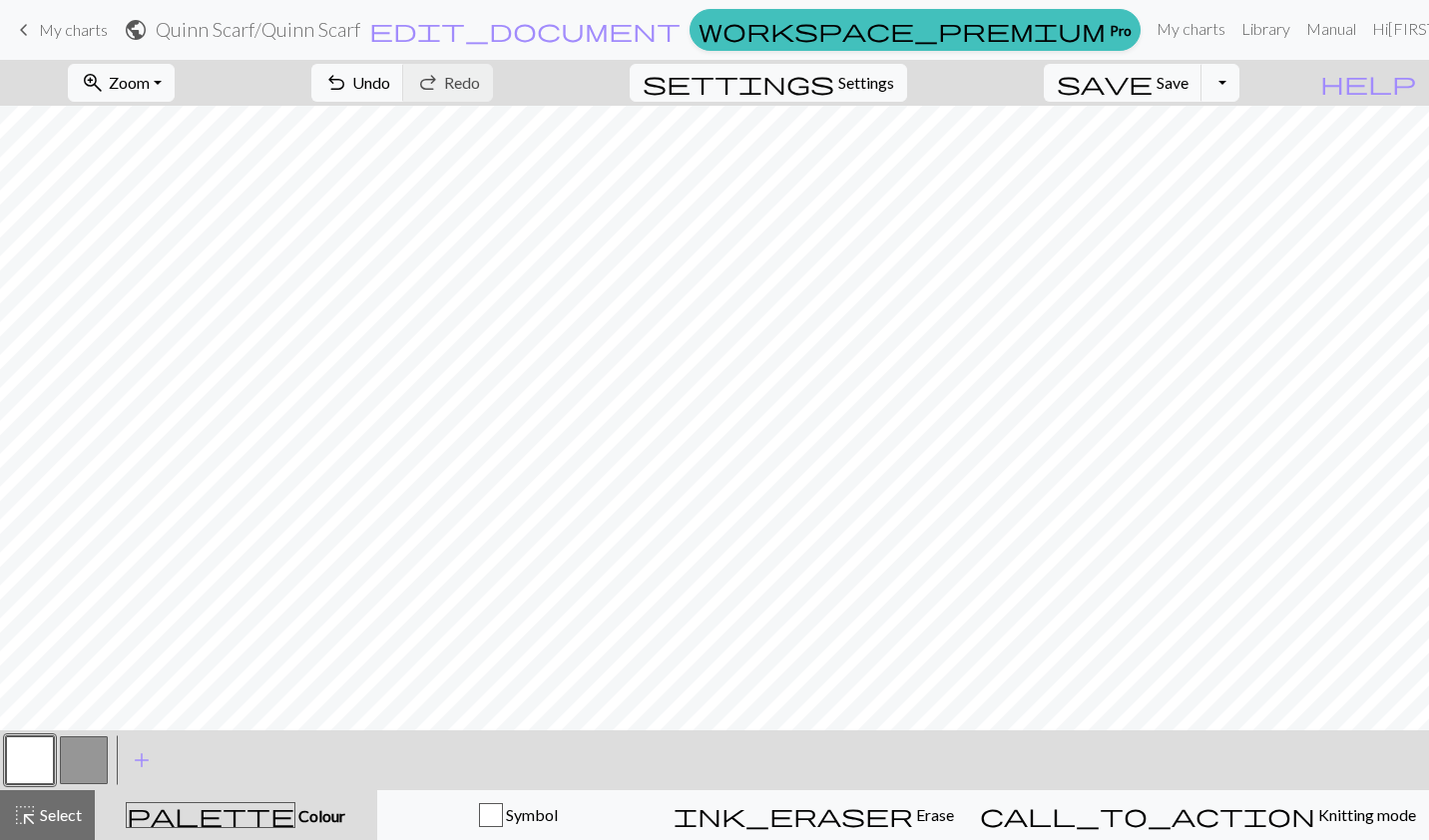 scroll, scrollTop: 0, scrollLeft: 0, axis: both 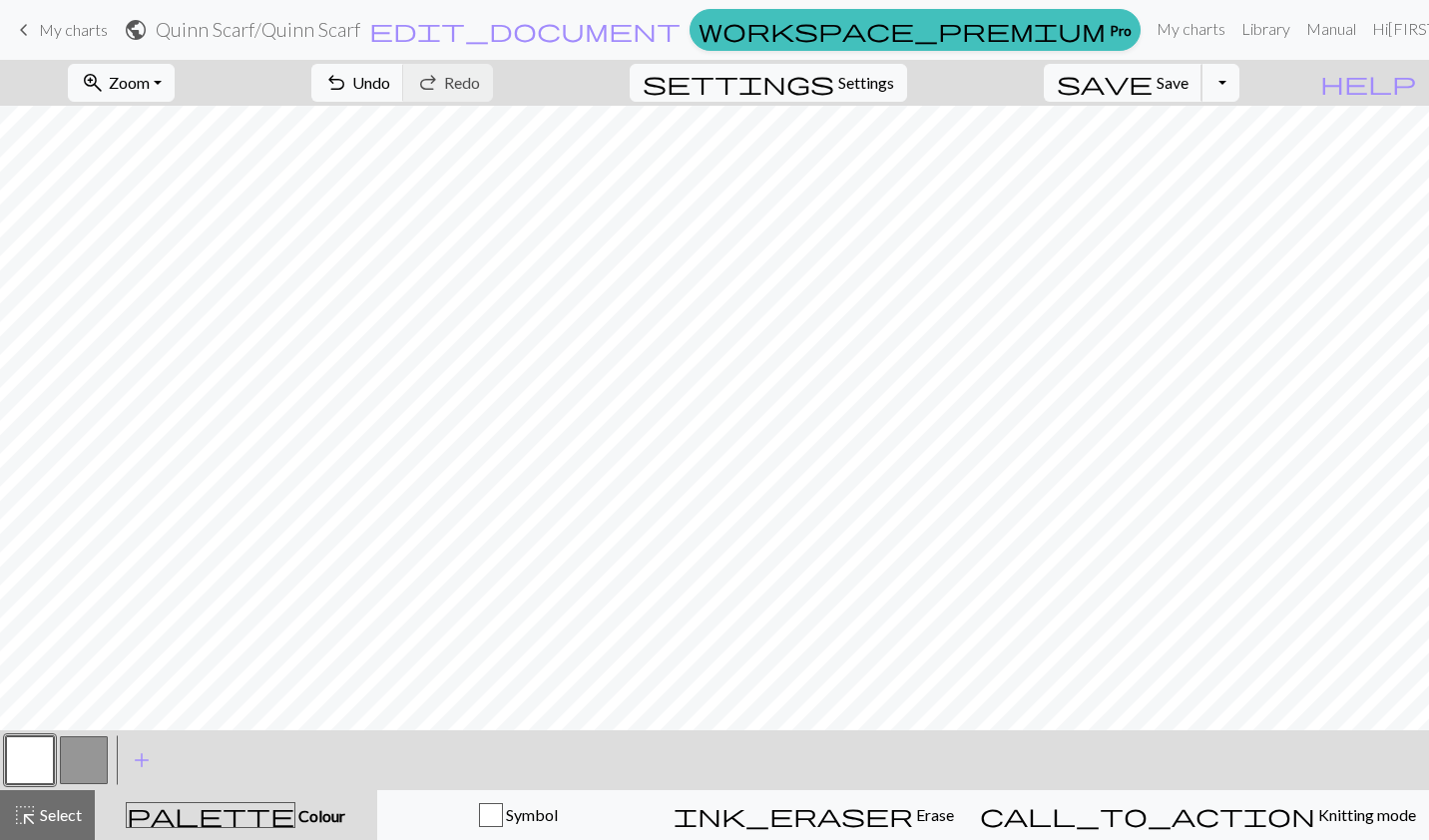click on "Save" at bounding box center (1173, 82) 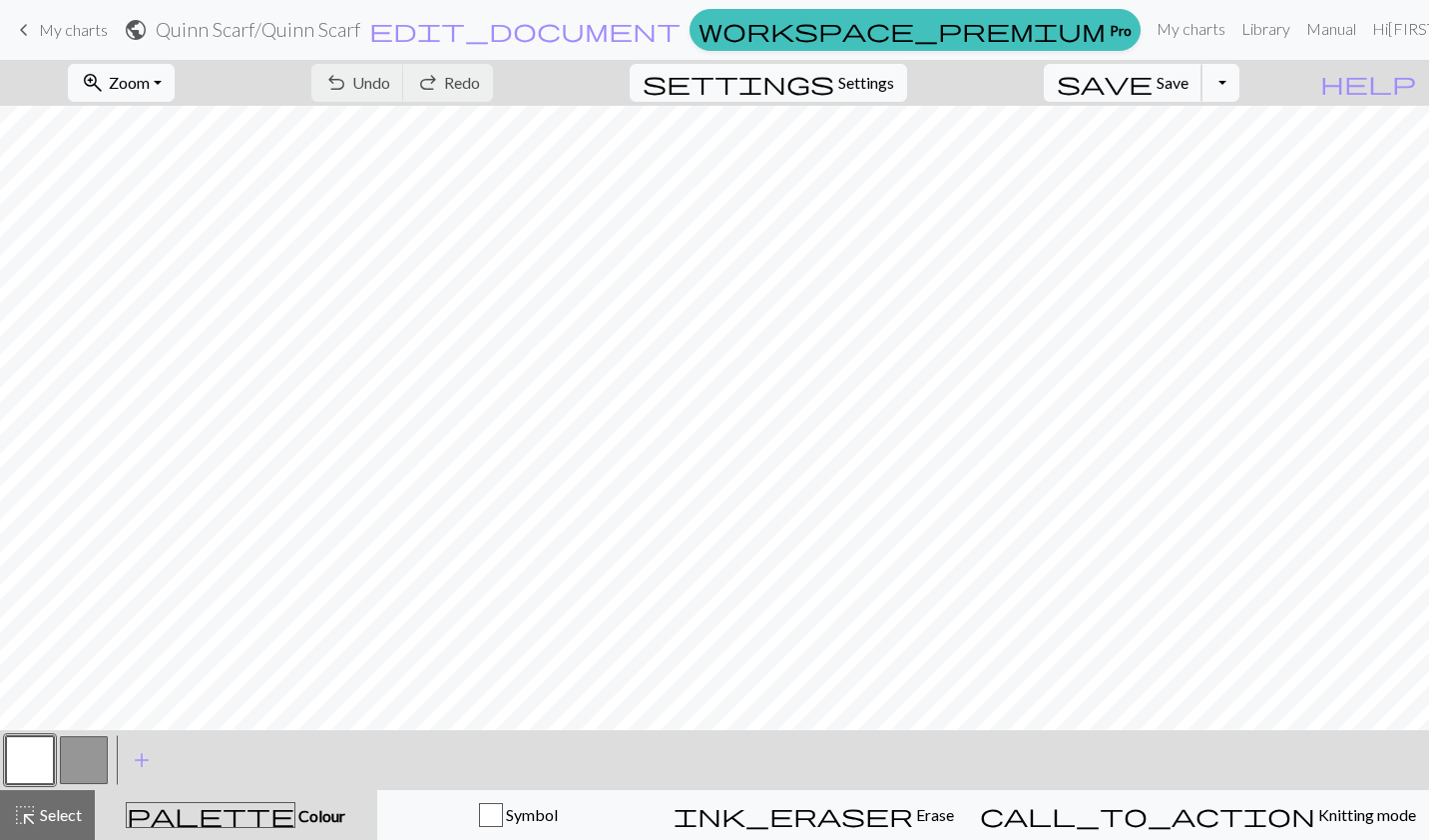 click on "save Save Save" at bounding box center (1123, 83) 